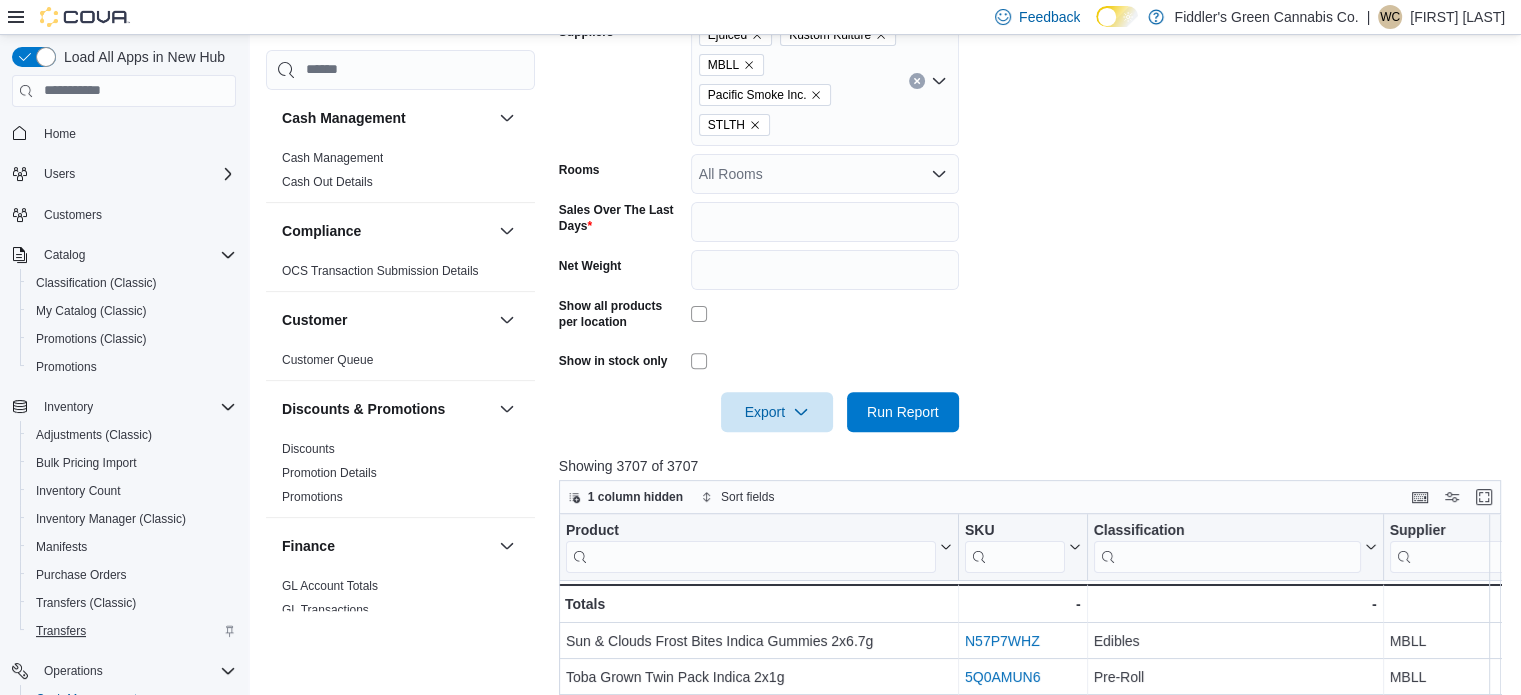scroll, scrollTop: 605, scrollLeft: 0, axis: vertical 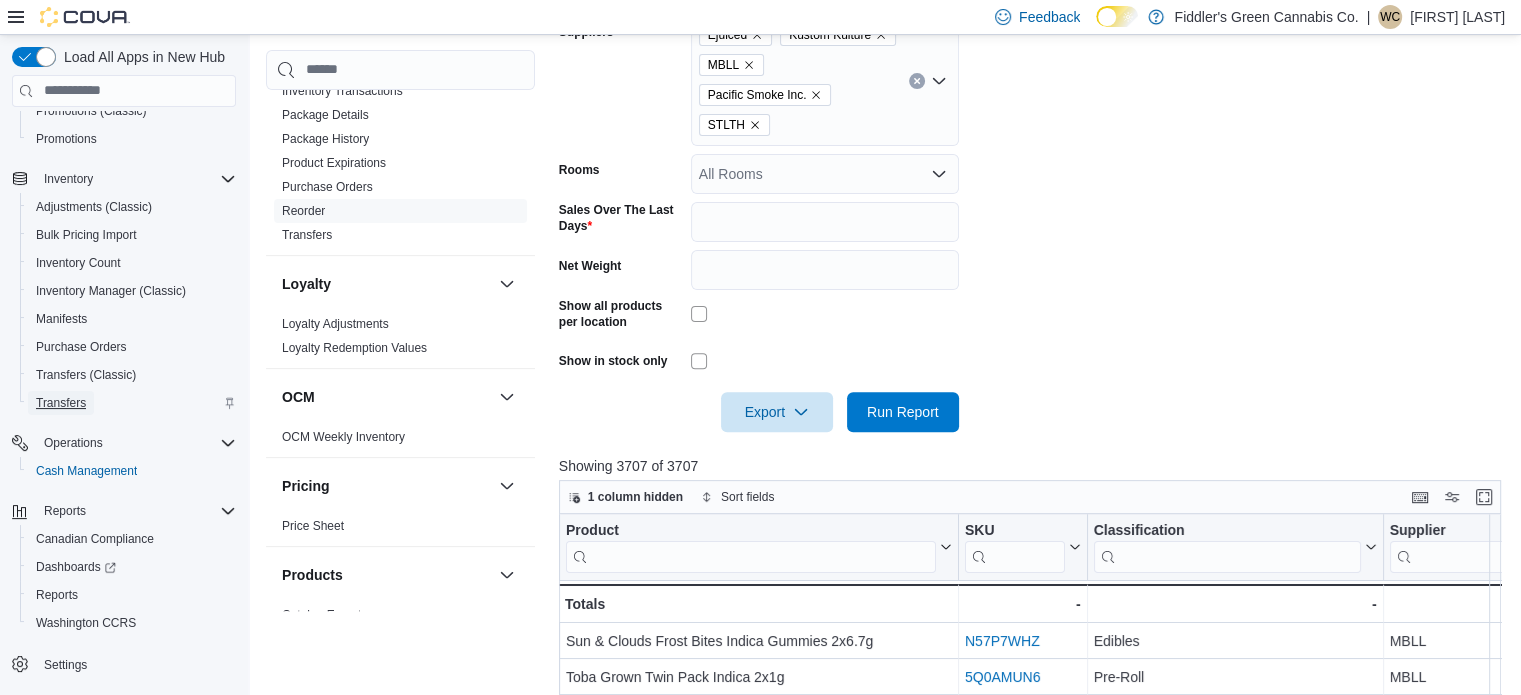 click on "Transfers" at bounding box center (61, 403) 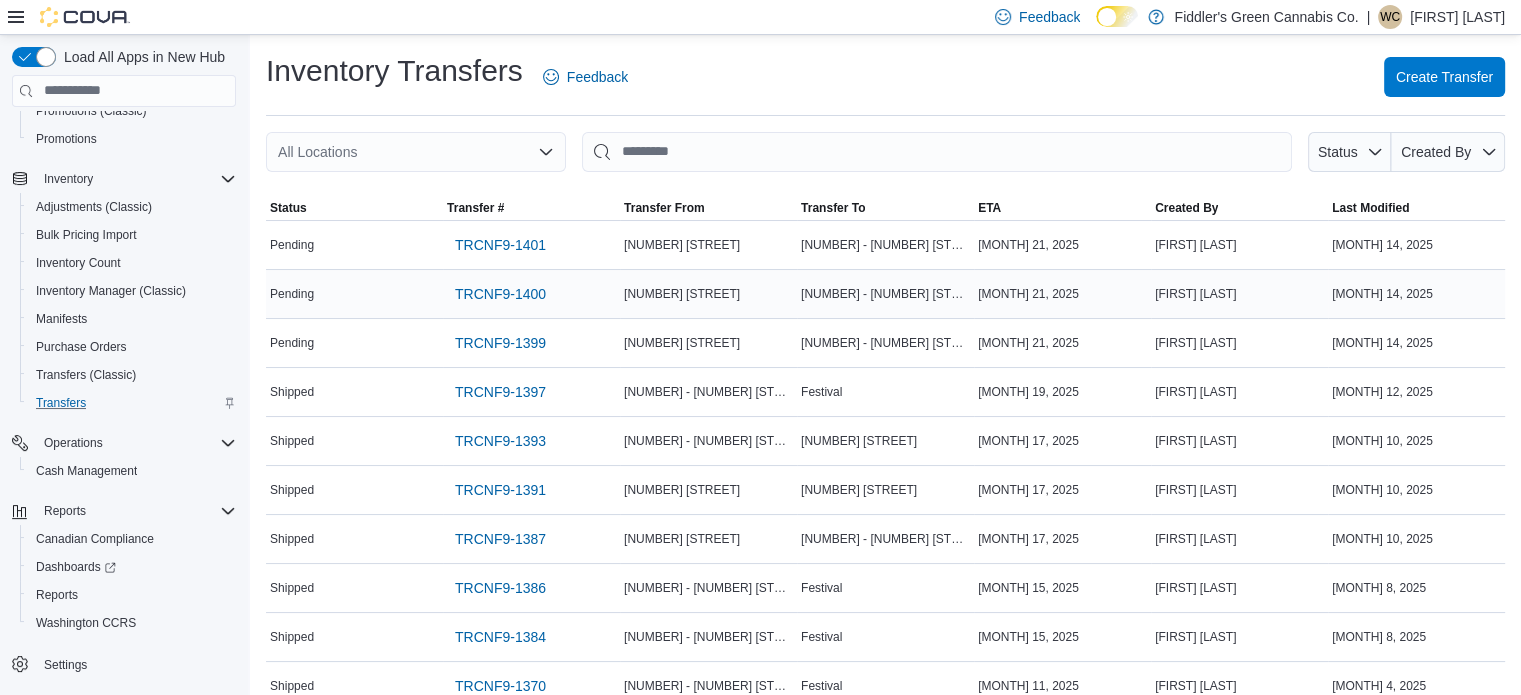 scroll, scrollTop: 0, scrollLeft: 0, axis: both 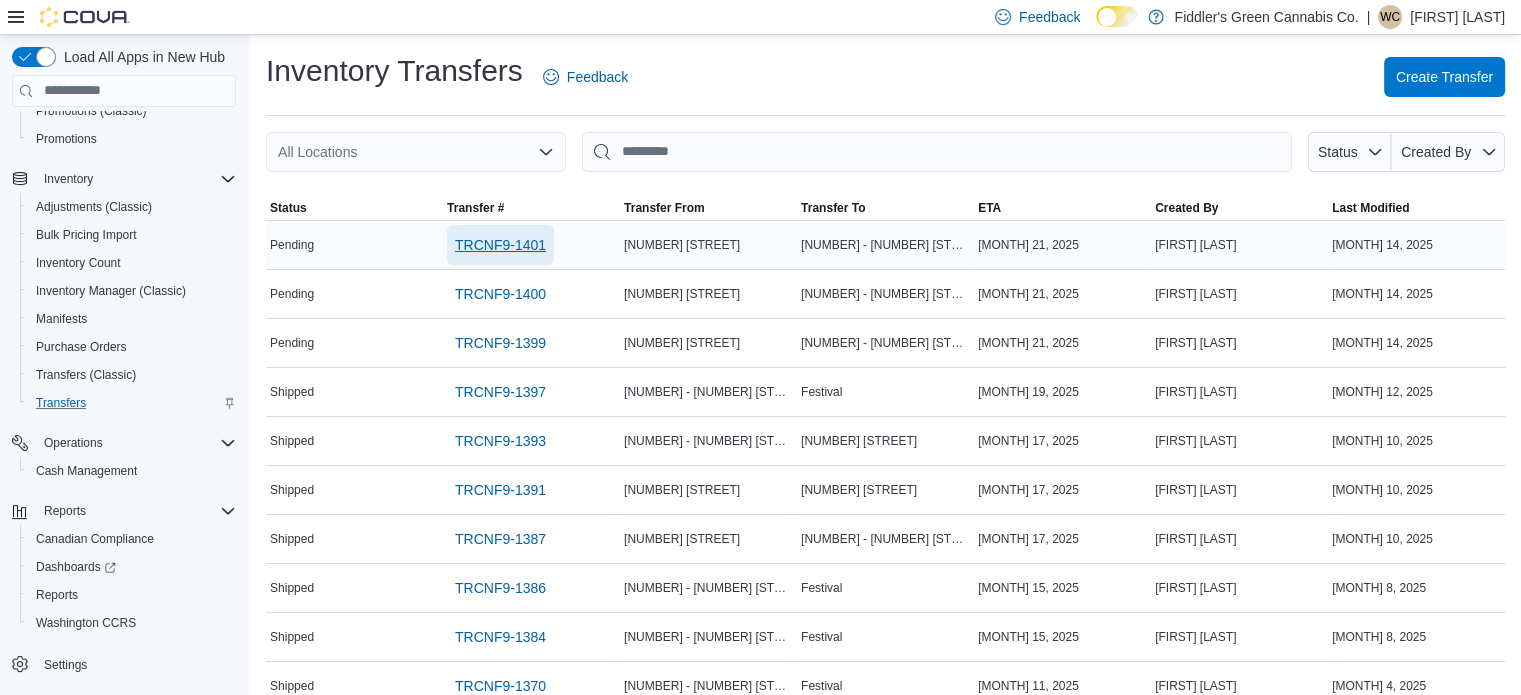 click on "TRCNF9-1401" at bounding box center (500, 245) 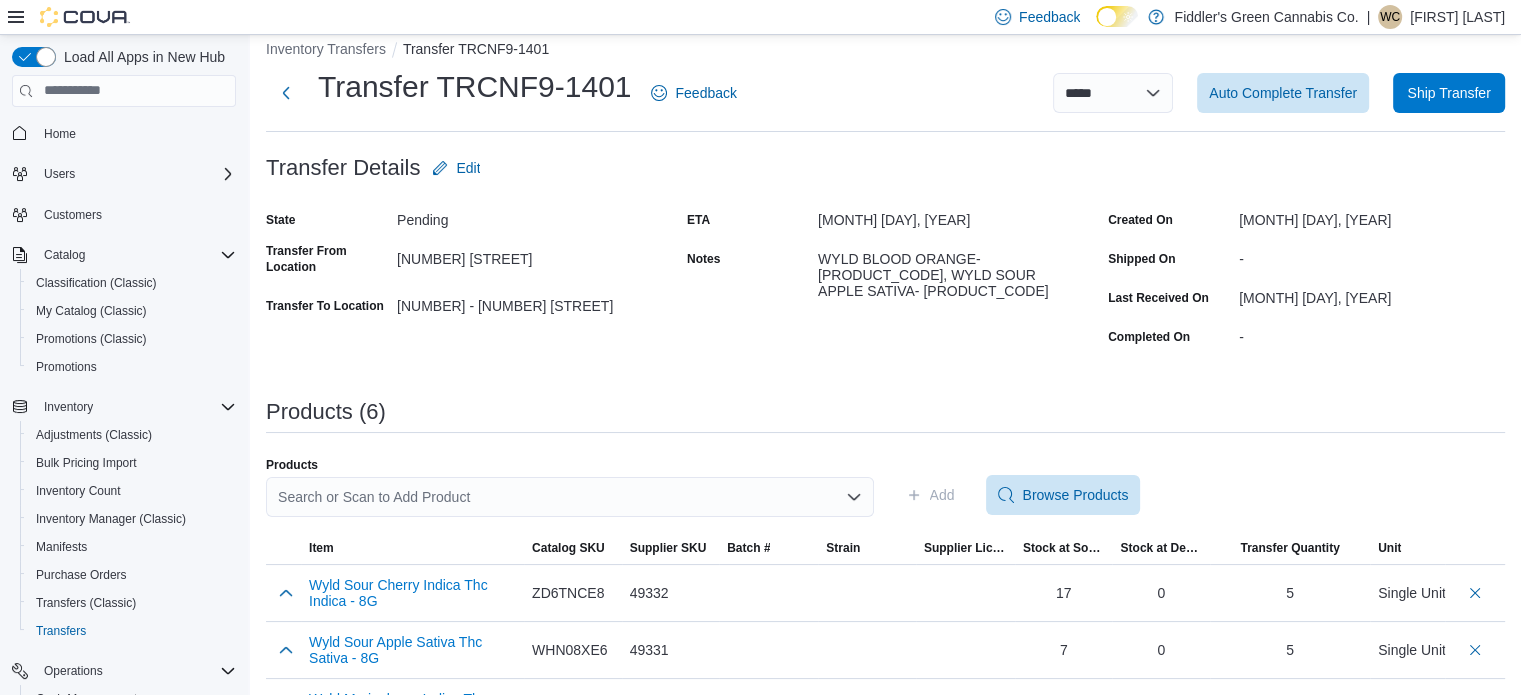 scroll, scrollTop: 0, scrollLeft: 0, axis: both 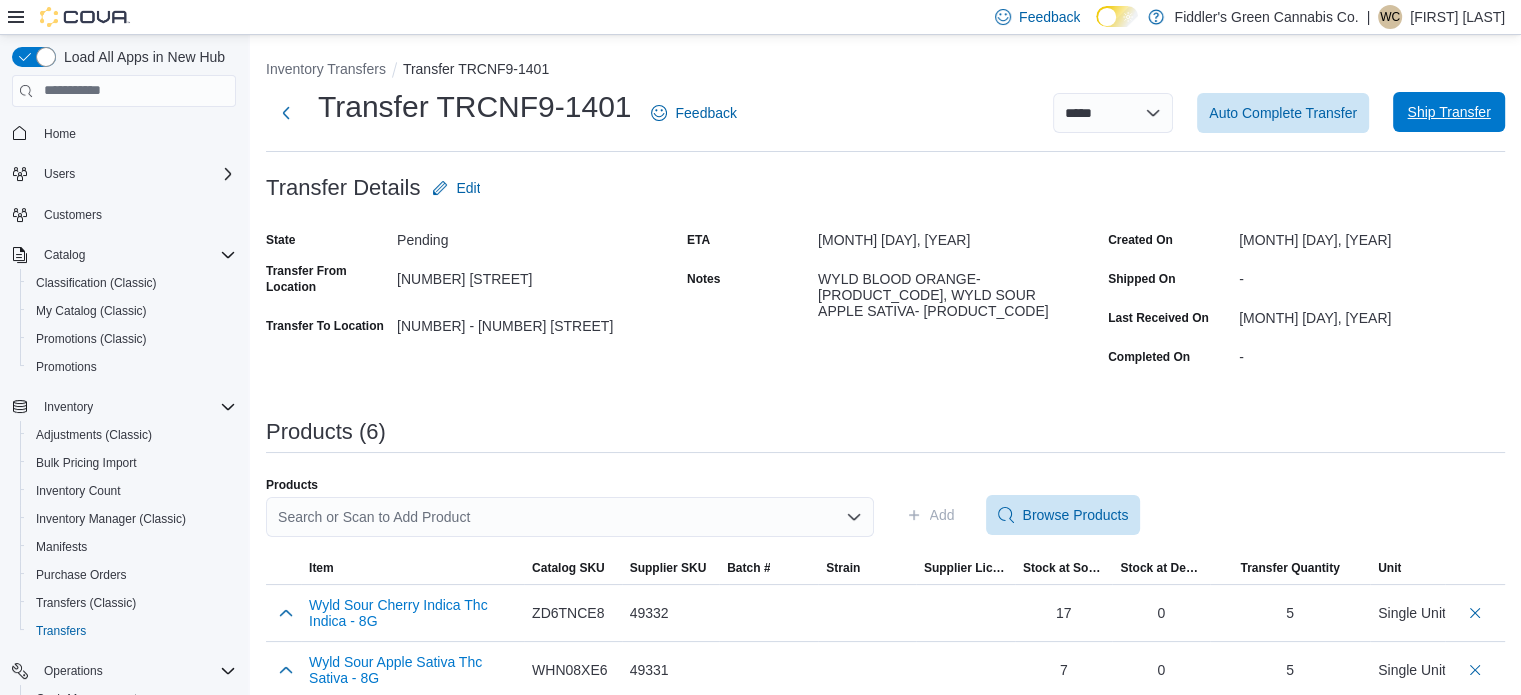 click on "Ship Transfer" at bounding box center [1448, 112] 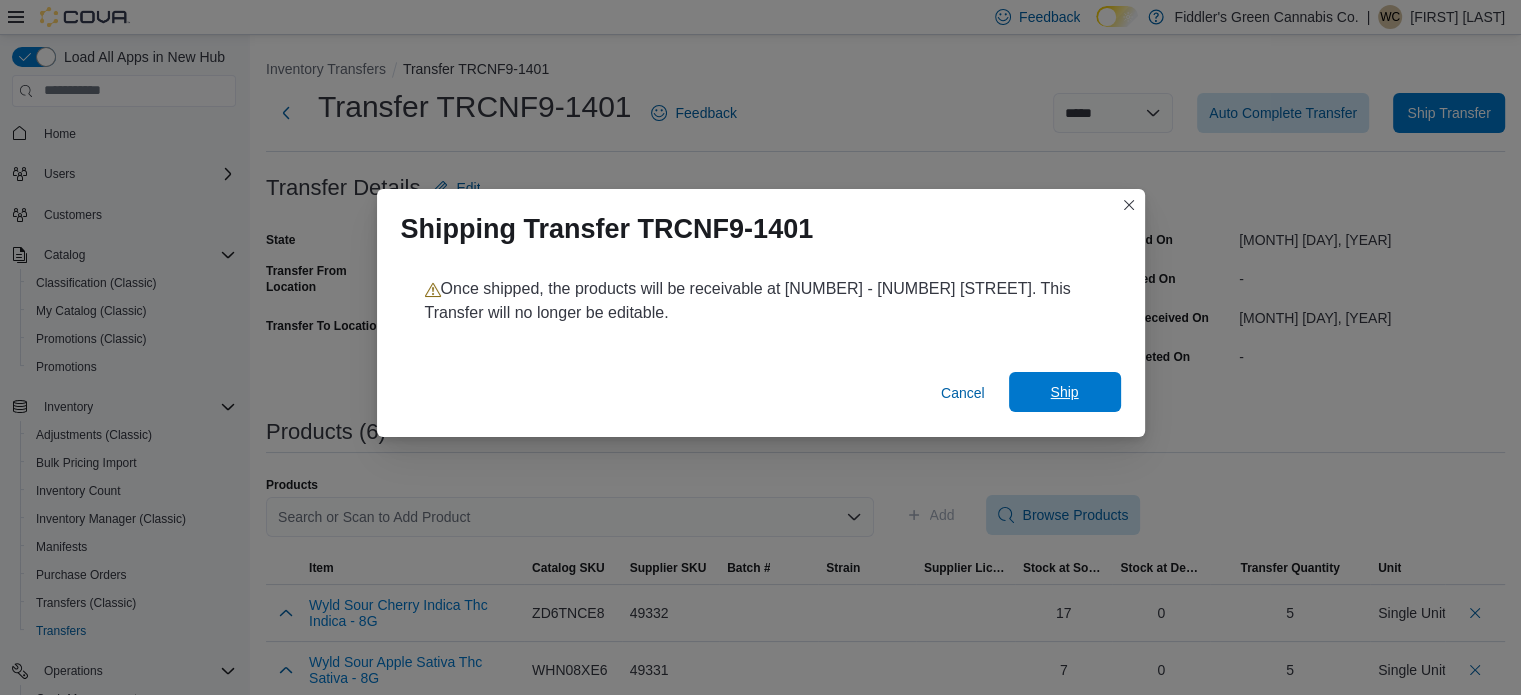click on "Ship" at bounding box center (1065, 392) 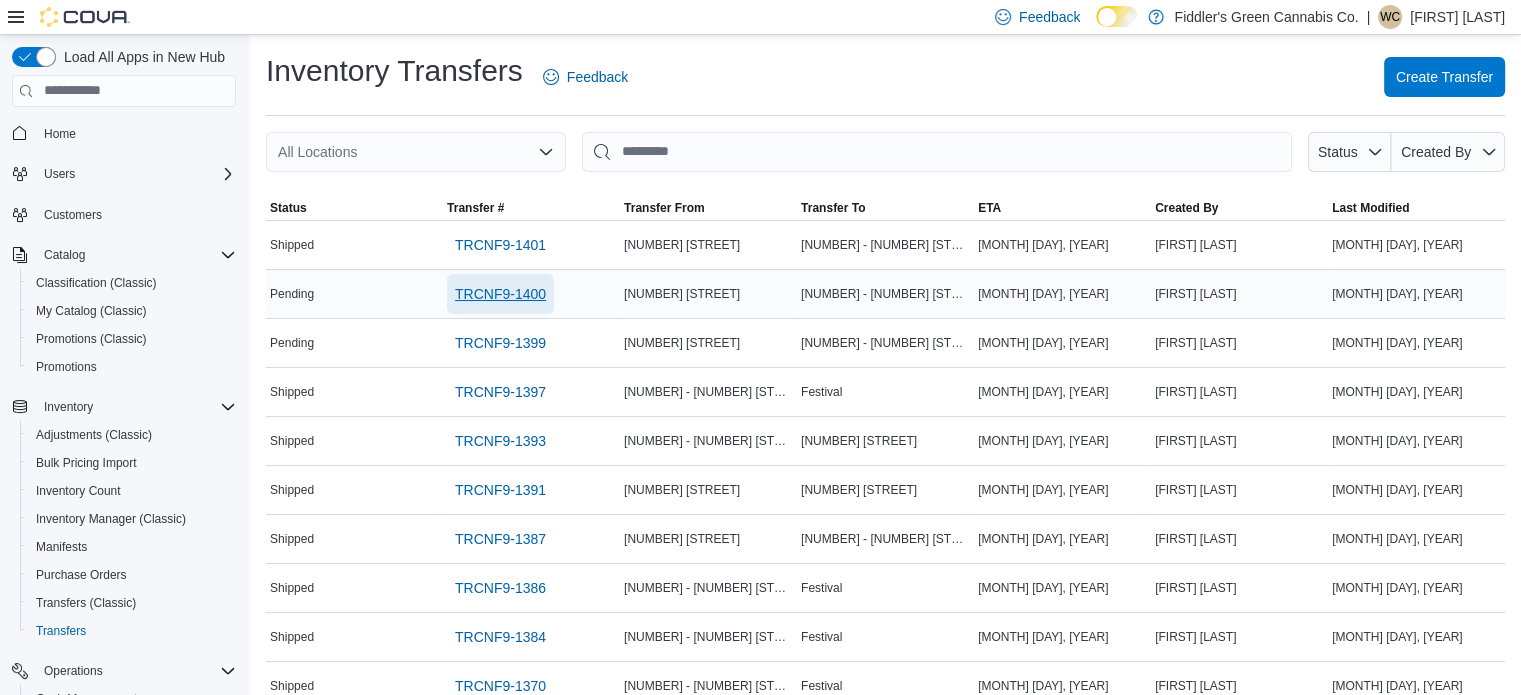click on "TRCNF9-1400" at bounding box center (500, 294) 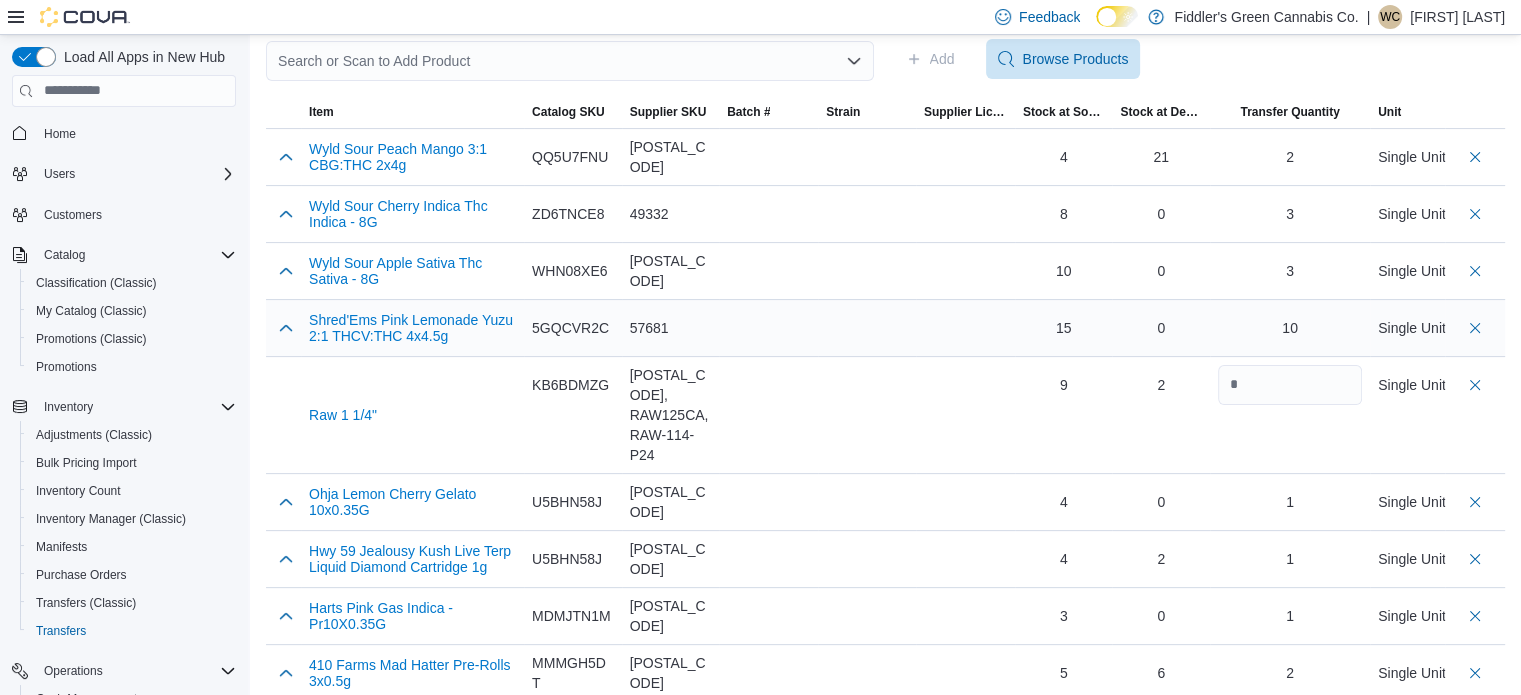 scroll, scrollTop: 0, scrollLeft: 0, axis: both 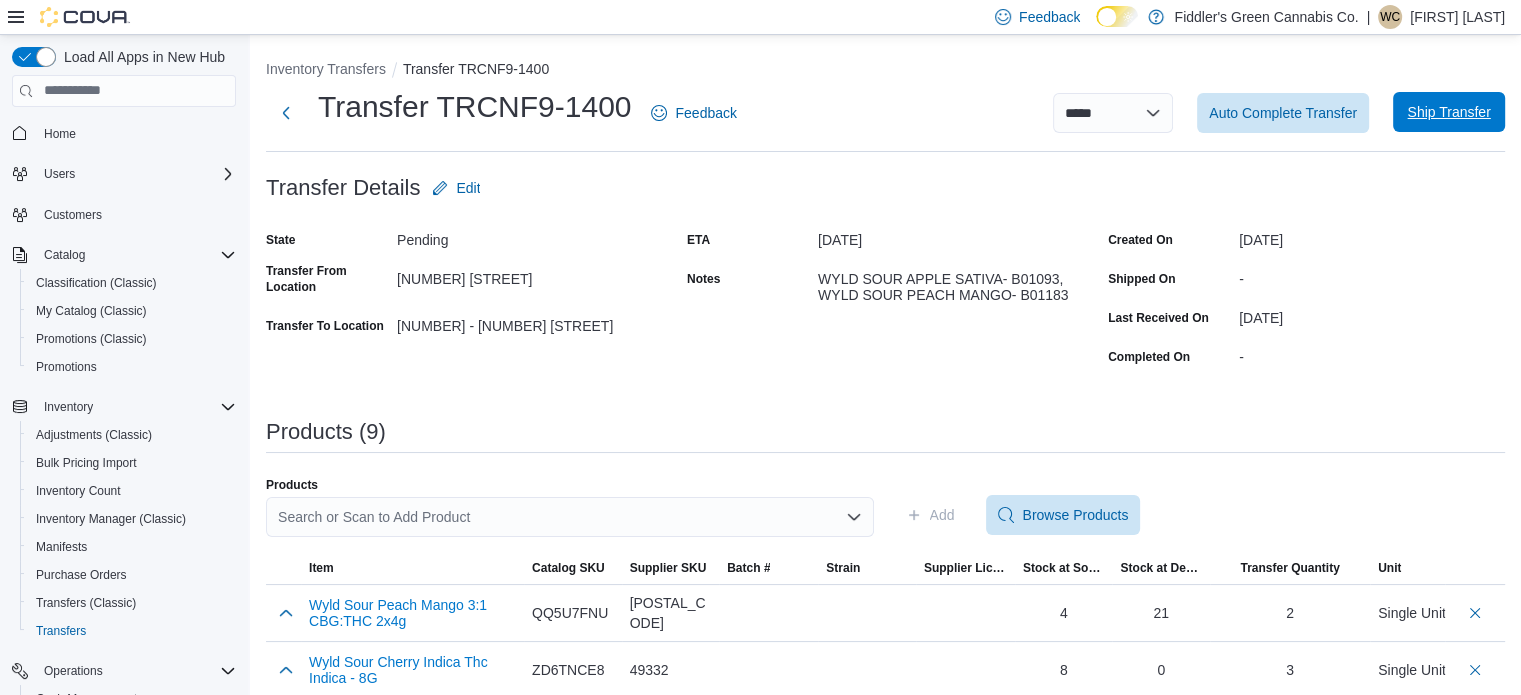 click on "Ship Transfer" at bounding box center (1448, 112) 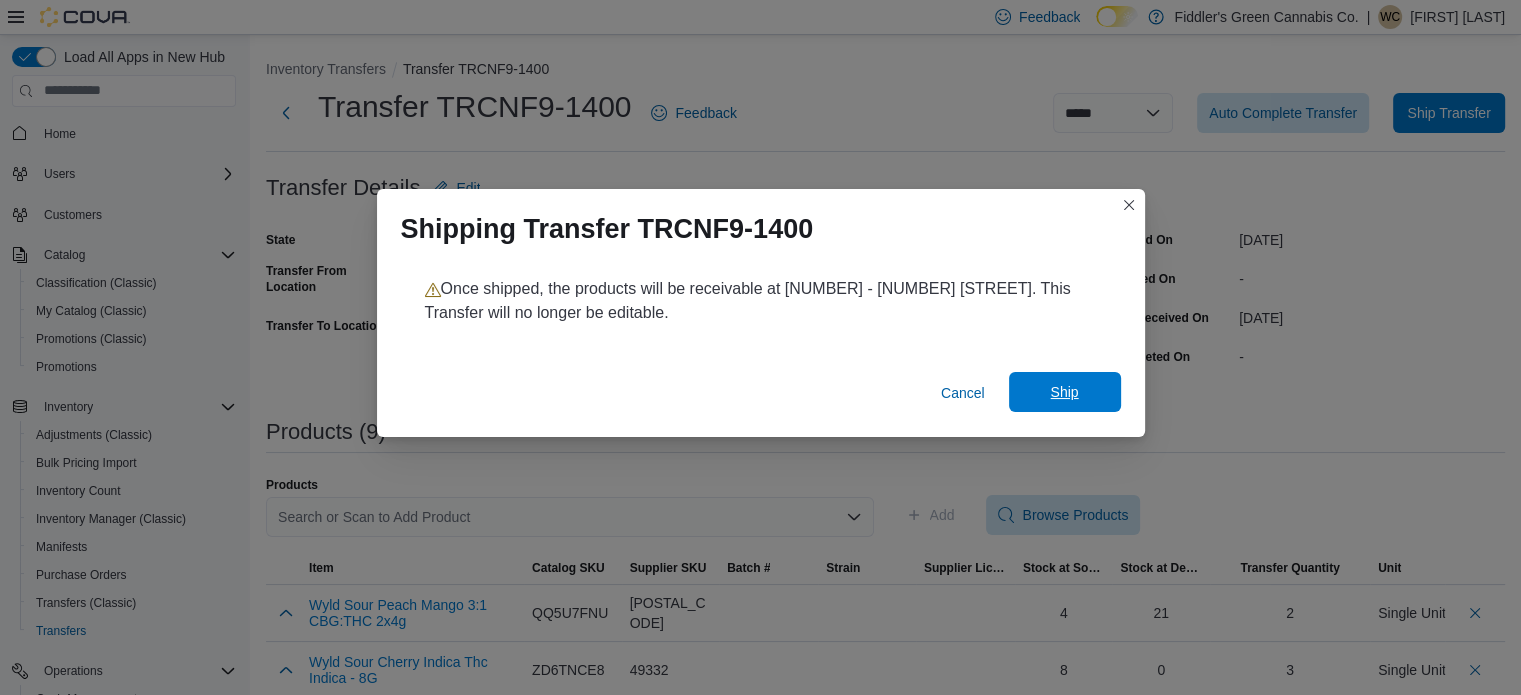 click on "Ship" at bounding box center (1065, 392) 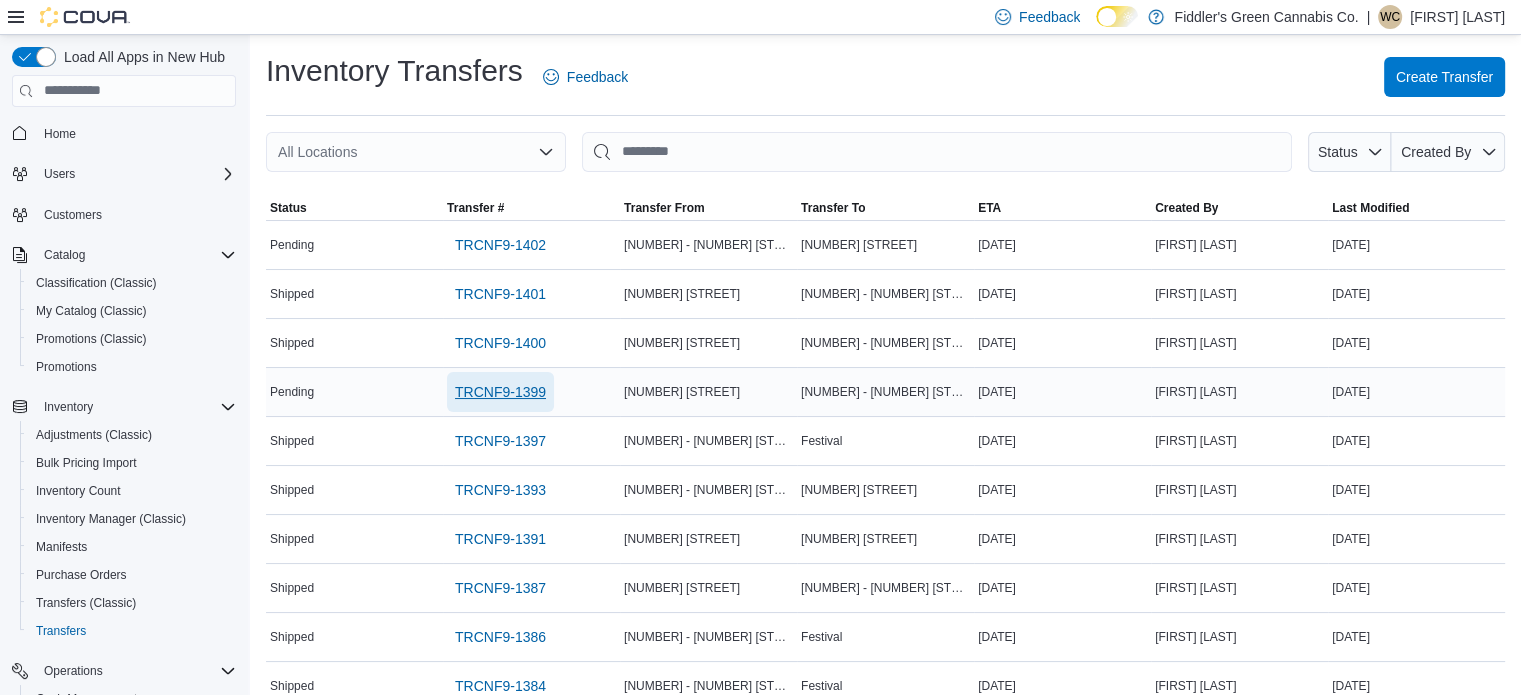 click on "TRCNF9-1399" at bounding box center [500, 392] 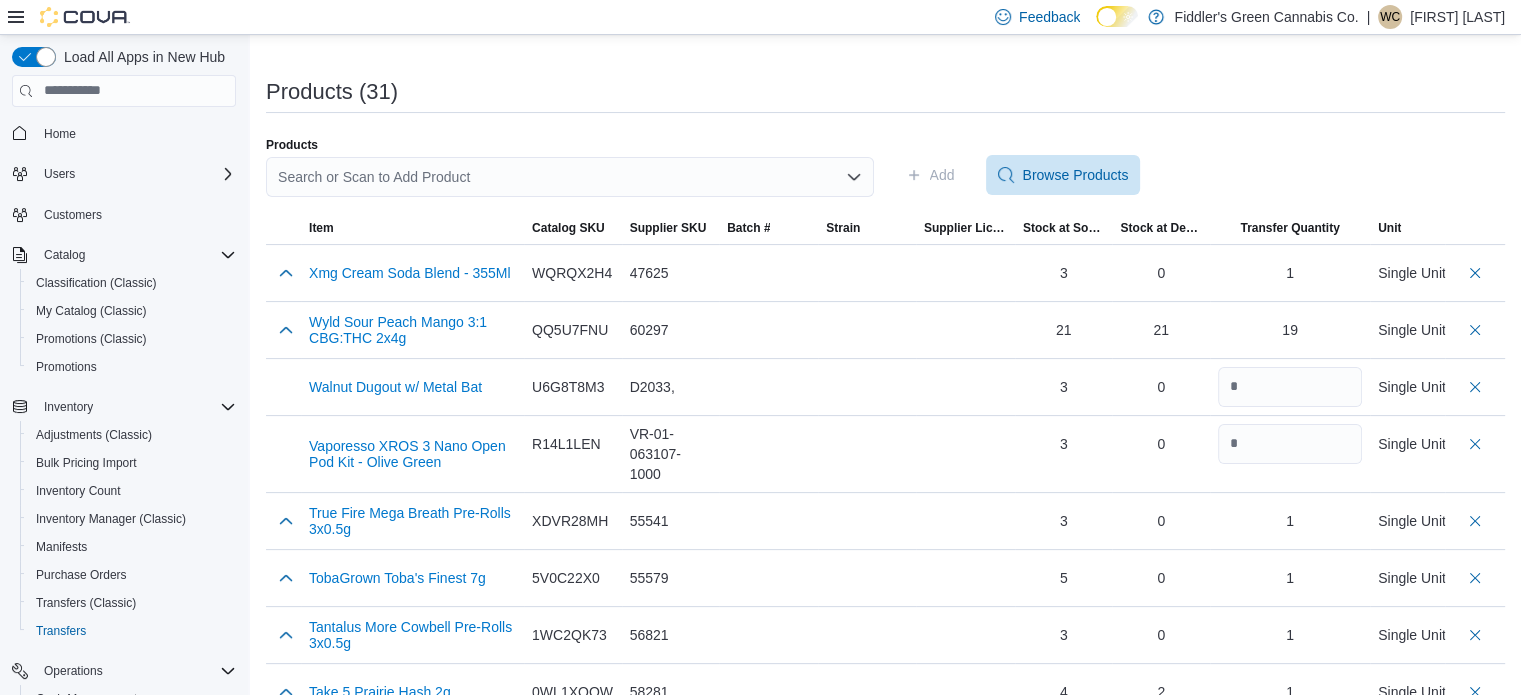 scroll, scrollTop: 354, scrollLeft: 0, axis: vertical 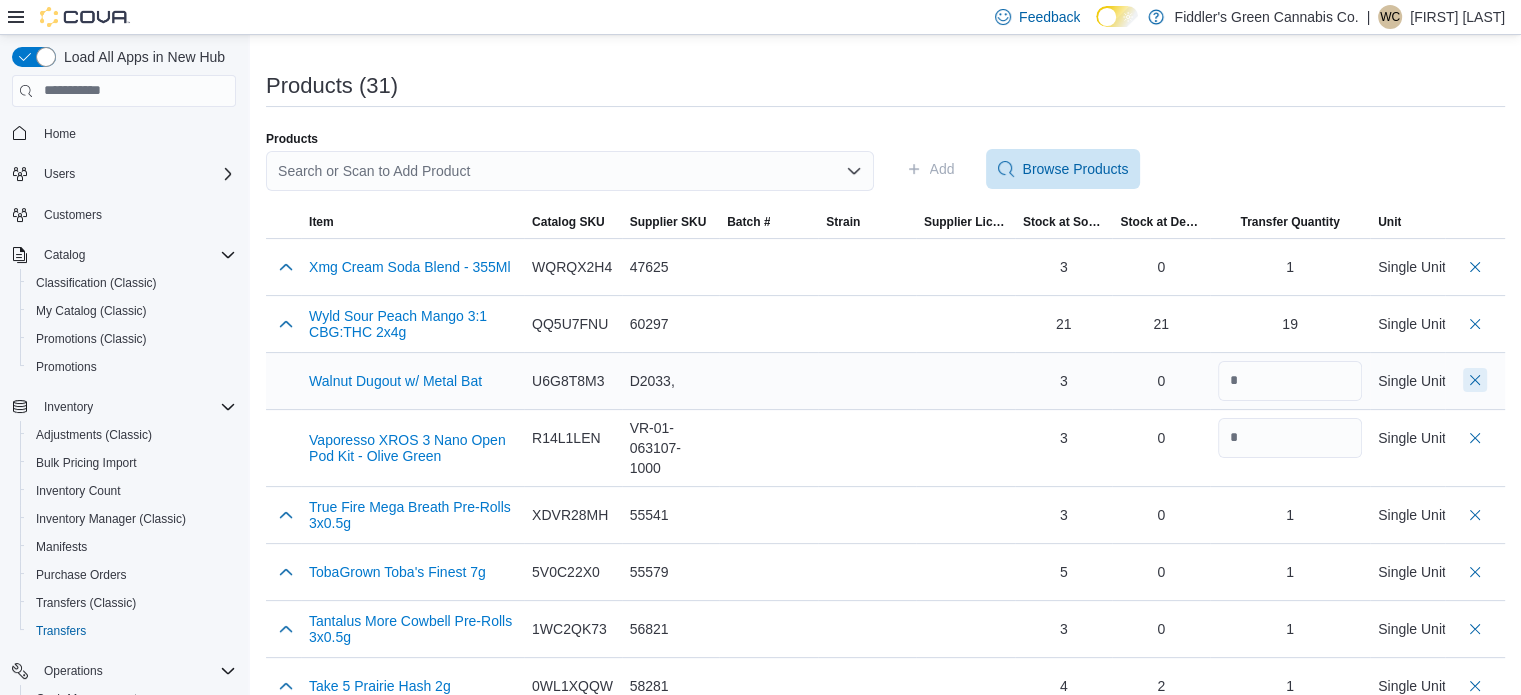 click at bounding box center (1475, 380) 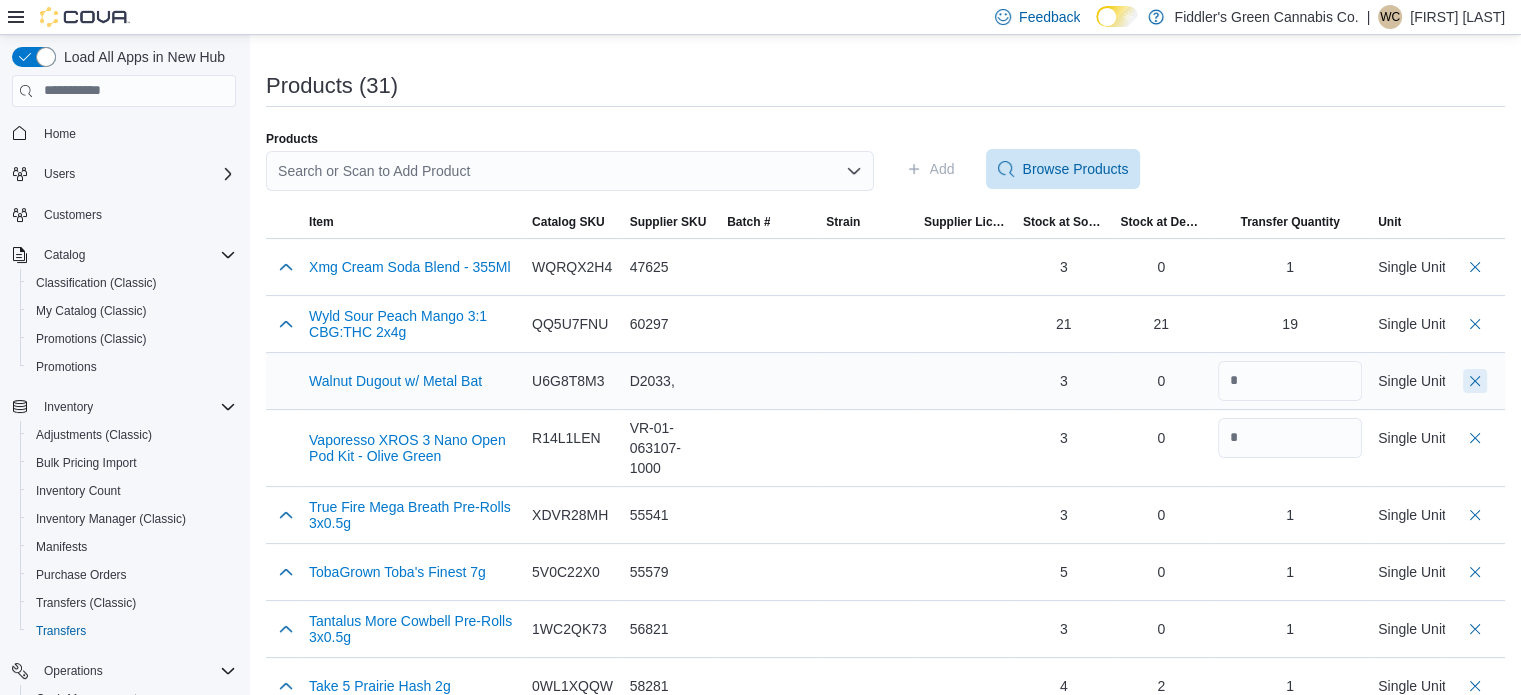 scroll, scrollTop: 354, scrollLeft: 0, axis: vertical 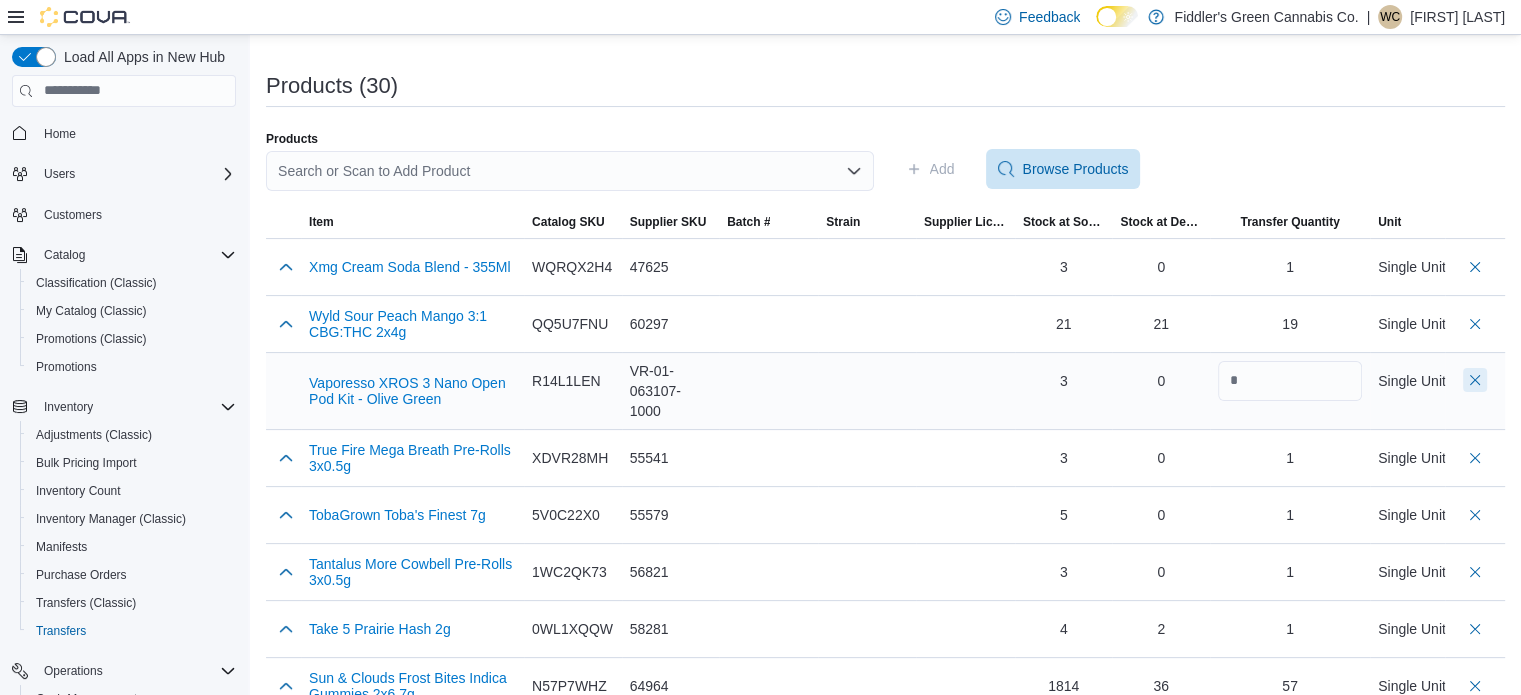 click at bounding box center [1475, 380] 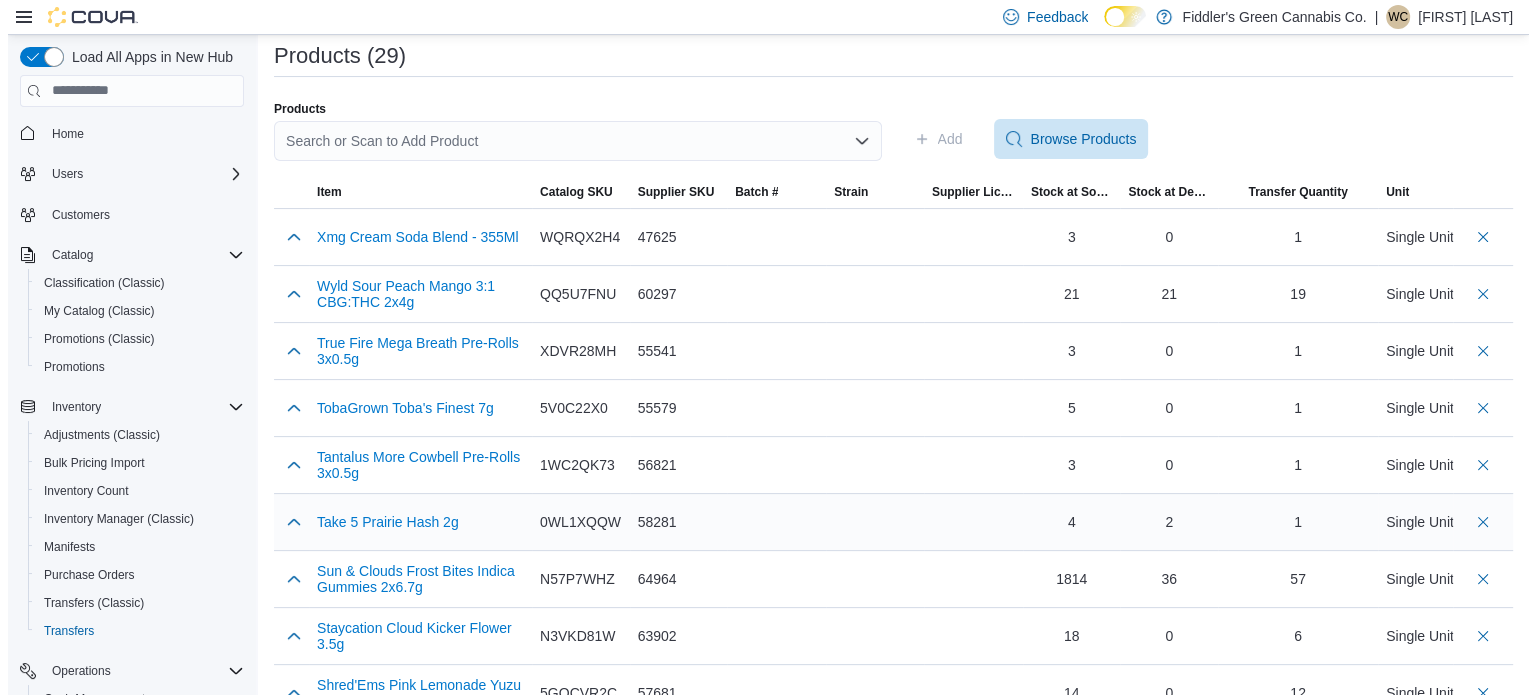 scroll, scrollTop: 0, scrollLeft: 0, axis: both 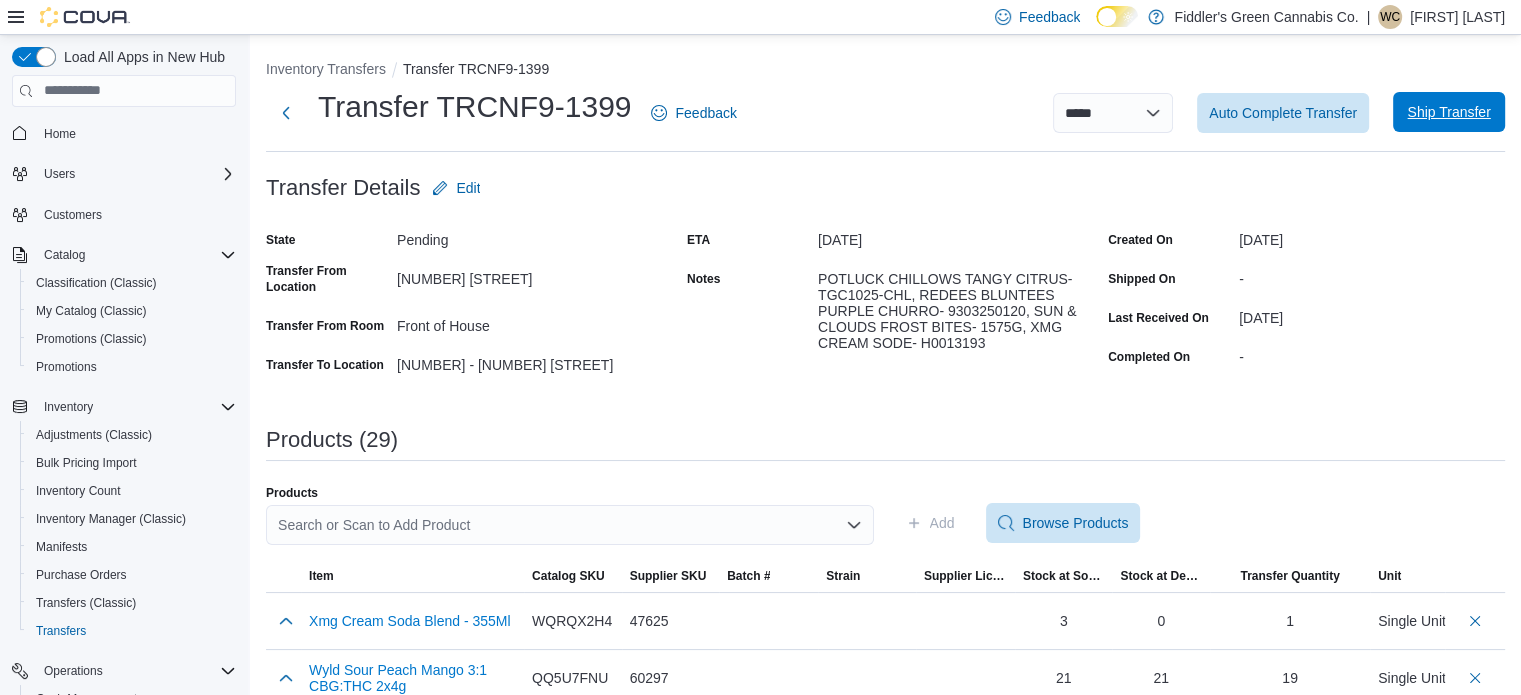 click on "Ship Transfer" at bounding box center (1449, 112) 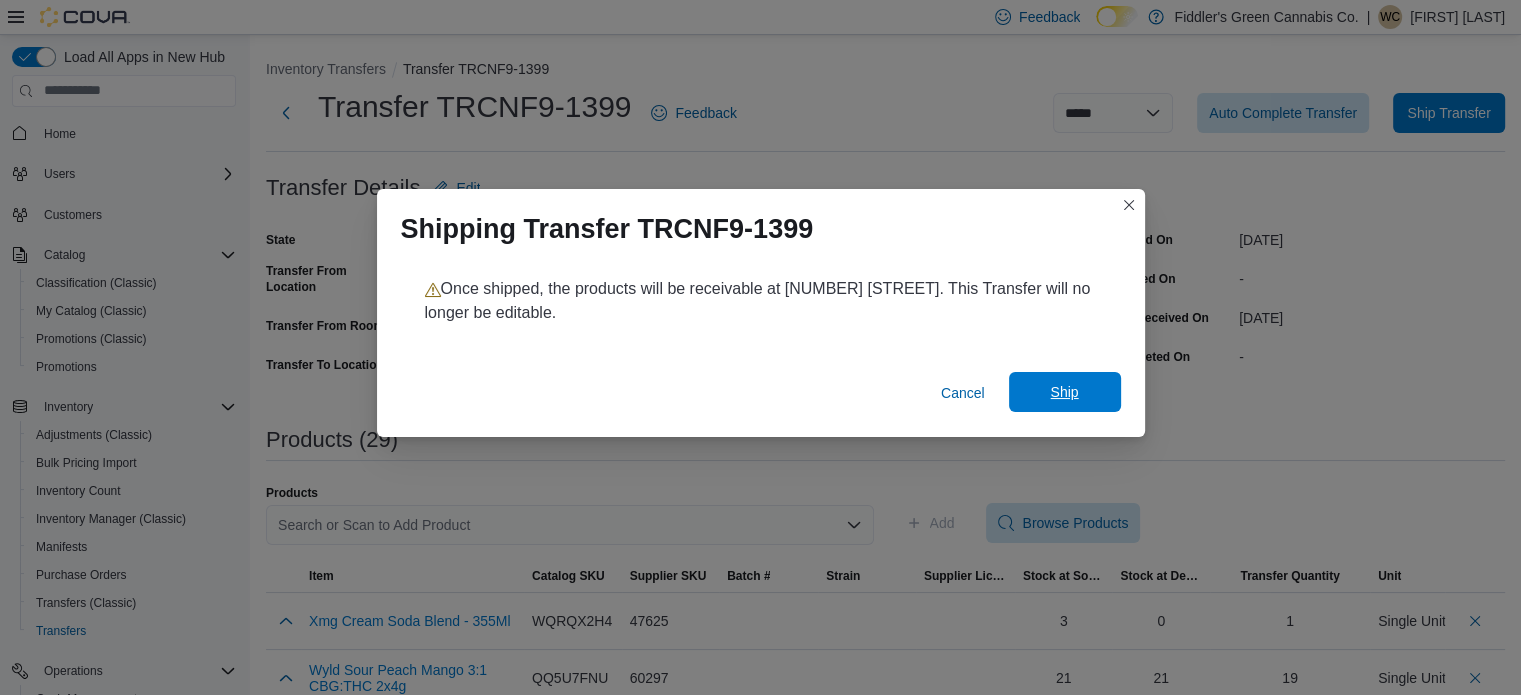 click on "Ship" at bounding box center (1065, 392) 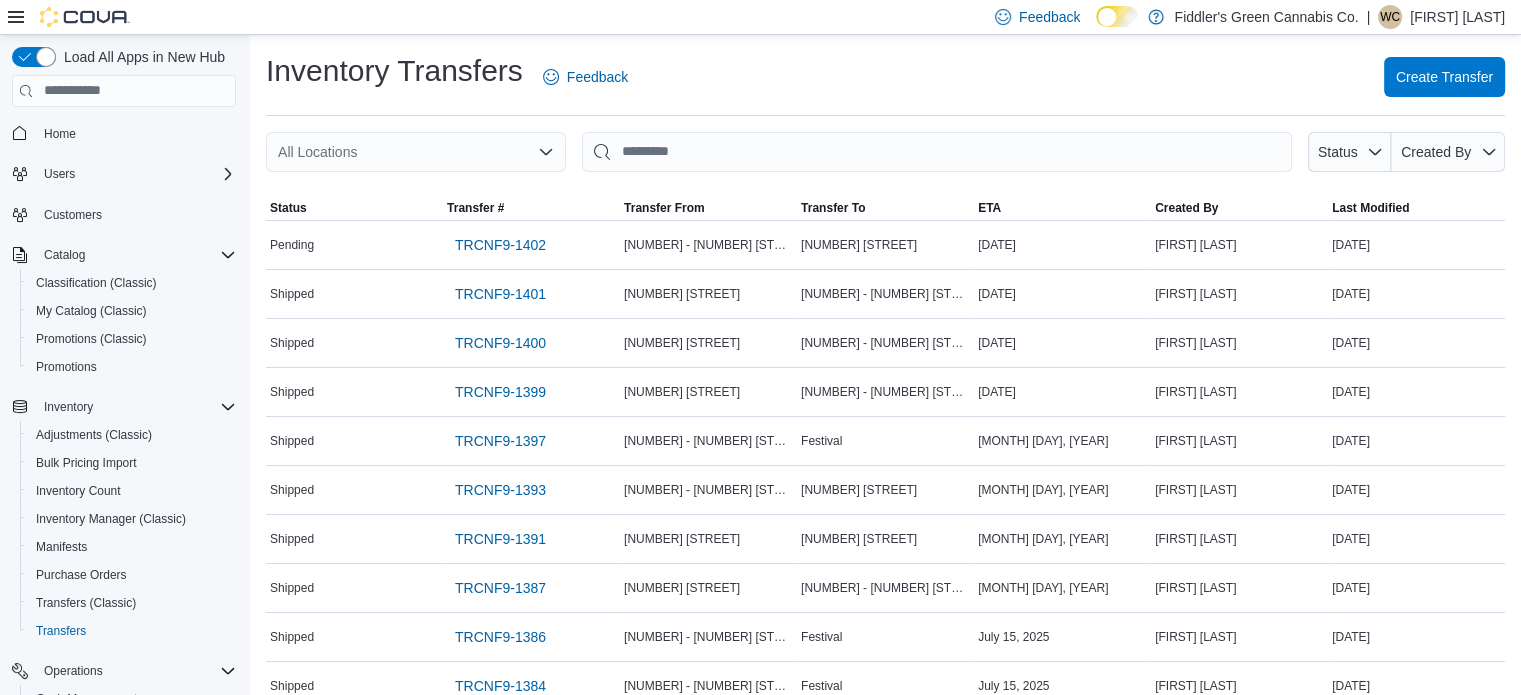 click on "Inventory Transfers Feedback Create Transfer" at bounding box center [885, 77] 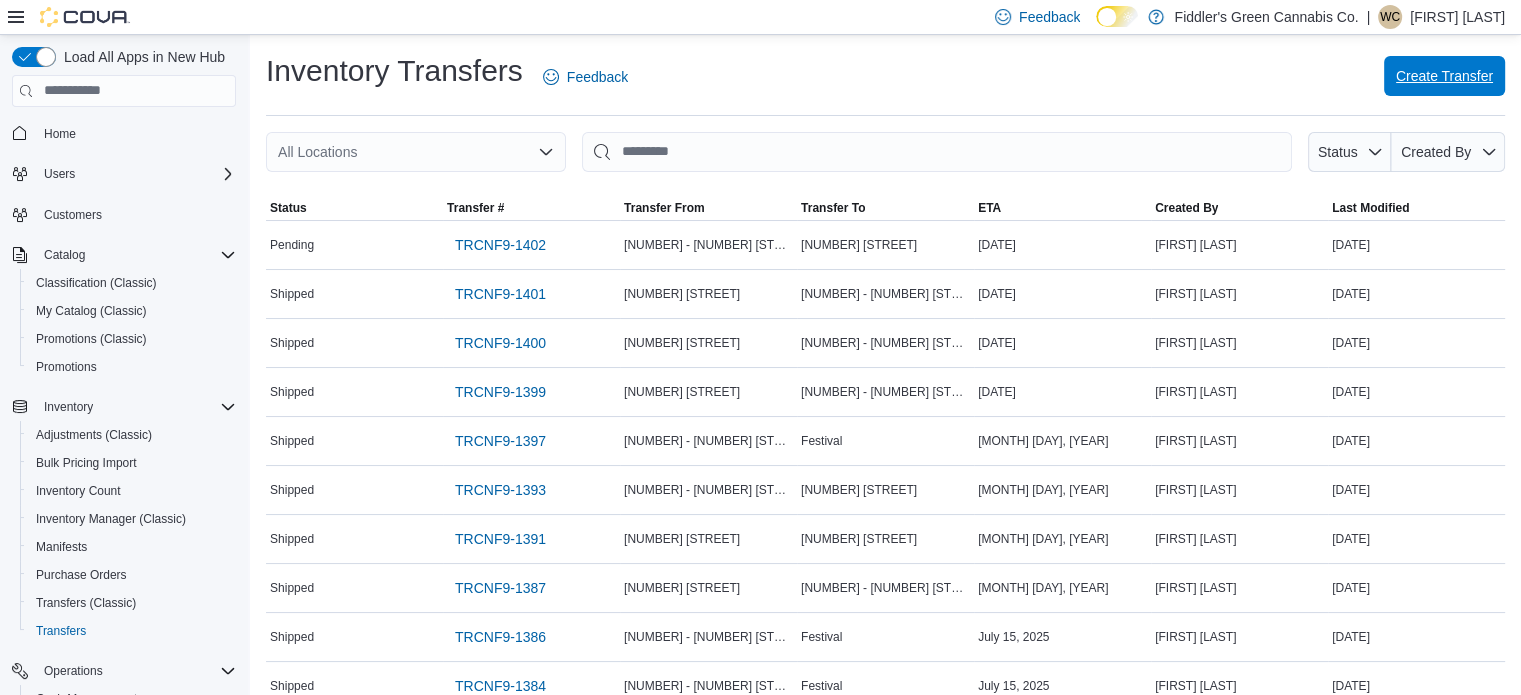 click on "Create Transfer" at bounding box center [1444, 76] 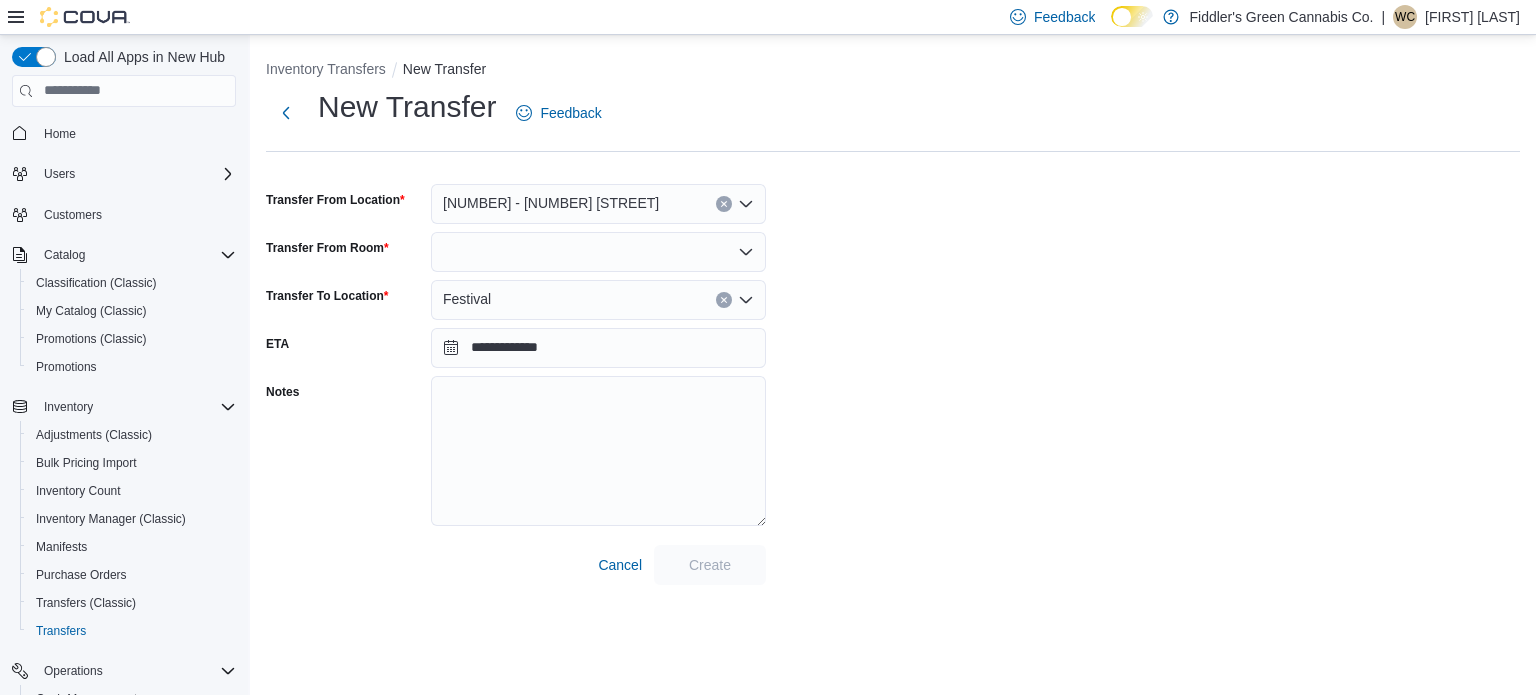 click at bounding box center (598, 252) 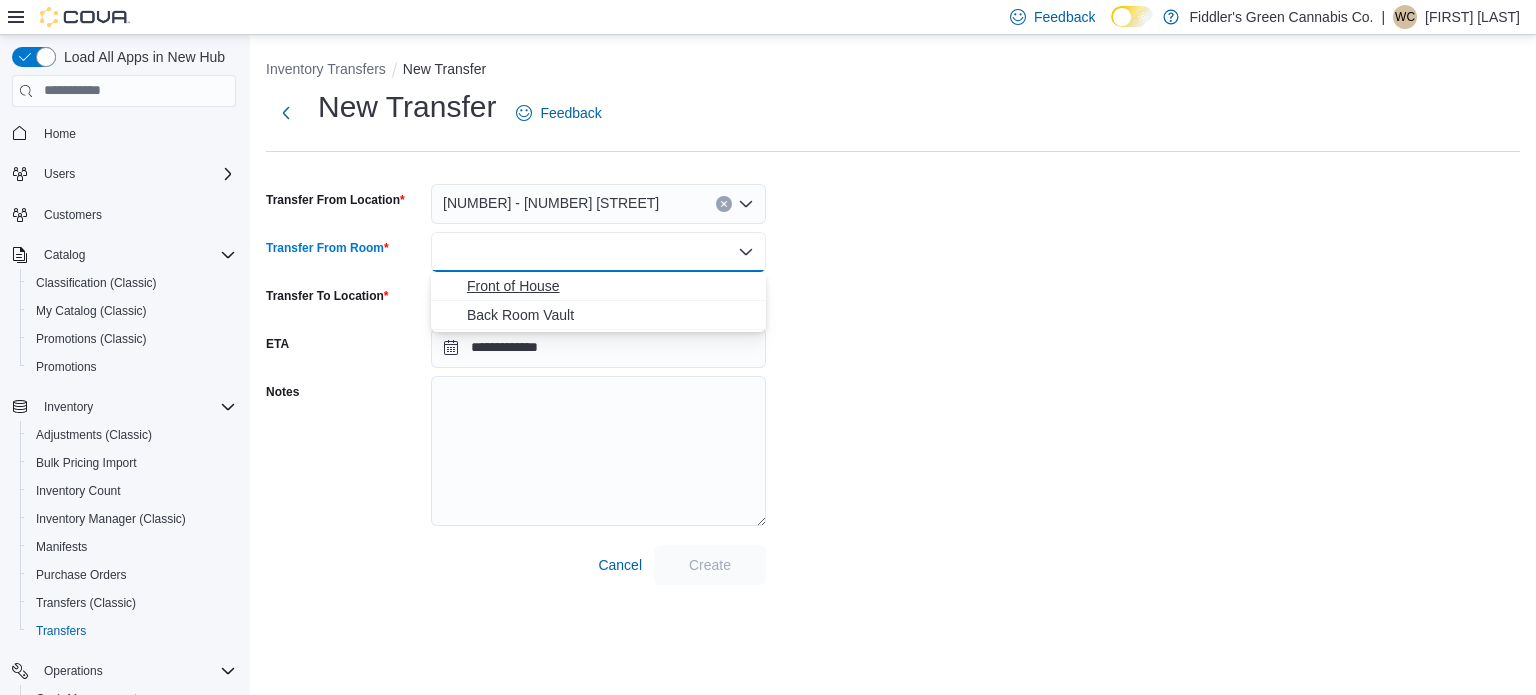click on "Front of House" at bounding box center [610, 286] 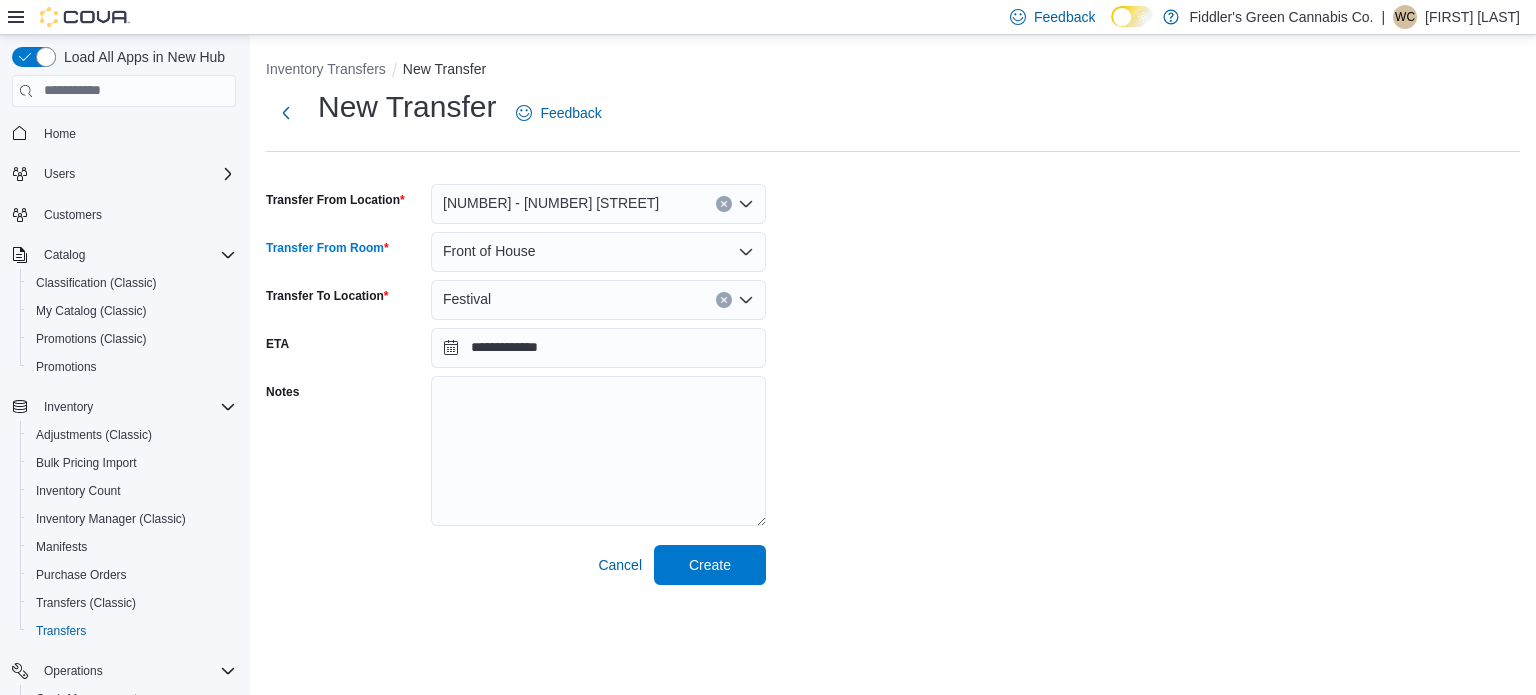 click on "Festival" at bounding box center [598, 300] 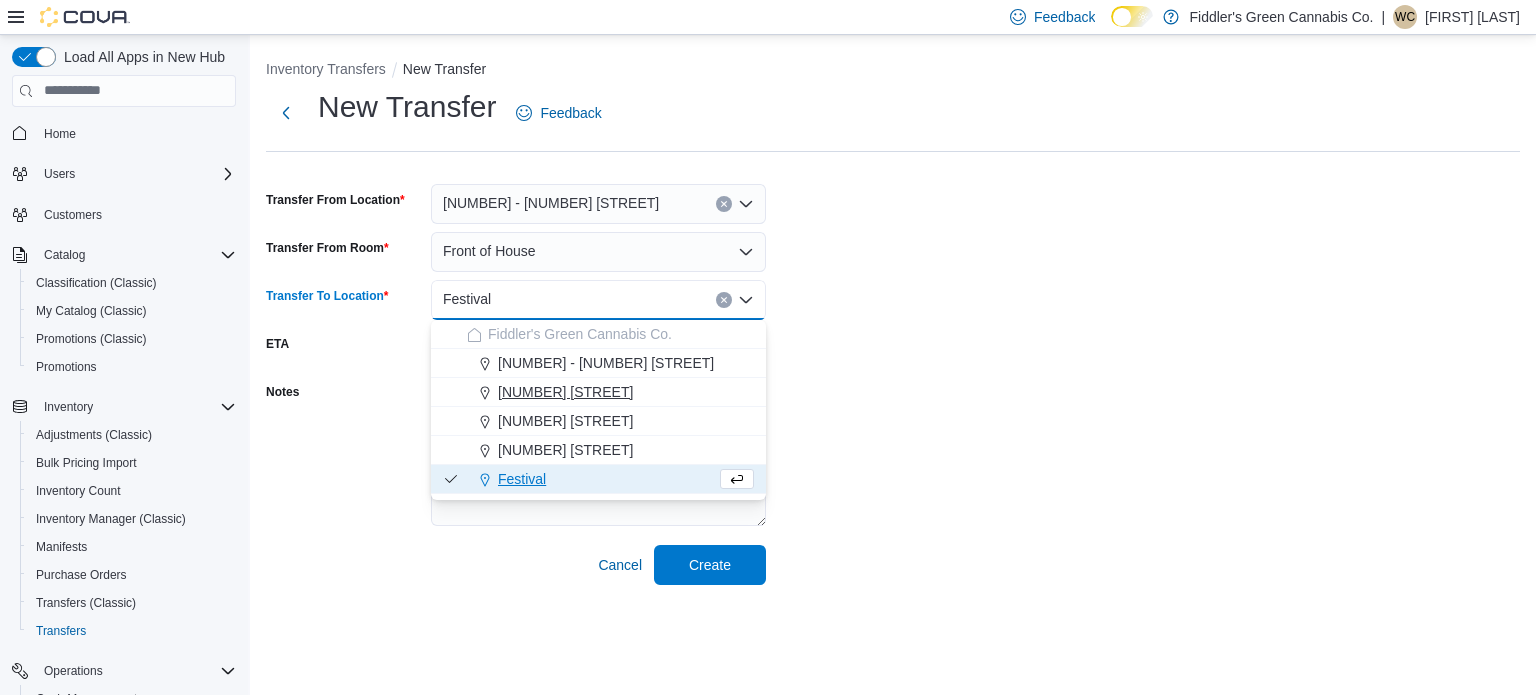 click on "[NUMBER] [STREET]" at bounding box center (565, 392) 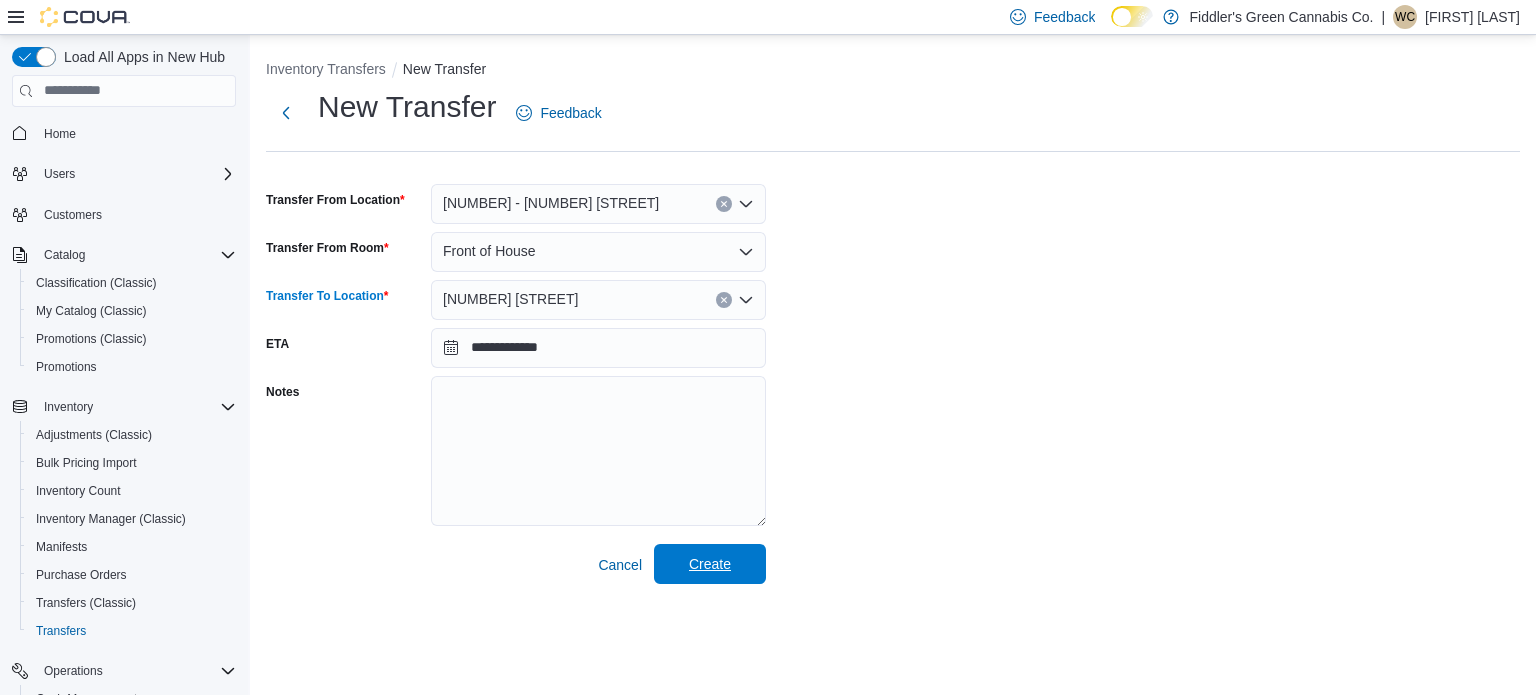 click on "Create" at bounding box center (710, 564) 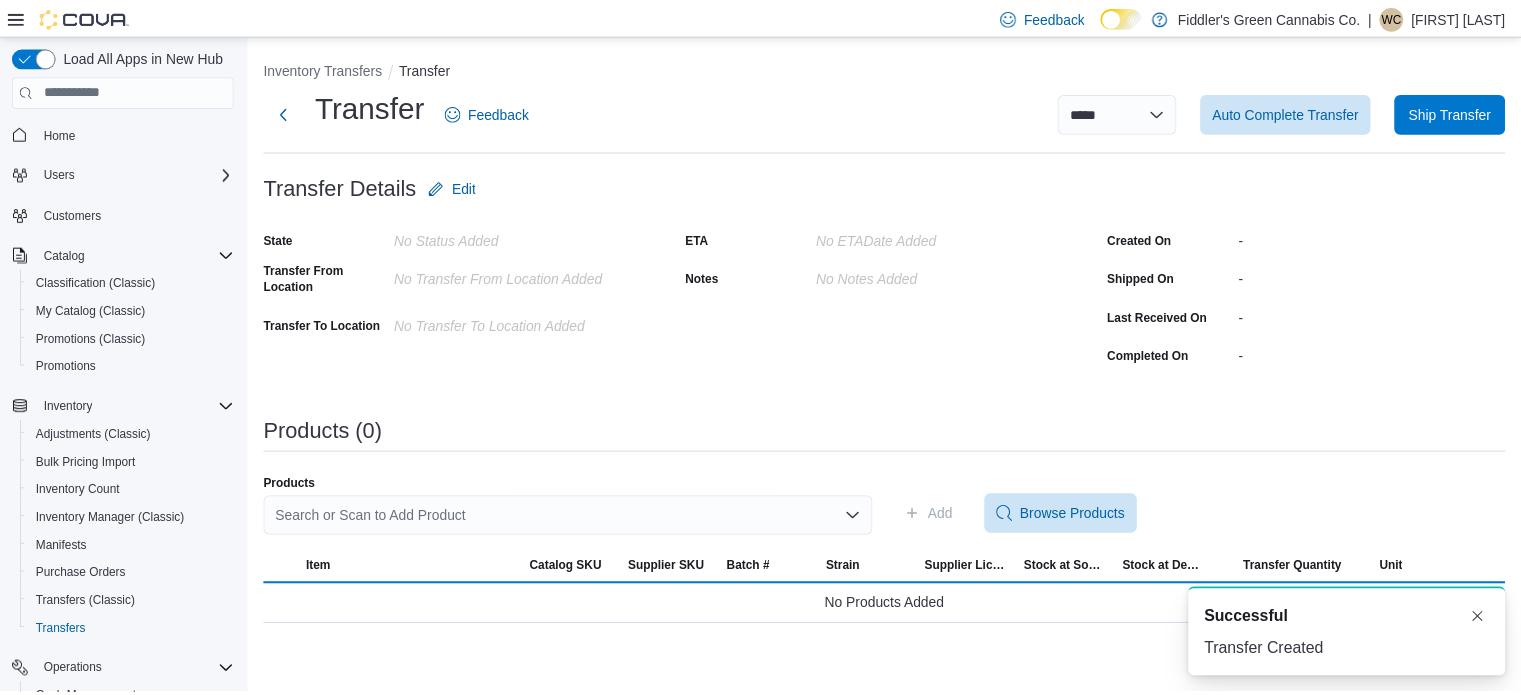 scroll, scrollTop: 0, scrollLeft: 0, axis: both 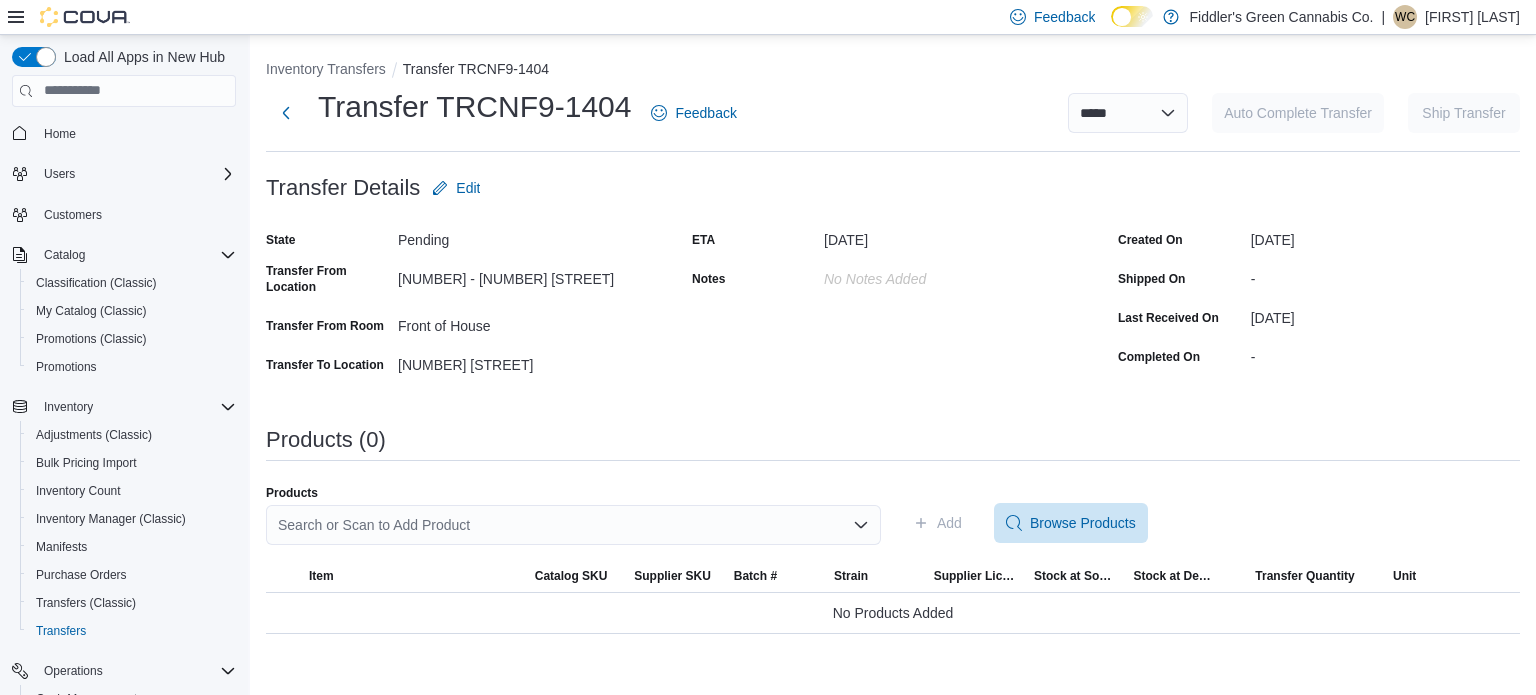 click on "Search or Scan to Add Product" at bounding box center [573, 525] 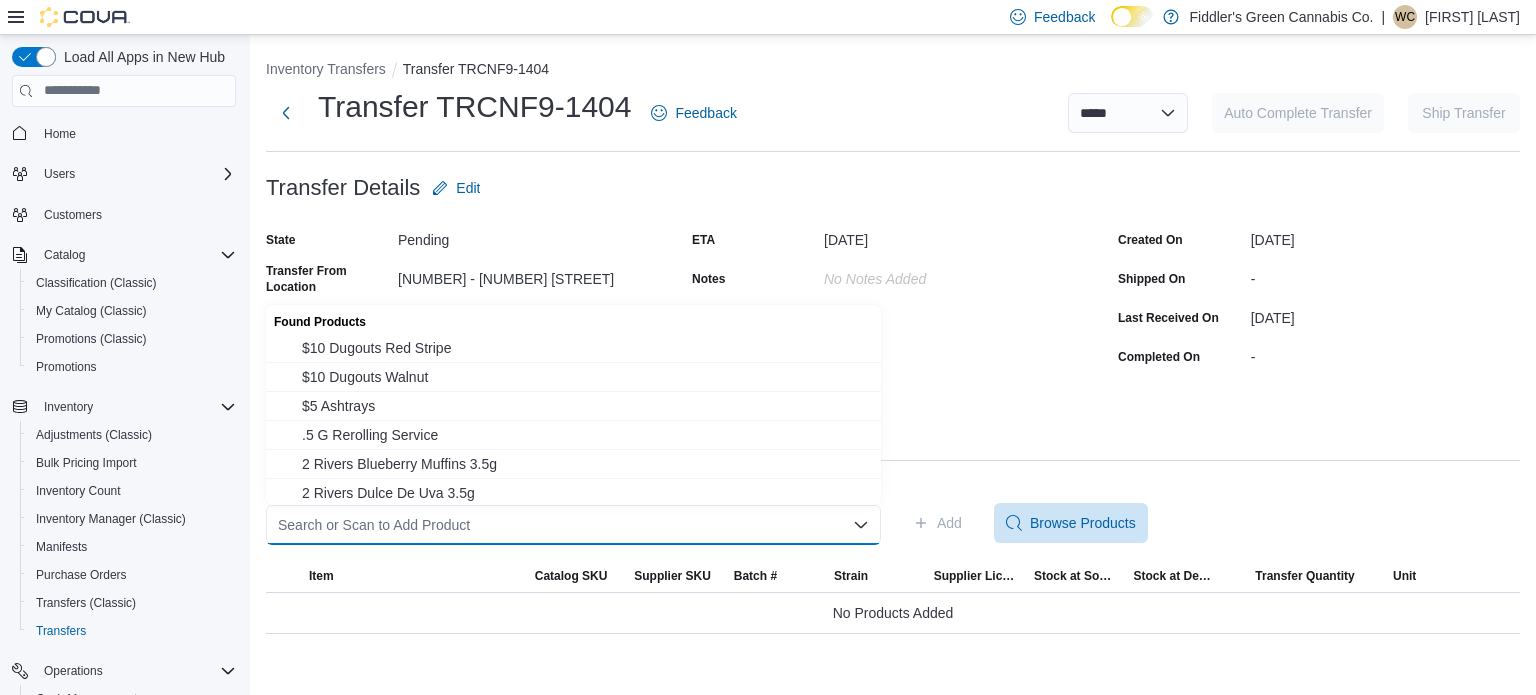 paste on "**********" 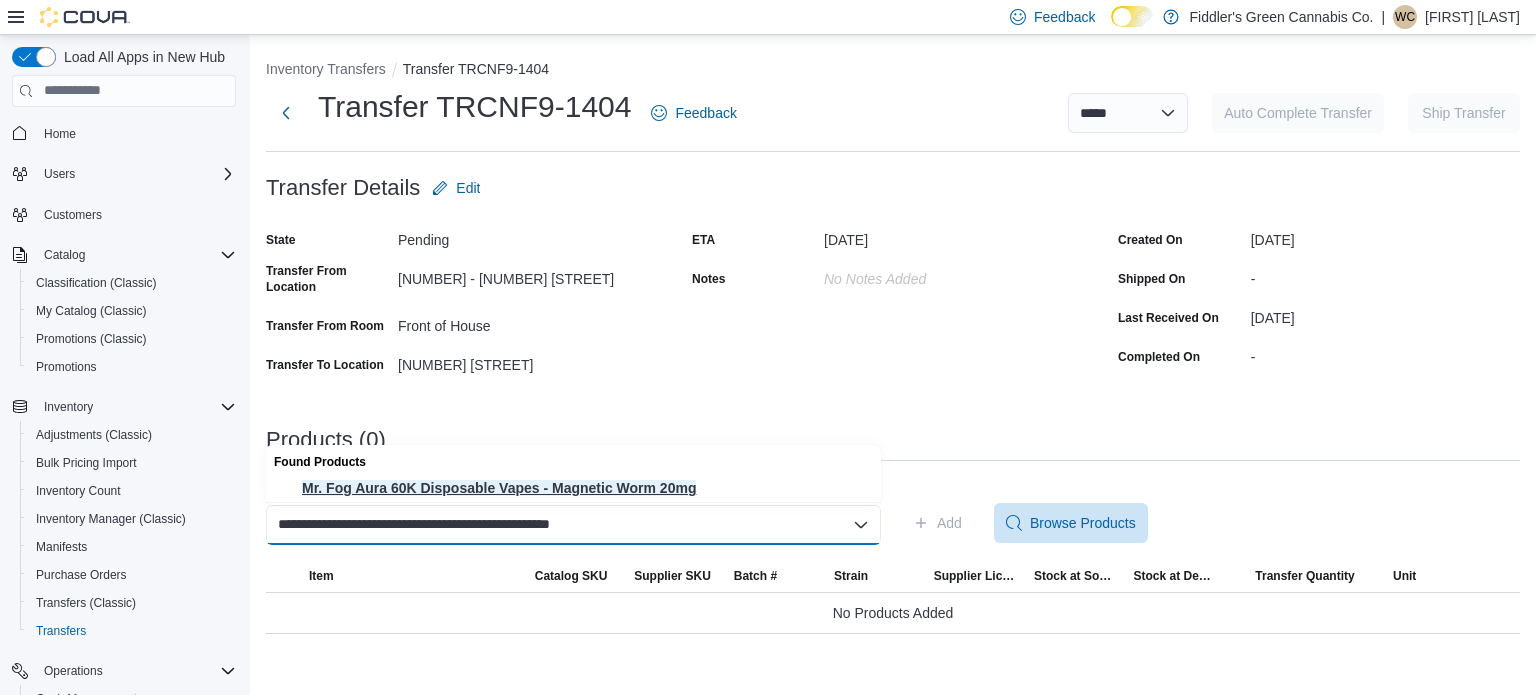type on "**********" 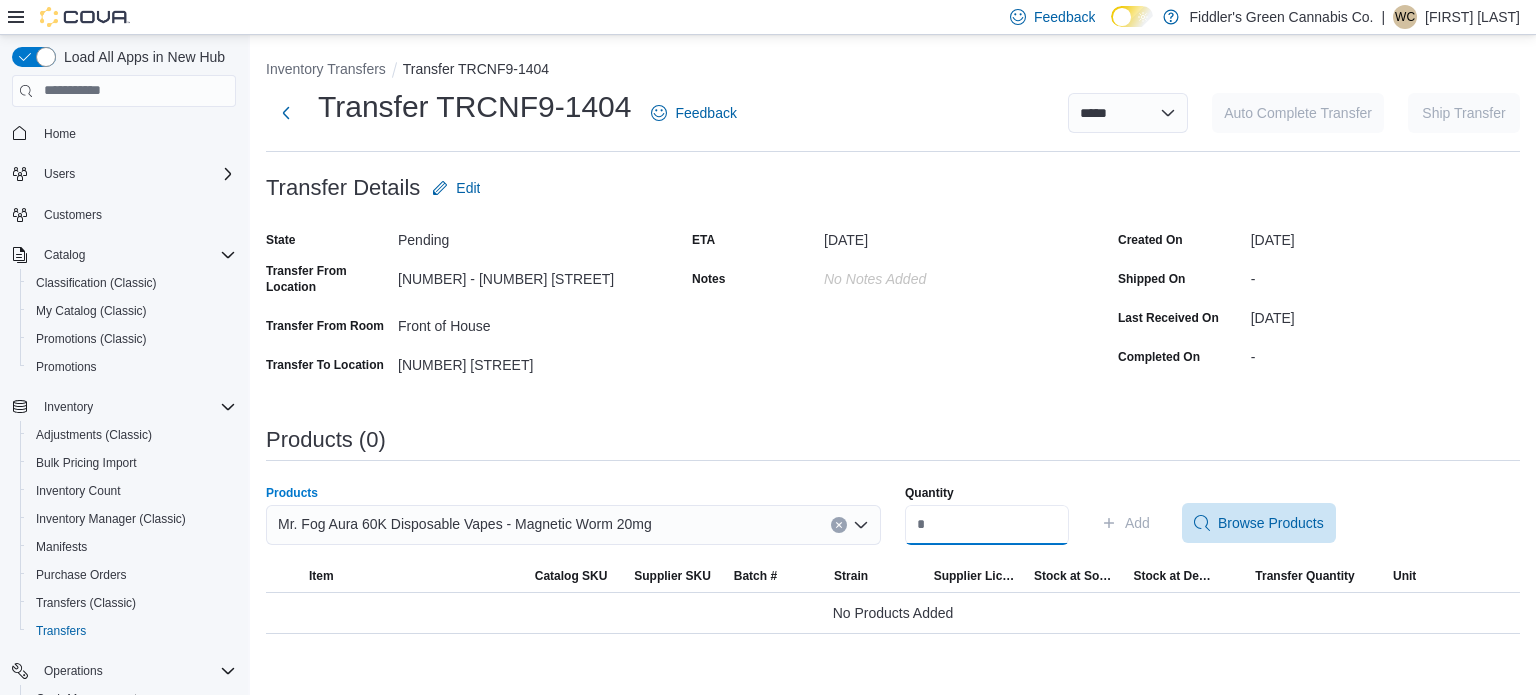 click on "Quantity" at bounding box center [987, 525] 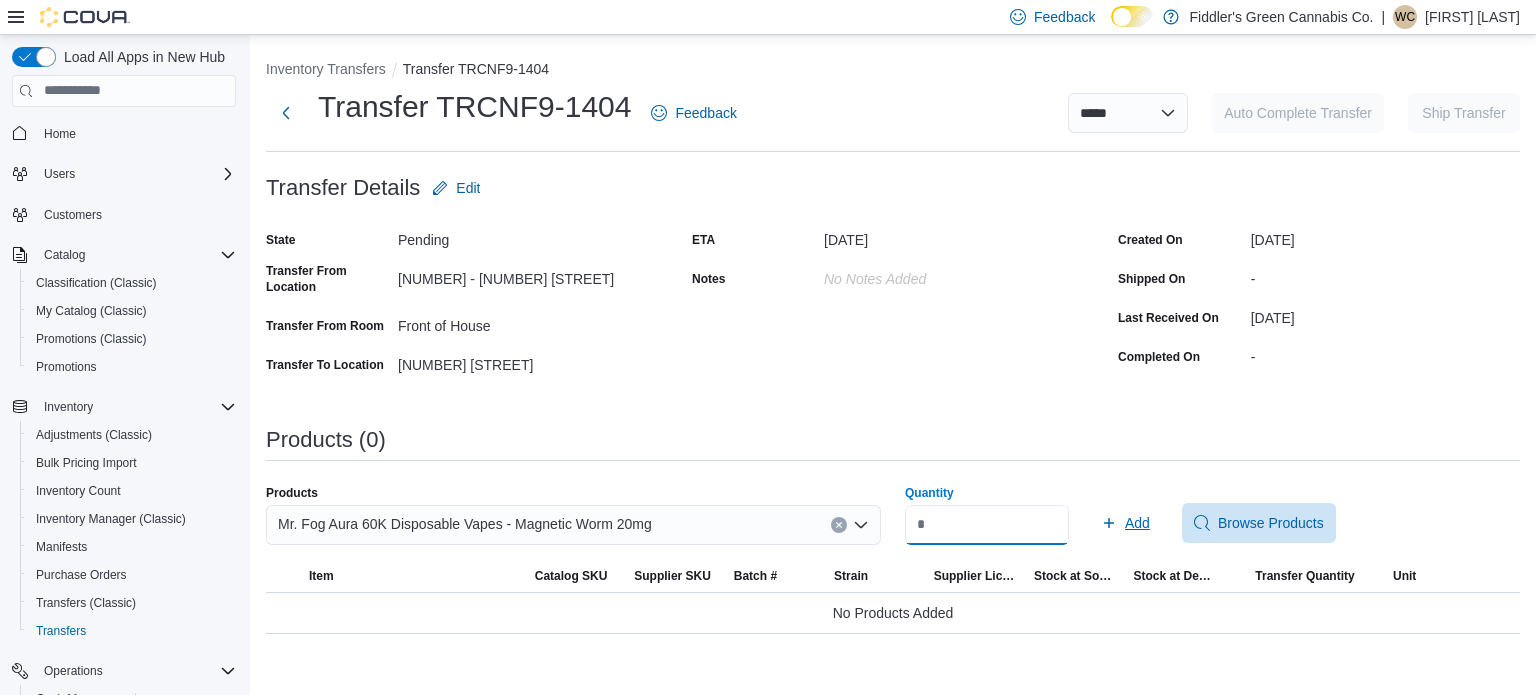 type on "*" 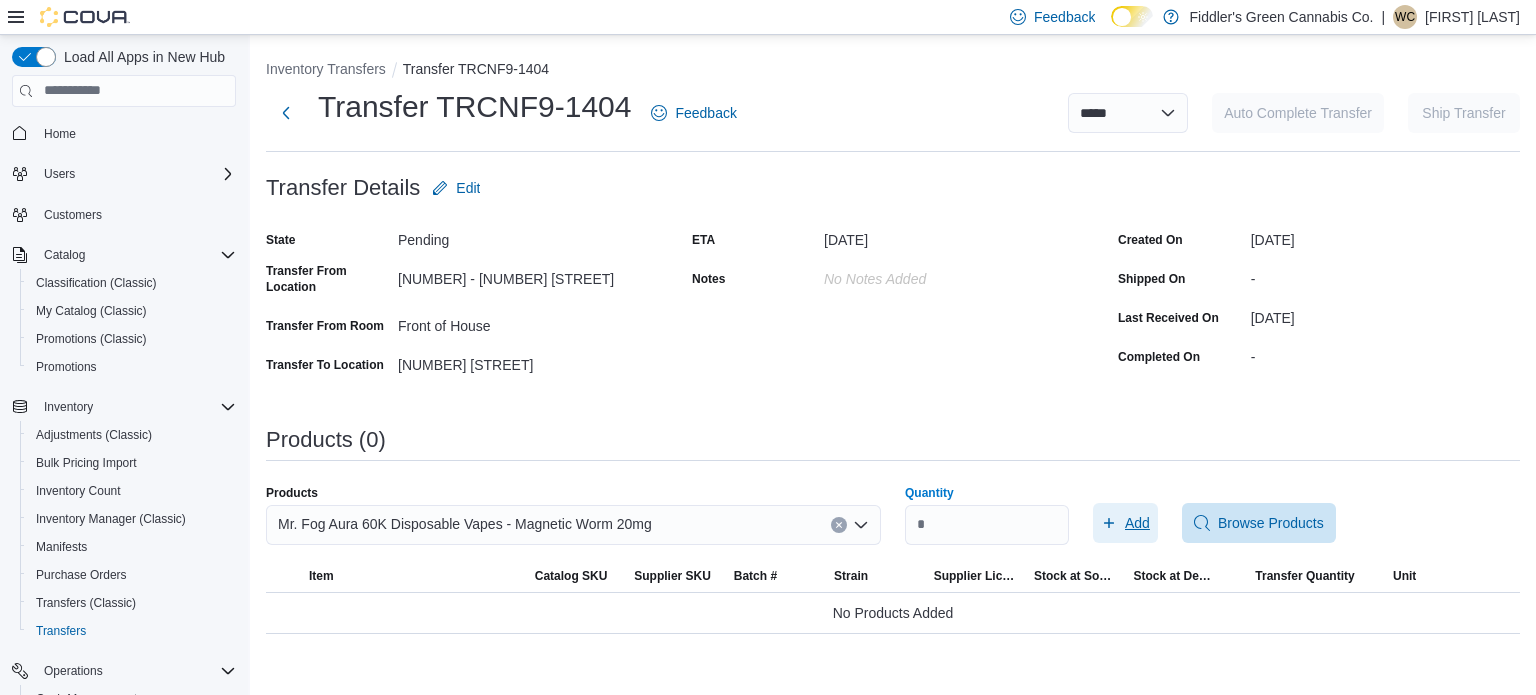 click on "Add" at bounding box center (1137, 523) 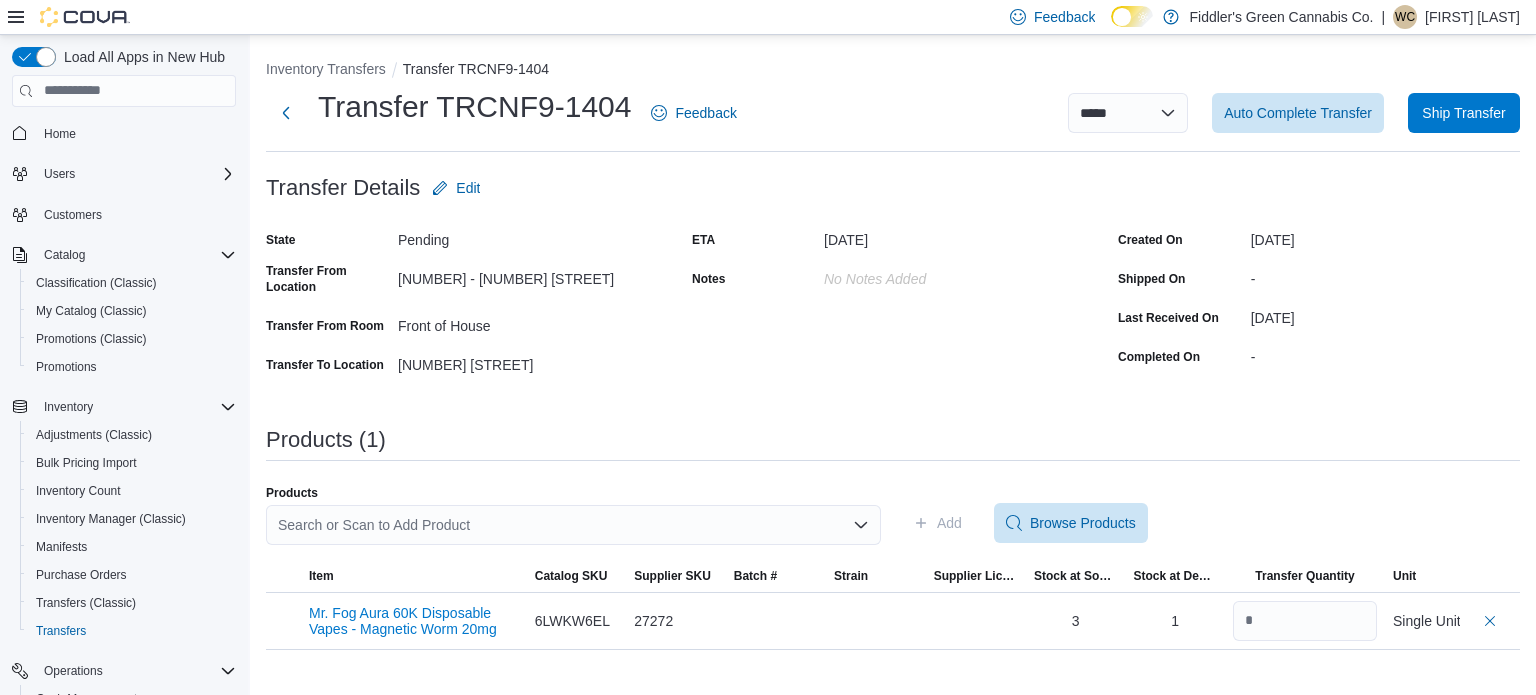 click on "Search or Scan to Add Product" at bounding box center [573, 525] 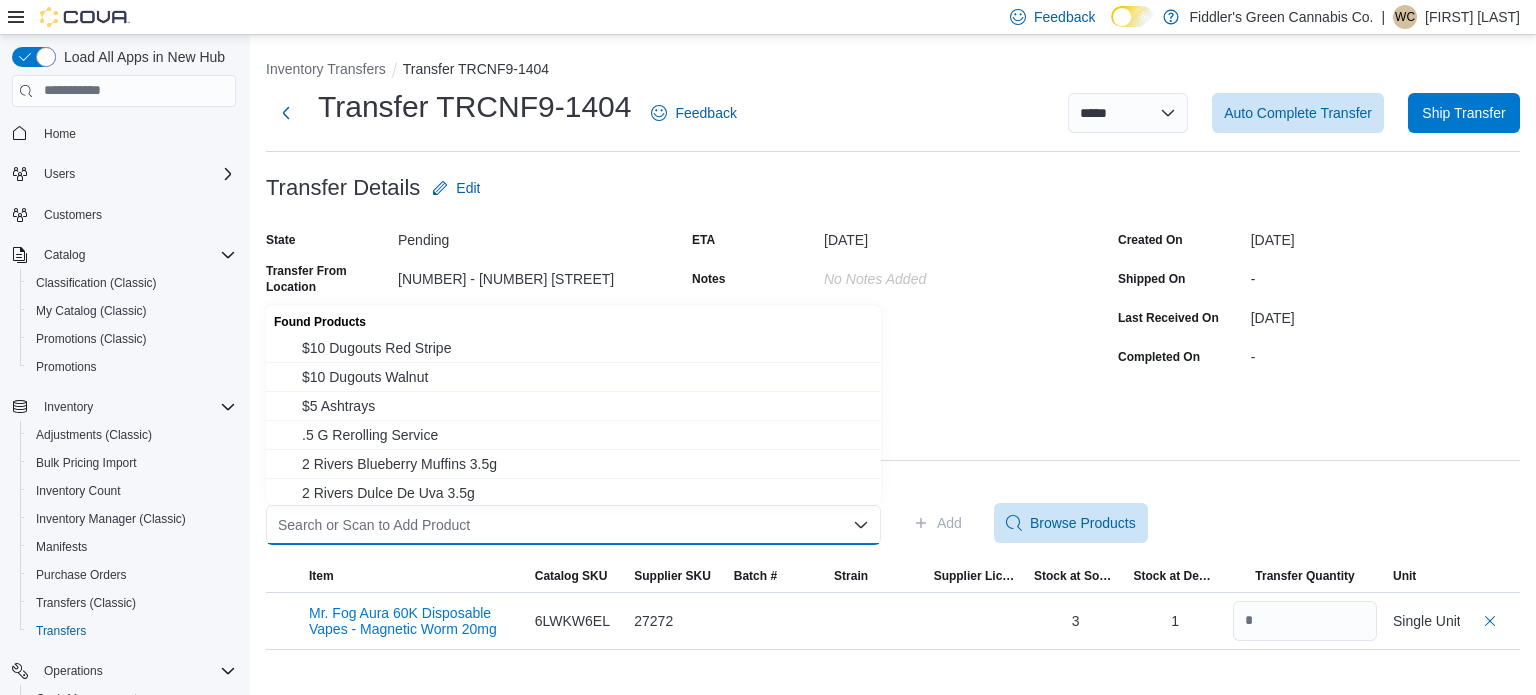 paste on "**********" 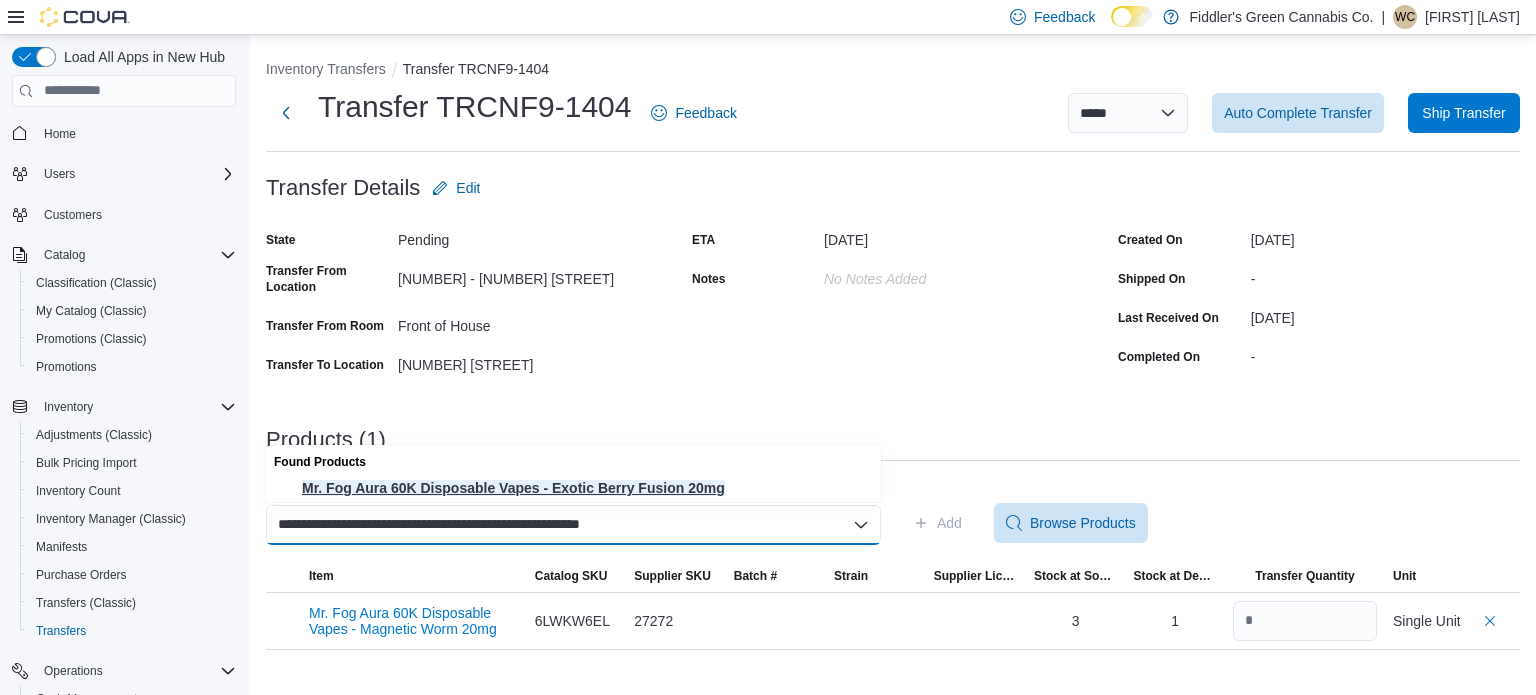 type on "**********" 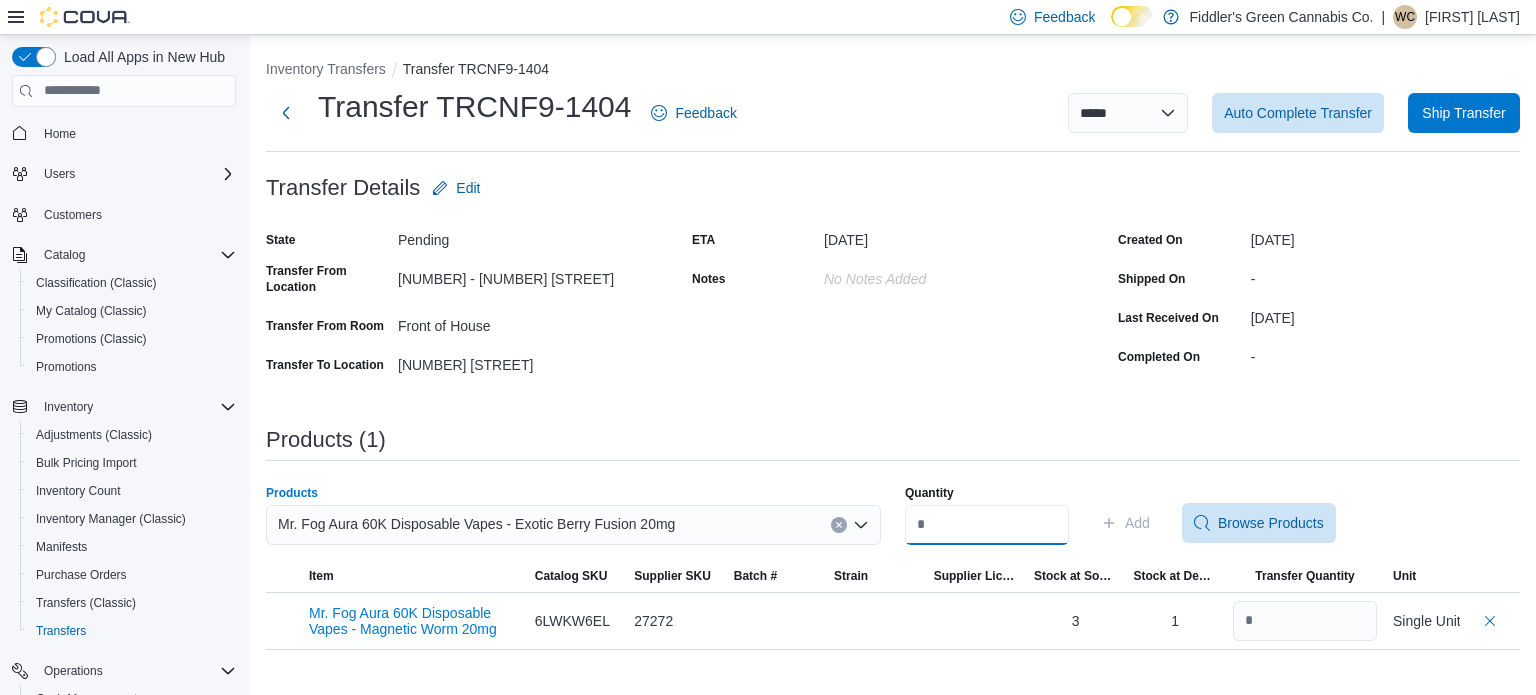 click on "Quantity" at bounding box center [987, 525] 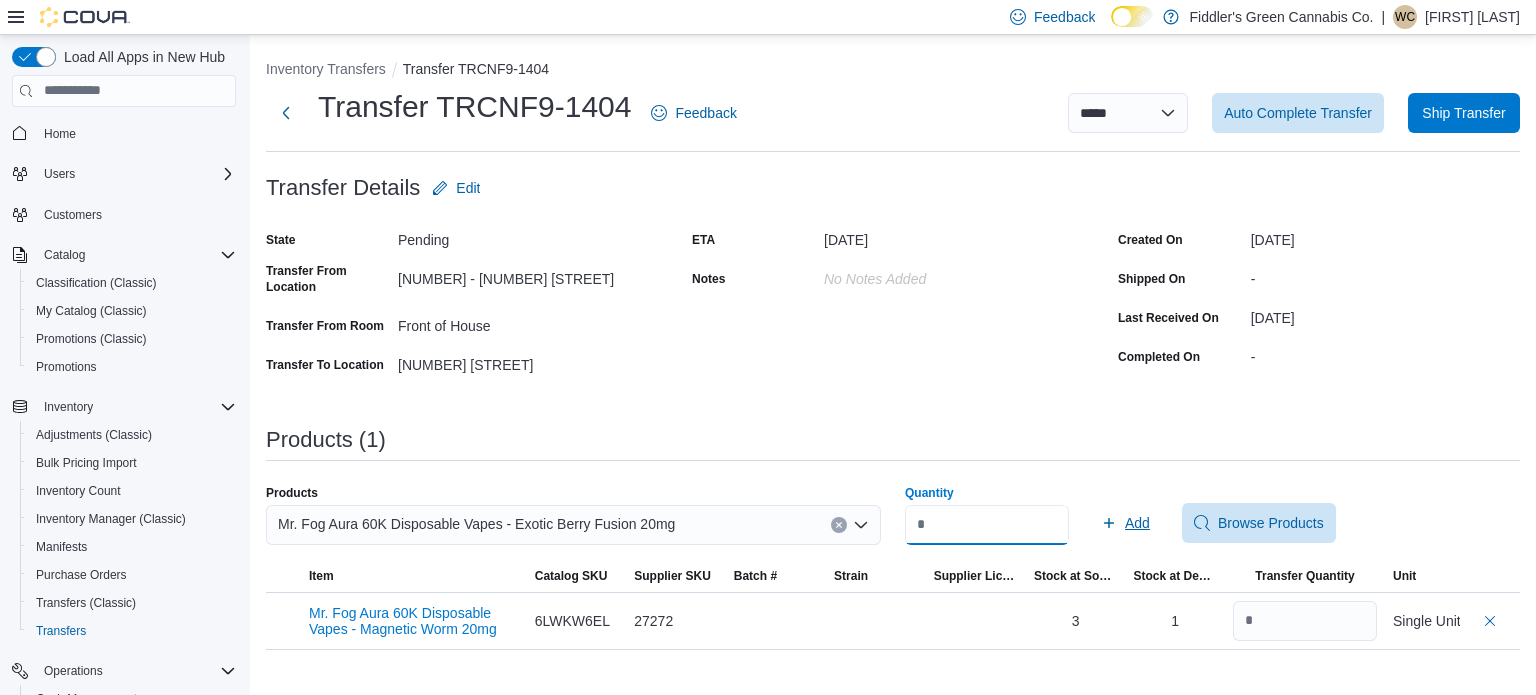 type on "*" 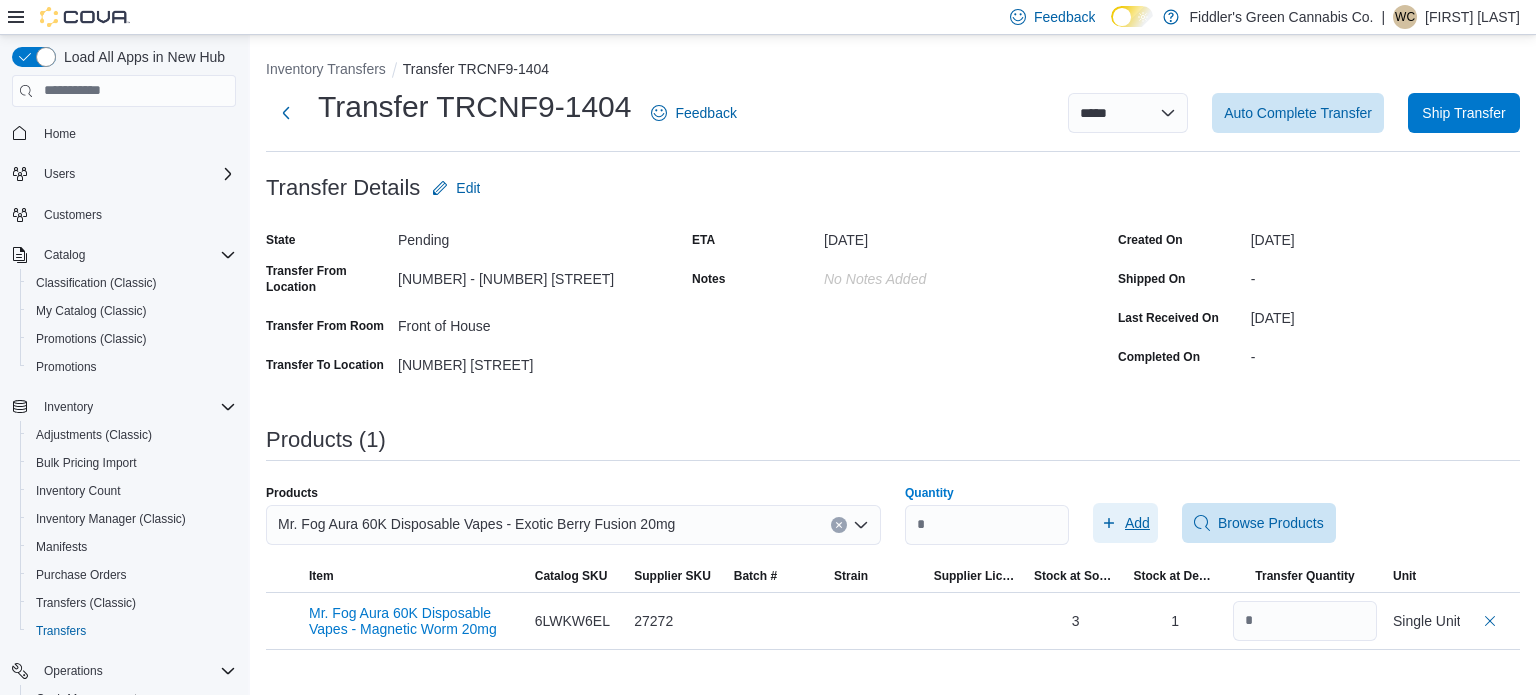 click on "Add" at bounding box center (1137, 523) 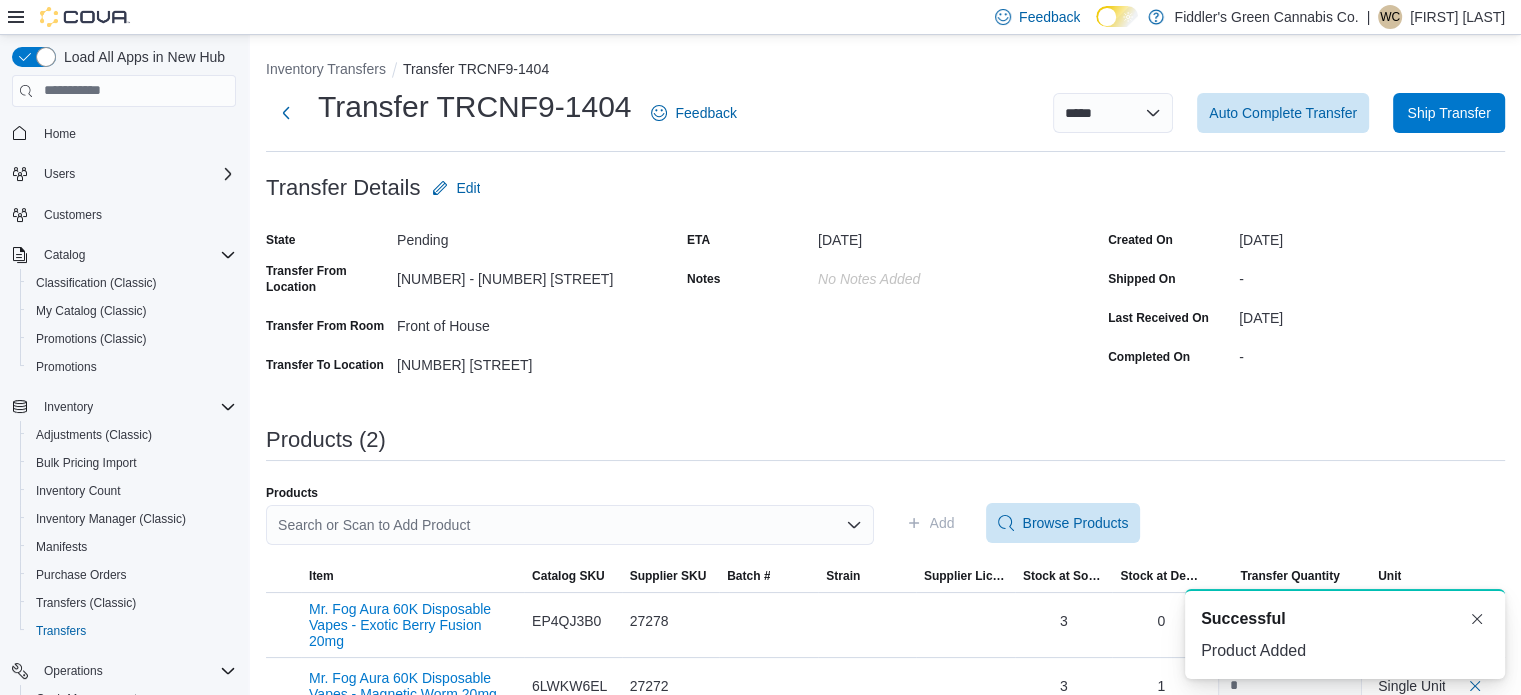 scroll, scrollTop: 0, scrollLeft: 0, axis: both 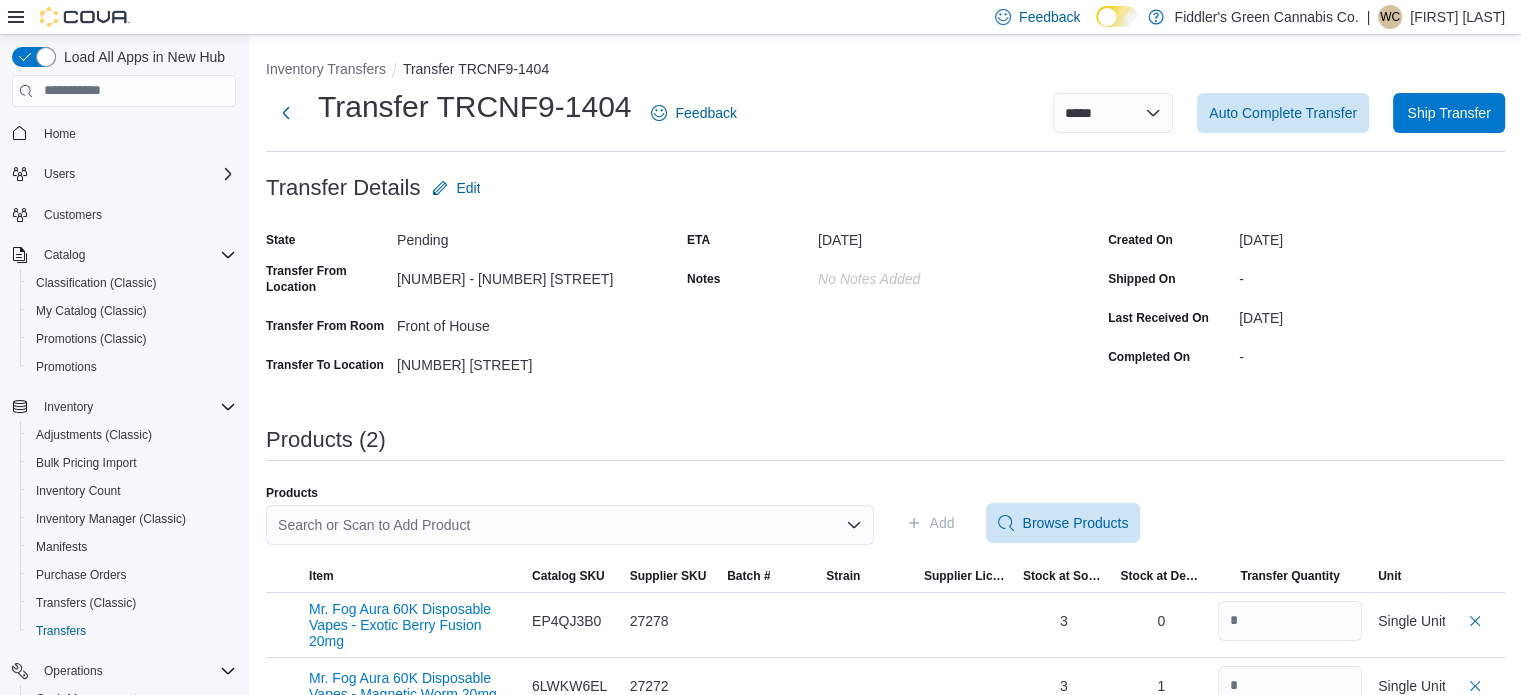click on "Search or Scan to Add Product" at bounding box center (570, 525) 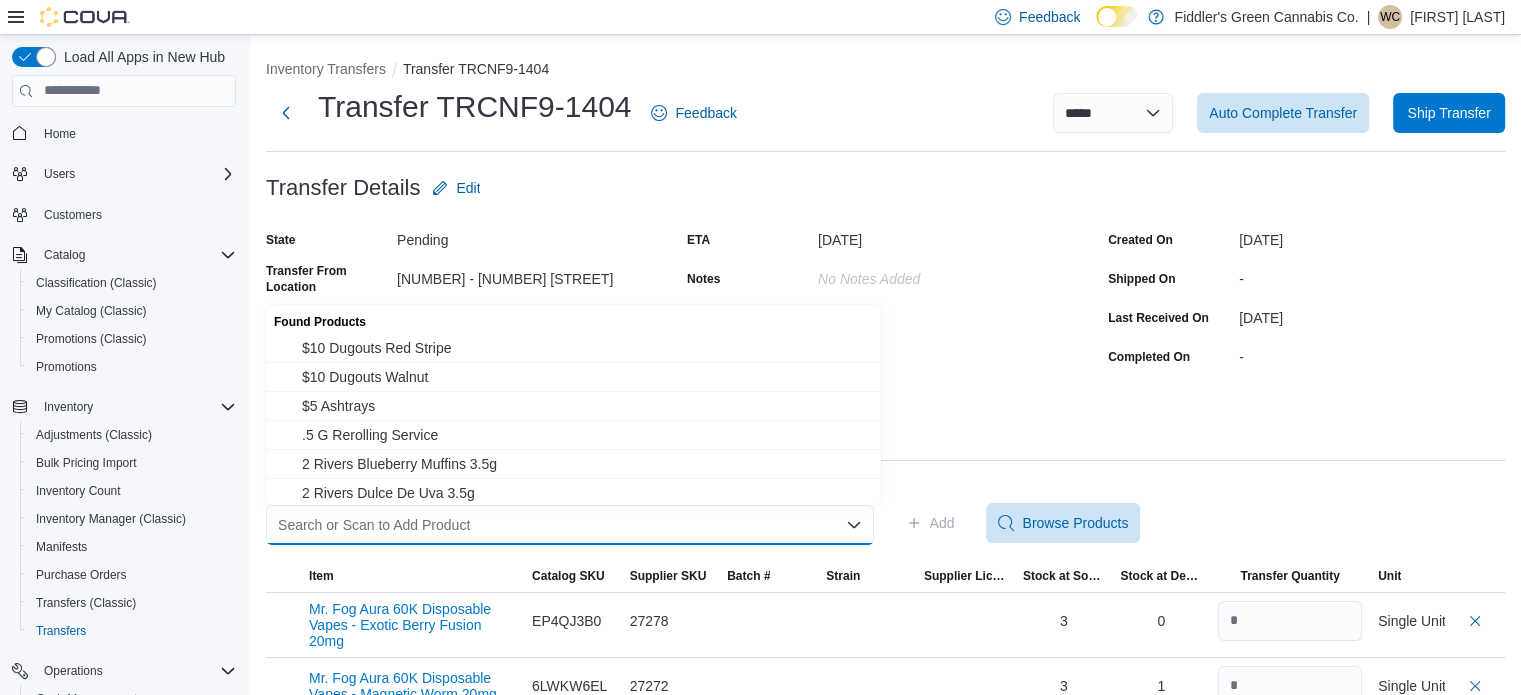 paste on "**********" 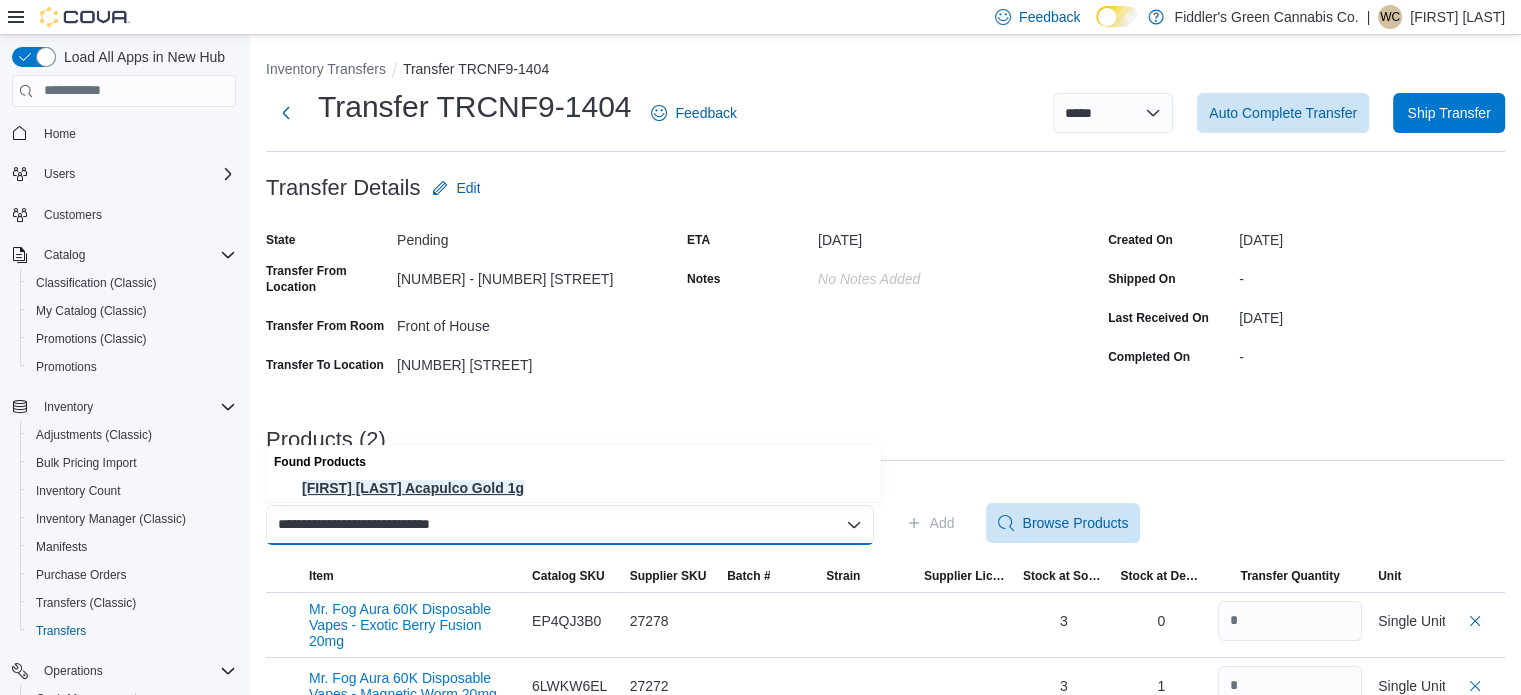 type on "**********" 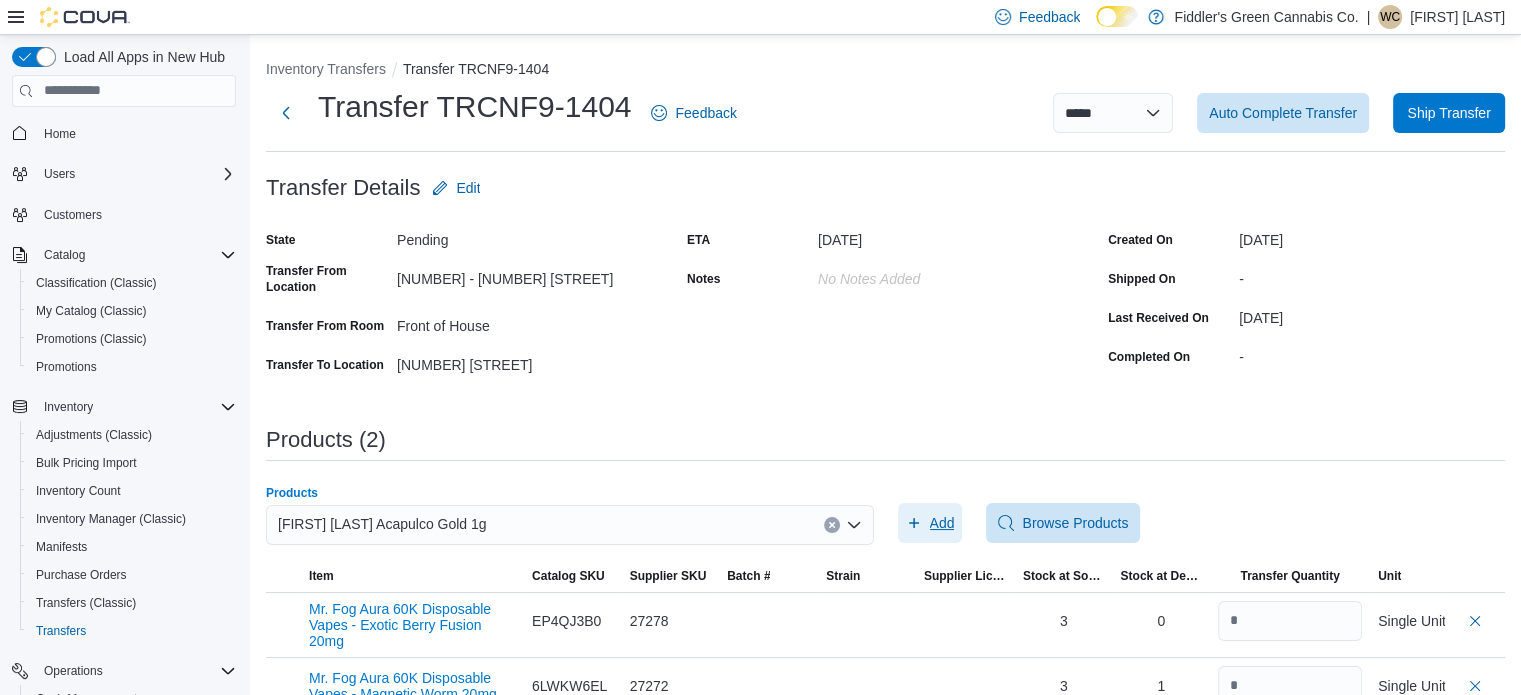 click on "Add" at bounding box center (942, 523) 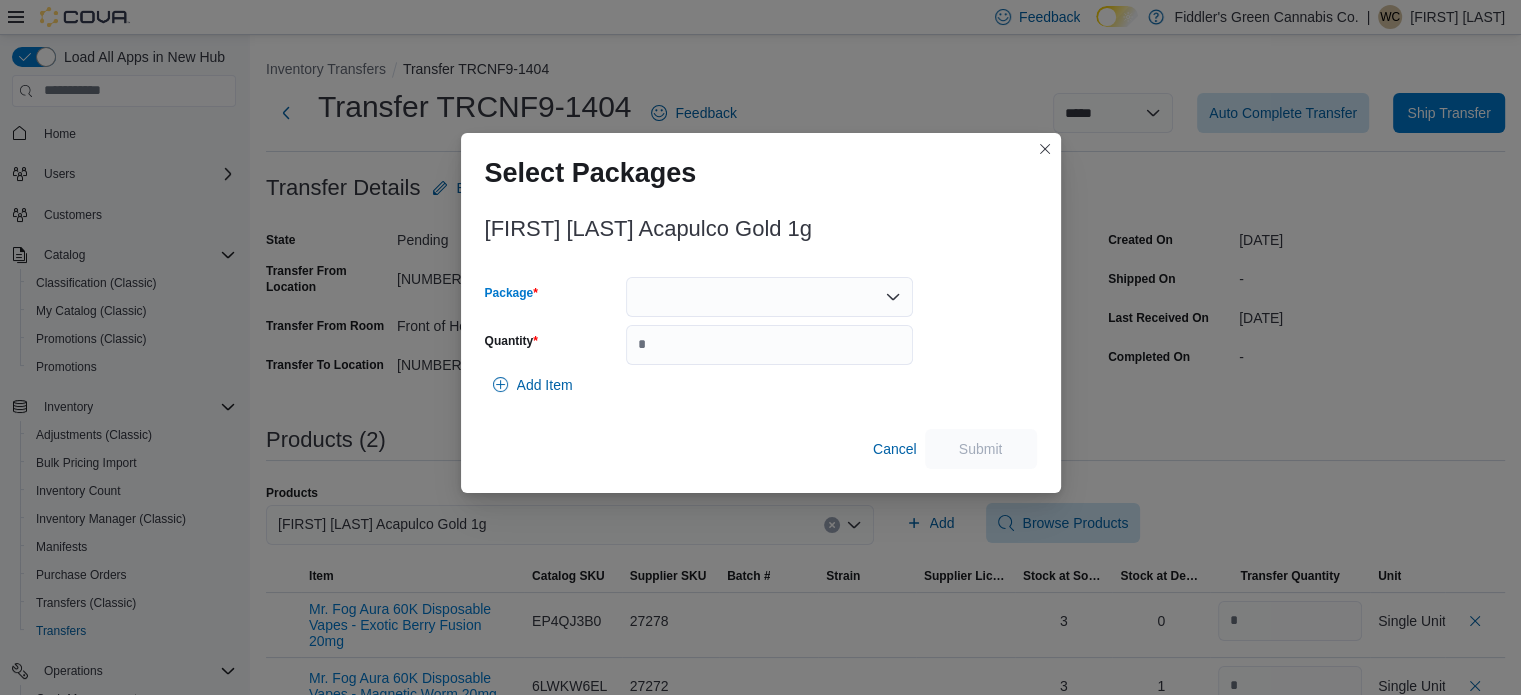click at bounding box center [769, 297] 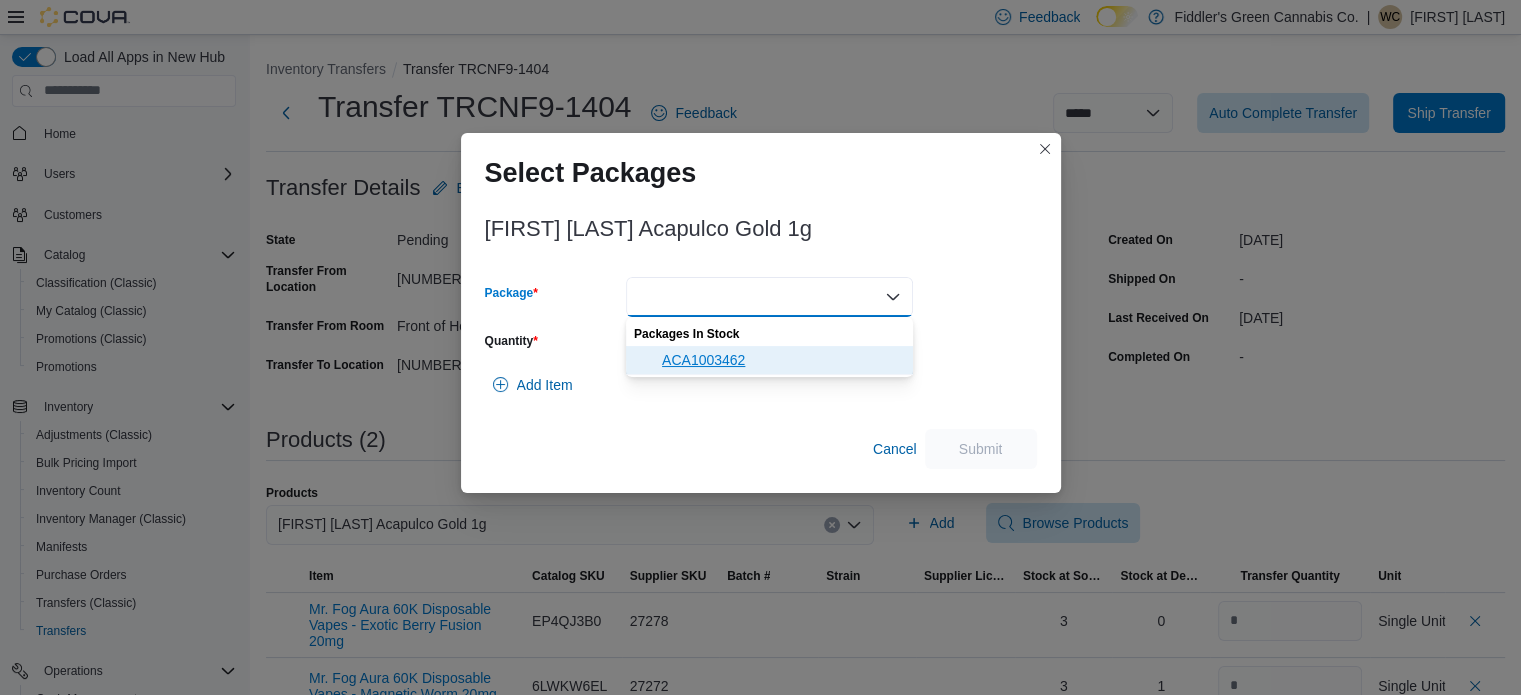 click on "ACA1003462" at bounding box center [769, 360] 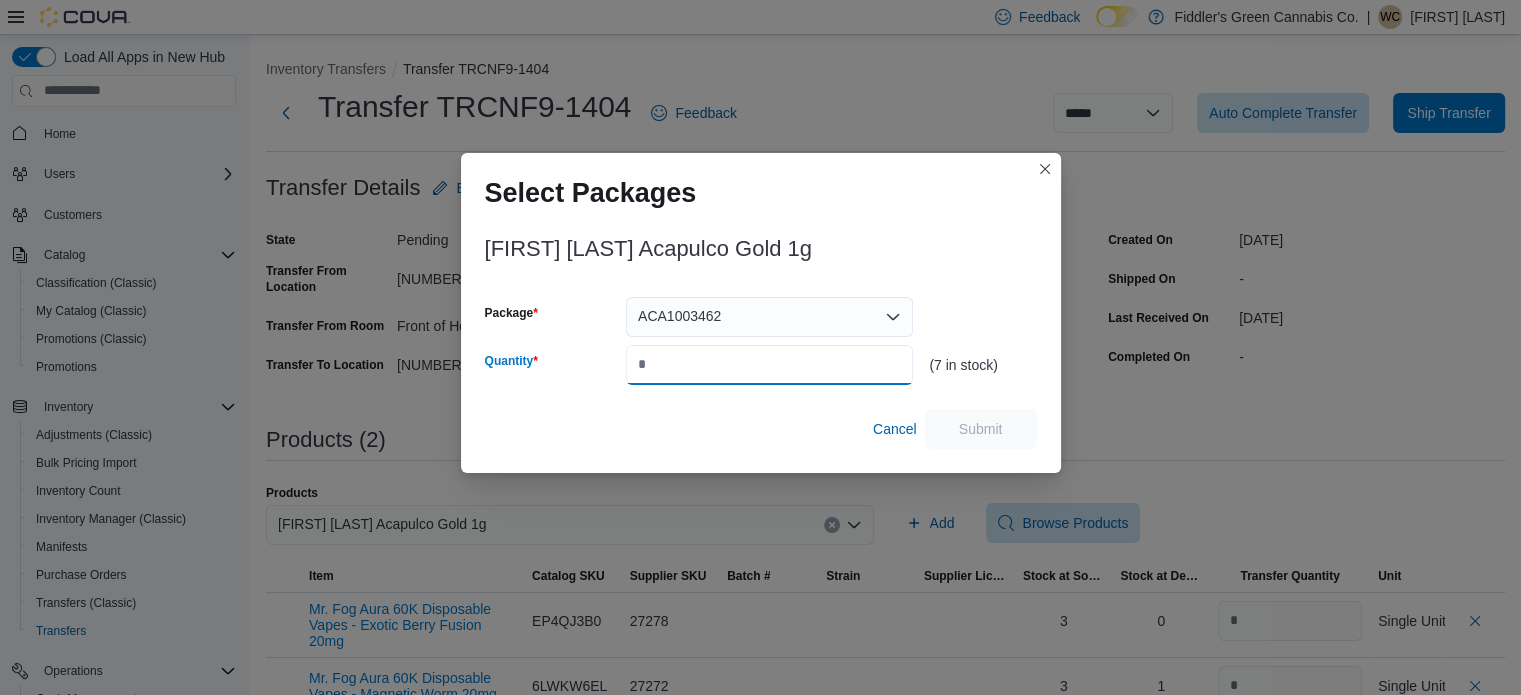 click on "Quantity" at bounding box center (769, 365) 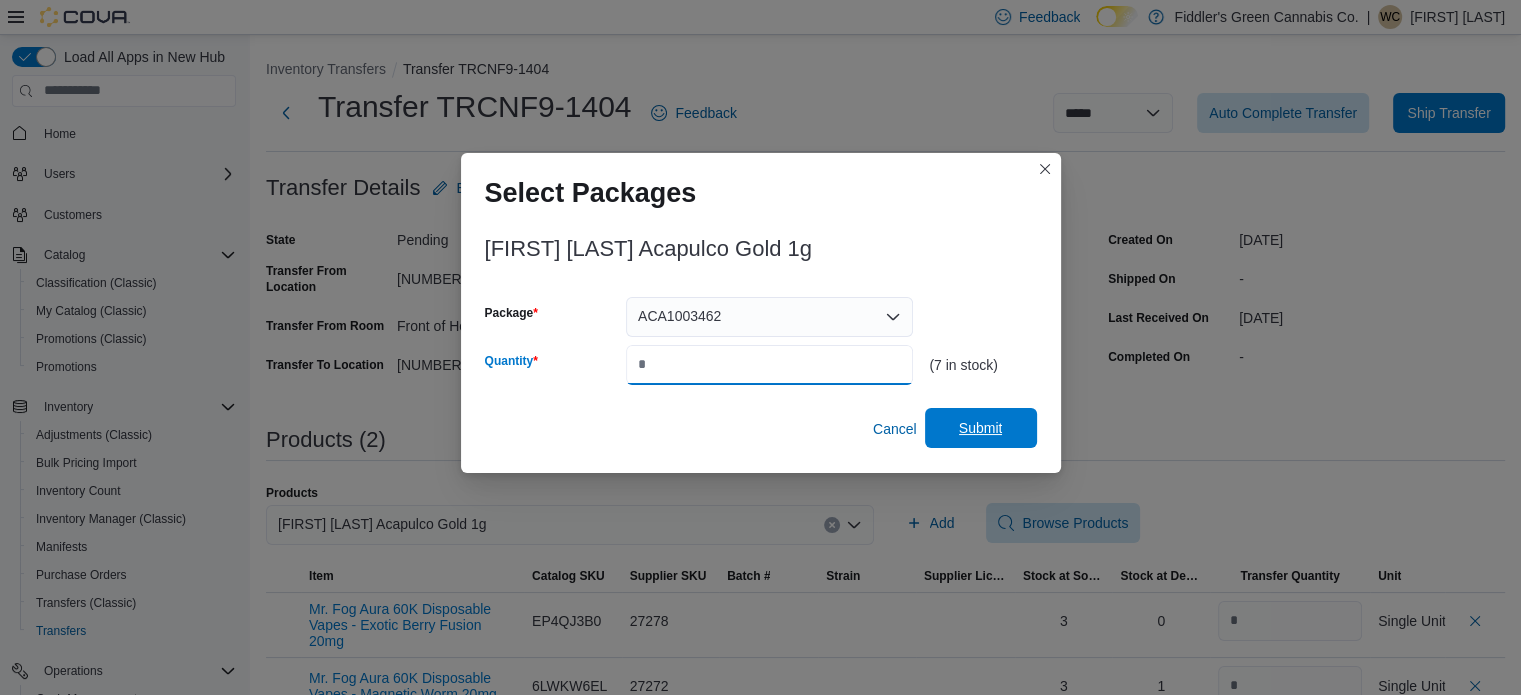 type on "*" 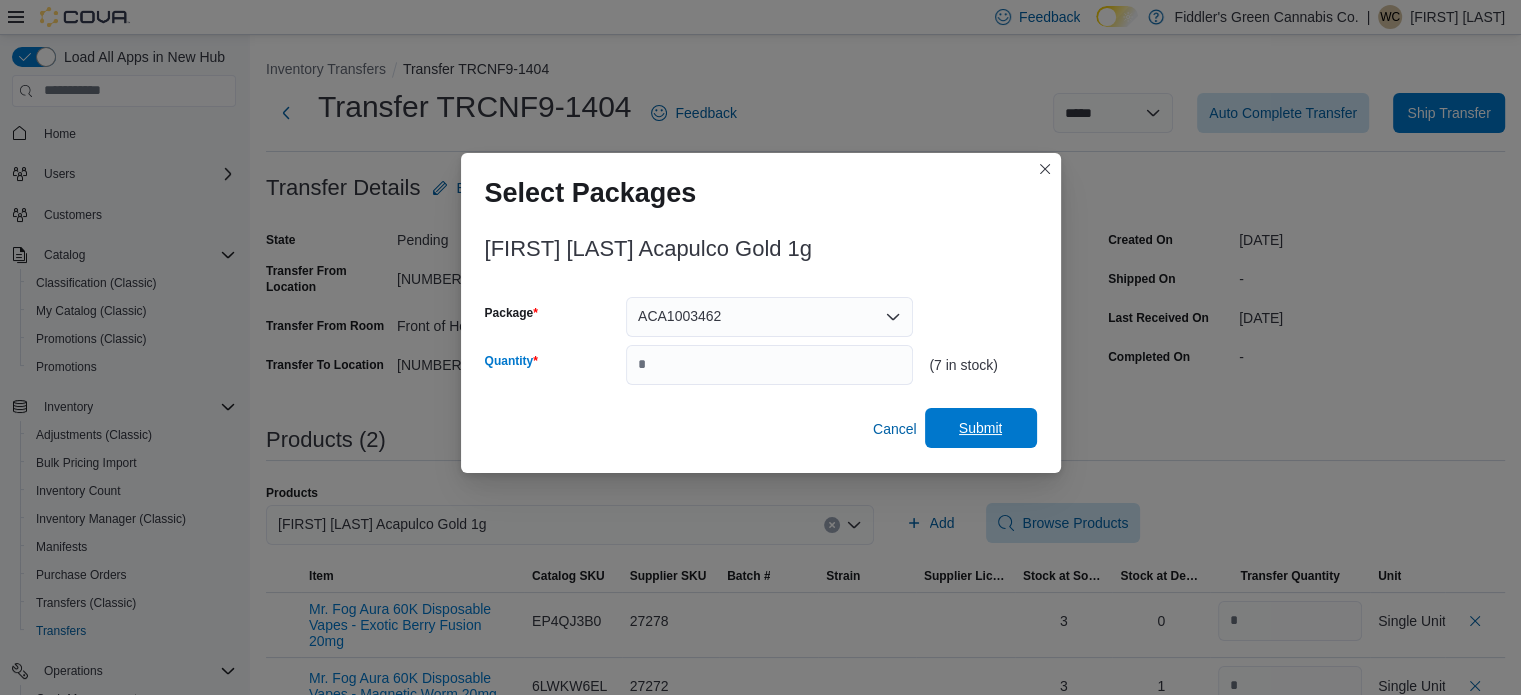 click on "Submit" at bounding box center [981, 428] 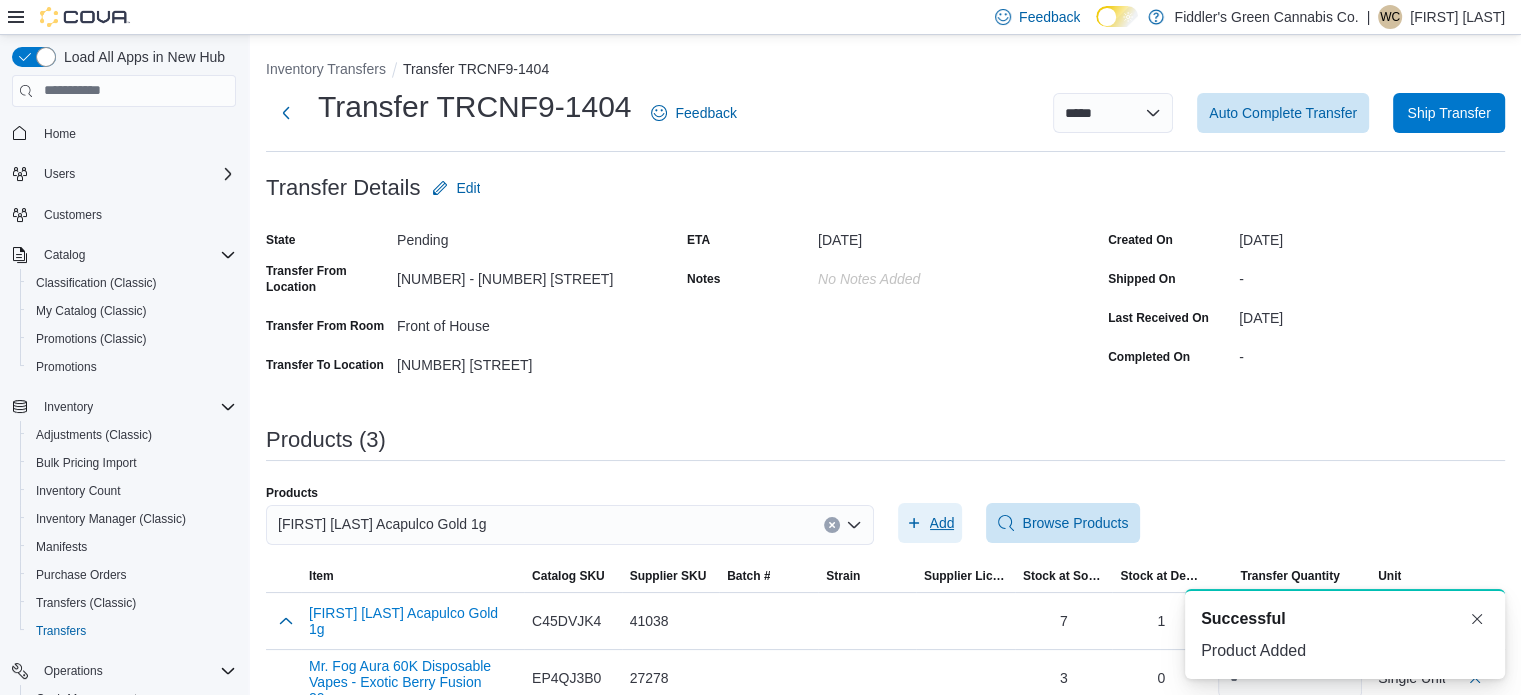 scroll, scrollTop: 0, scrollLeft: 0, axis: both 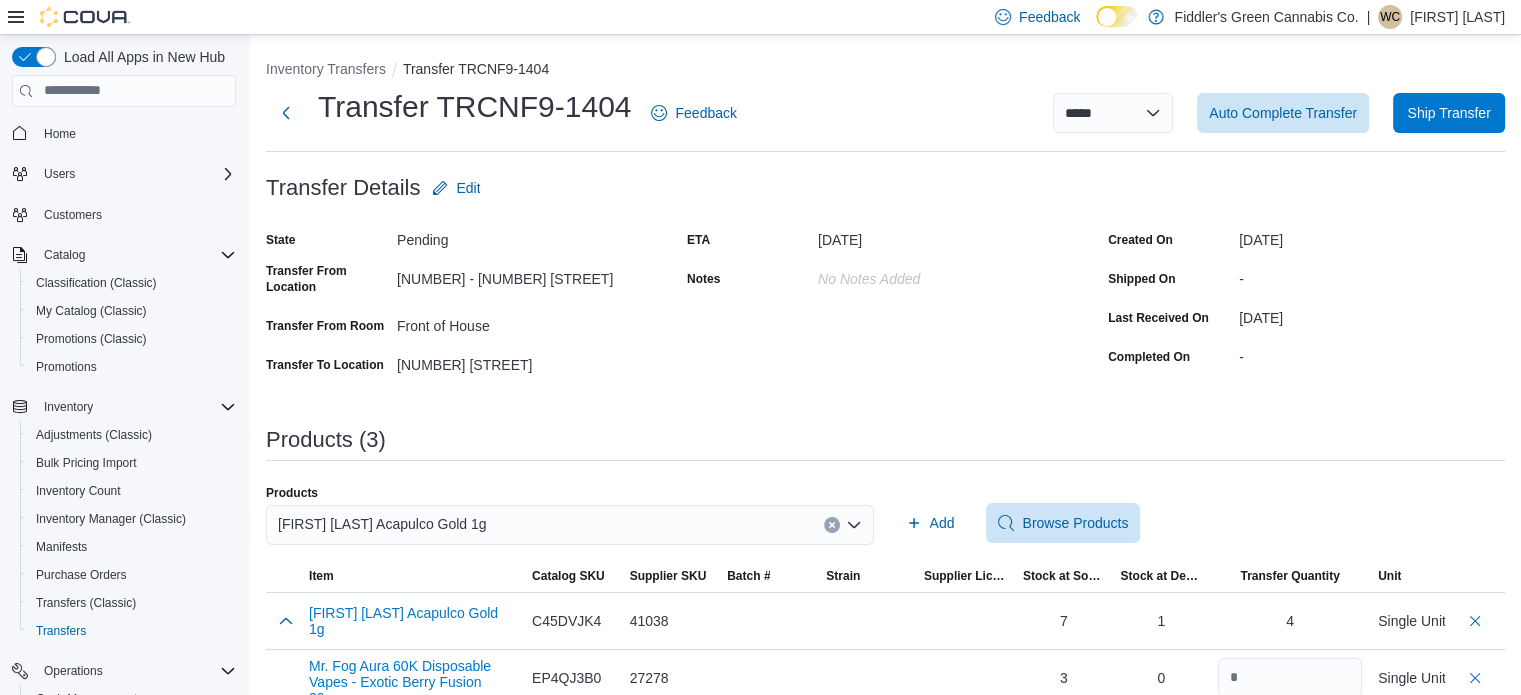 click on "[FIRST] [LAST] Acapulco Gold 1g" at bounding box center [570, 525] 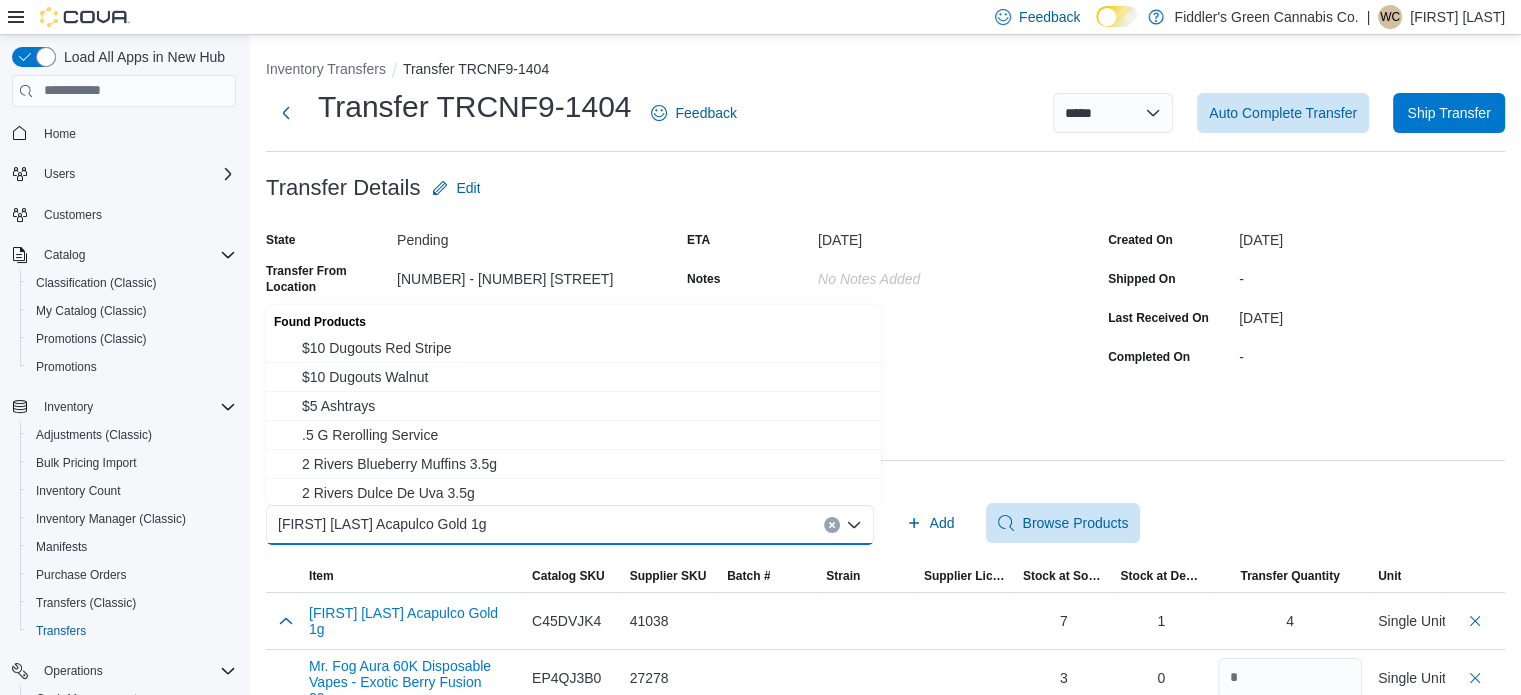 paste on "**********" 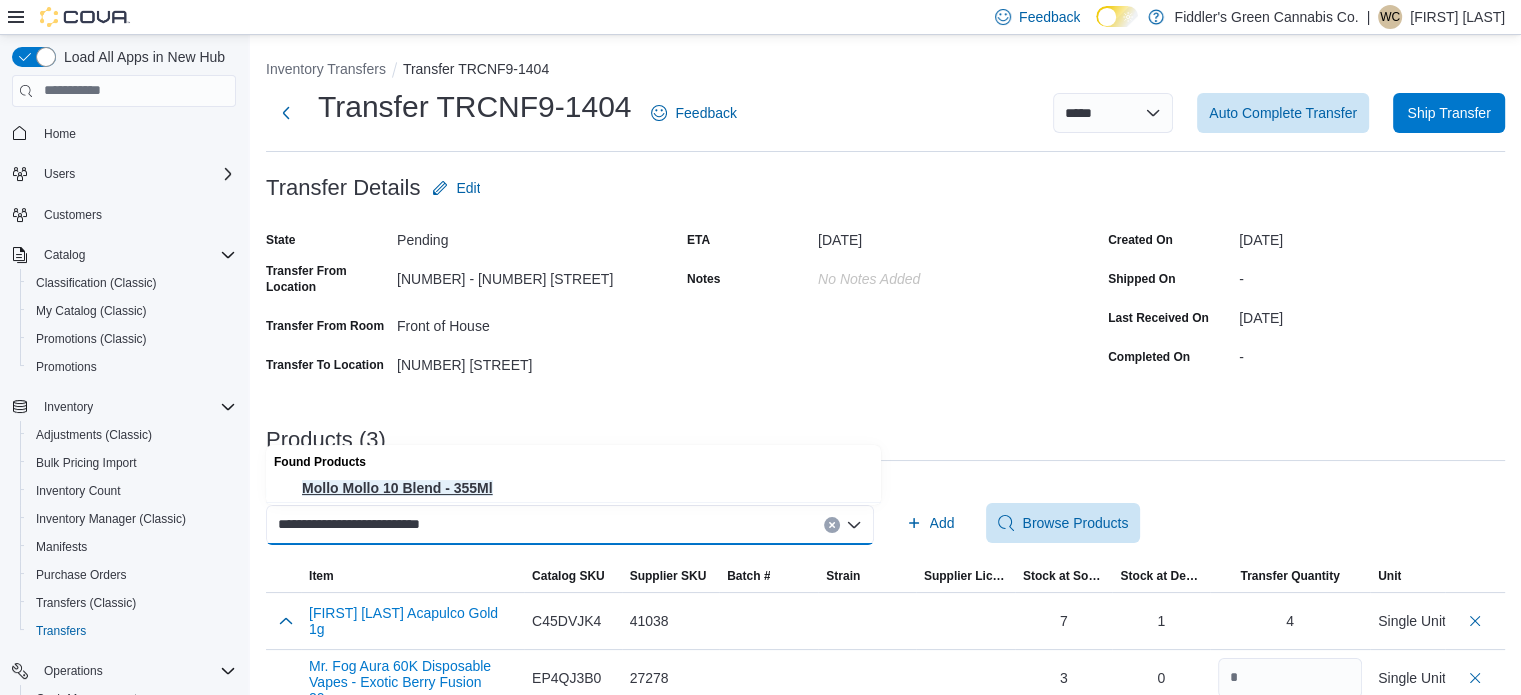 type on "**********" 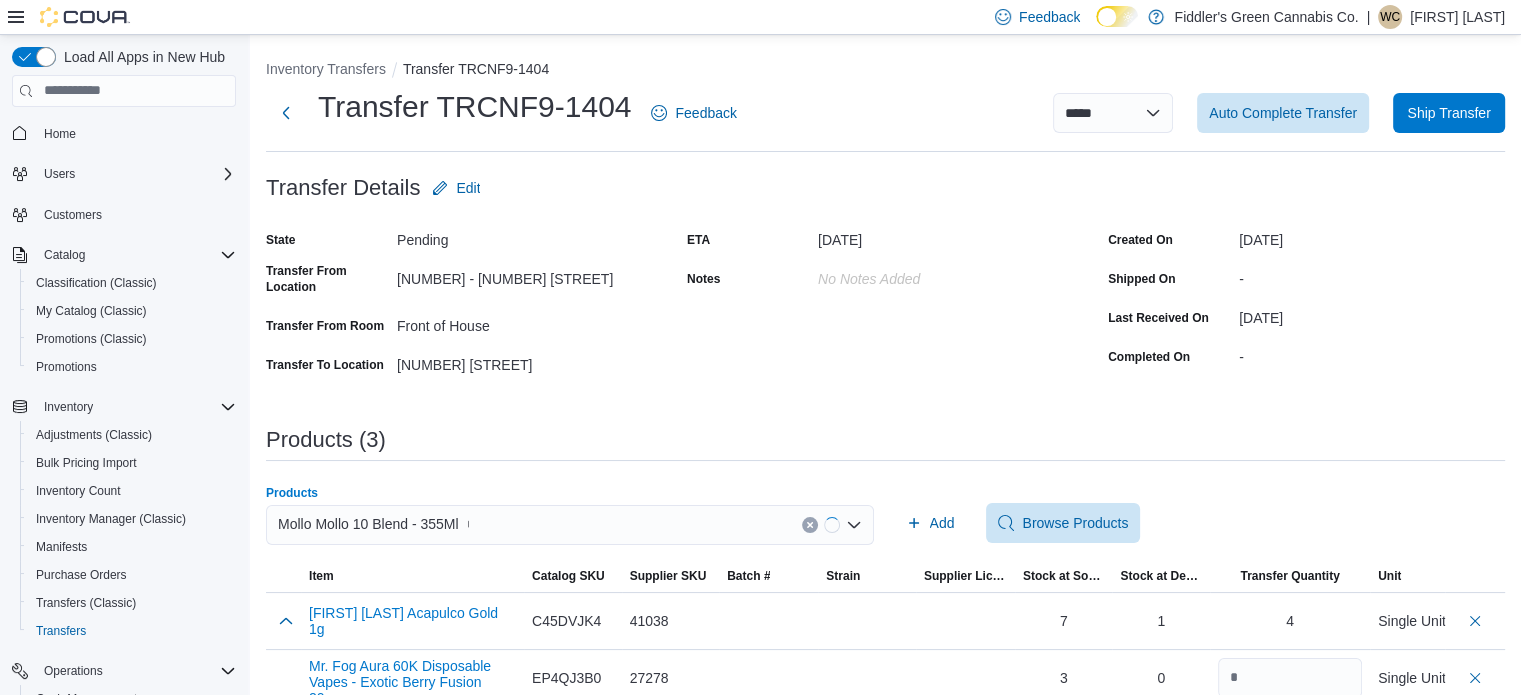 type 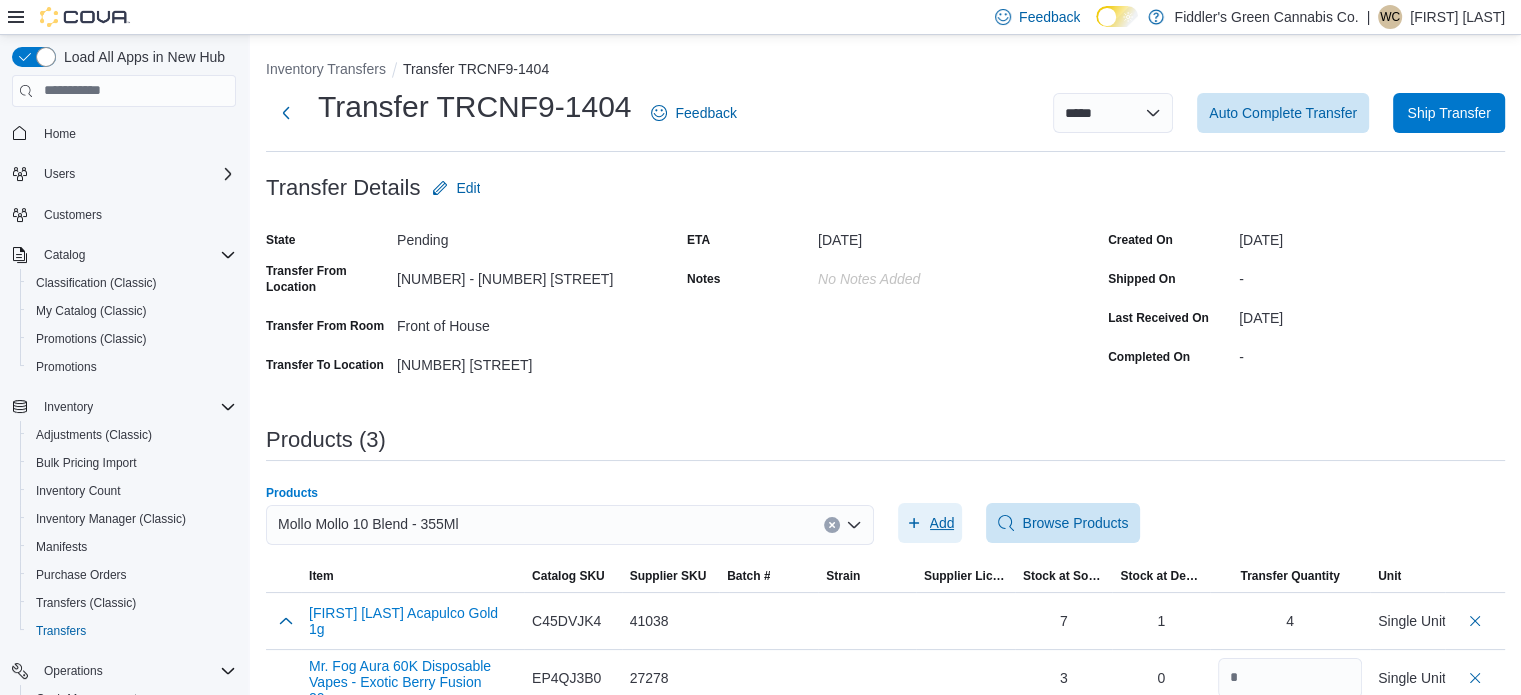 click on "Add" at bounding box center (942, 523) 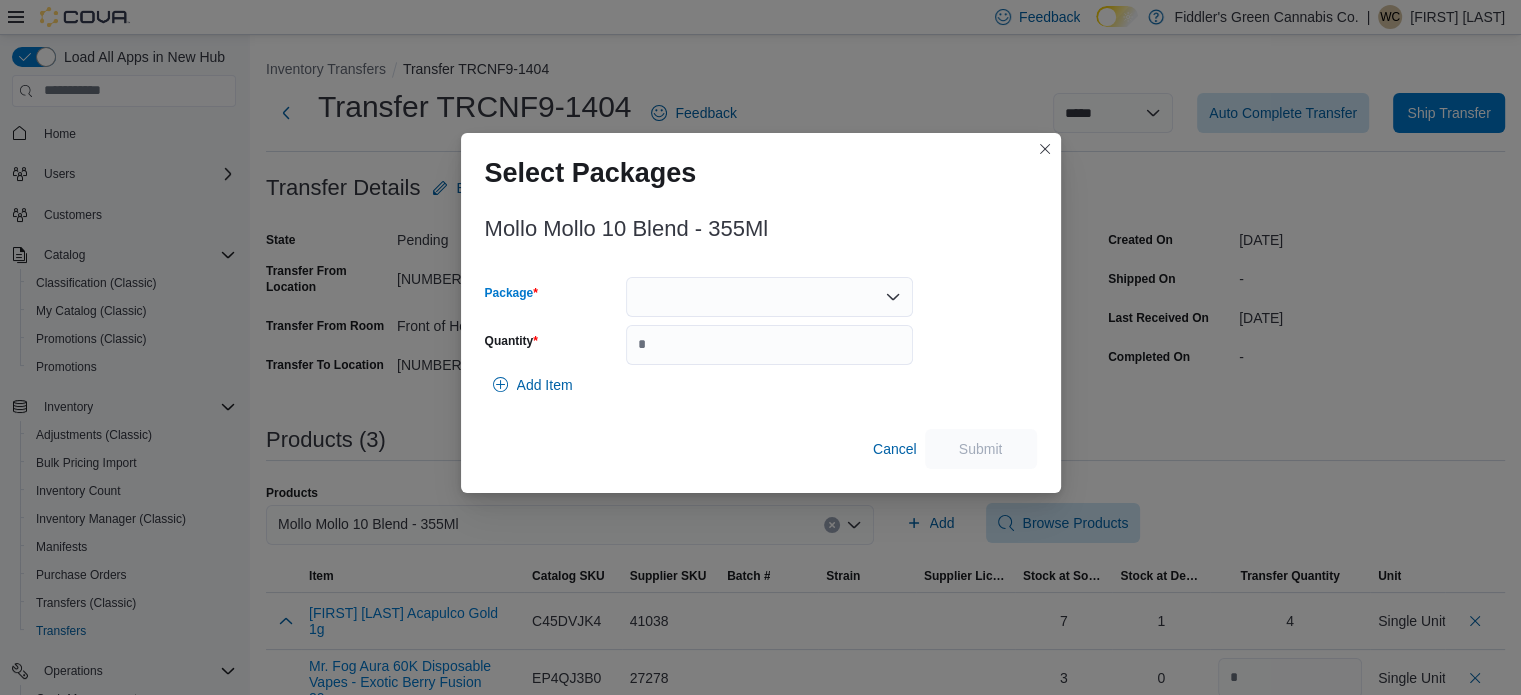 click at bounding box center (769, 297) 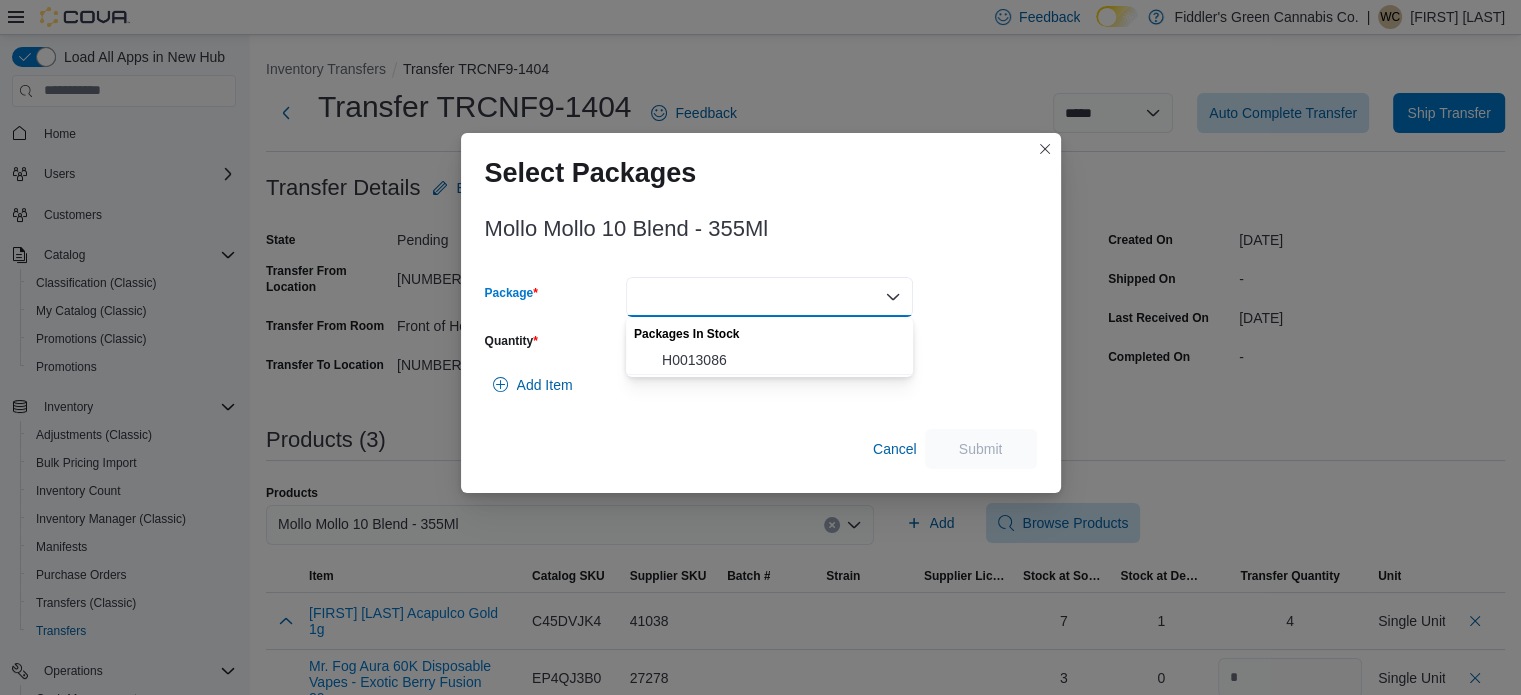 click on "Packages In Stock" at bounding box center (769, 331) 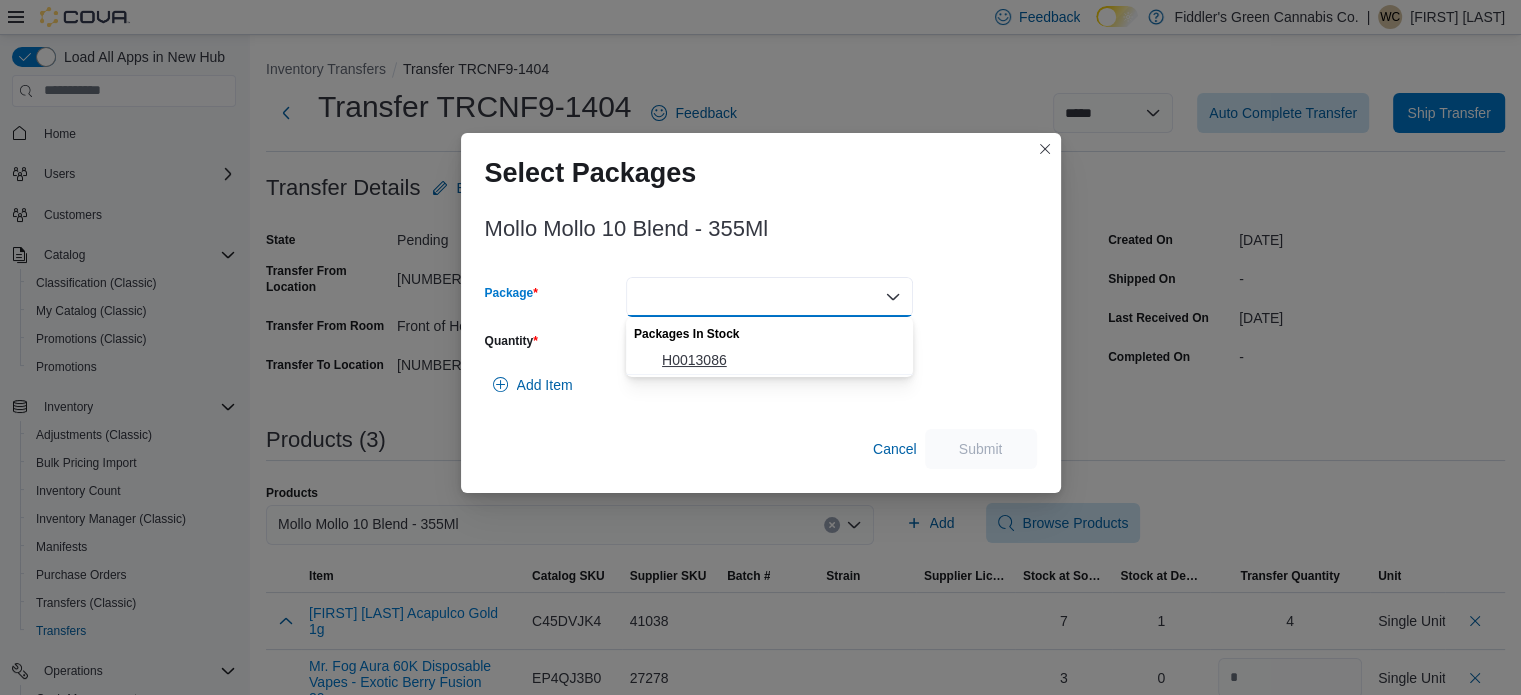 click on "H0013086" at bounding box center [781, 360] 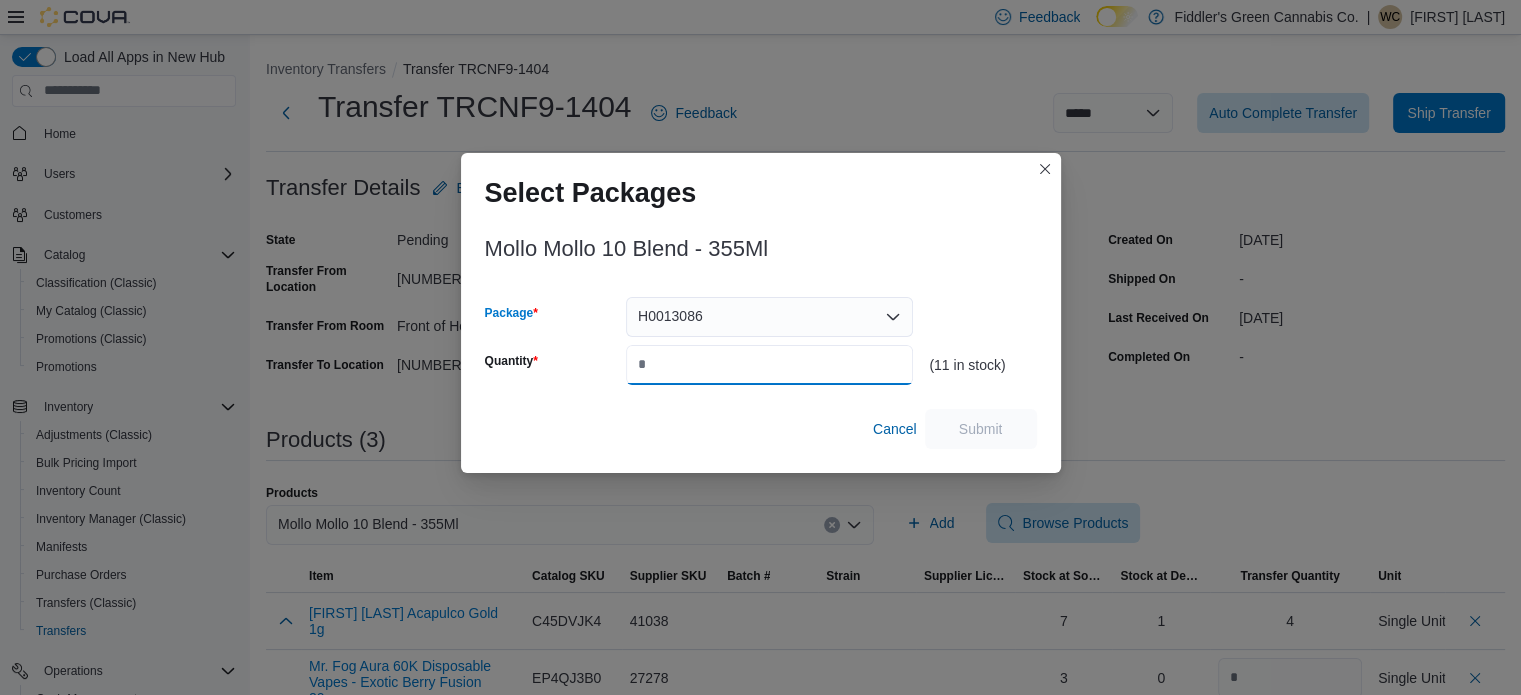 click on "Quantity" at bounding box center [769, 365] 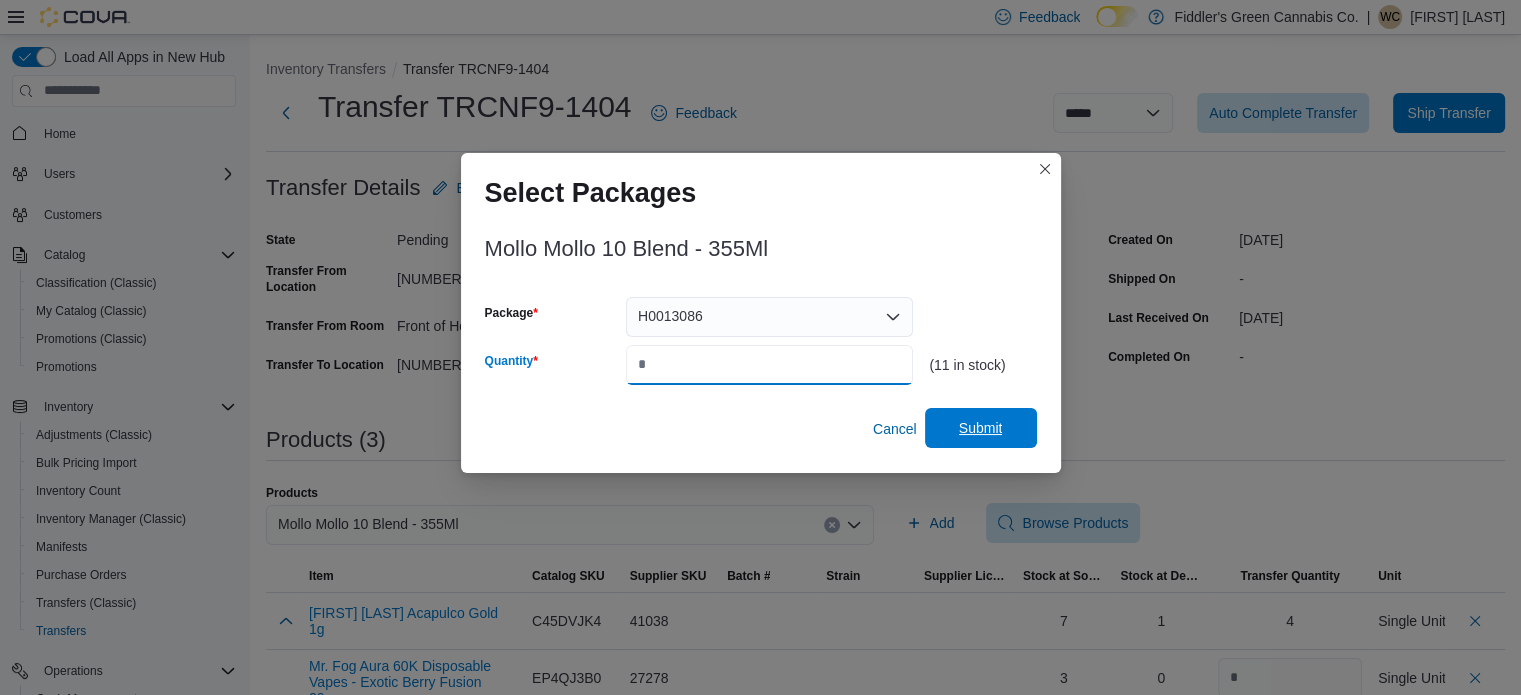 type on "*" 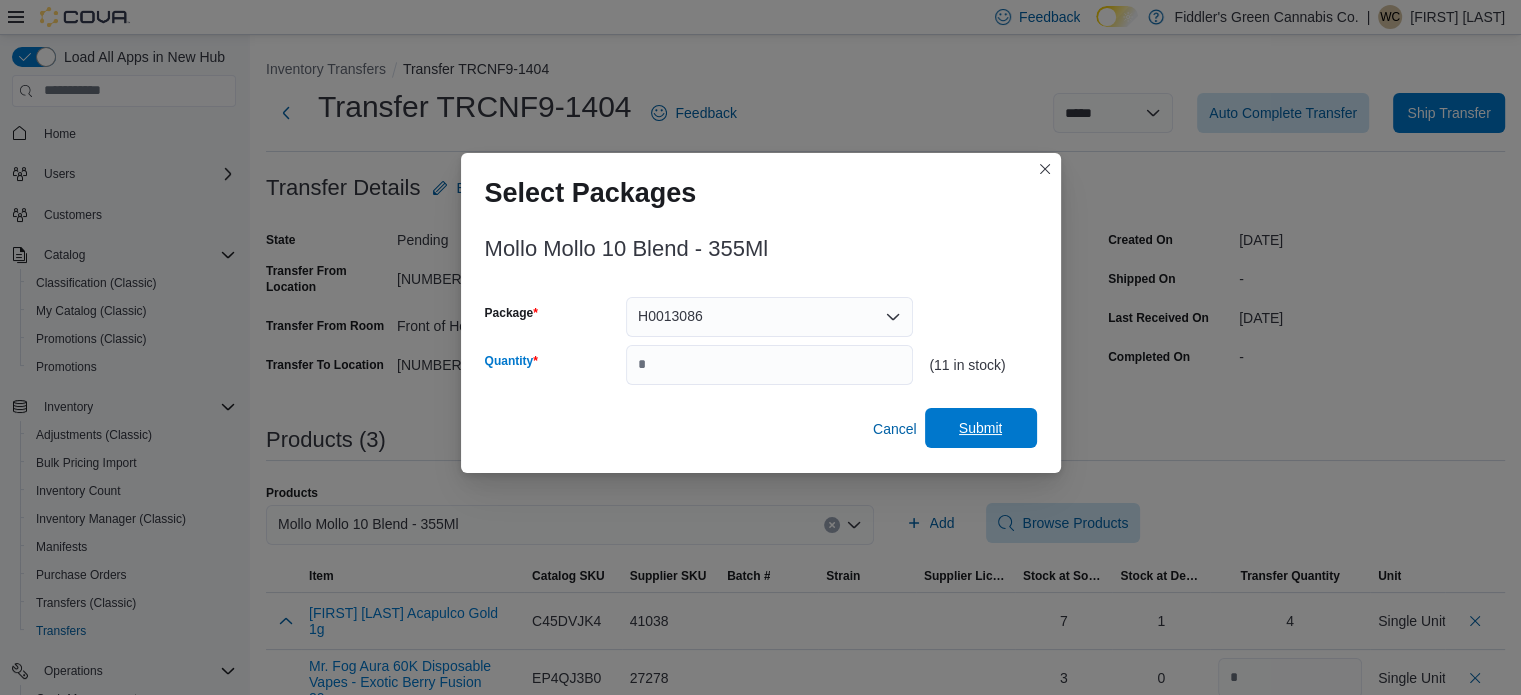 click on "Submit" at bounding box center (981, 428) 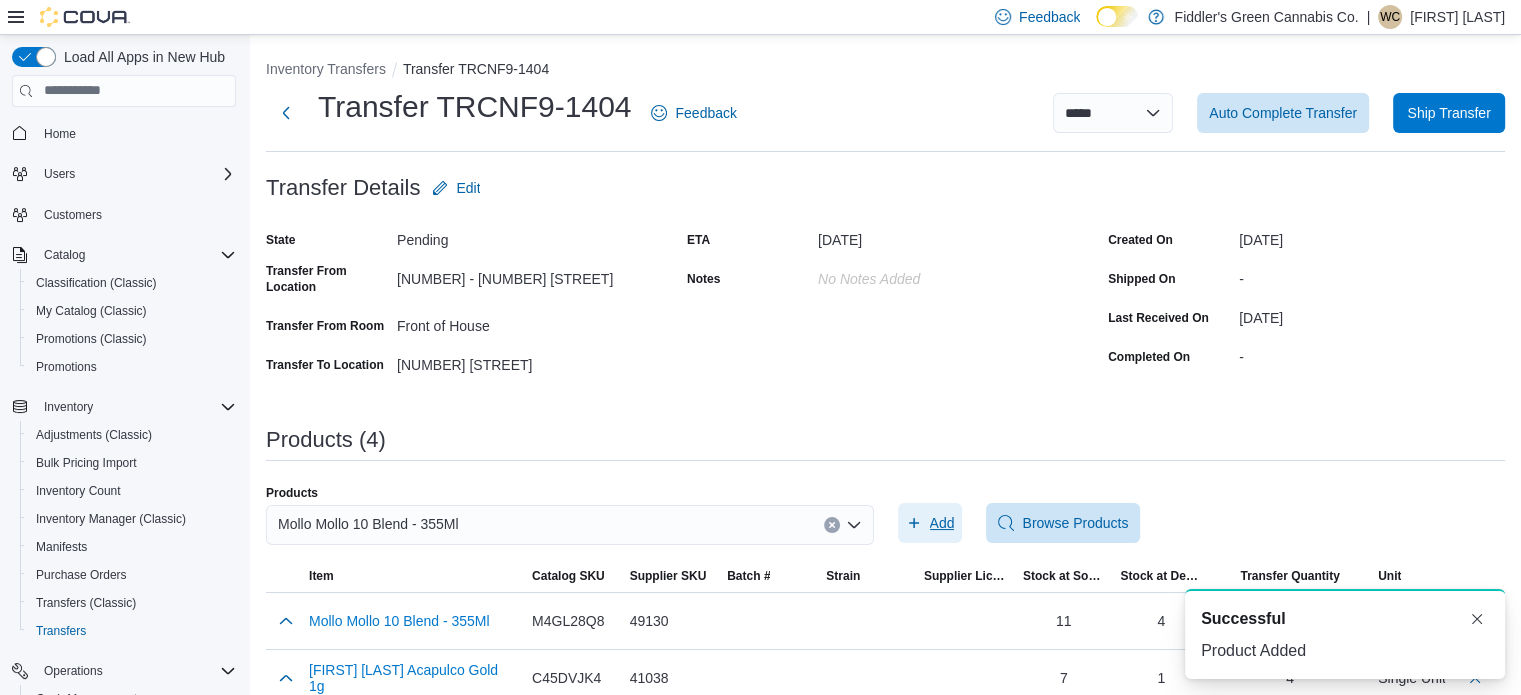 scroll, scrollTop: 0, scrollLeft: 0, axis: both 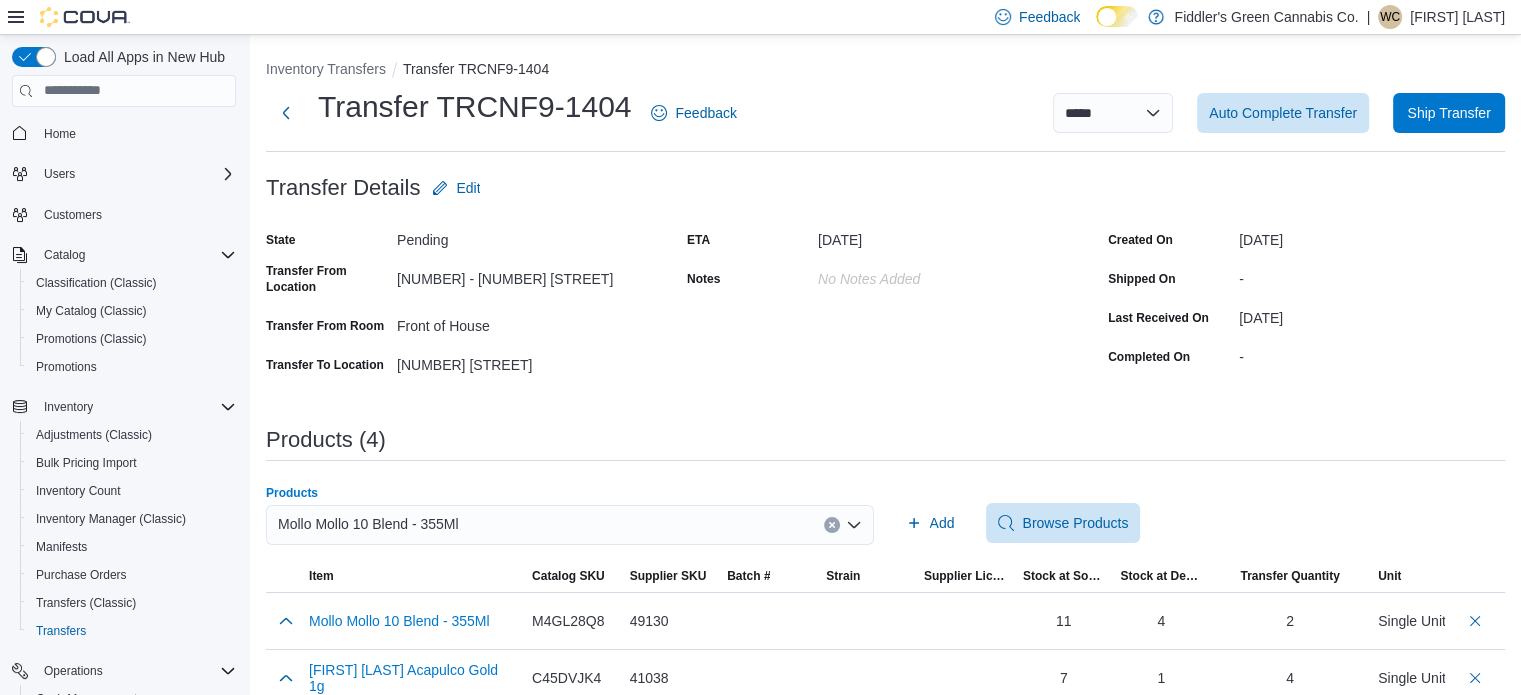 click on "Mollo Mollo 10 Blend - 355Ml" at bounding box center [570, 525] 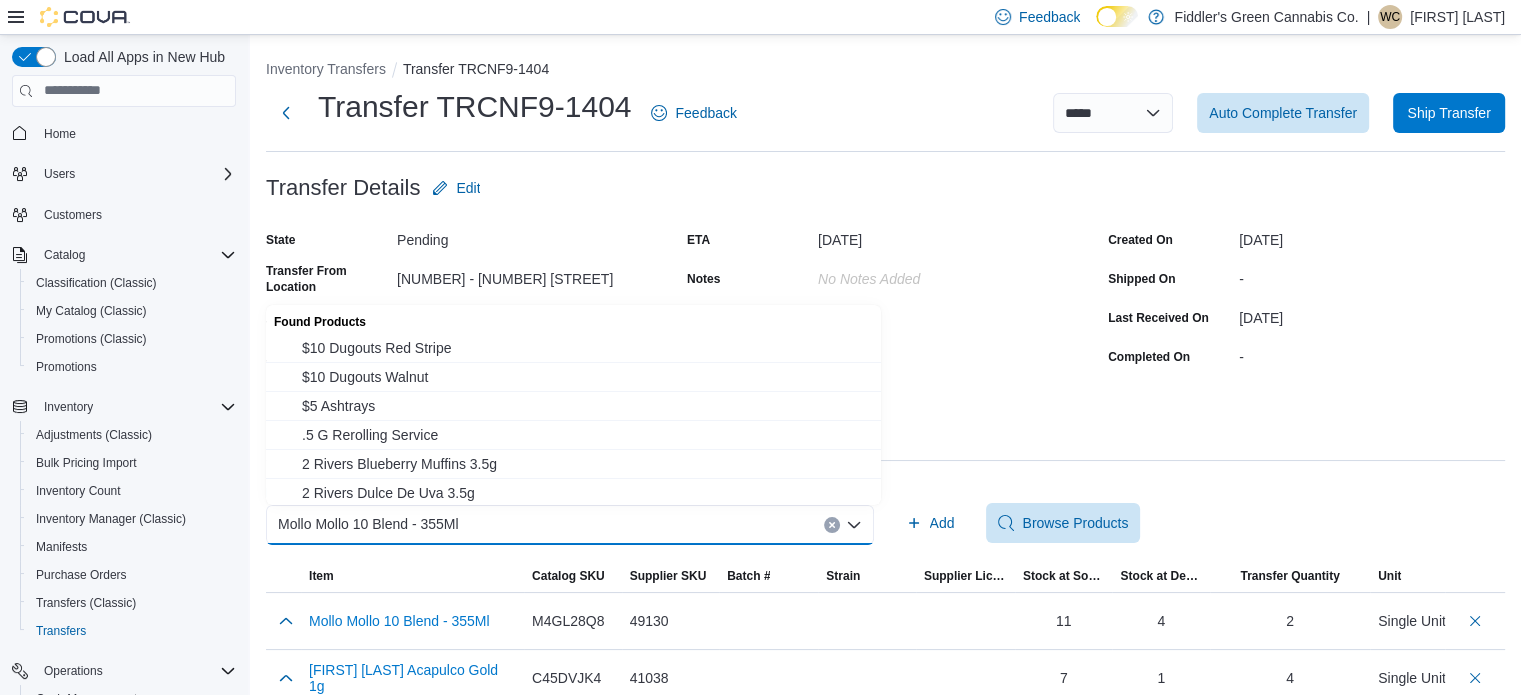 paste on "**********" 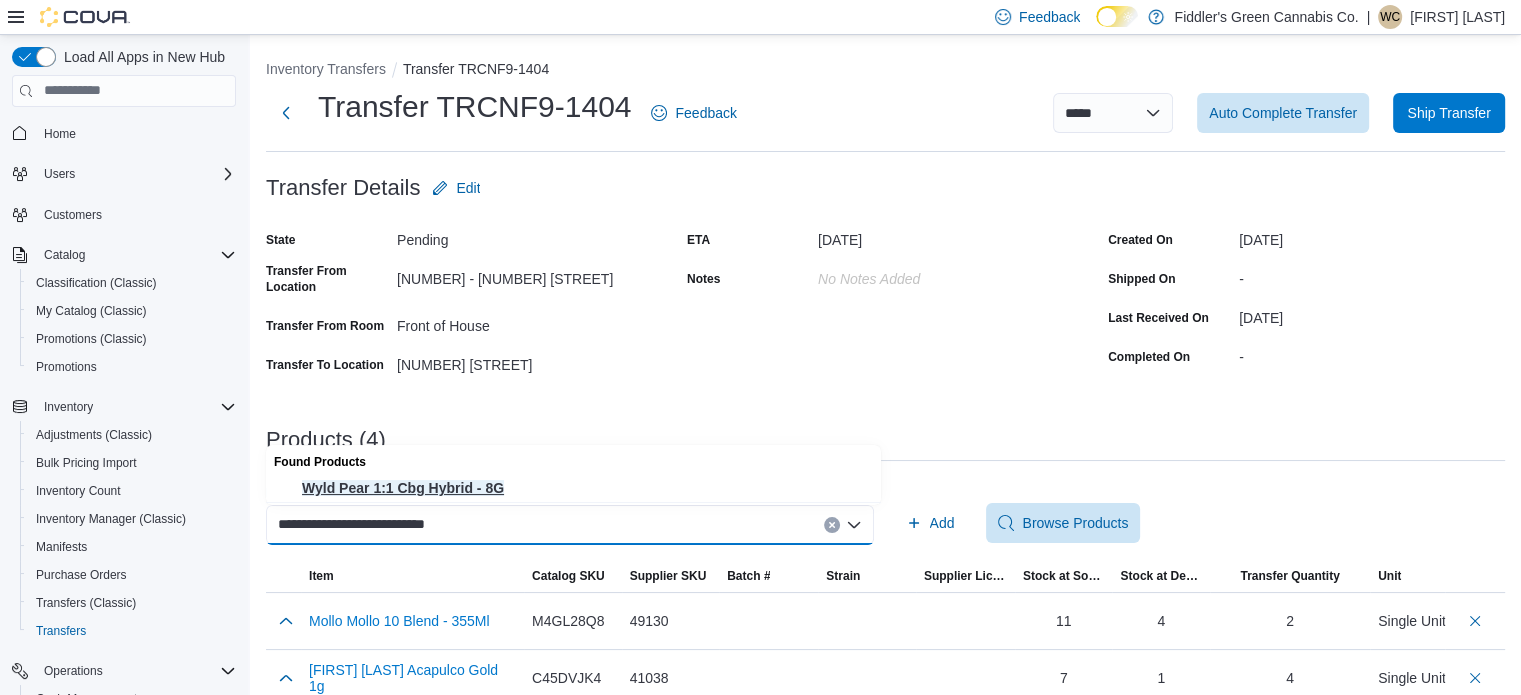 type on "**********" 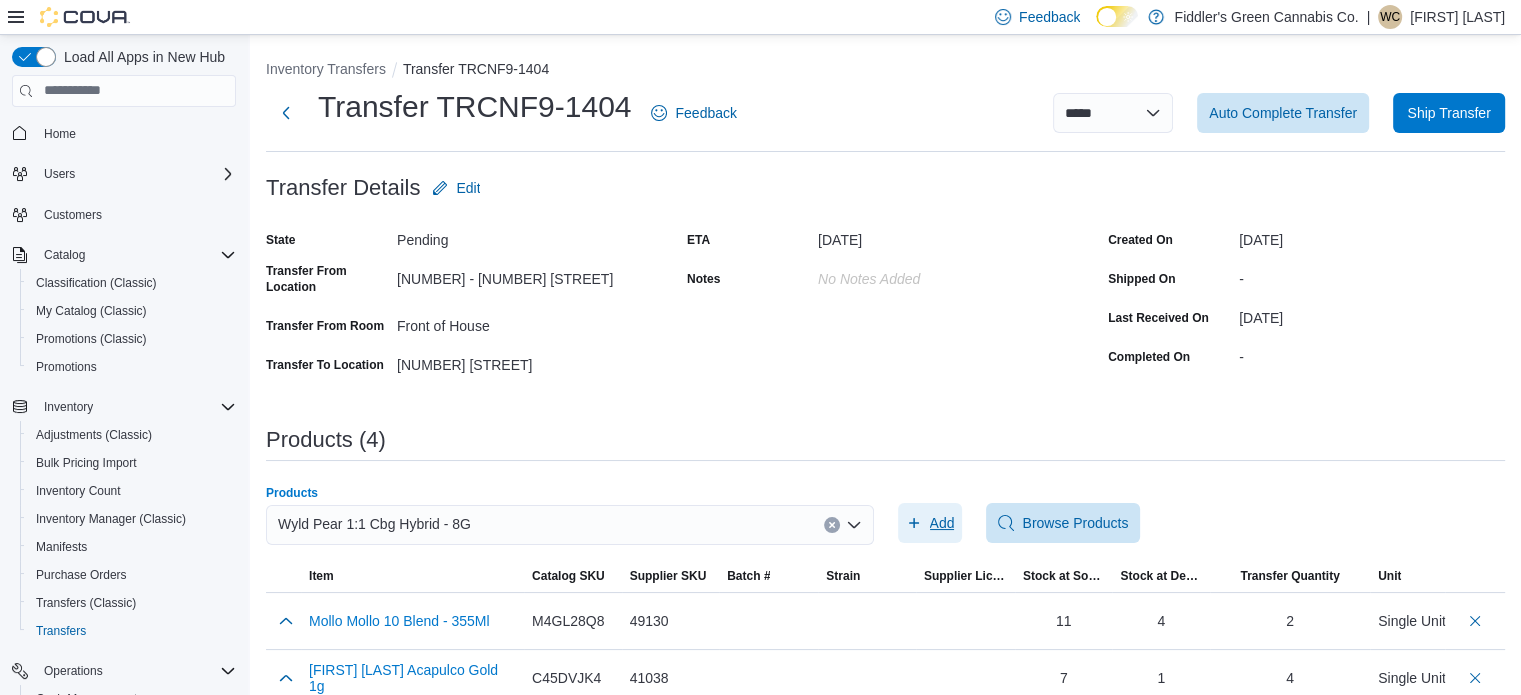 click on "Add" at bounding box center [942, 523] 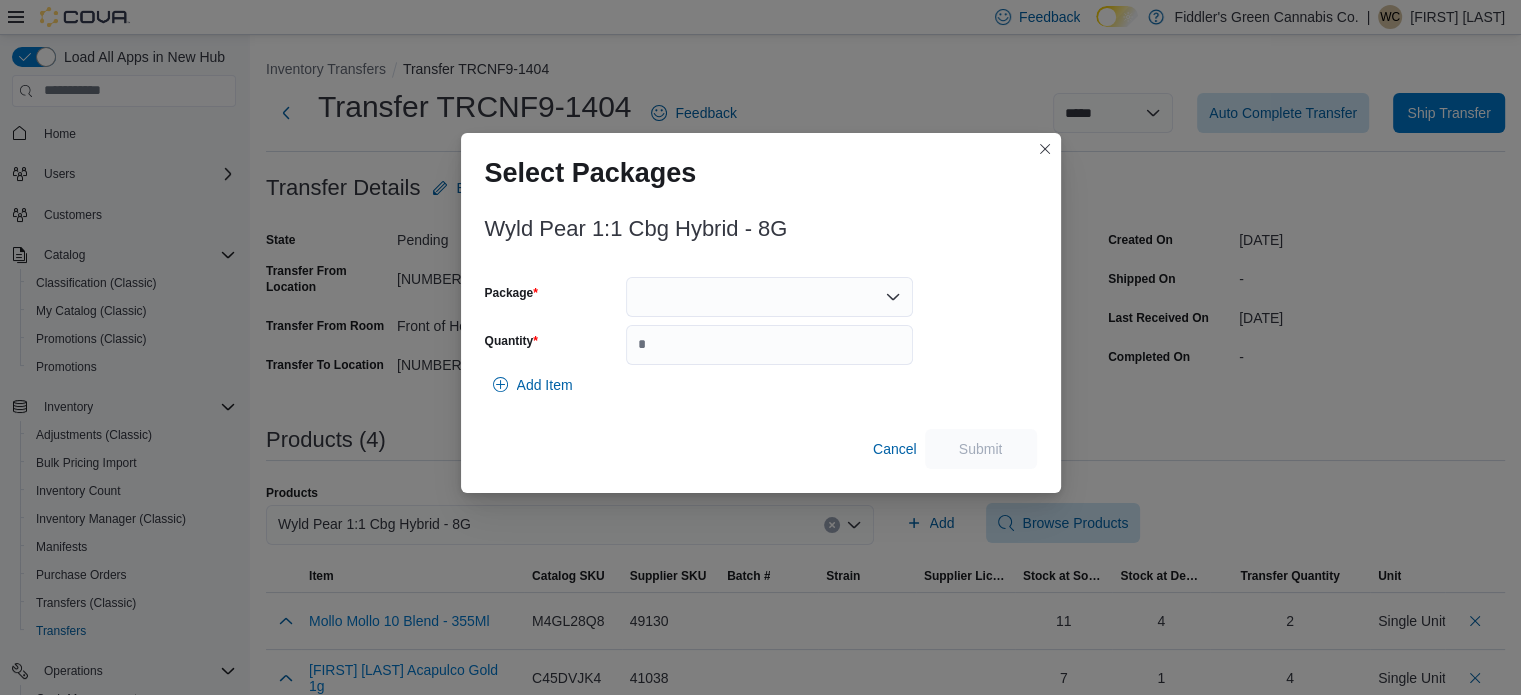 drag, startPoint x: 806, startPoint y: 274, endPoint x: 800, endPoint y: 290, distance: 17.088007 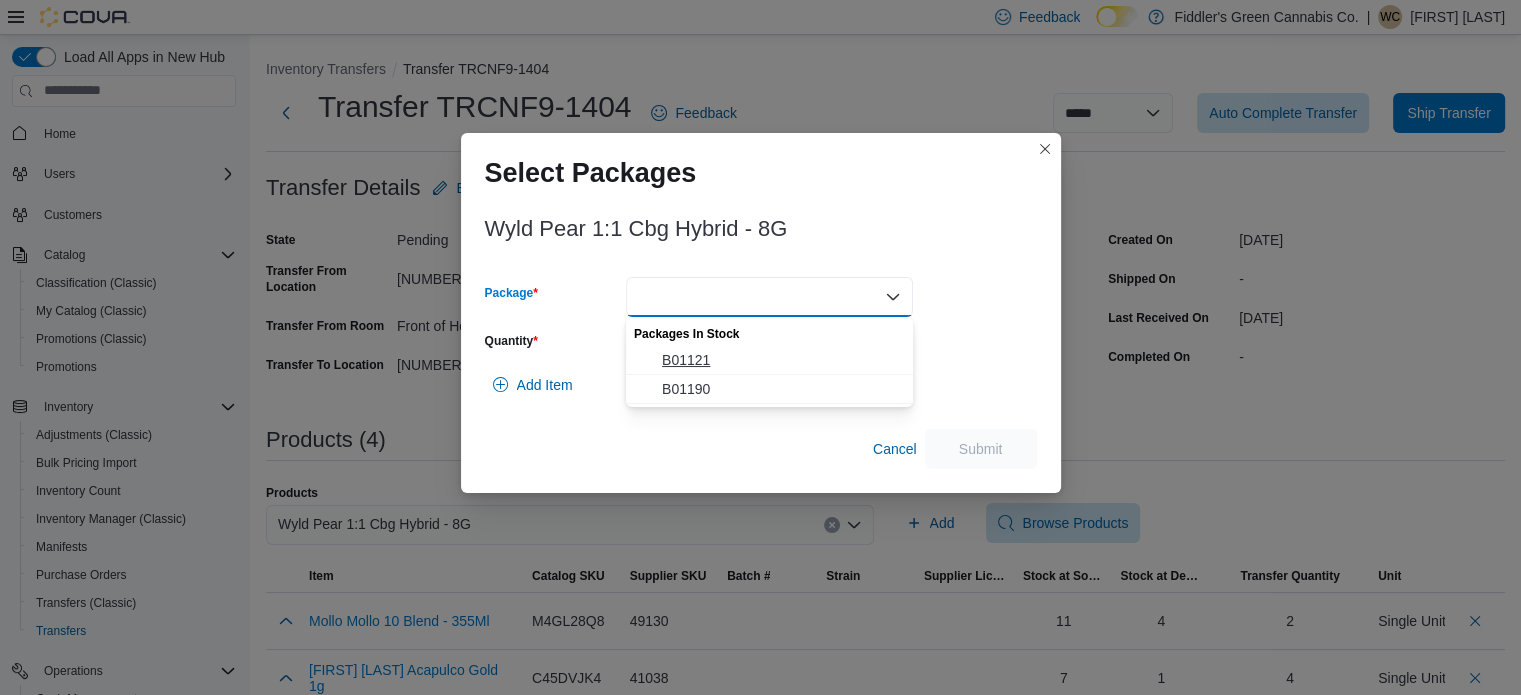 click on "B01121" at bounding box center (781, 360) 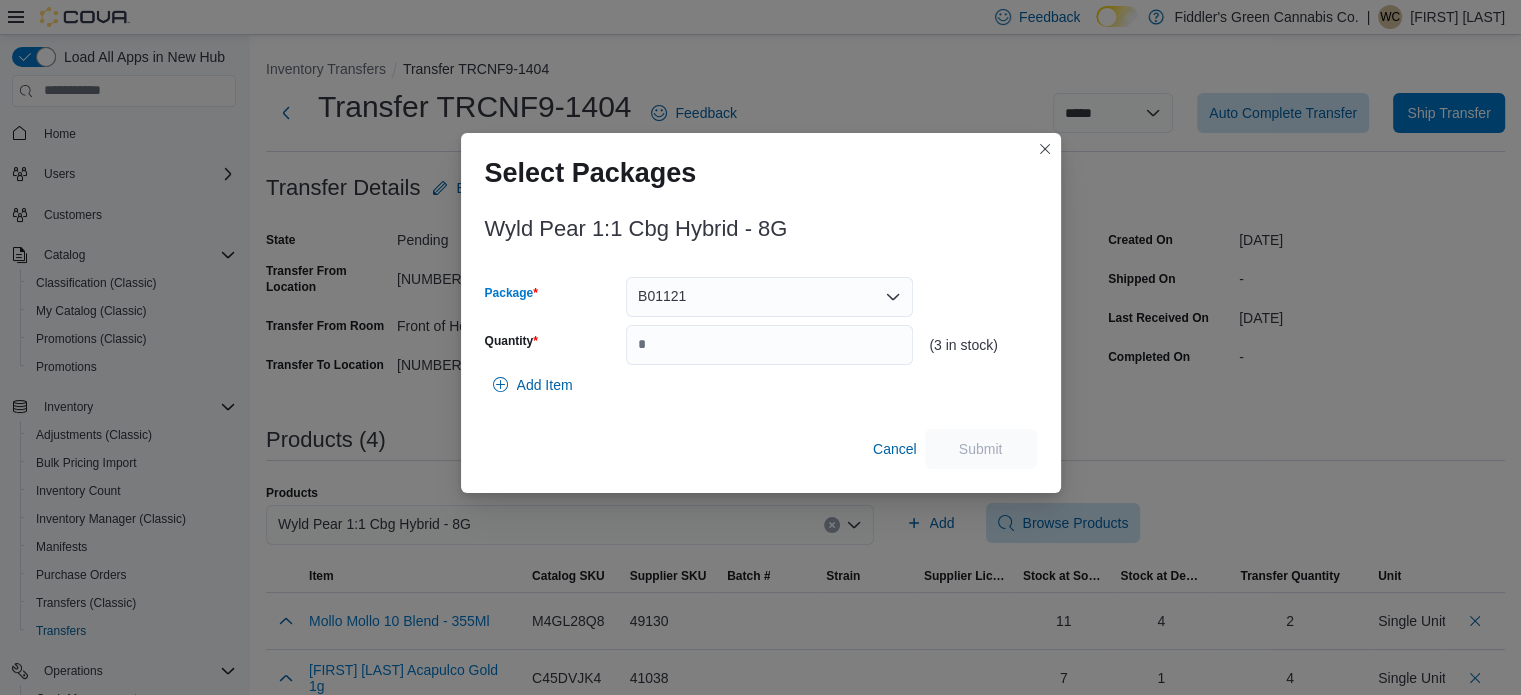 click on "B01121 Combo box. Selected. B01121. Press Backspace to delete B01121. Combo box input. Select a Package. Type some text or, to display a list of choices, press Down Arrow. To exit the list of choices, press Escape." at bounding box center (769, 297) 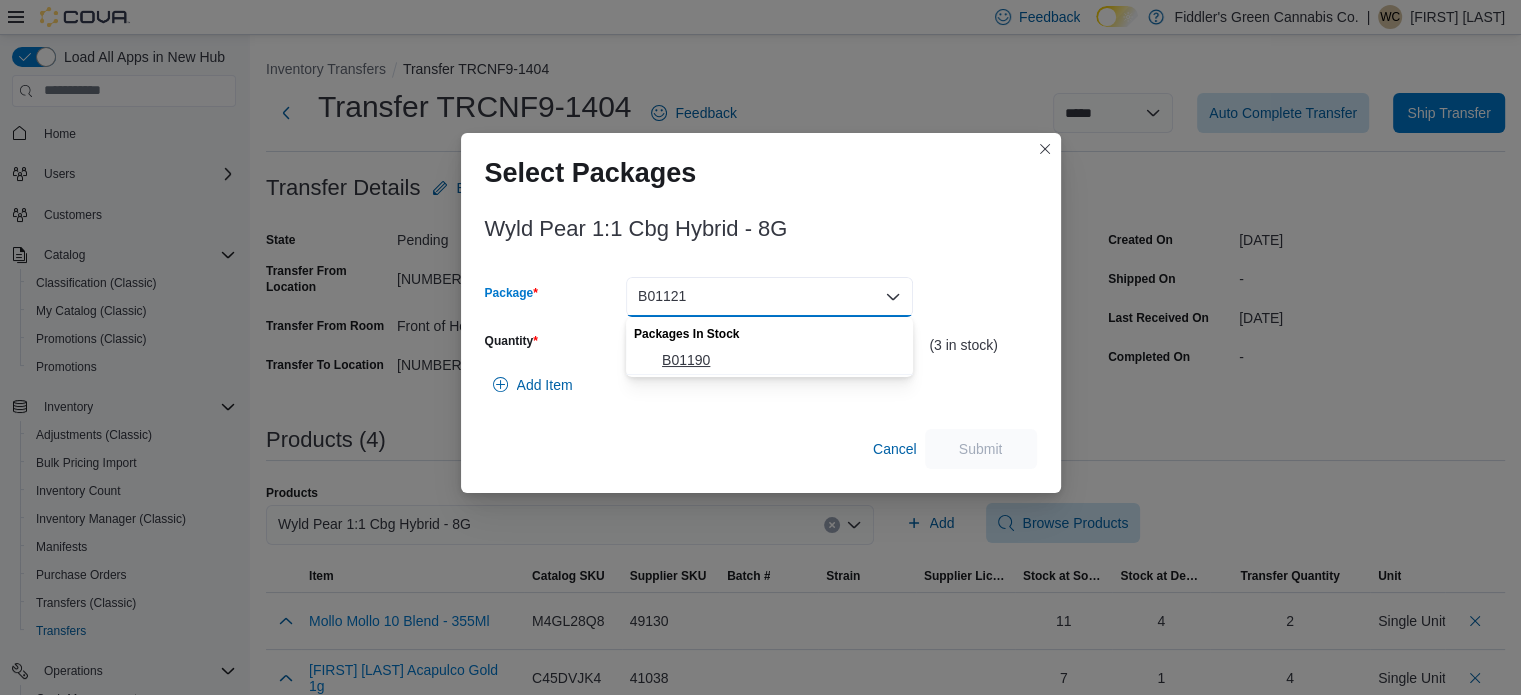 click on "B01190" at bounding box center (769, 360) 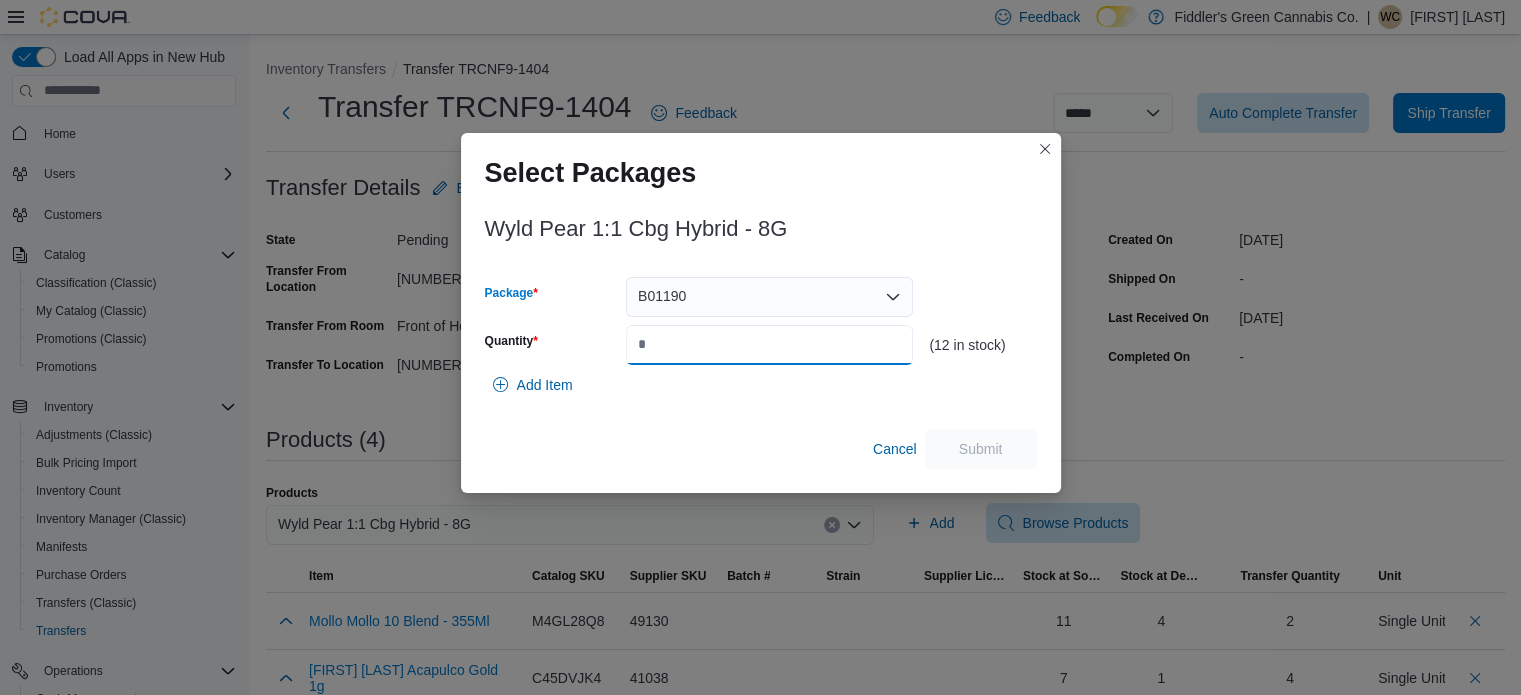 click on "Quantity" at bounding box center [769, 345] 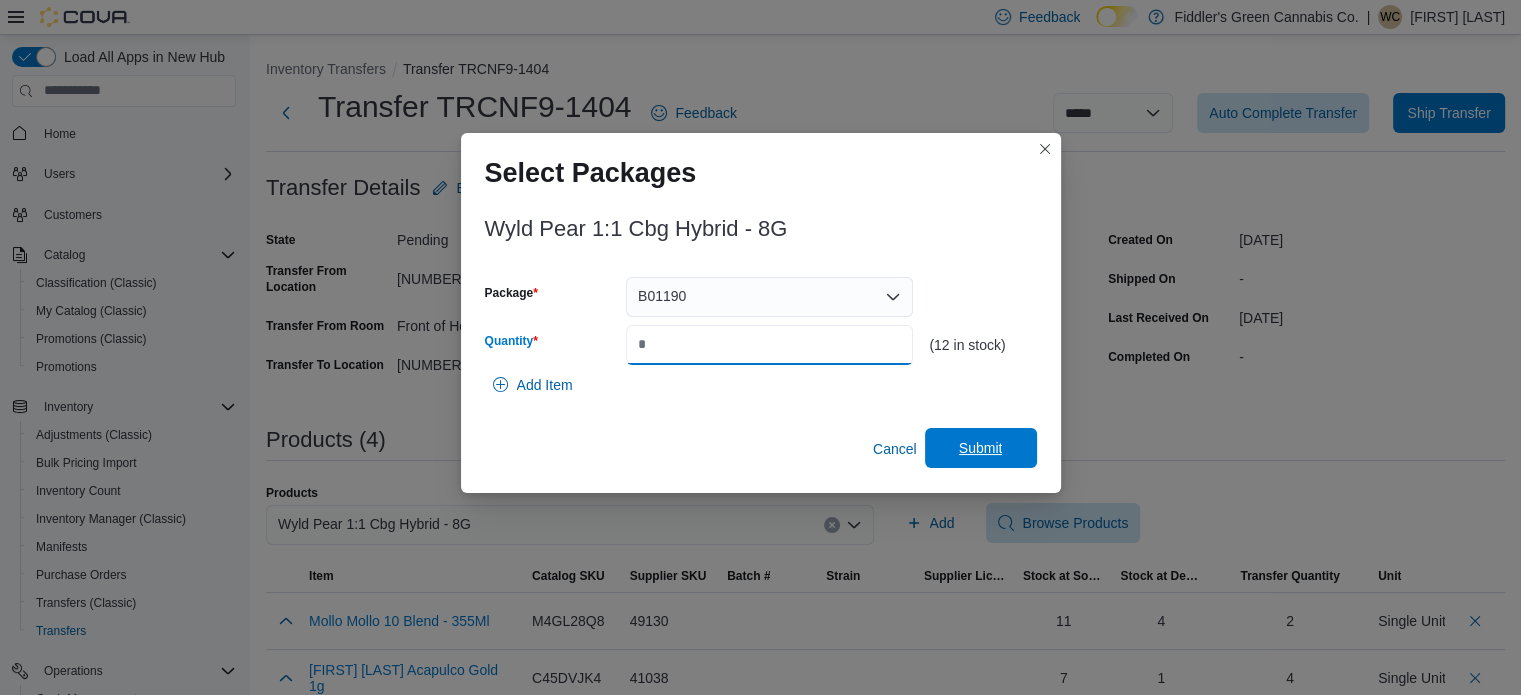type on "*" 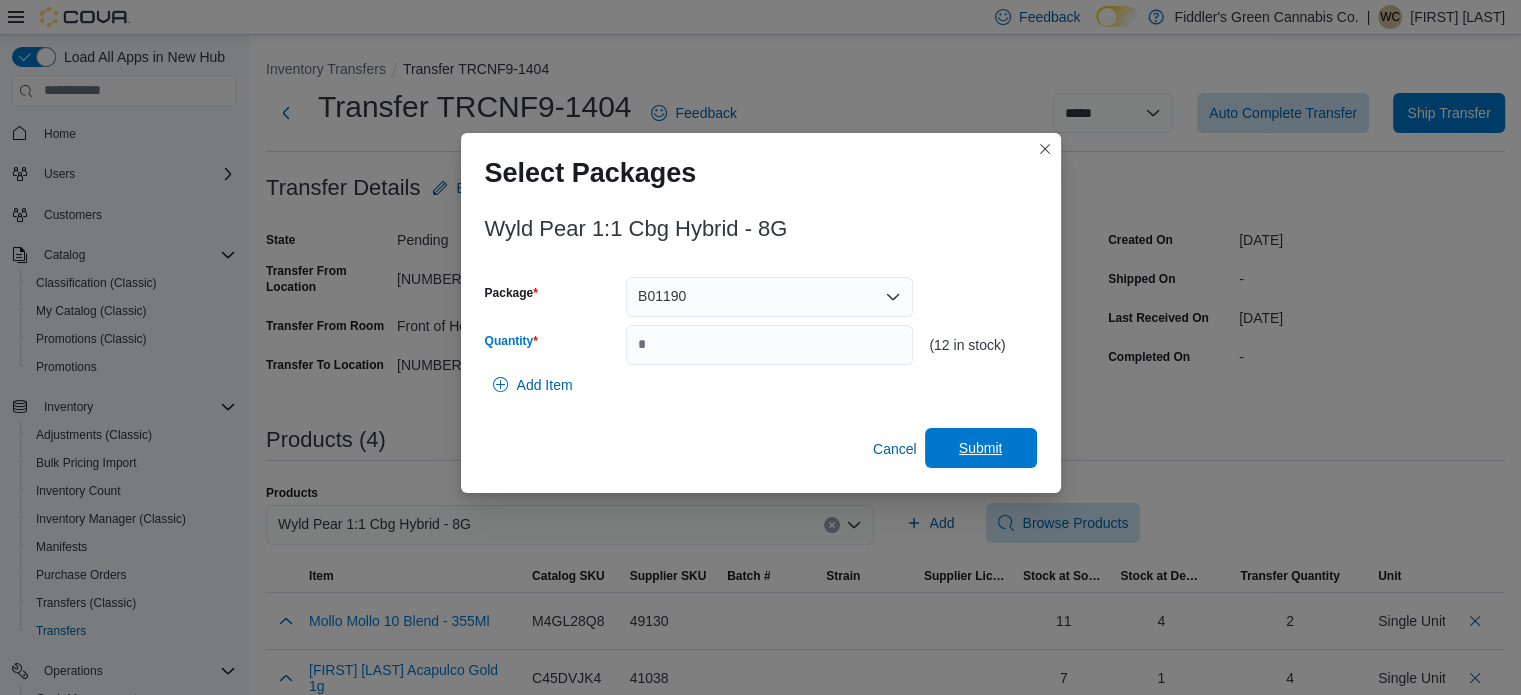 click on "Submit" at bounding box center [981, 448] 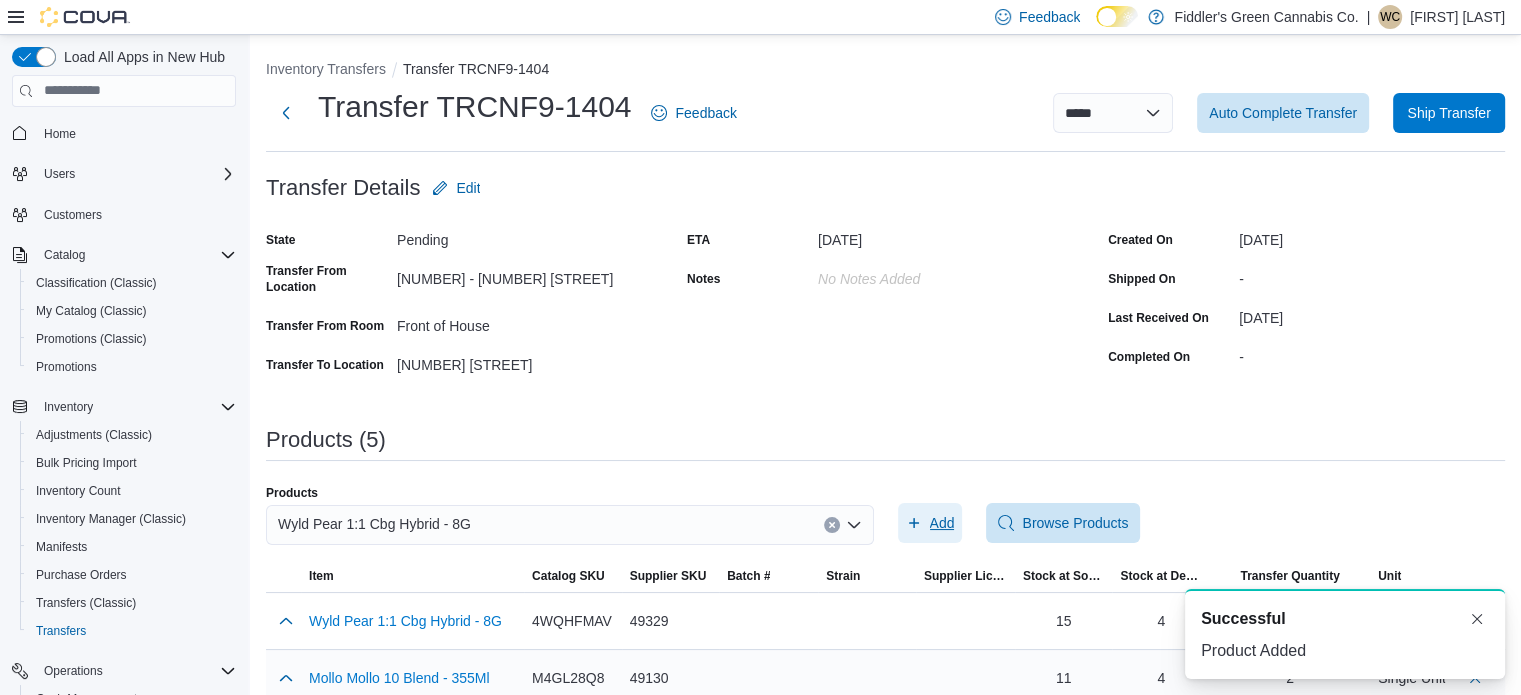 scroll, scrollTop: 0, scrollLeft: 0, axis: both 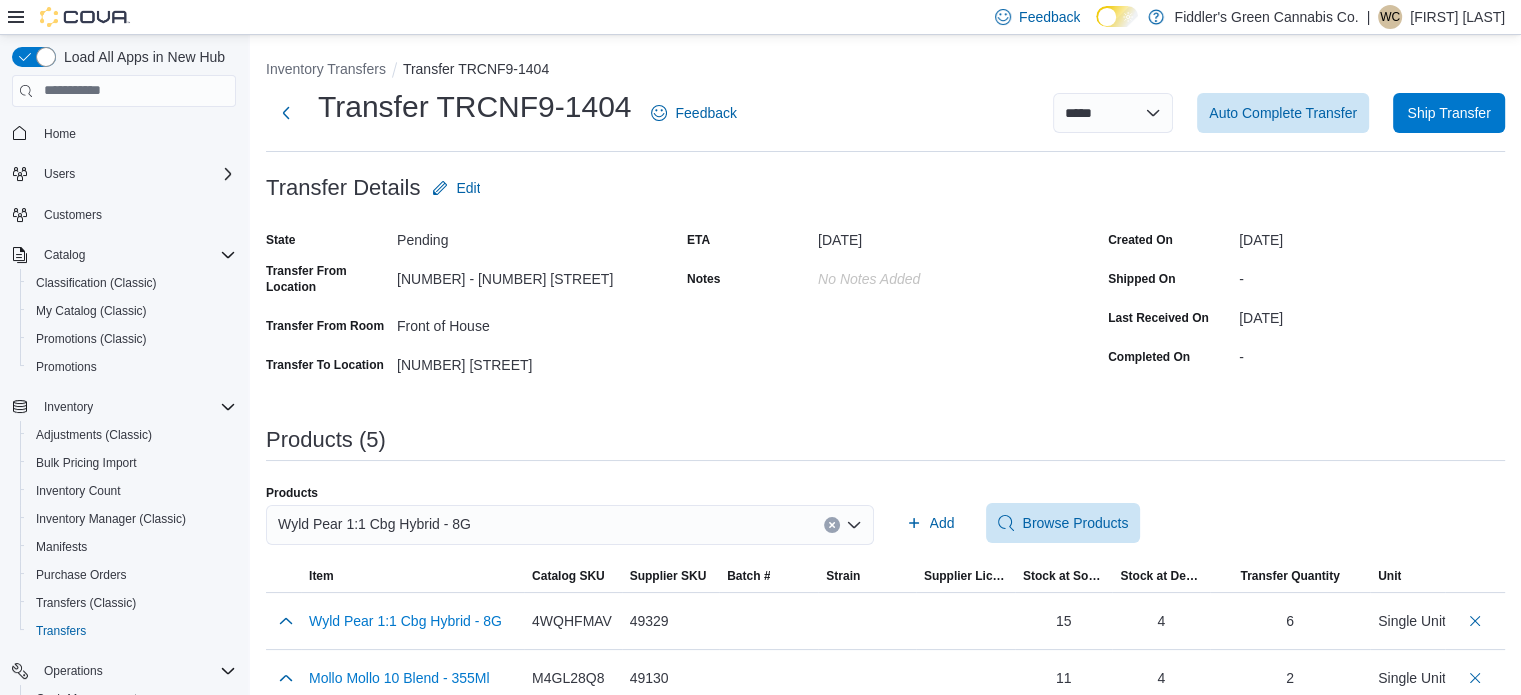 click on "Wyld Pear 1:1 Cbg Hybrid - 8G" at bounding box center (570, 525) 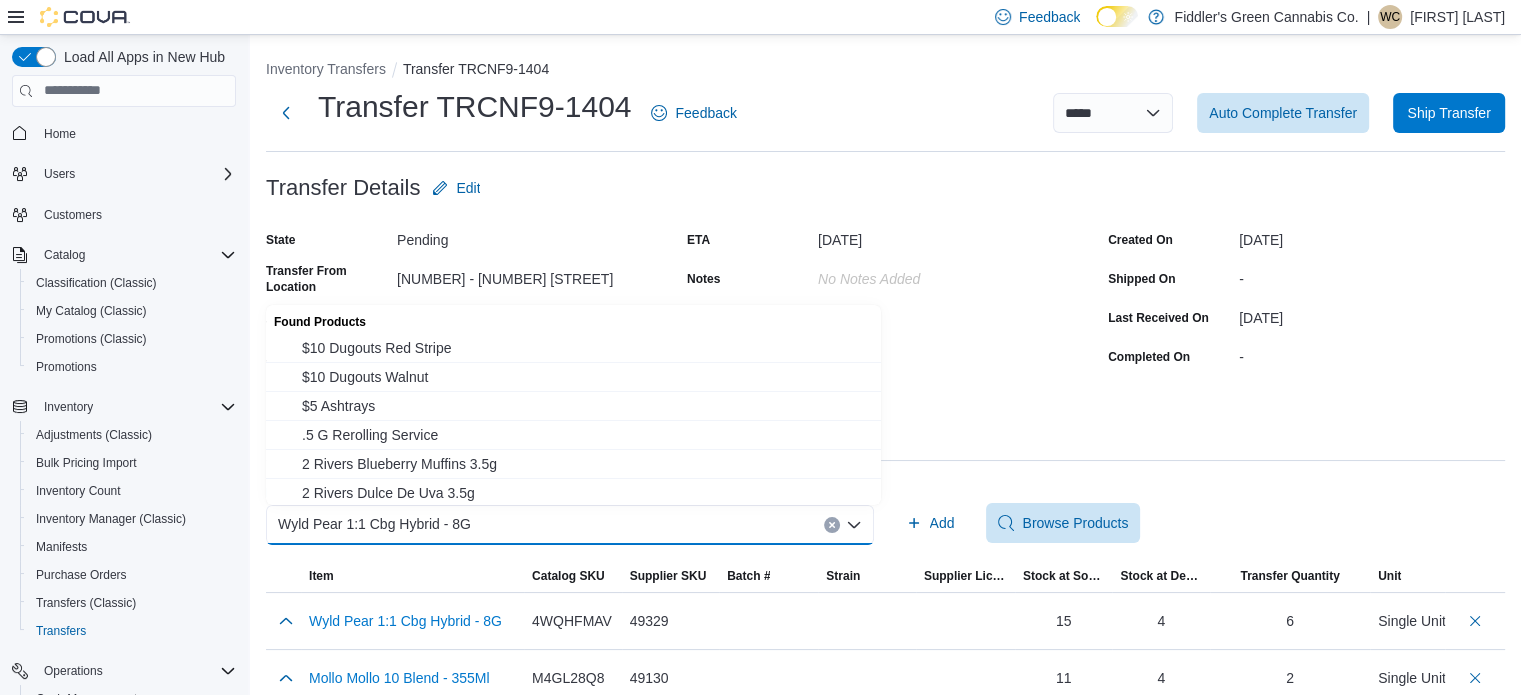 paste on "**********" 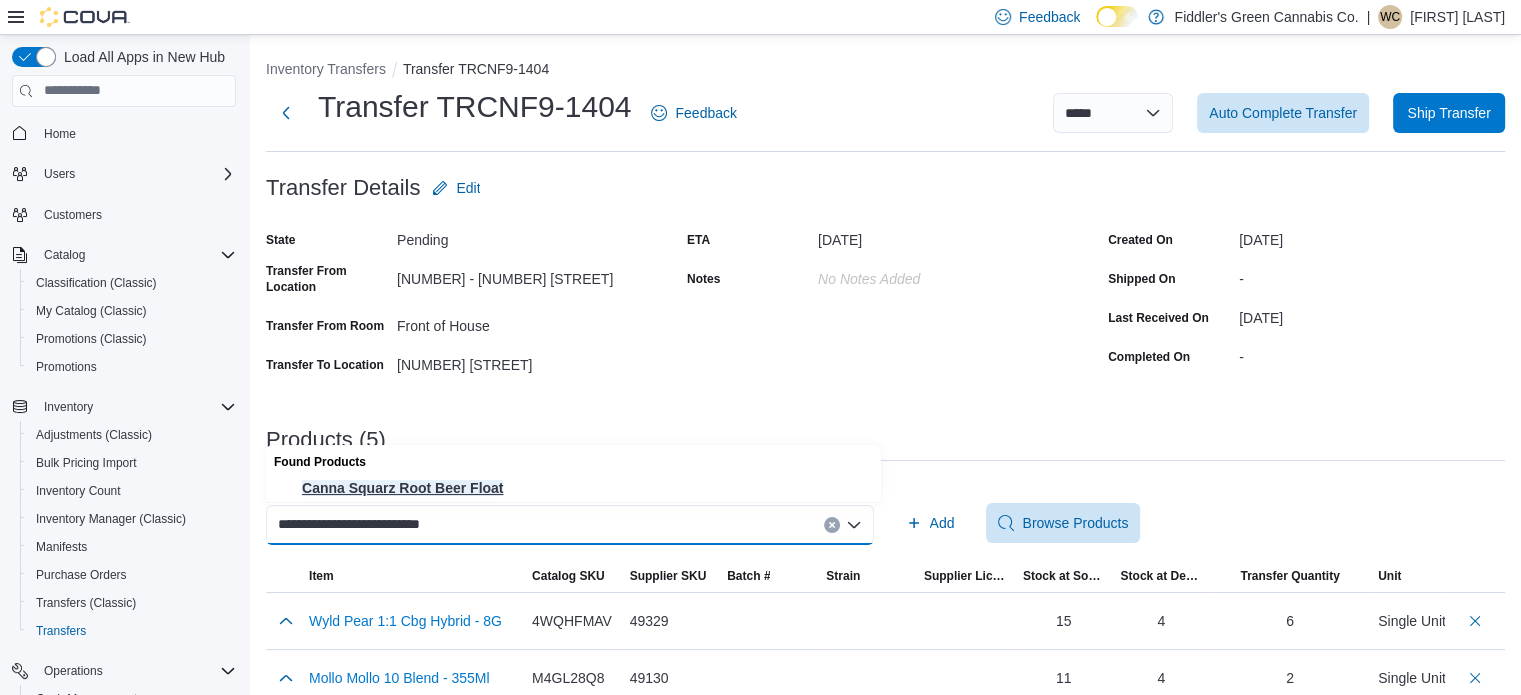 type on "**********" 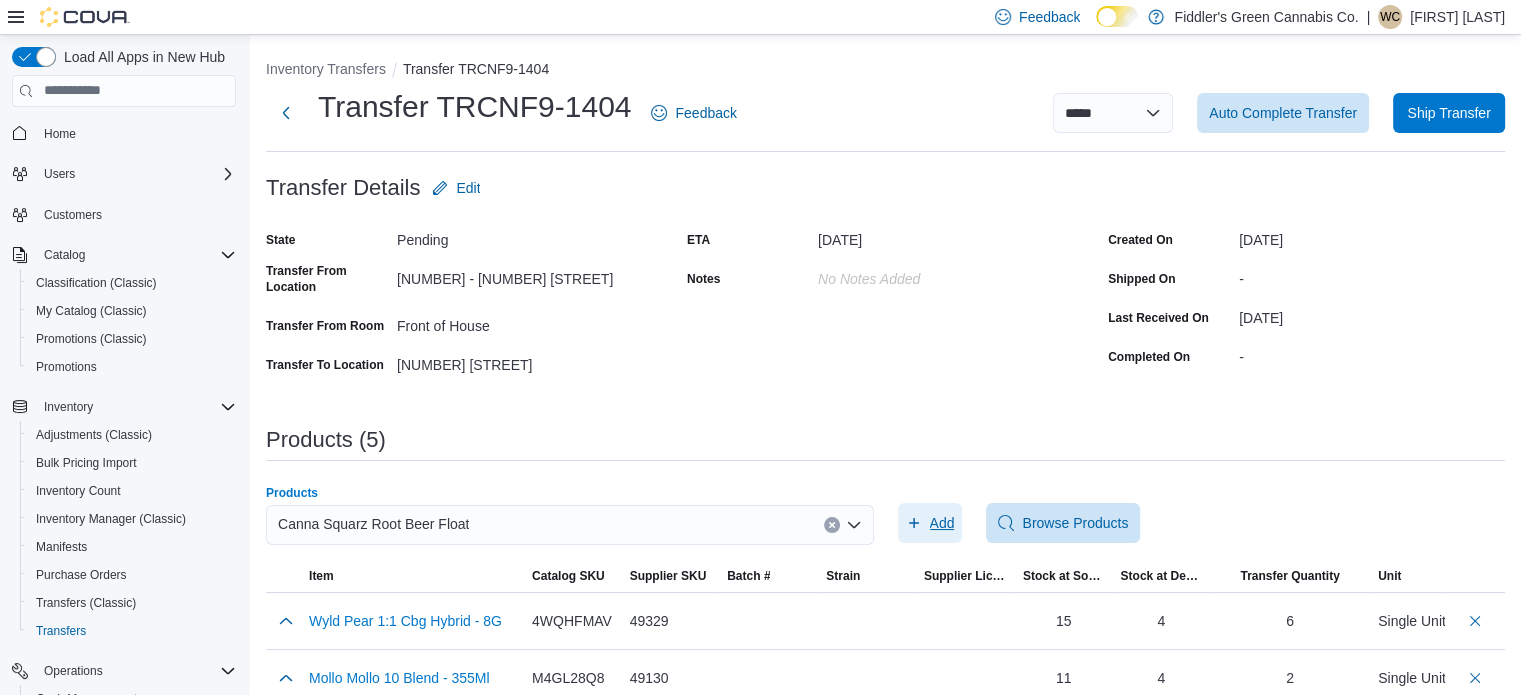 click on "Add" at bounding box center (942, 523) 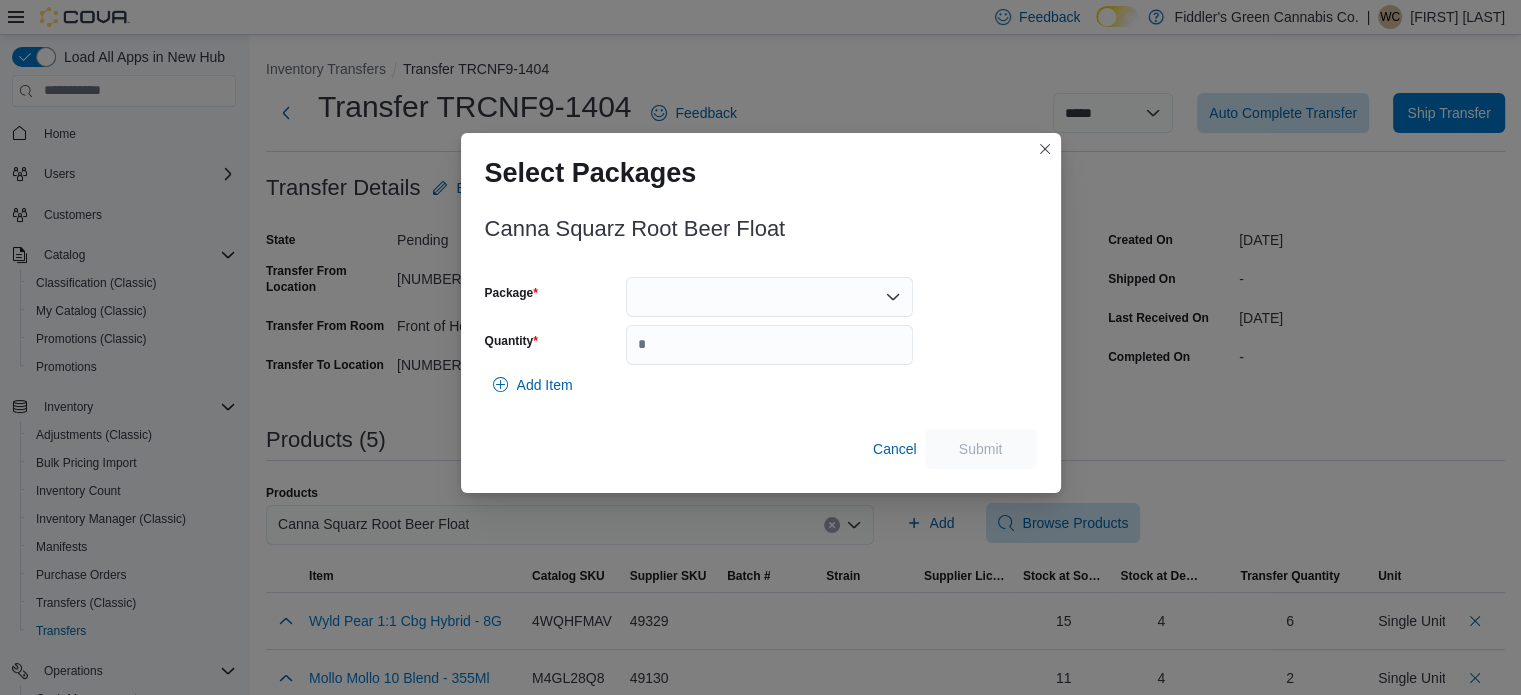 click at bounding box center (769, 297) 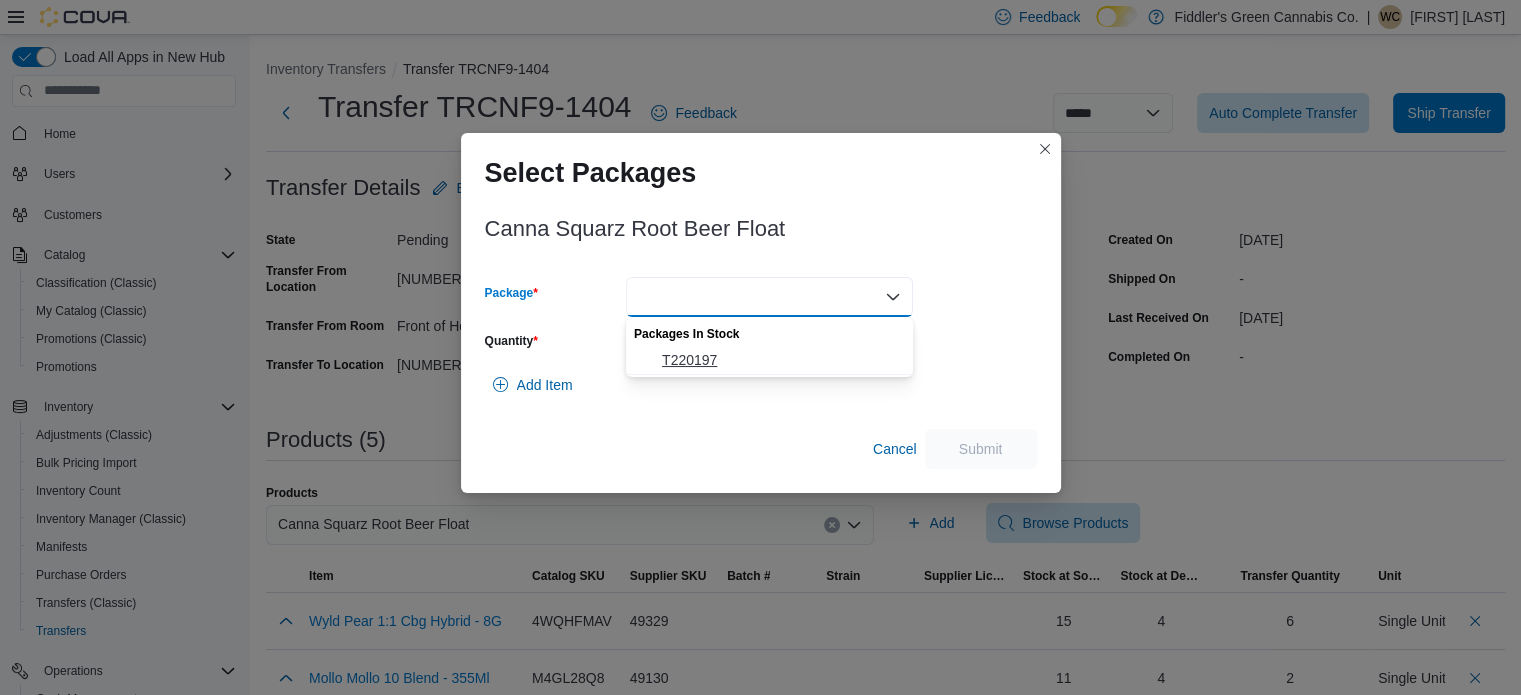 click on "T220197" at bounding box center [781, 360] 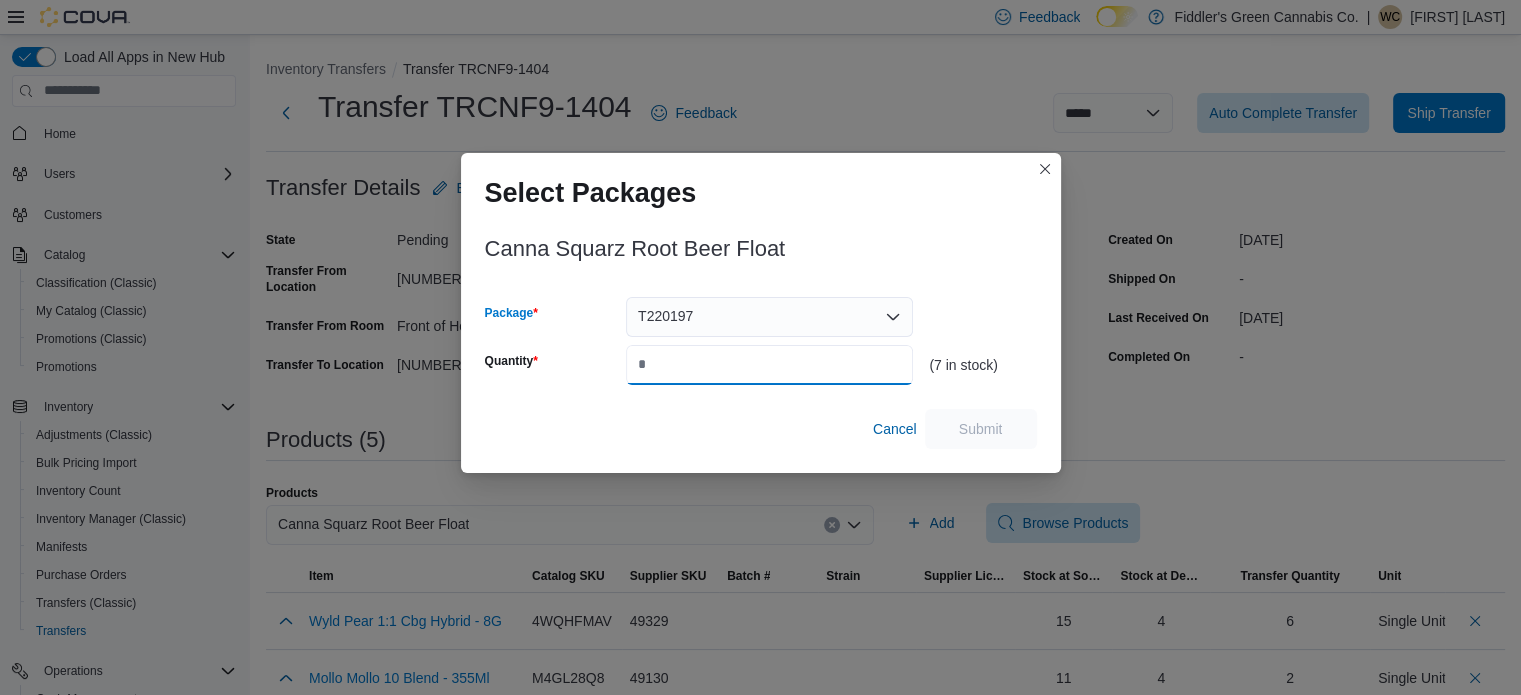 click on "Quantity" at bounding box center (769, 365) 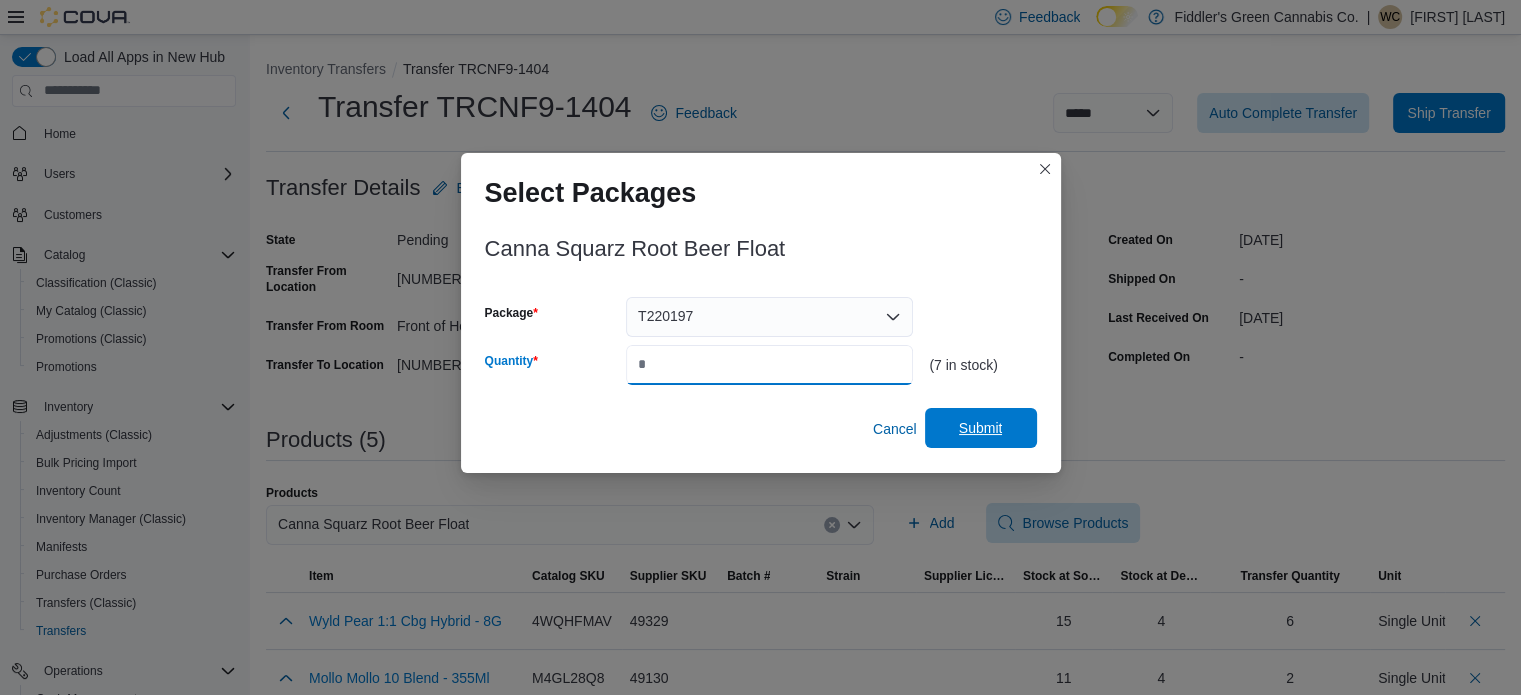 type on "*" 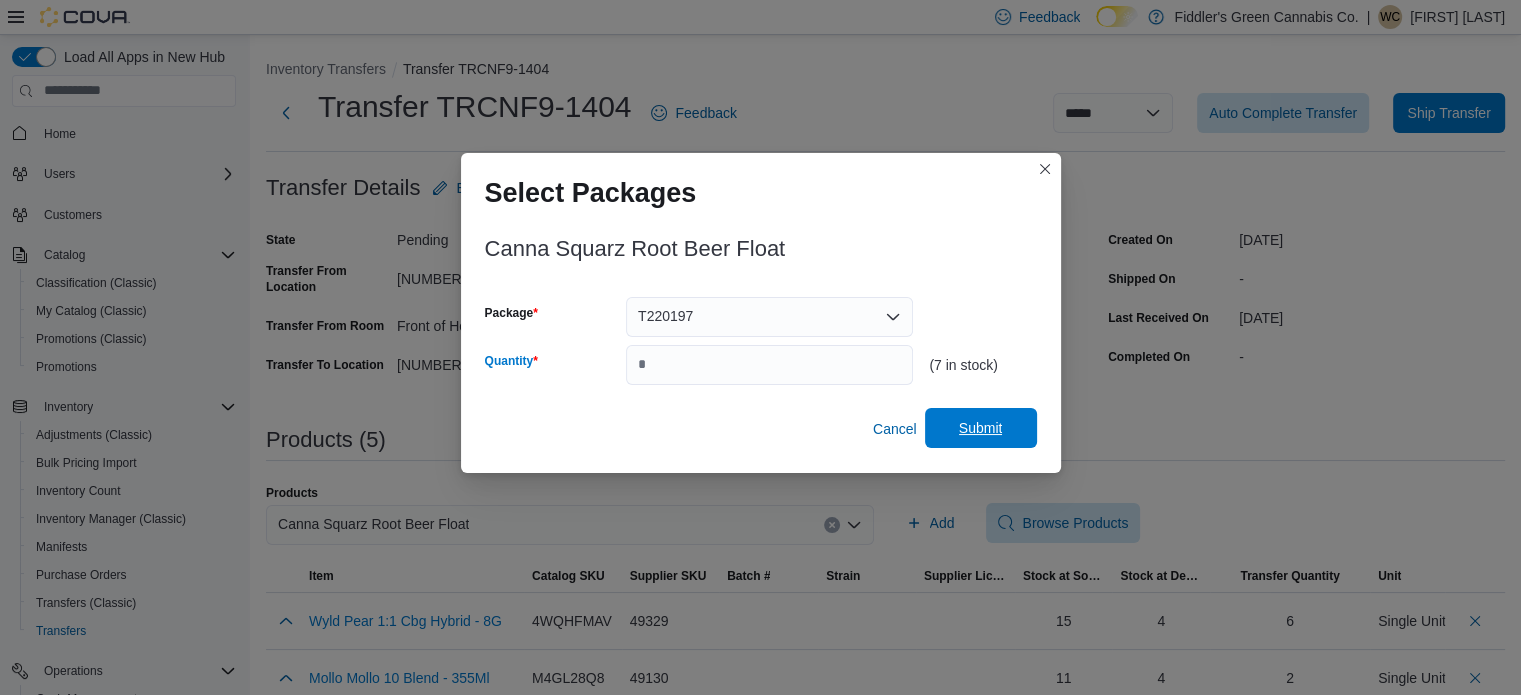 click on "Submit" at bounding box center [981, 428] 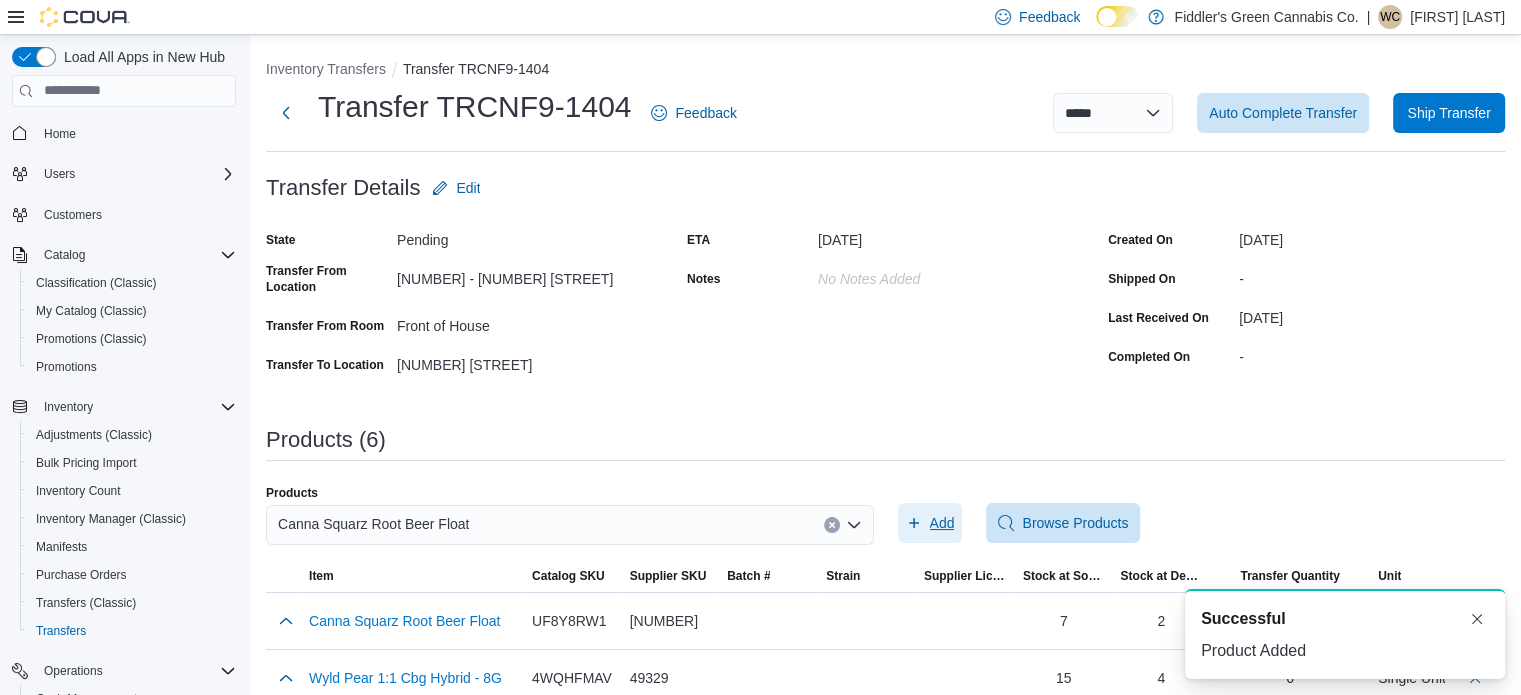scroll, scrollTop: 0, scrollLeft: 0, axis: both 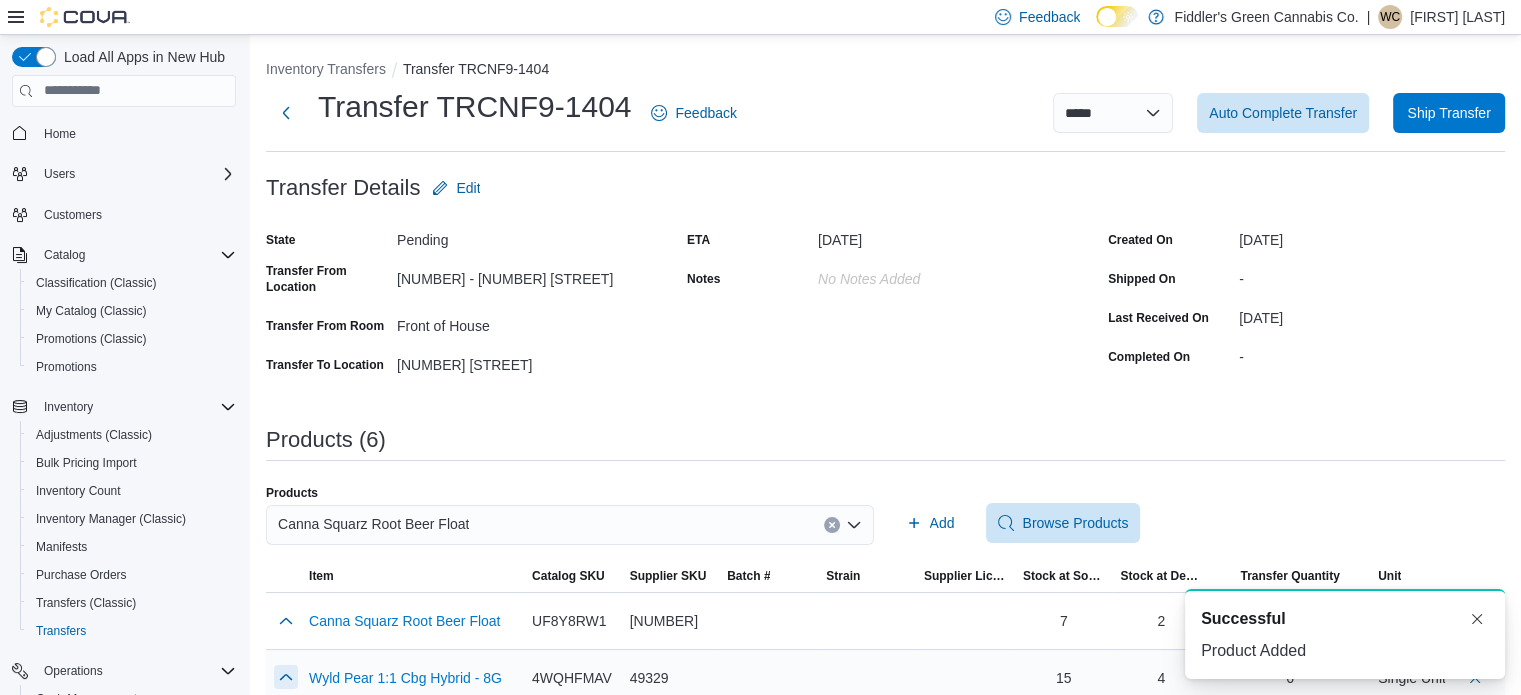 click at bounding box center [286, 677] 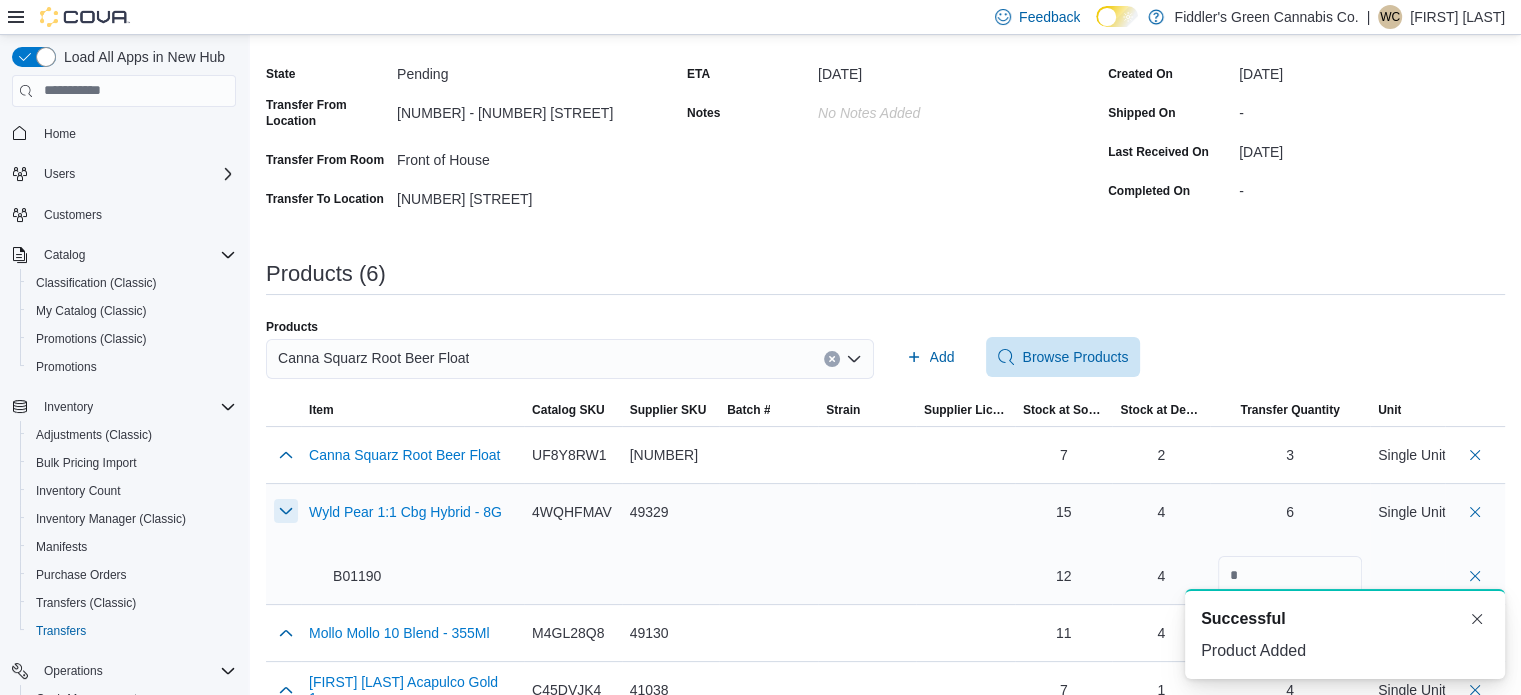 scroll, scrollTop: 184, scrollLeft: 0, axis: vertical 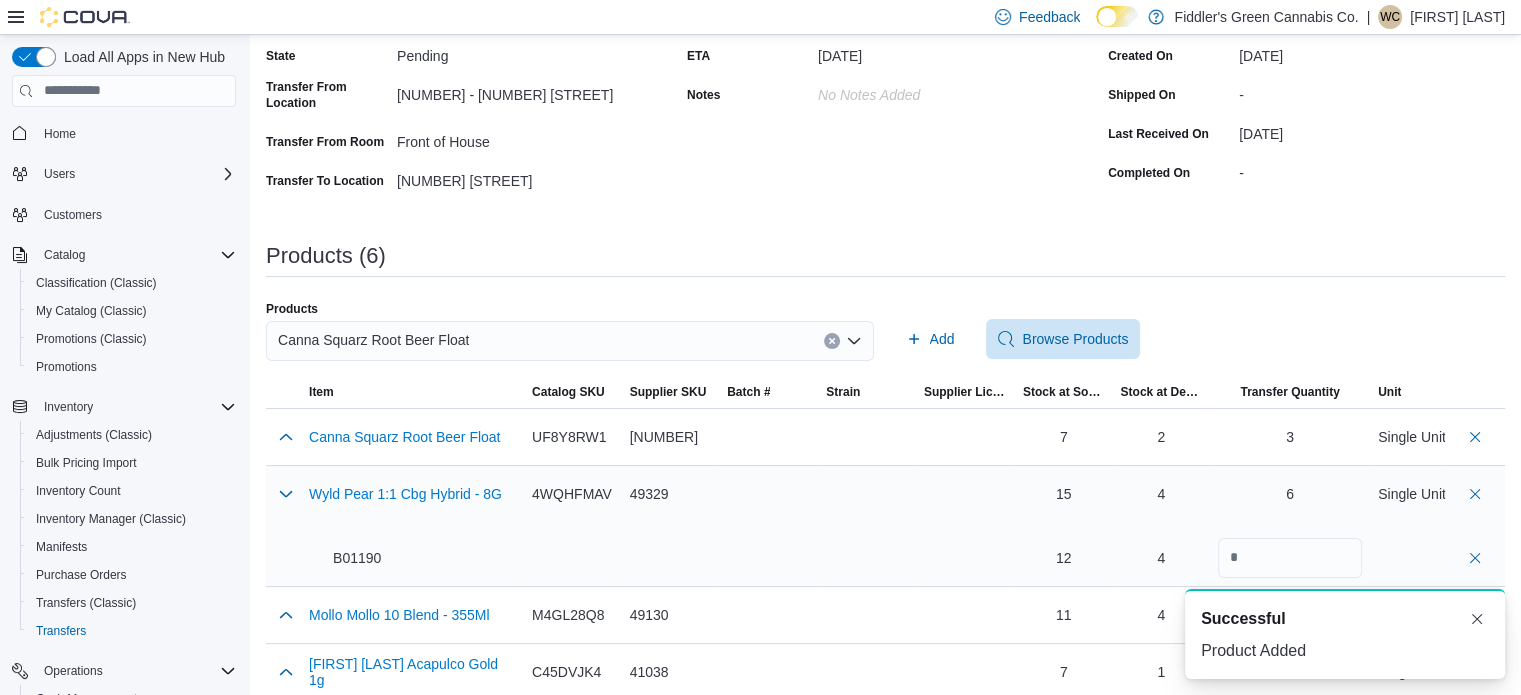 click on "B01190" at bounding box center [345, 558] 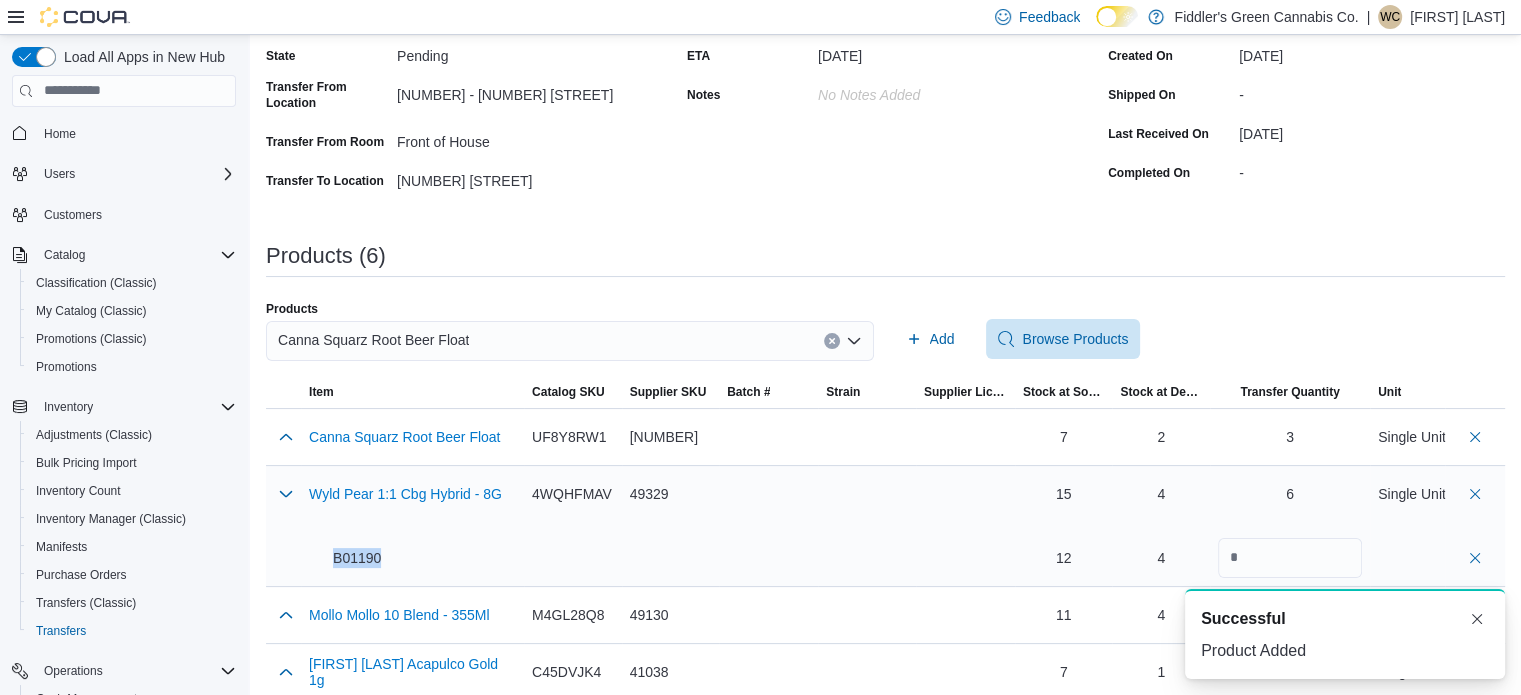 click on "B01190" at bounding box center [345, 558] 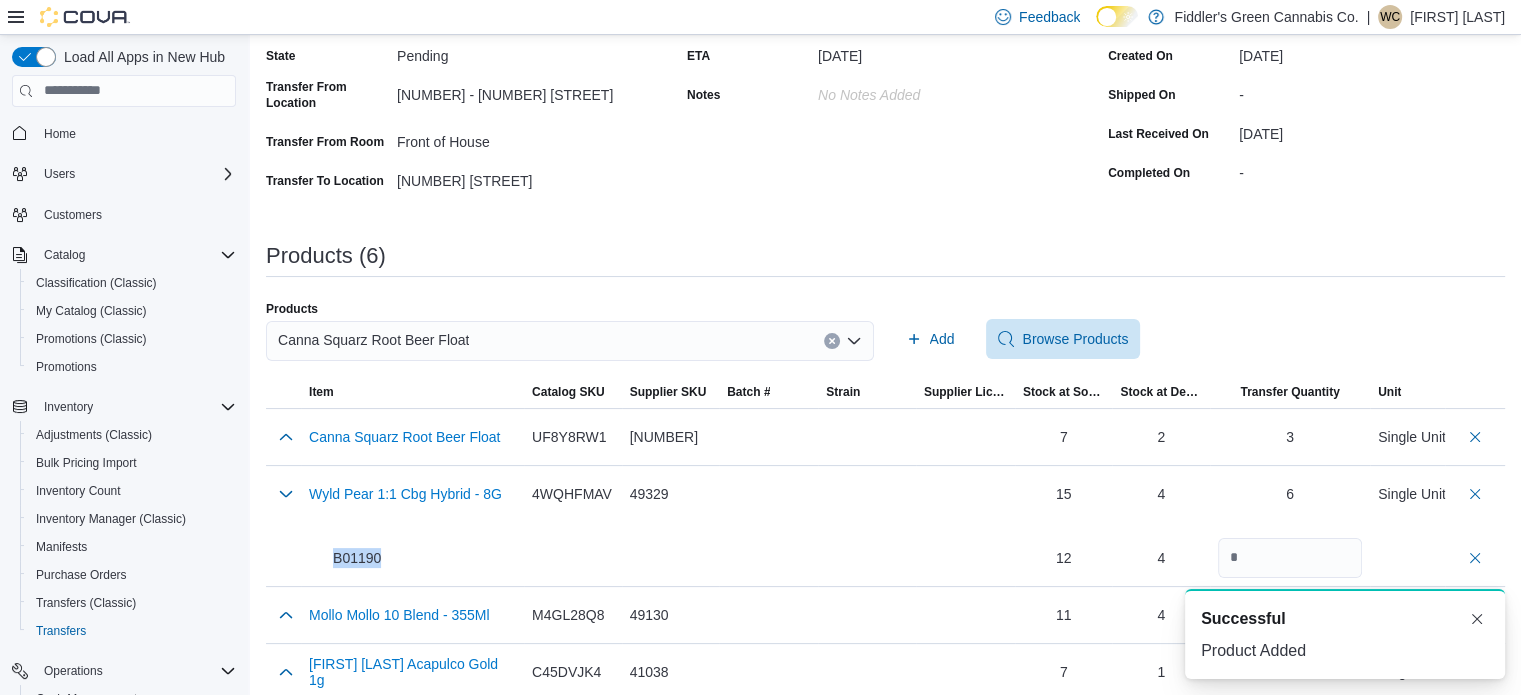 scroll, scrollTop: 0, scrollLeft: 0, axis: both 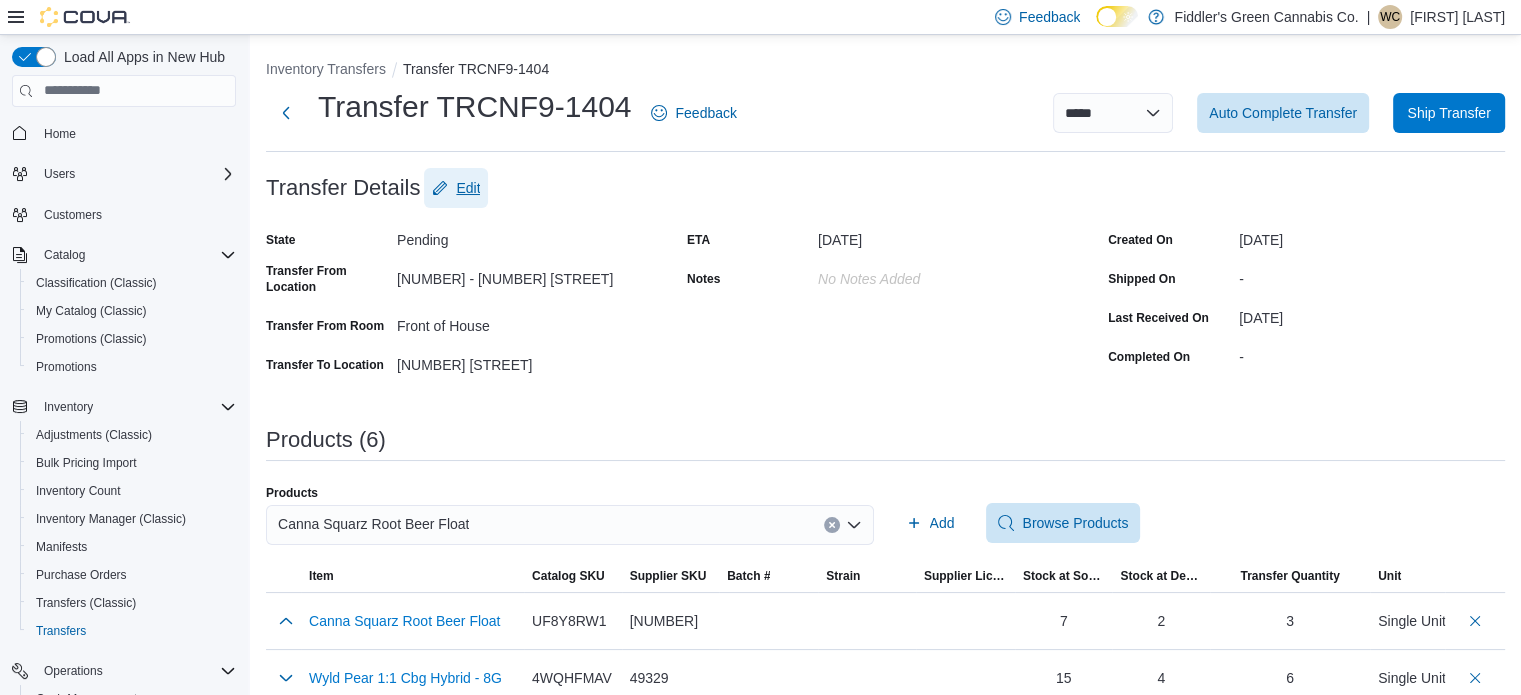 click on "Edit" at bounding box center (468, 188) 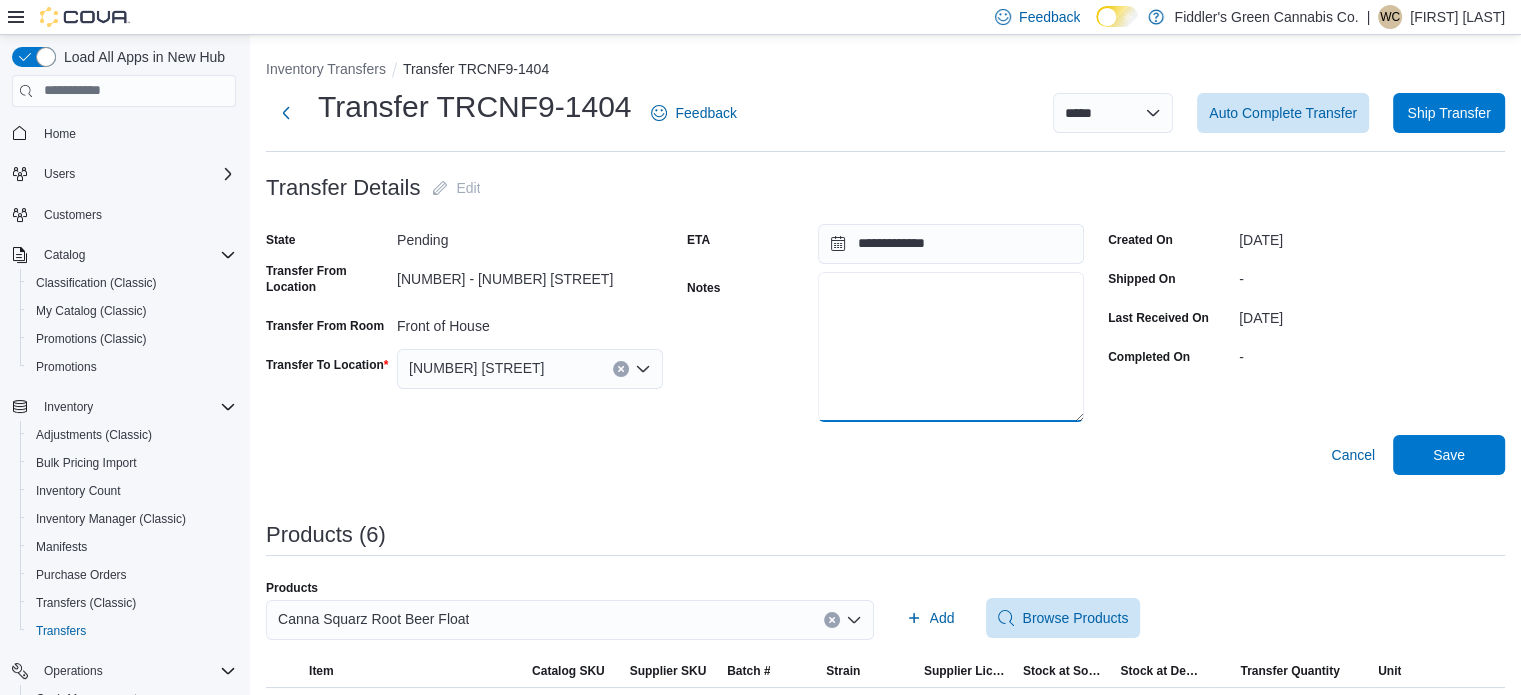 click on "Notes" at bounding box center [951, 347] 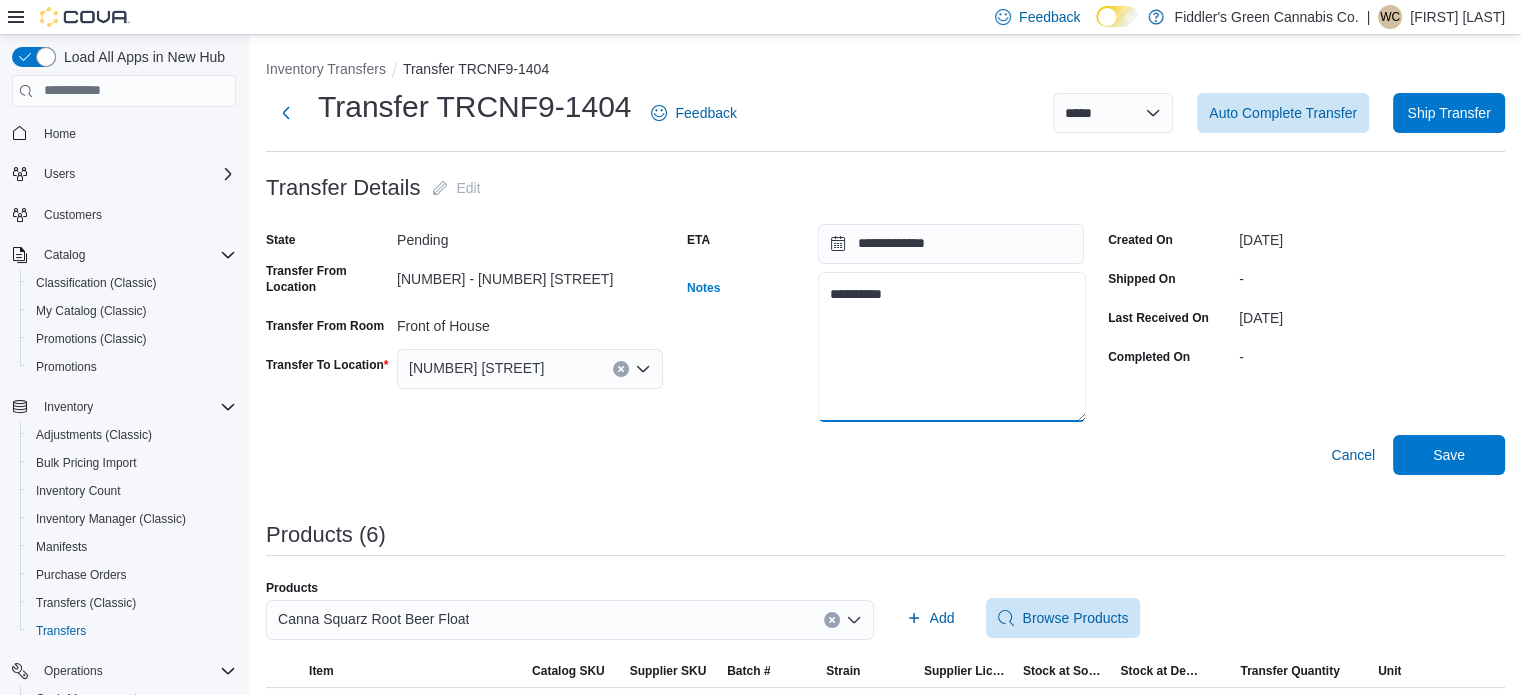 paste on "*******" 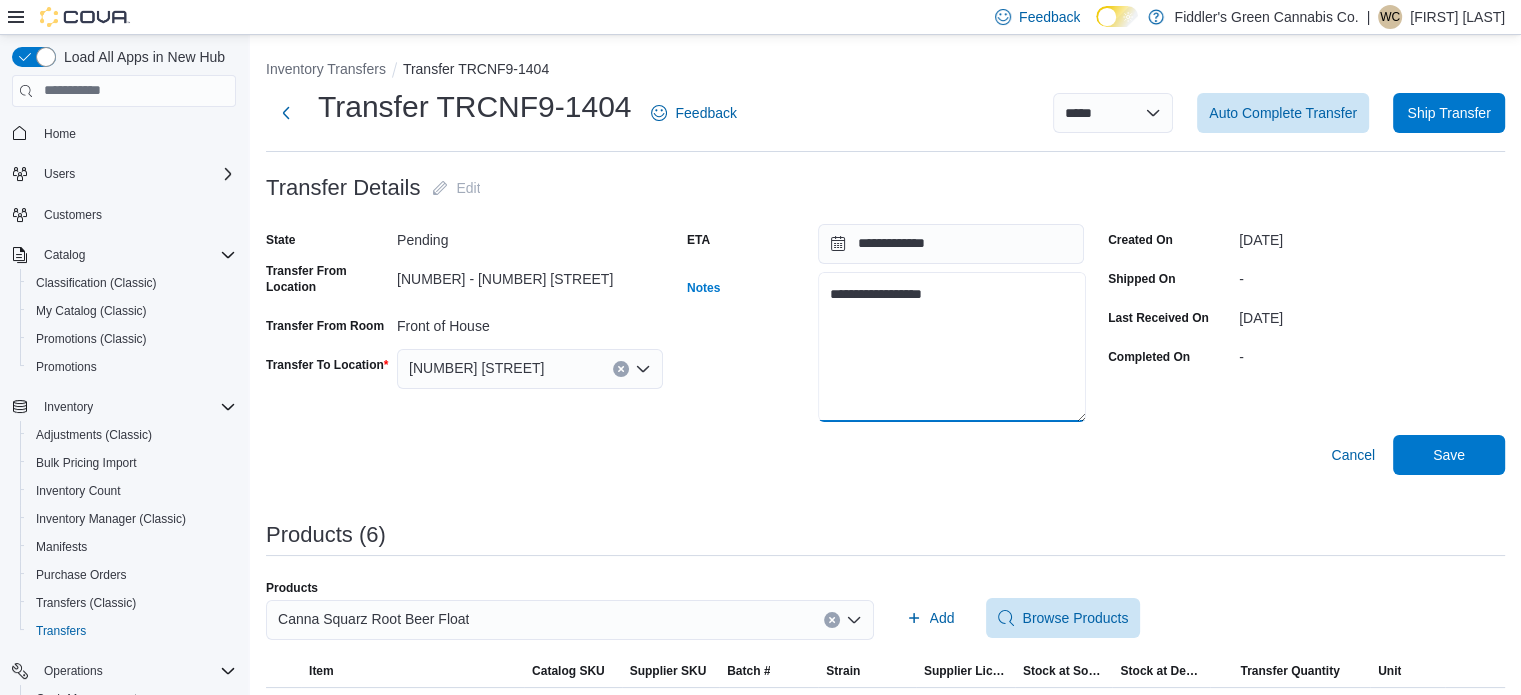 type on "**********" 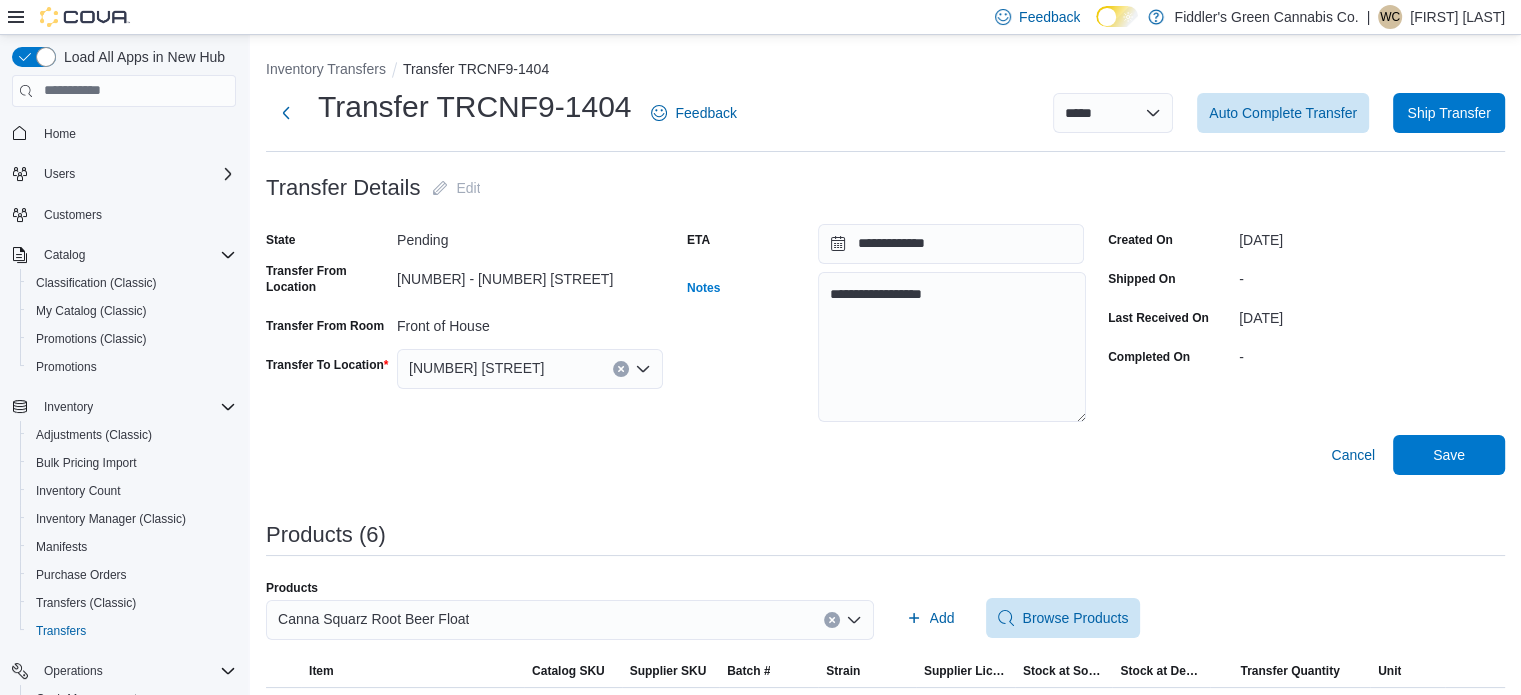 click on "Cancel Save" at bounding box center (885, 455) 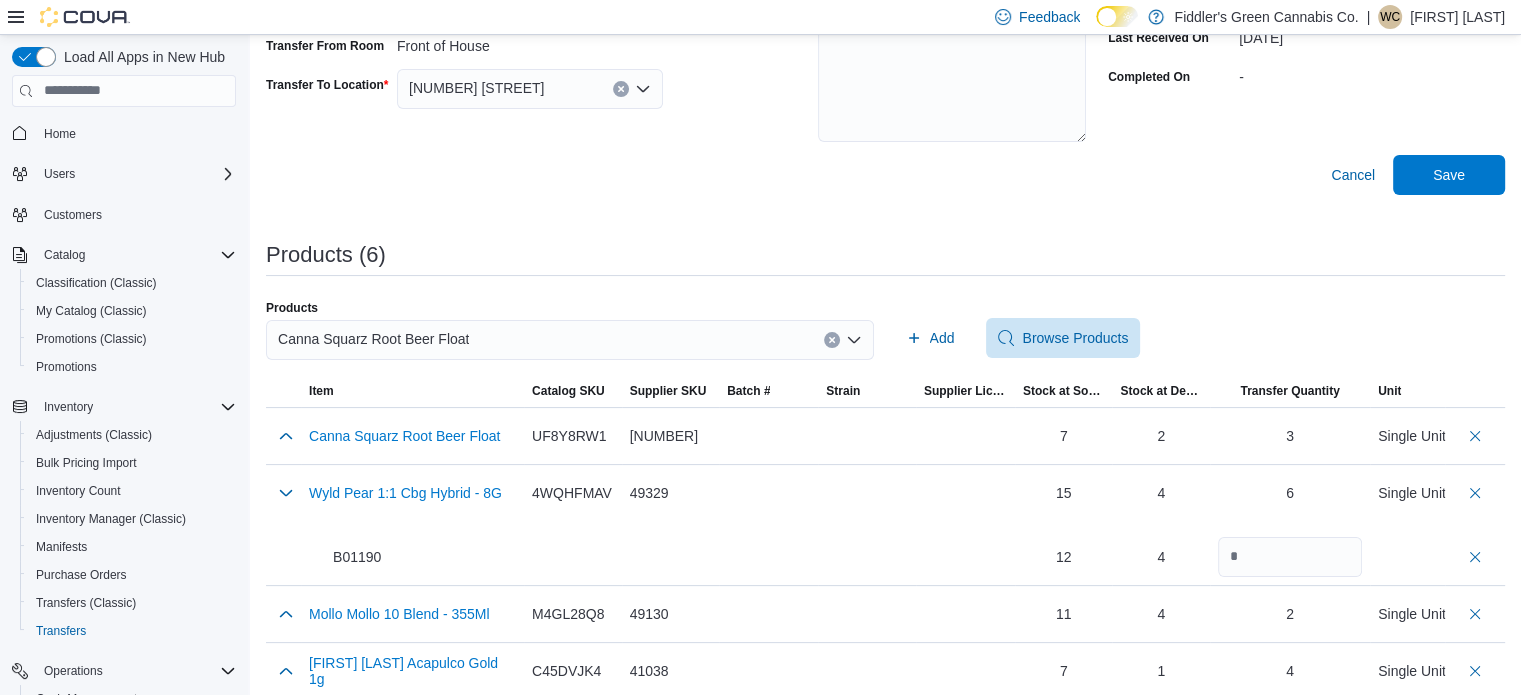 scroll, scrollTop: 366, scrollLeft: 0, axis: vertical 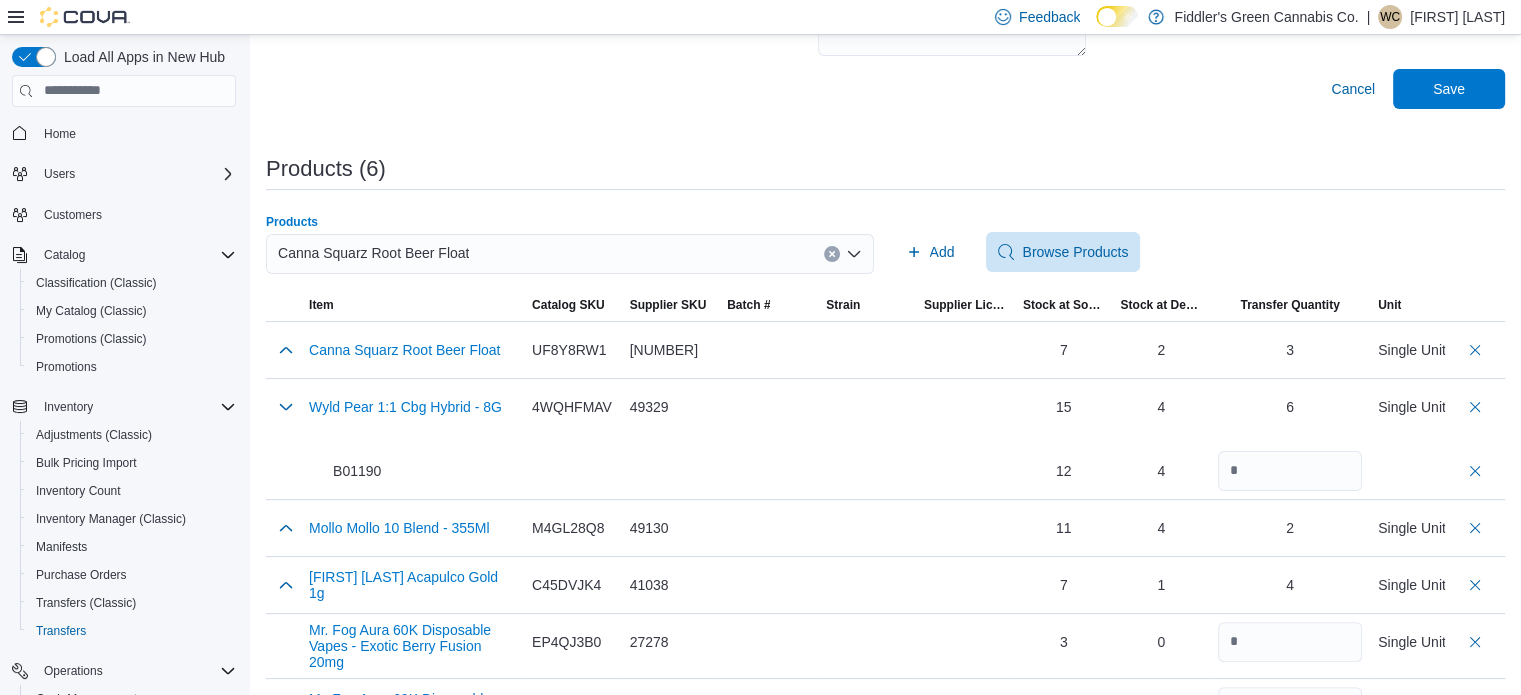 click on "Canna Squarz Root Beer Float" at bounding box center (570, 254) 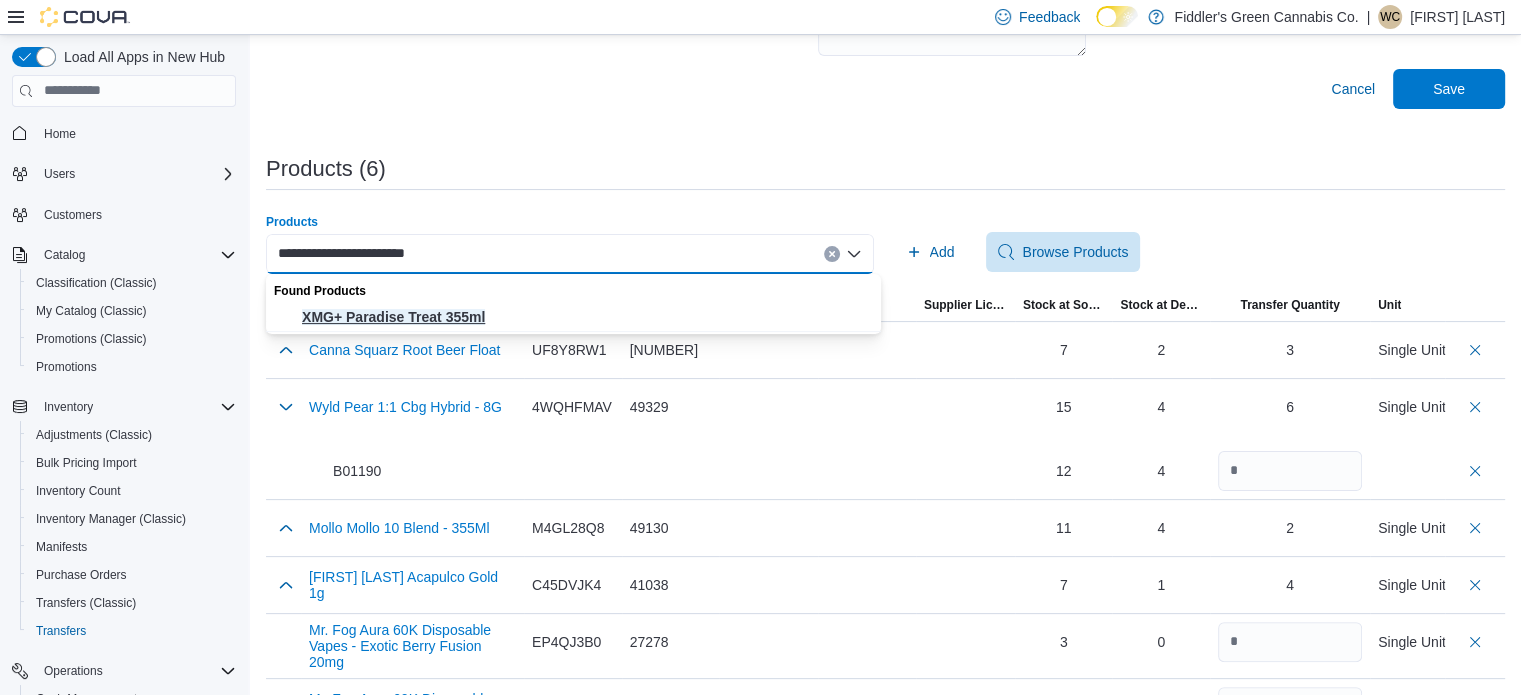 type on "**********" 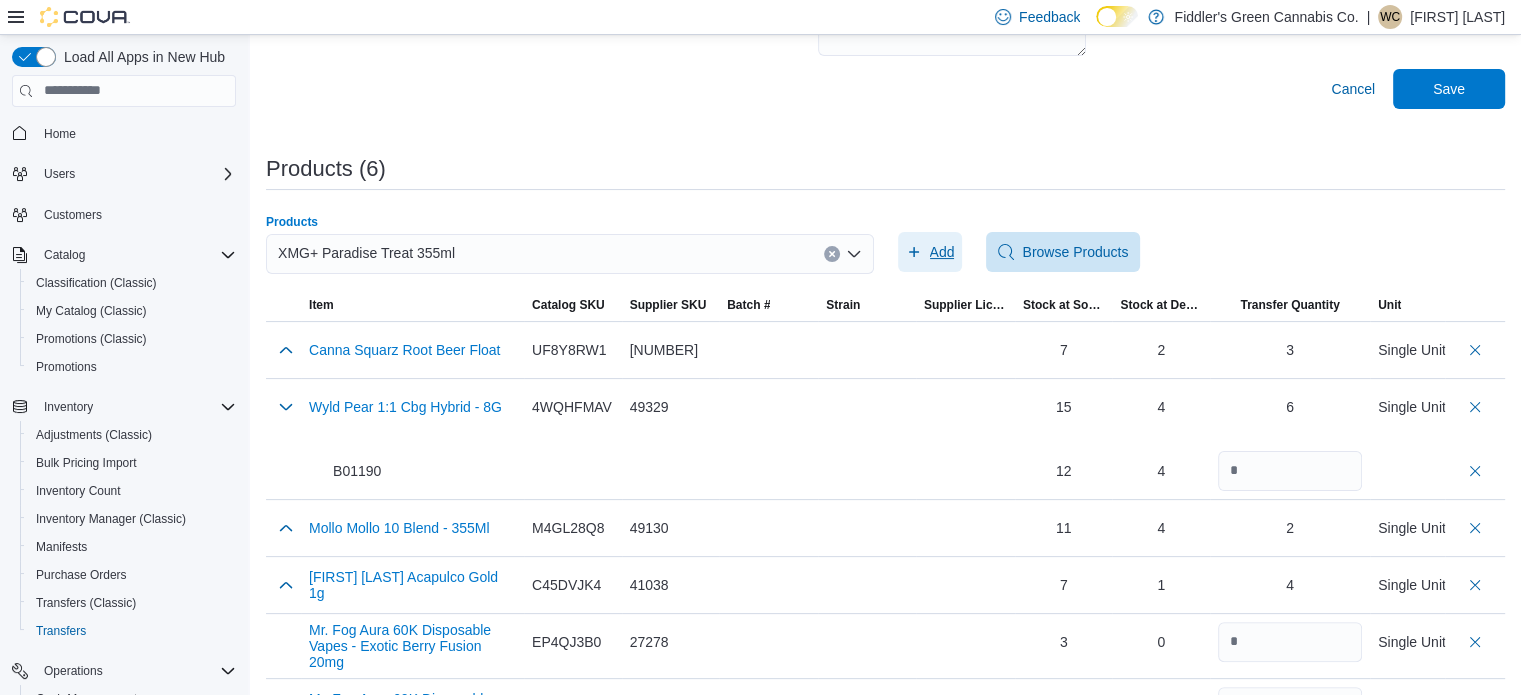 click on "Add" at bounding box center [930, 252] 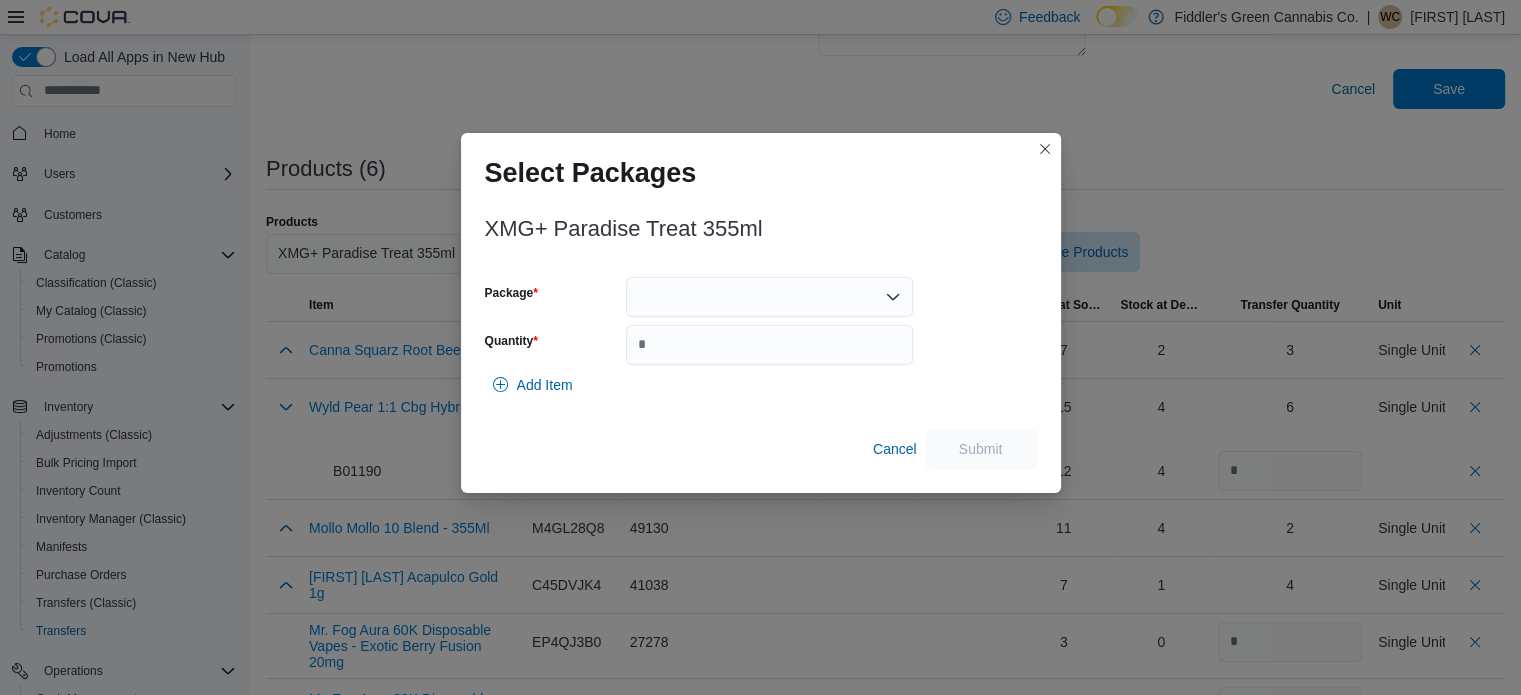click at bounding box center (769, 297) 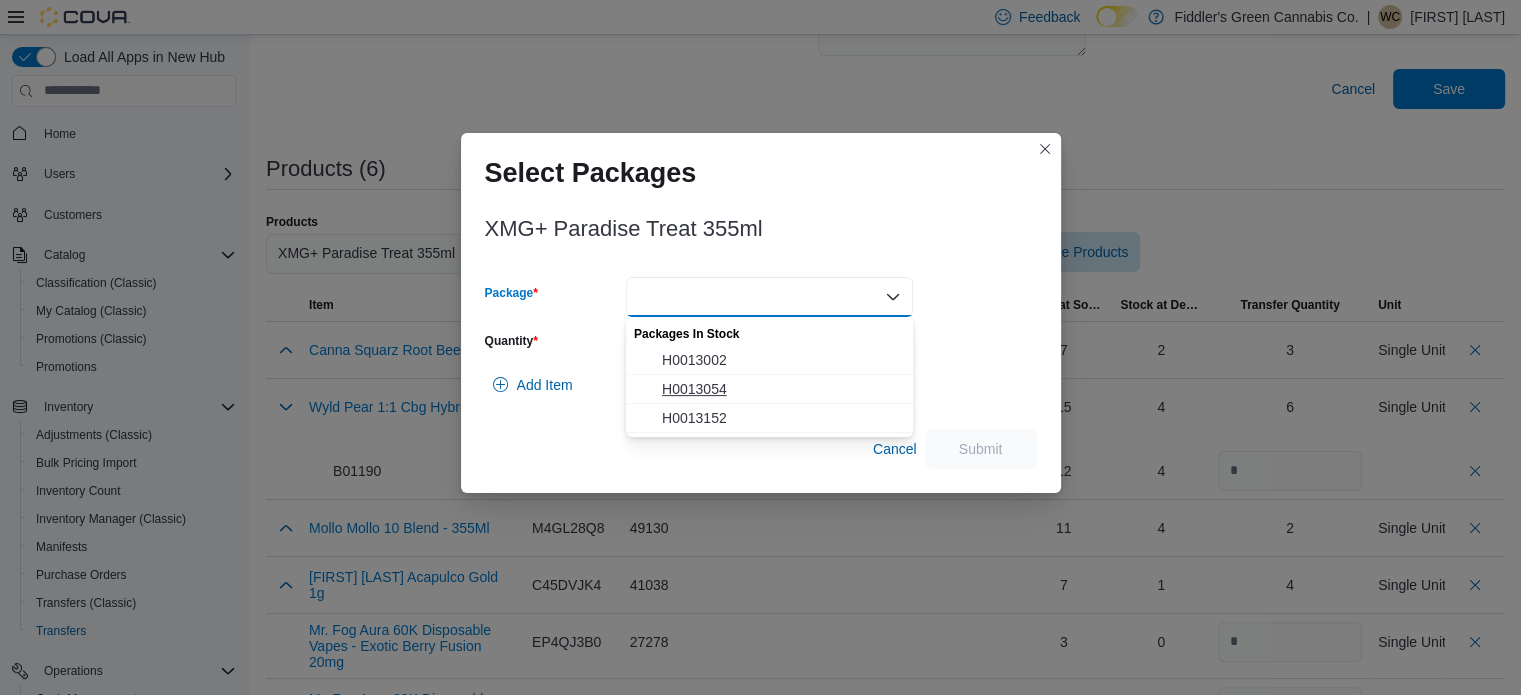 click on "H0013054" at bounding box center [781, 389] 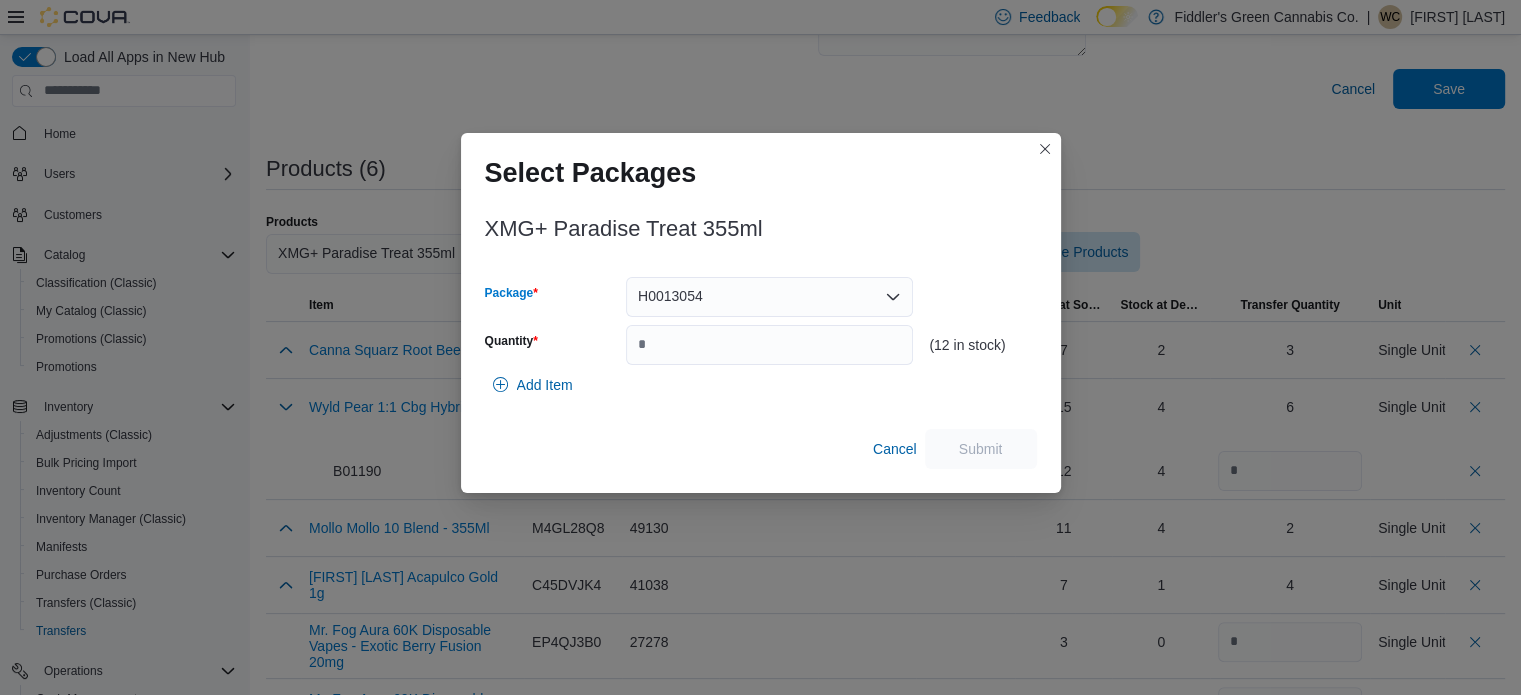 click on "H0013054 Combo box. Selected. H0013054. Press Backspace to delete H0013054. Combo box input. Select a Package. Type some text or, to display a list of choices, press Down Arrow. To exit the list of choices, press Escape." at bounding box center (769, 297) 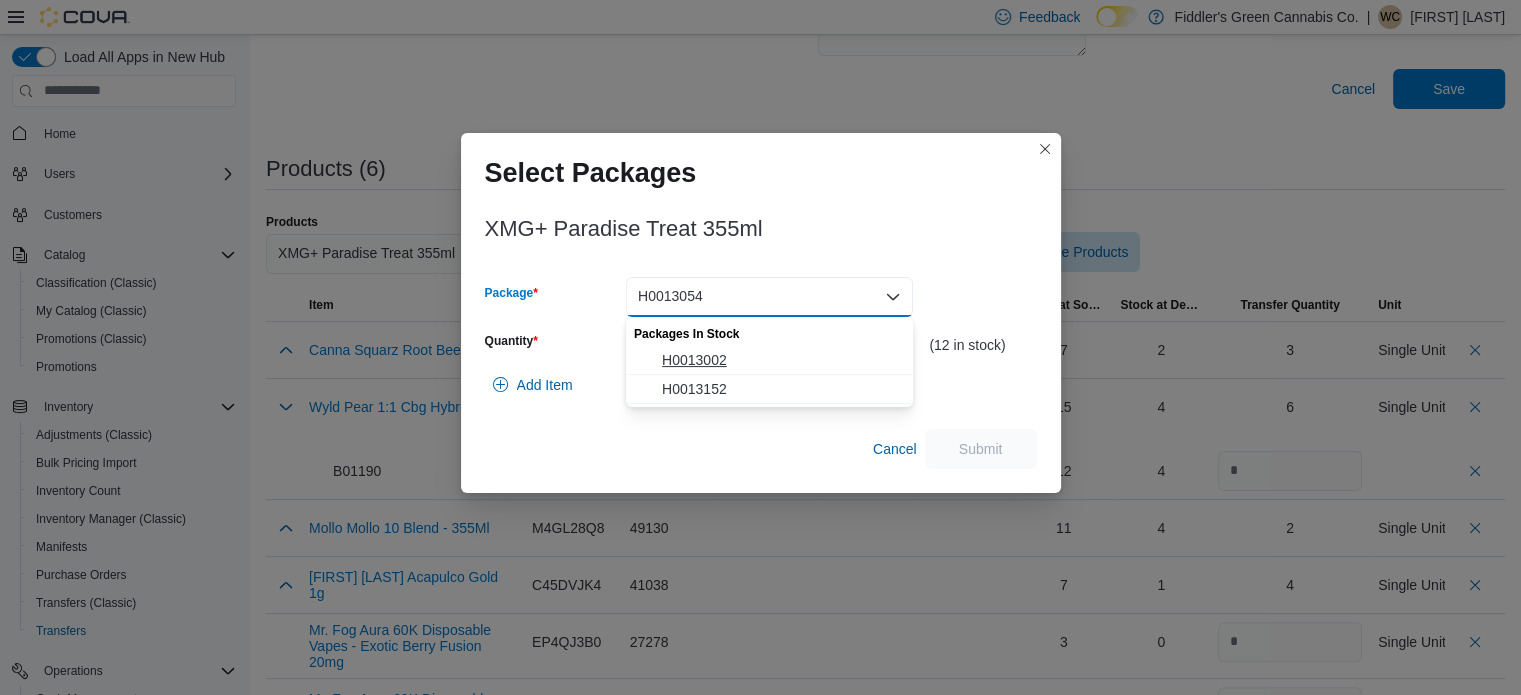 click on "H0013002" at bounding box center [769, 360] 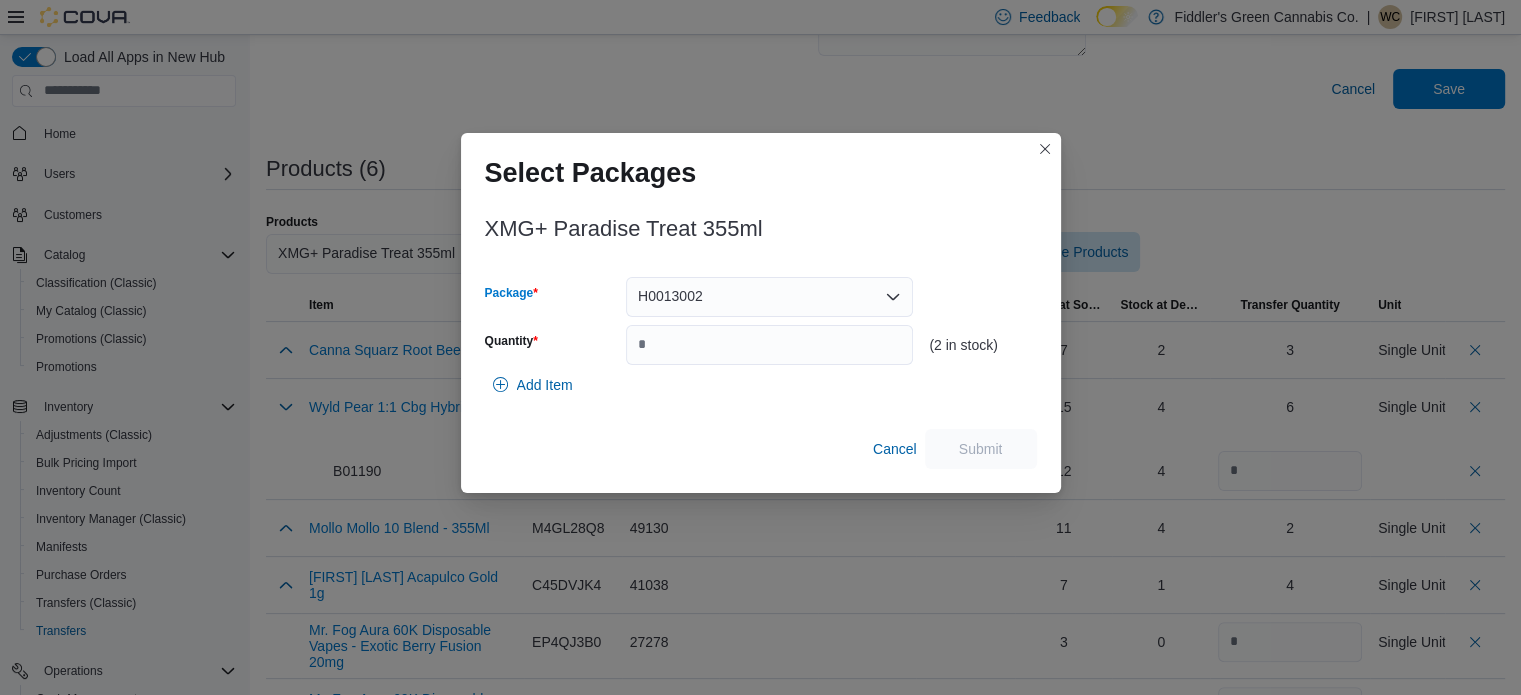 click on "H0013002" at bounding box center [670, 296] 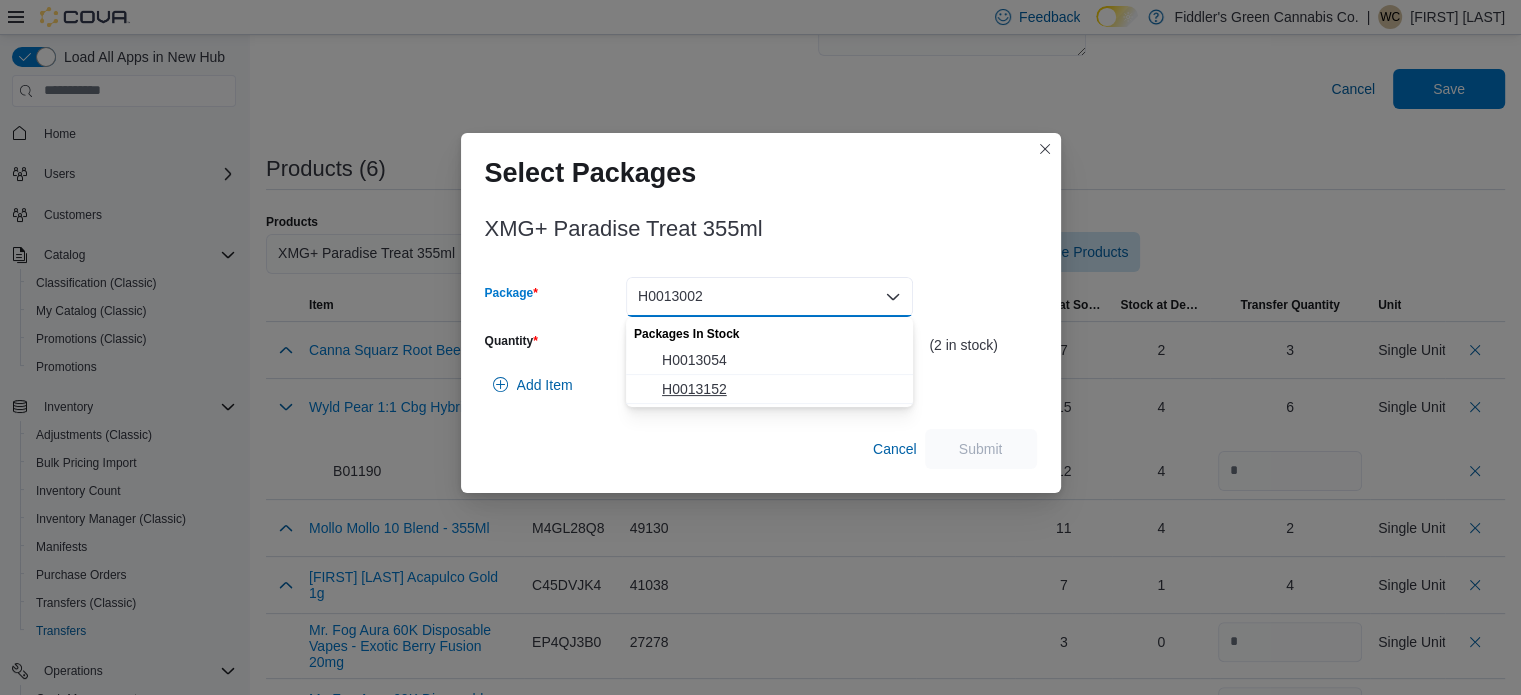 click on "H0013152" at bounding box center (781, 389) 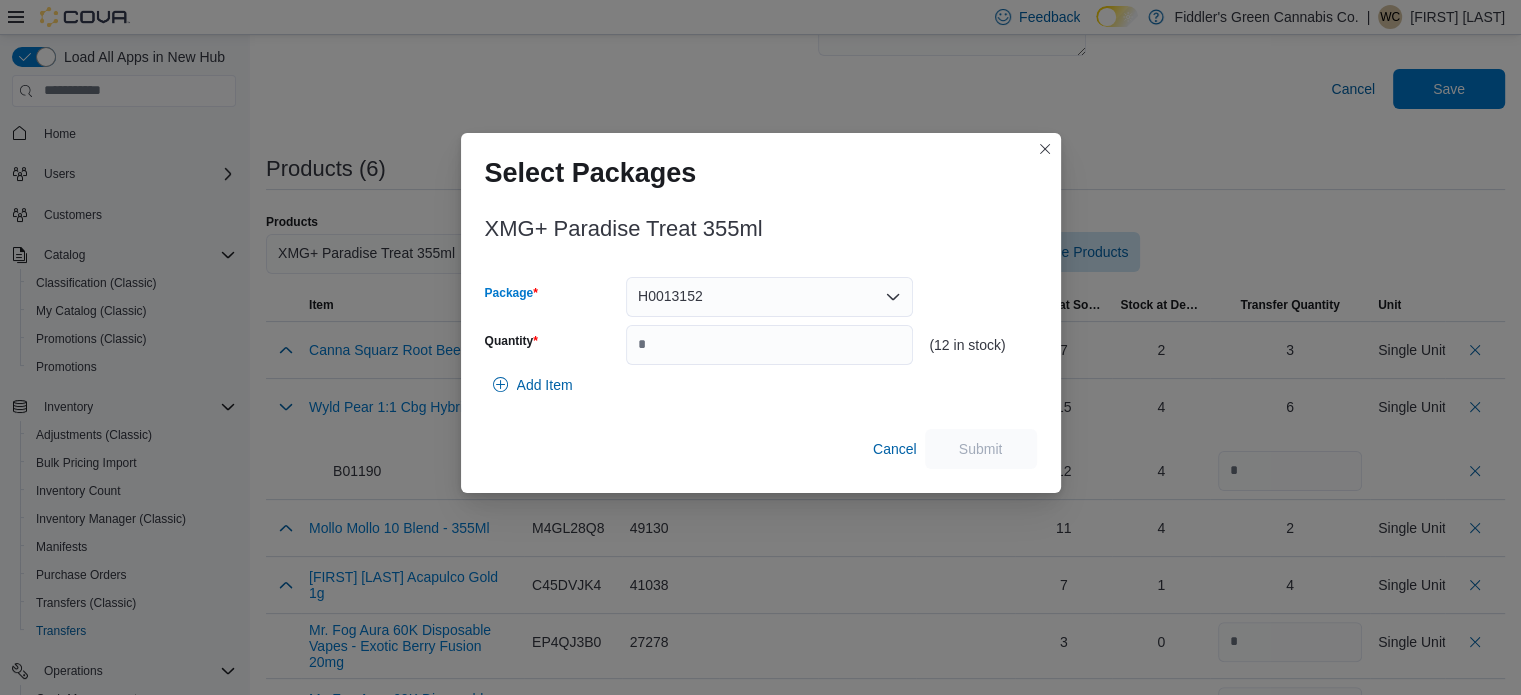 click on "H0013152 Combo box. Selected. H0013152. Press Backspace to delete H0013152. Combo box input. Select a Package. Type some text or, to display a list of choices, press Down Arrow. To exit the list of choices, press Escape." at bounding box center [769, 297] 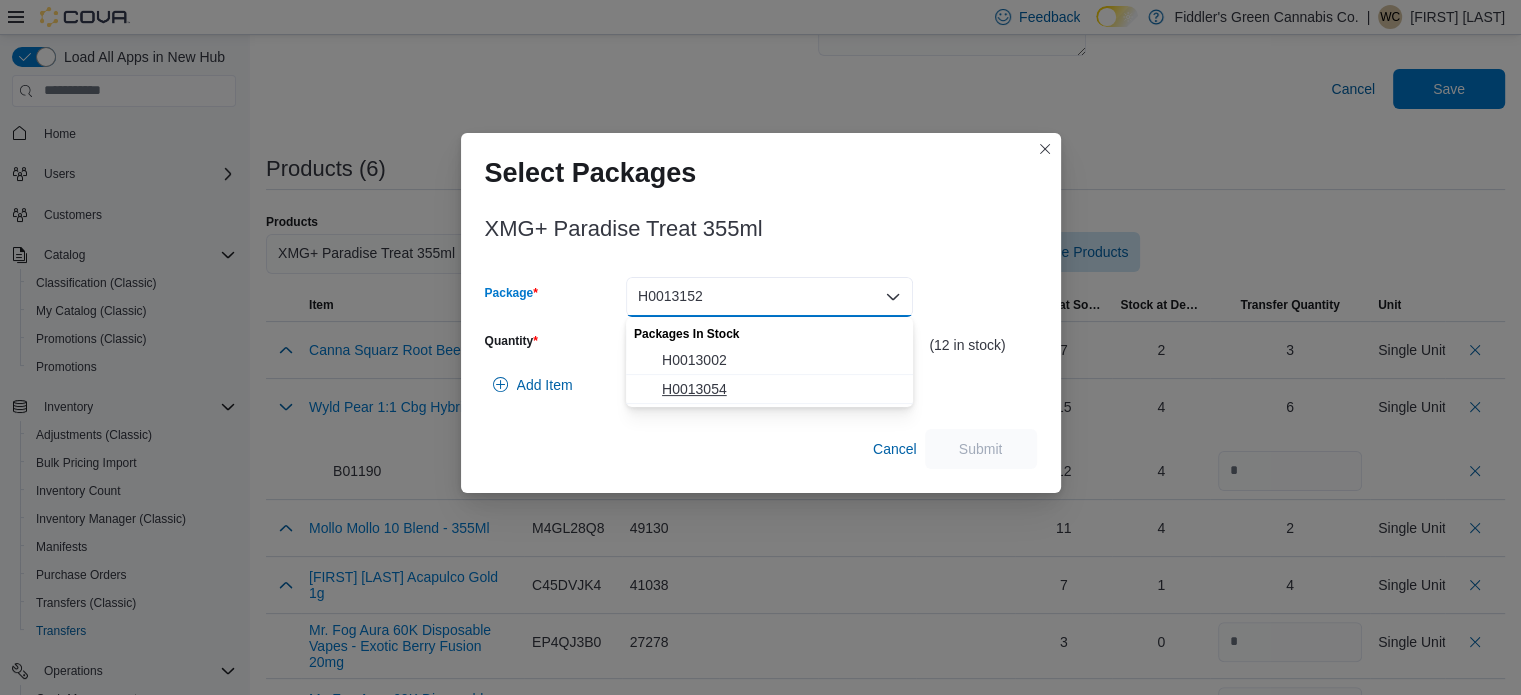 click on "H0013054" at bounding box center [781, 389] 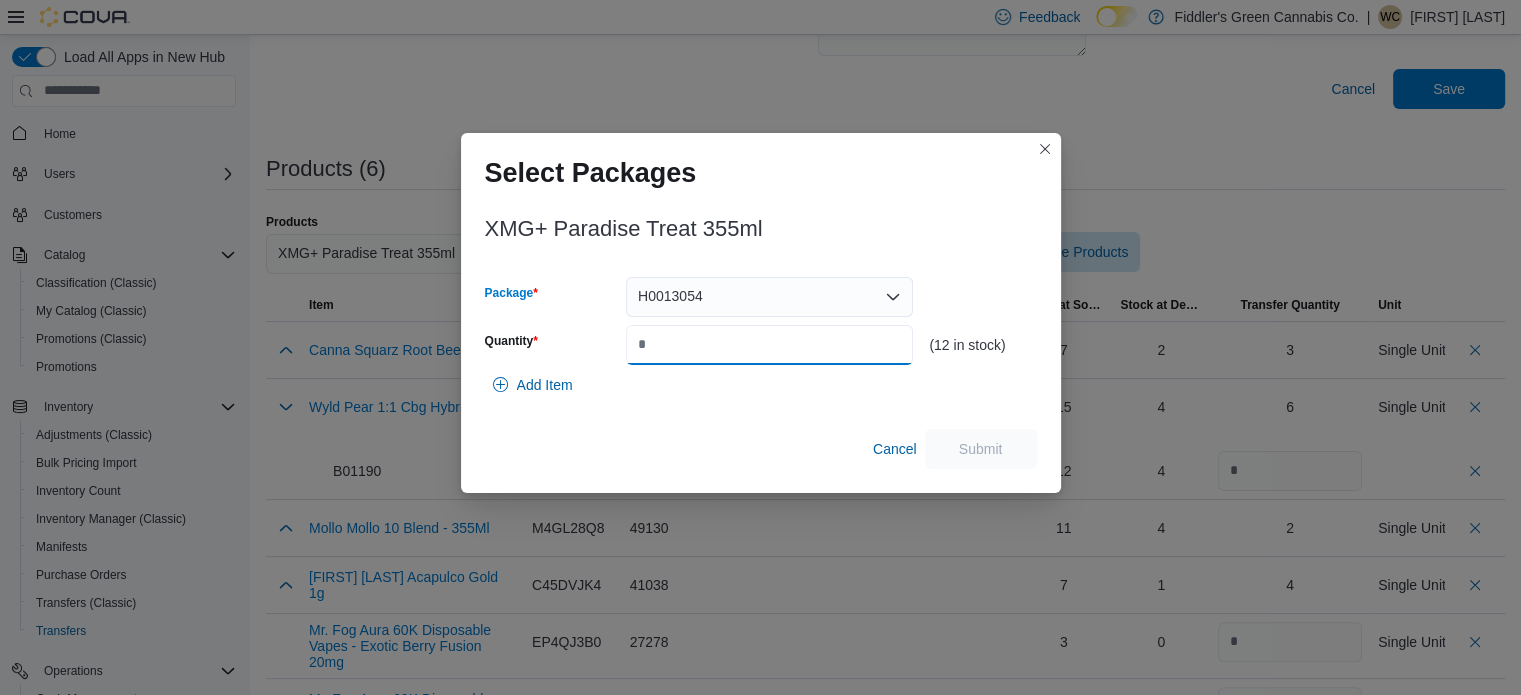 click on "Quantity" at bounding box center [769, 345] 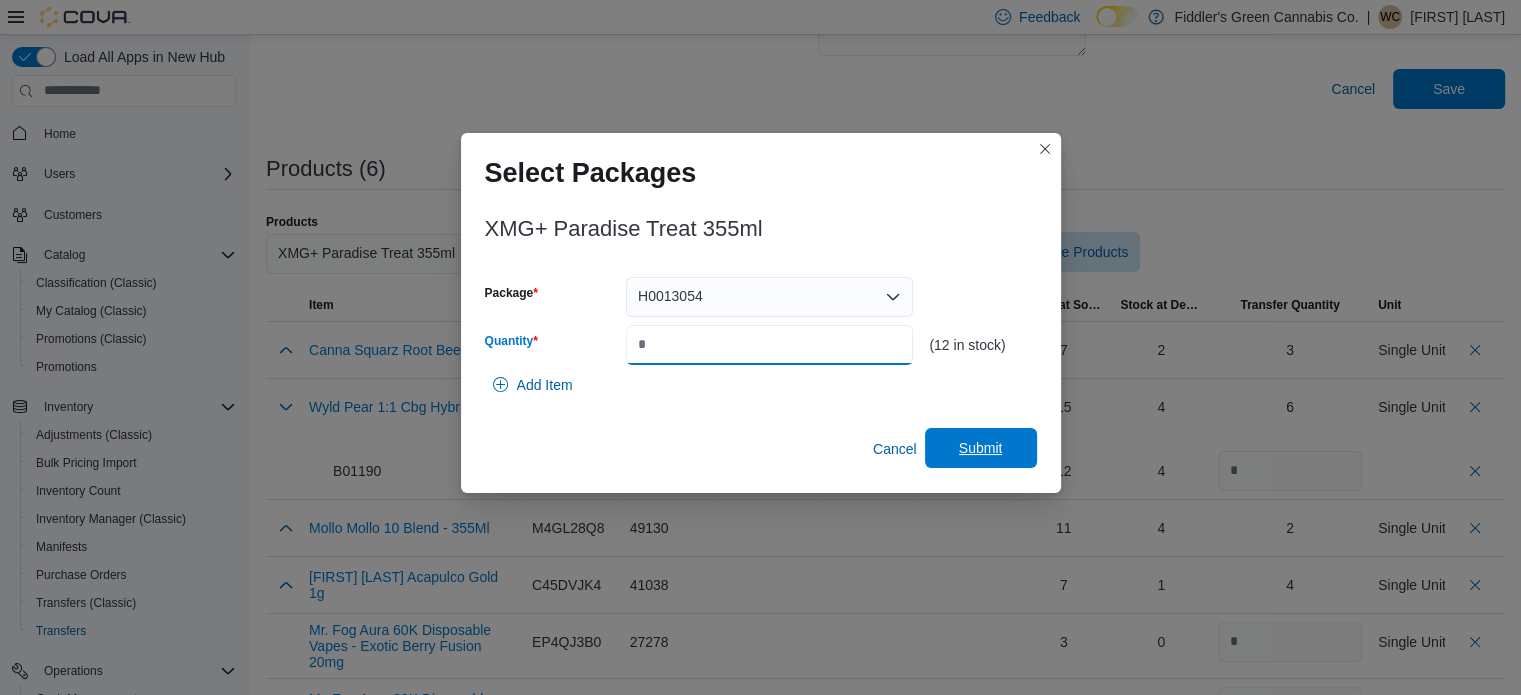 type on "*" 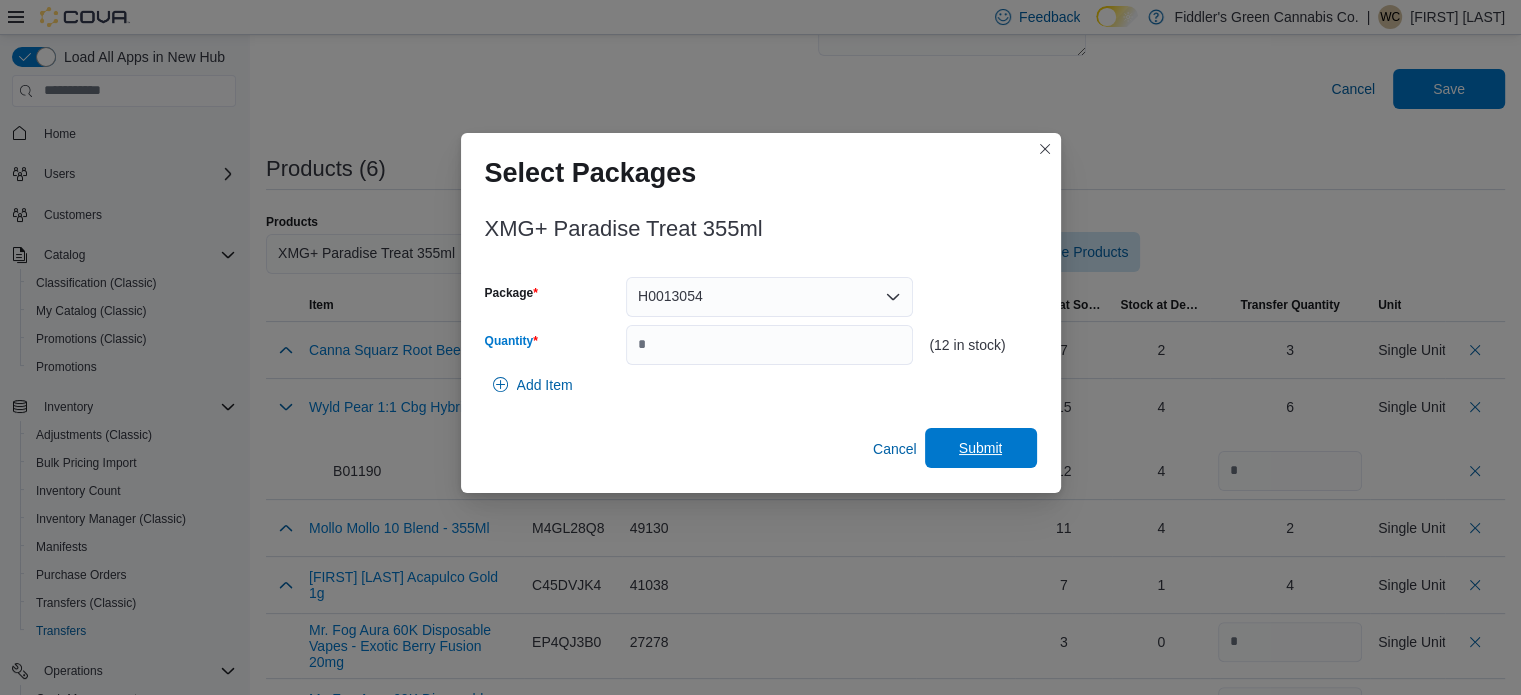 click on "Submit" at bounding box center (981, 448) 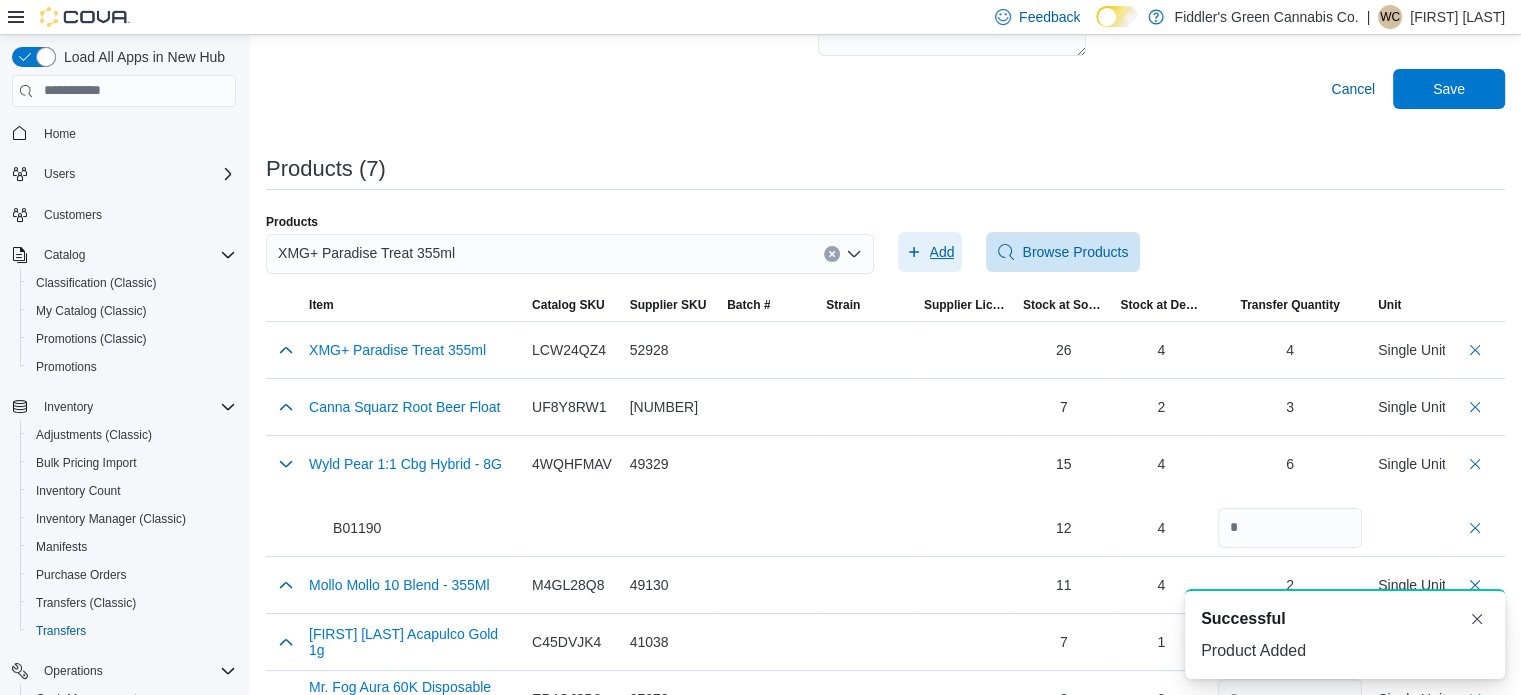 scroll, scrollTop: 0, scrollLeft: 0, axis: both 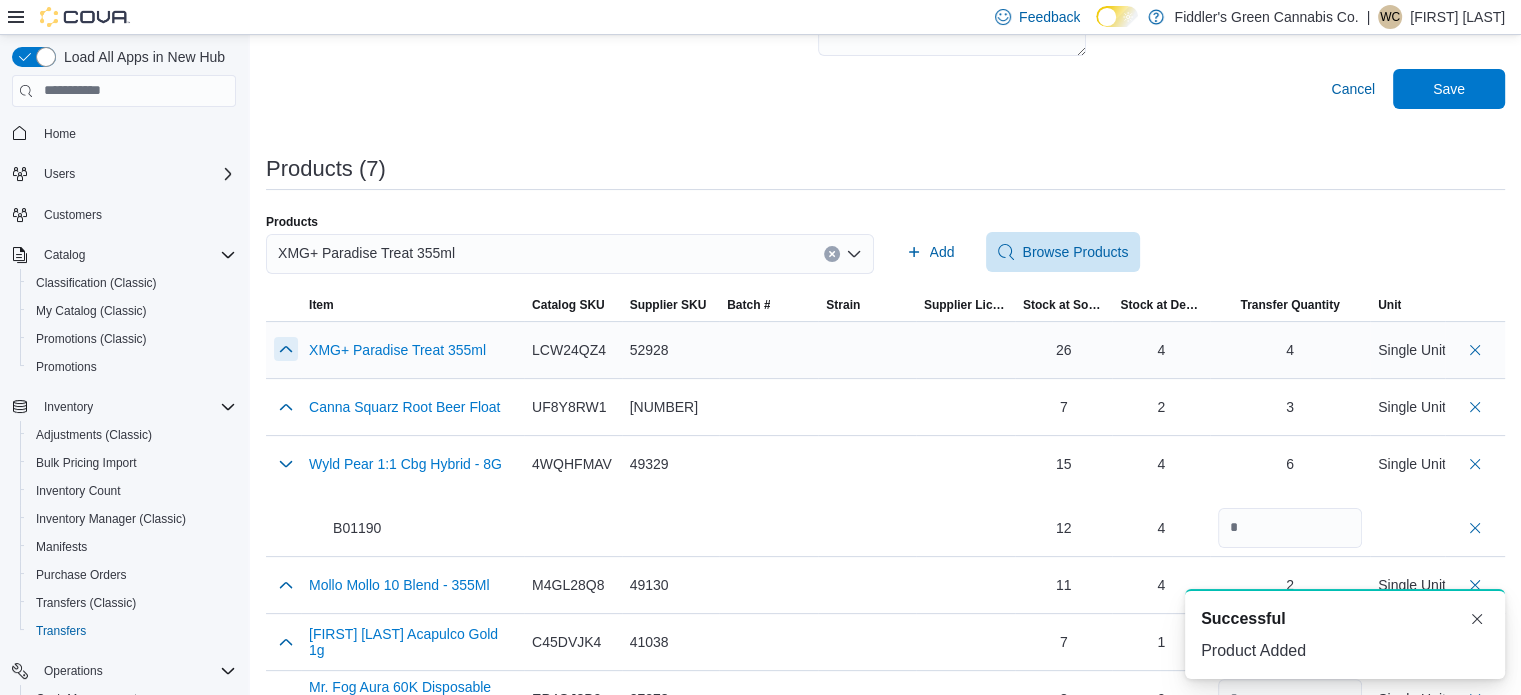 click at bounding box center (286, 349) 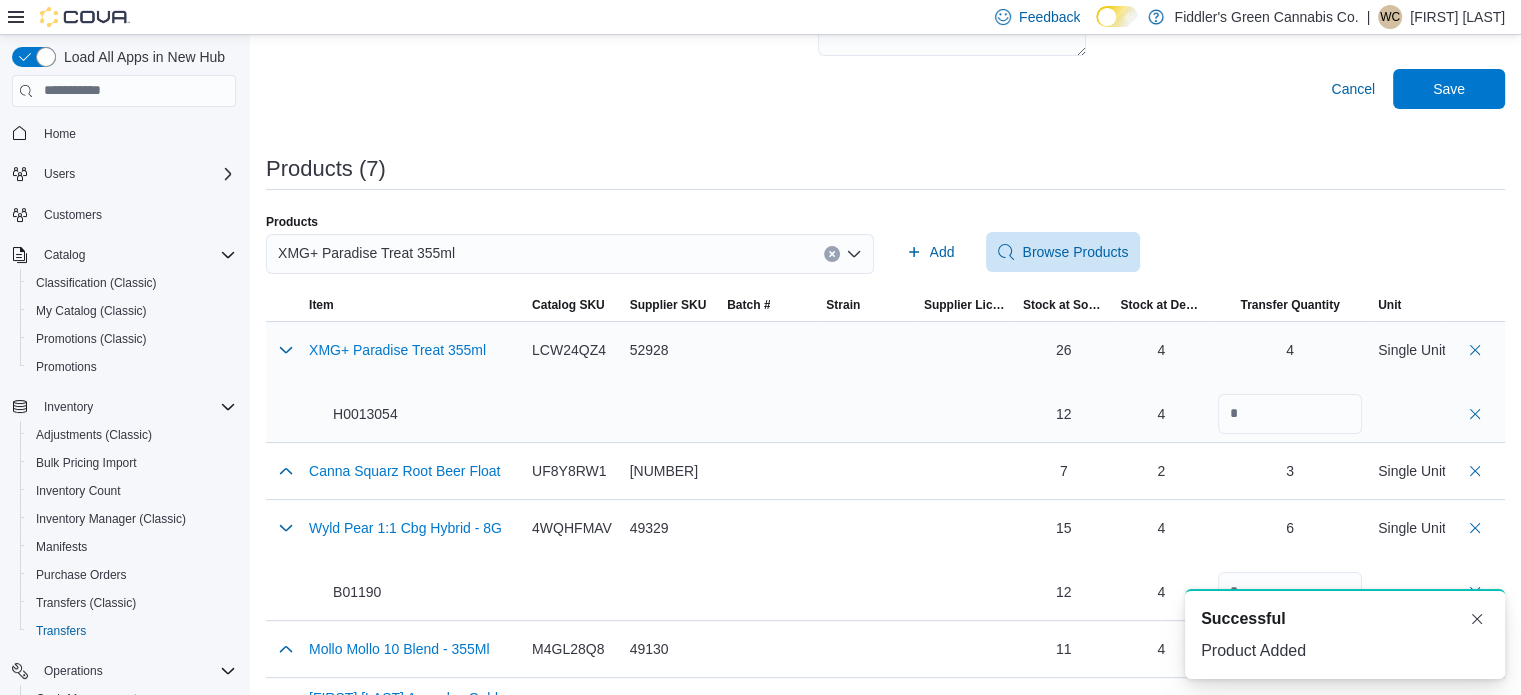 click on "H0013054" at bounding box center [353, 414] 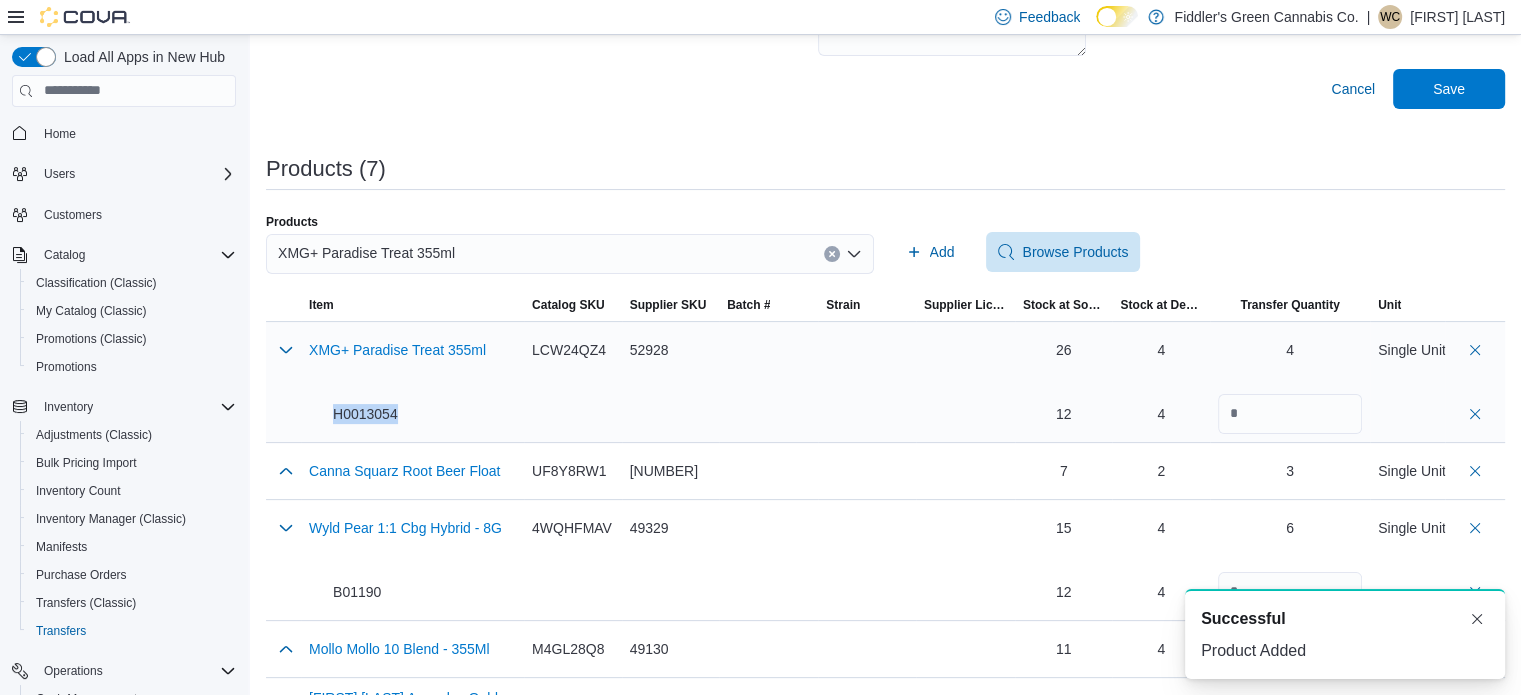 click on "H0013054" at bounding box center (353, 414) 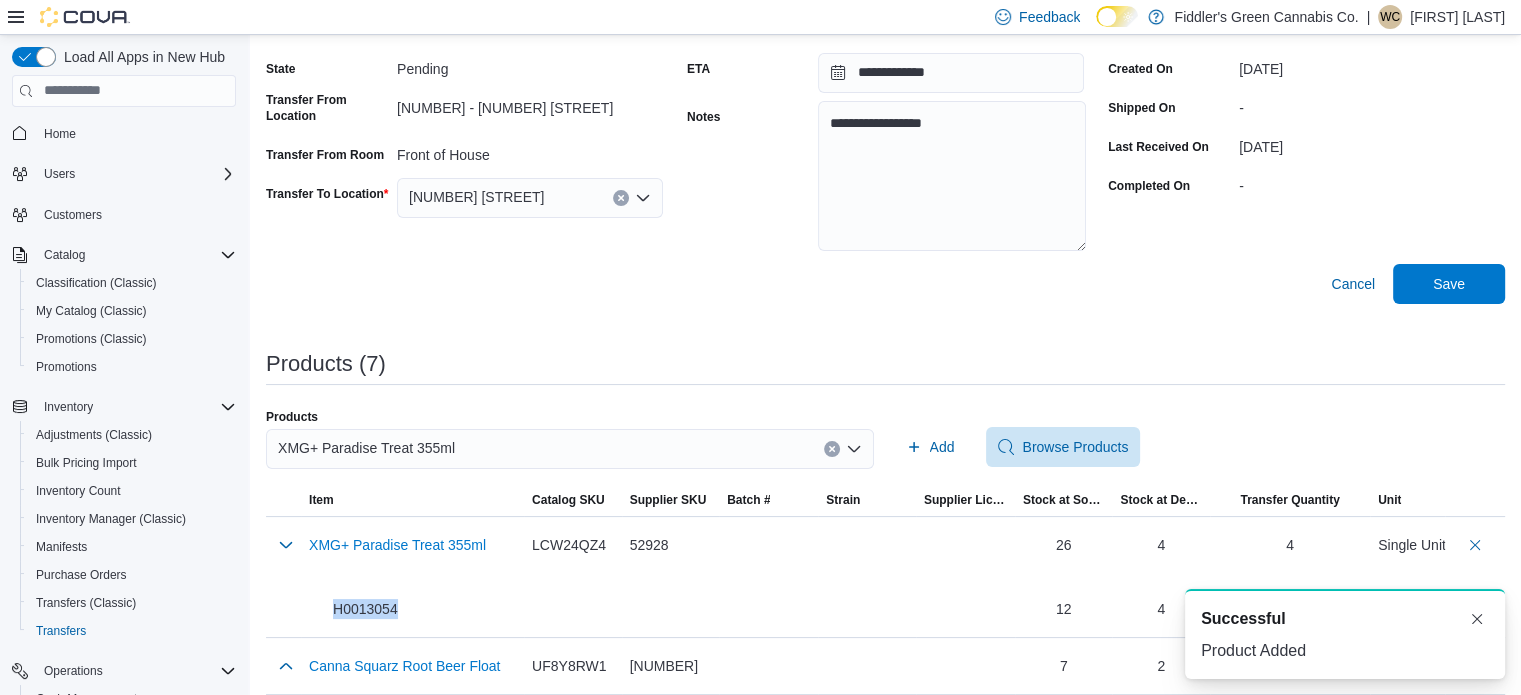 scroll, scrollTop: 170, scrollLeft: 0, axis: vertical 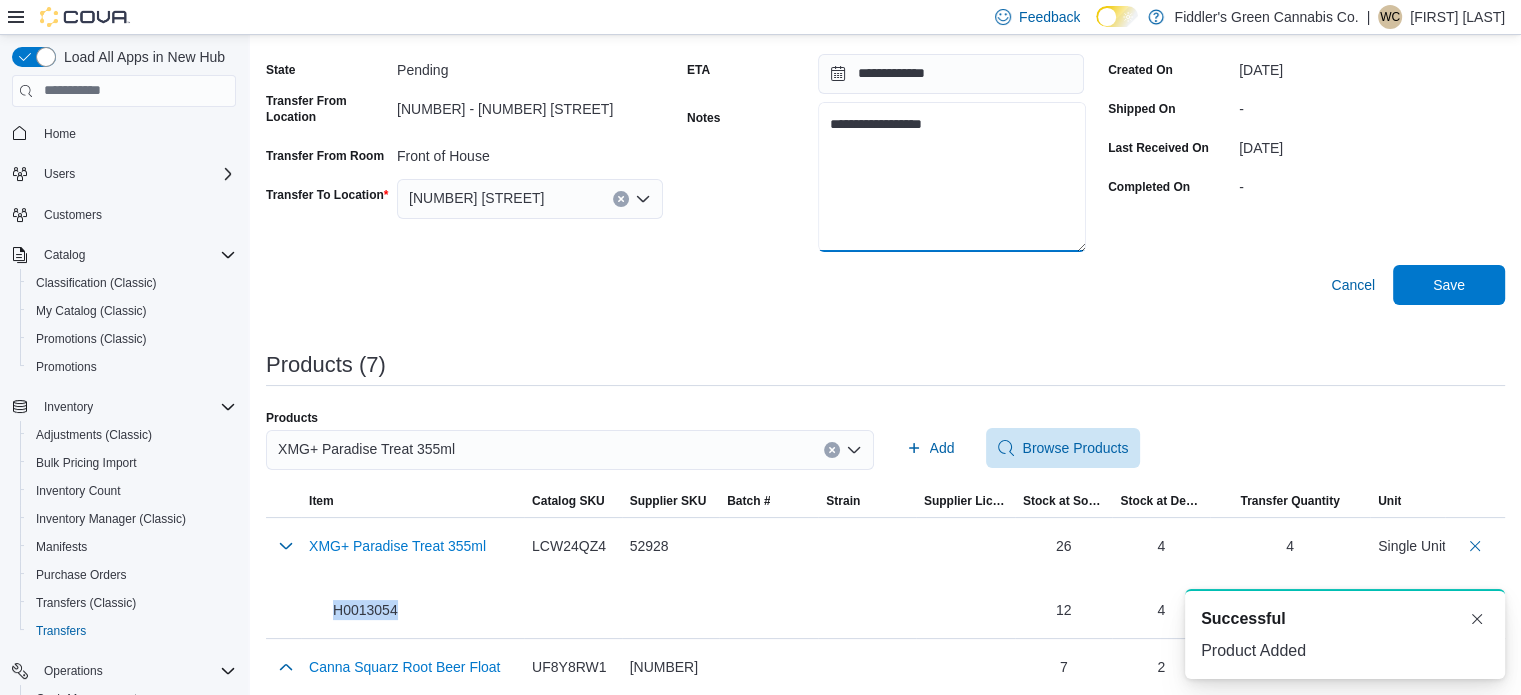 click on "**********" at bounding box center (952, 177) 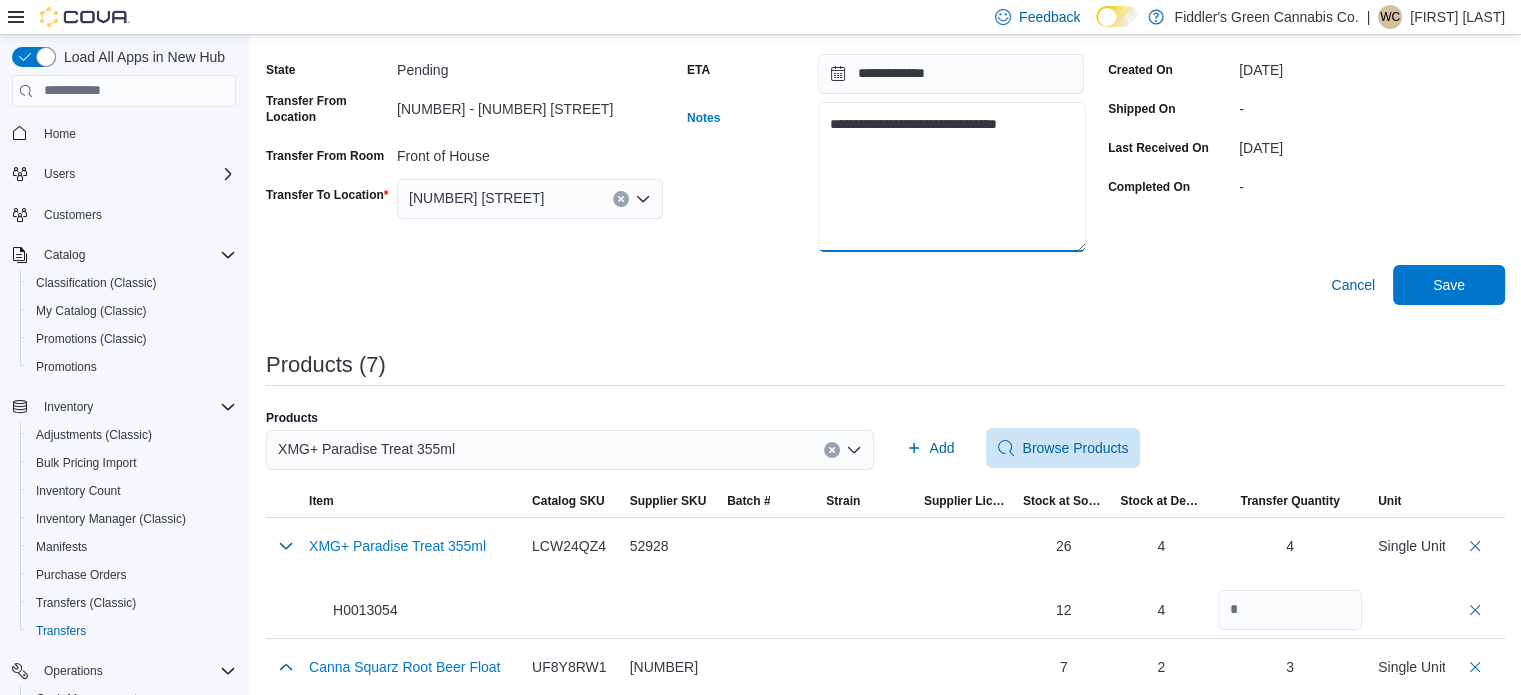 paste on "*********" 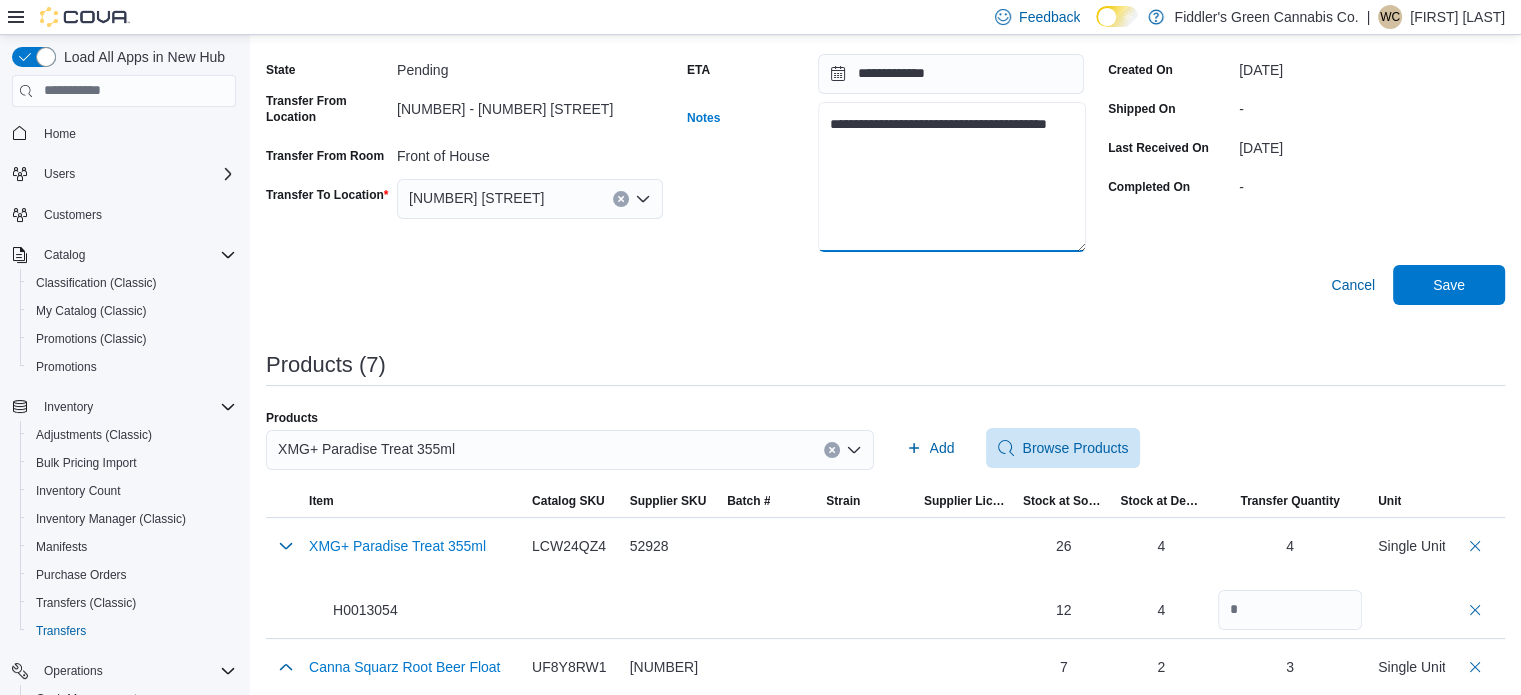 scroll, scrollTop: 256, scrollLeft: 0, axis: vertical 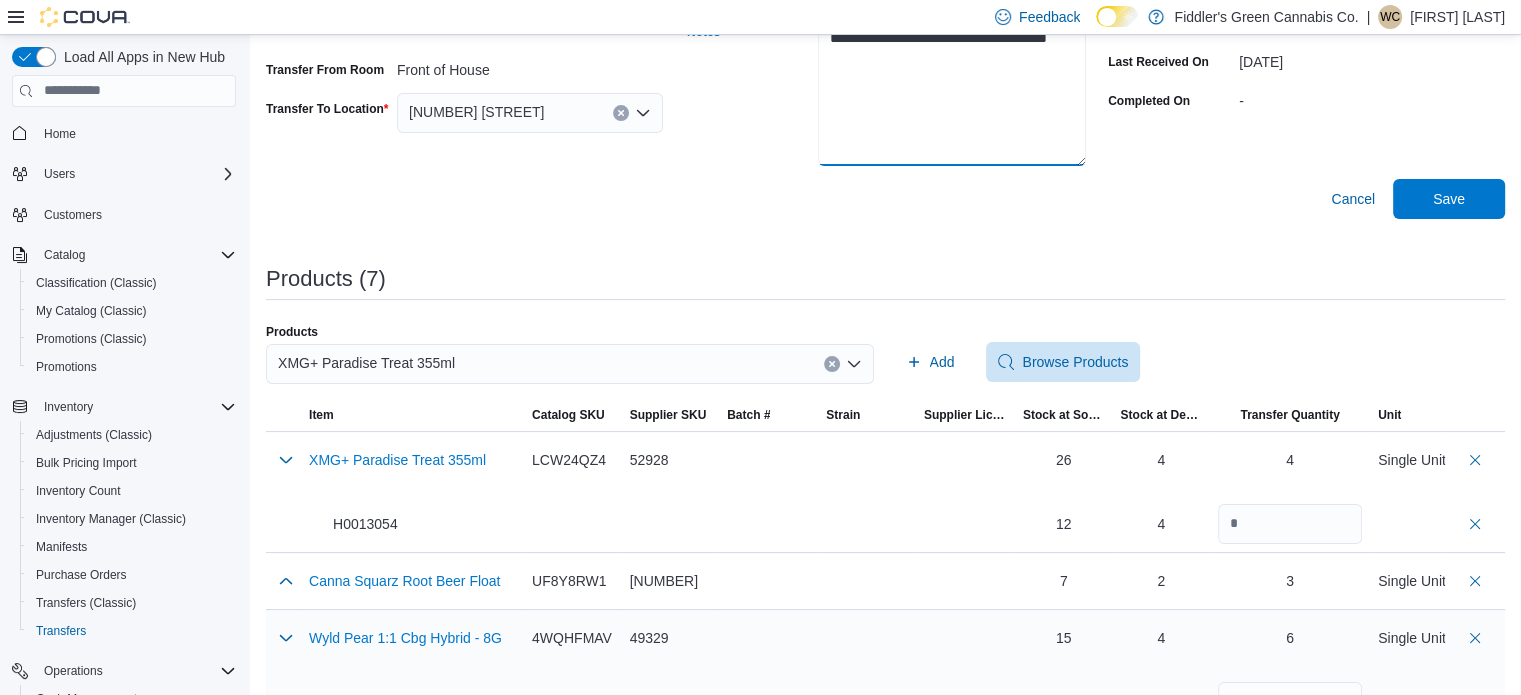 type on "**********" 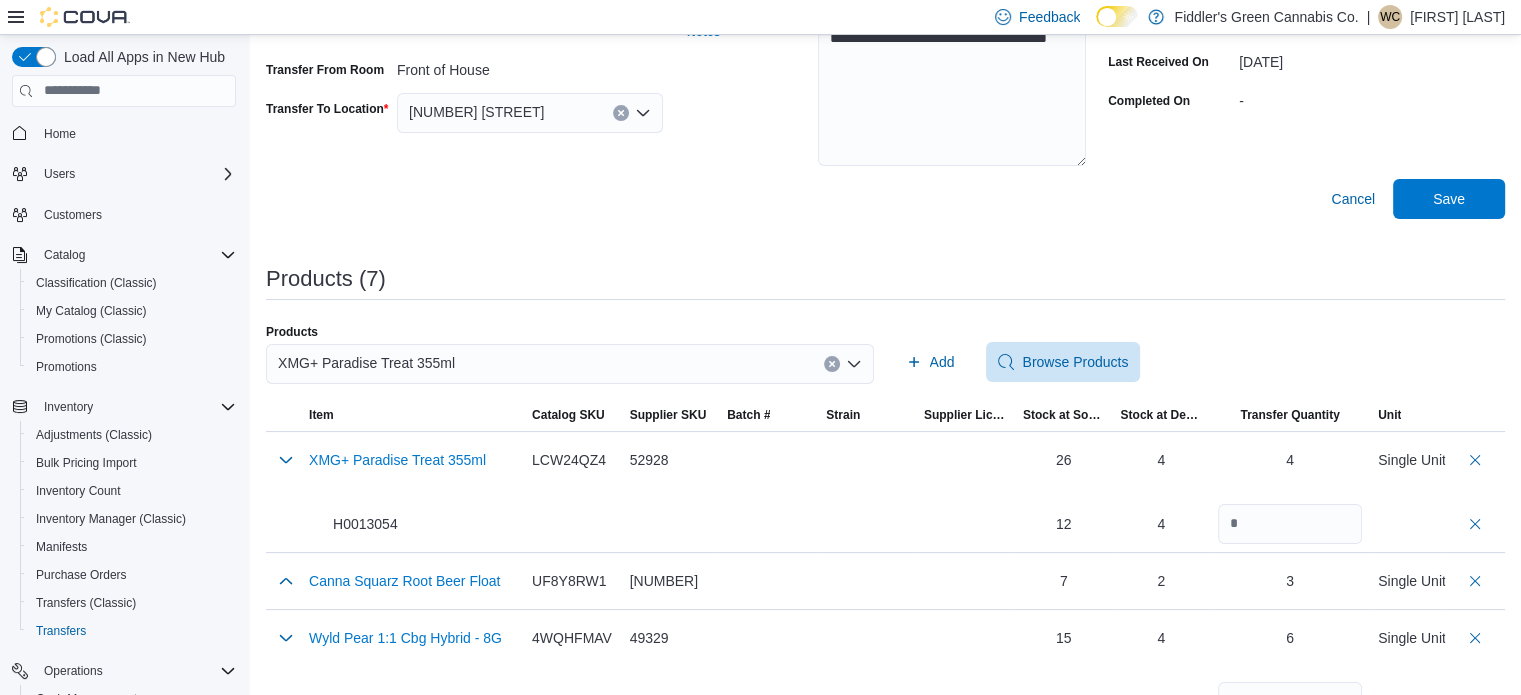click on "XMG+ Paradise Treat 355ml" at bounding box center [570, 364] 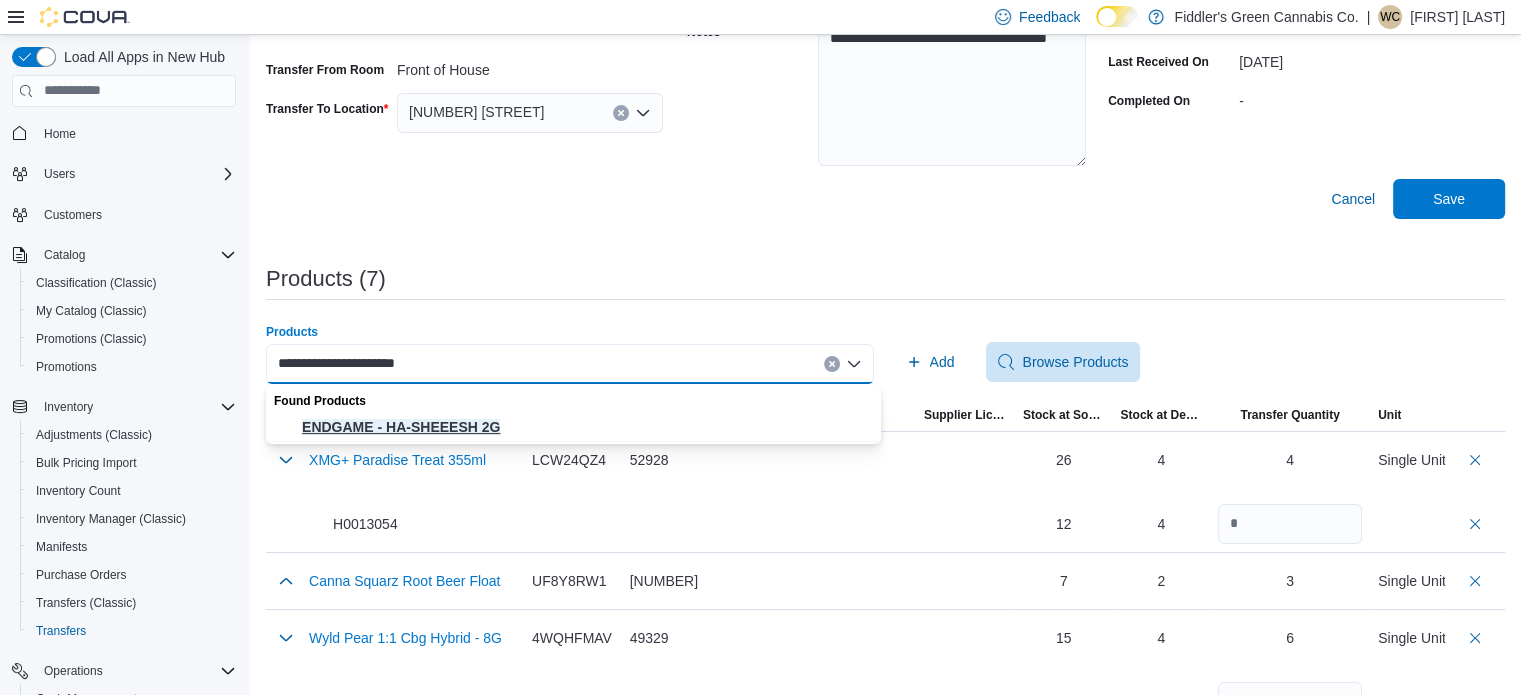 type on "**********" 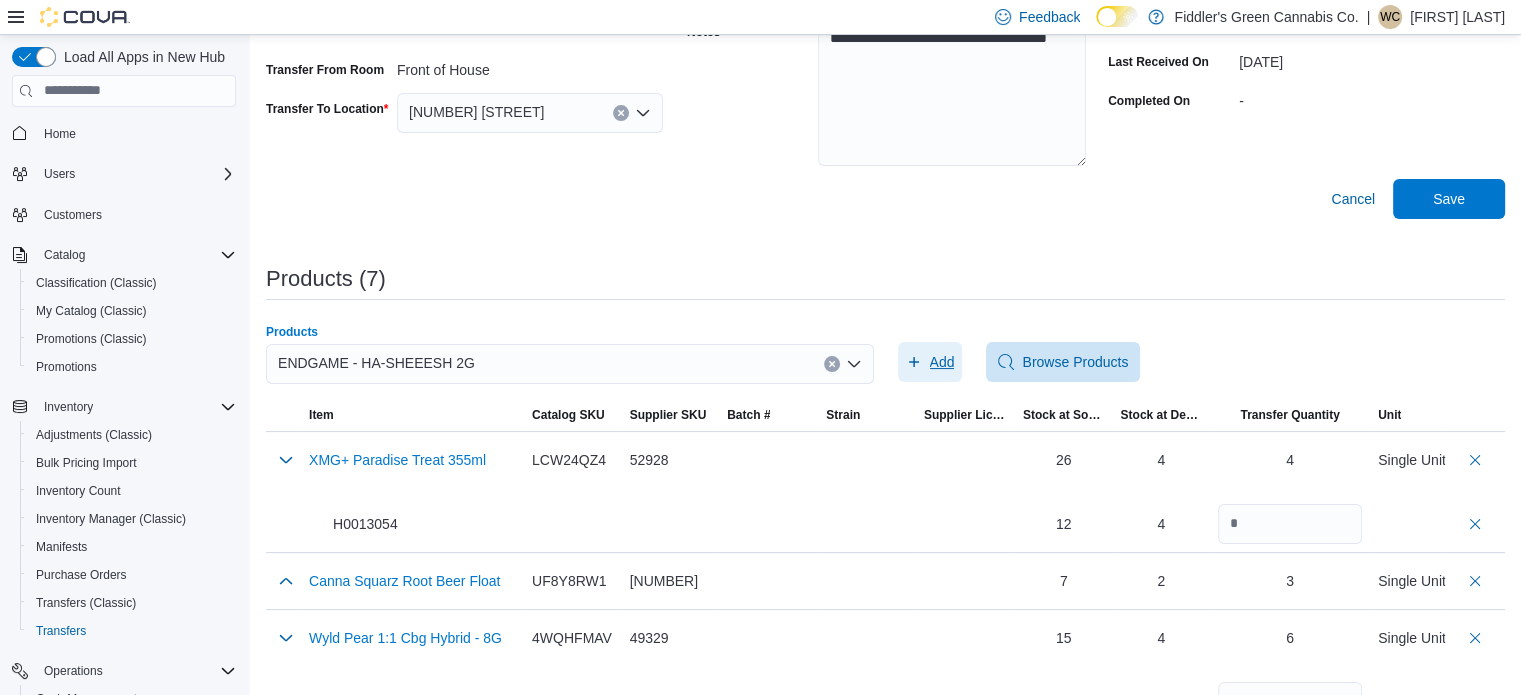 click on "Add" at bounding box center [942, 362] 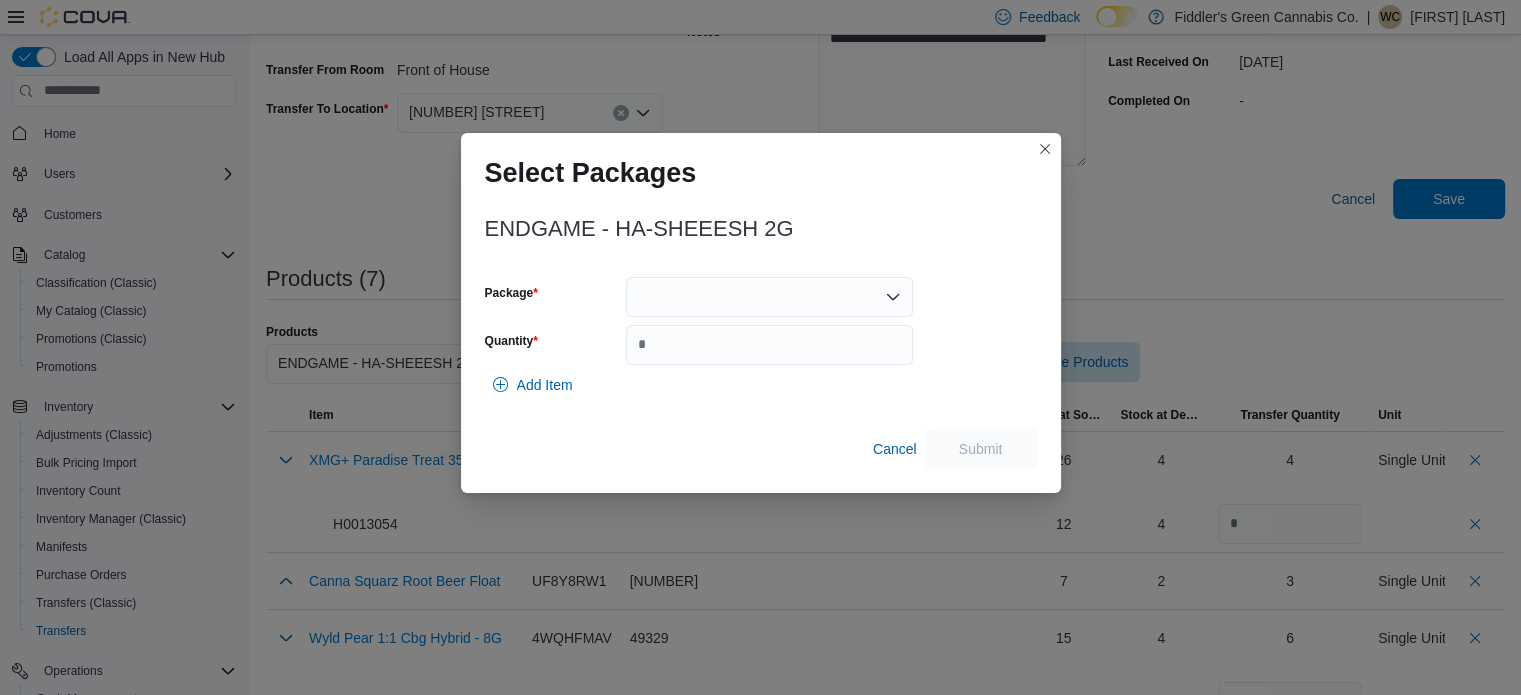 click at bounding box center [769, 297] 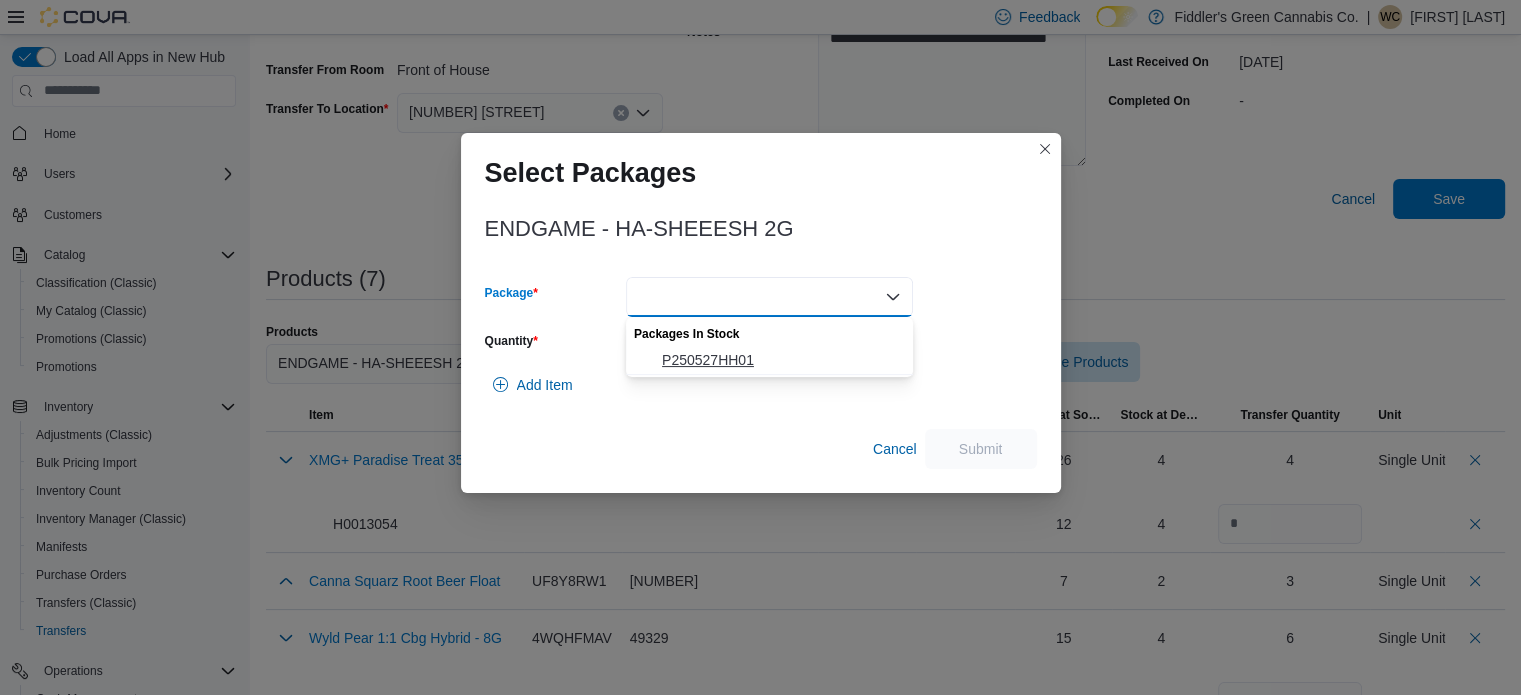 click on "P250527HH01" at bounding box center (769, 360) 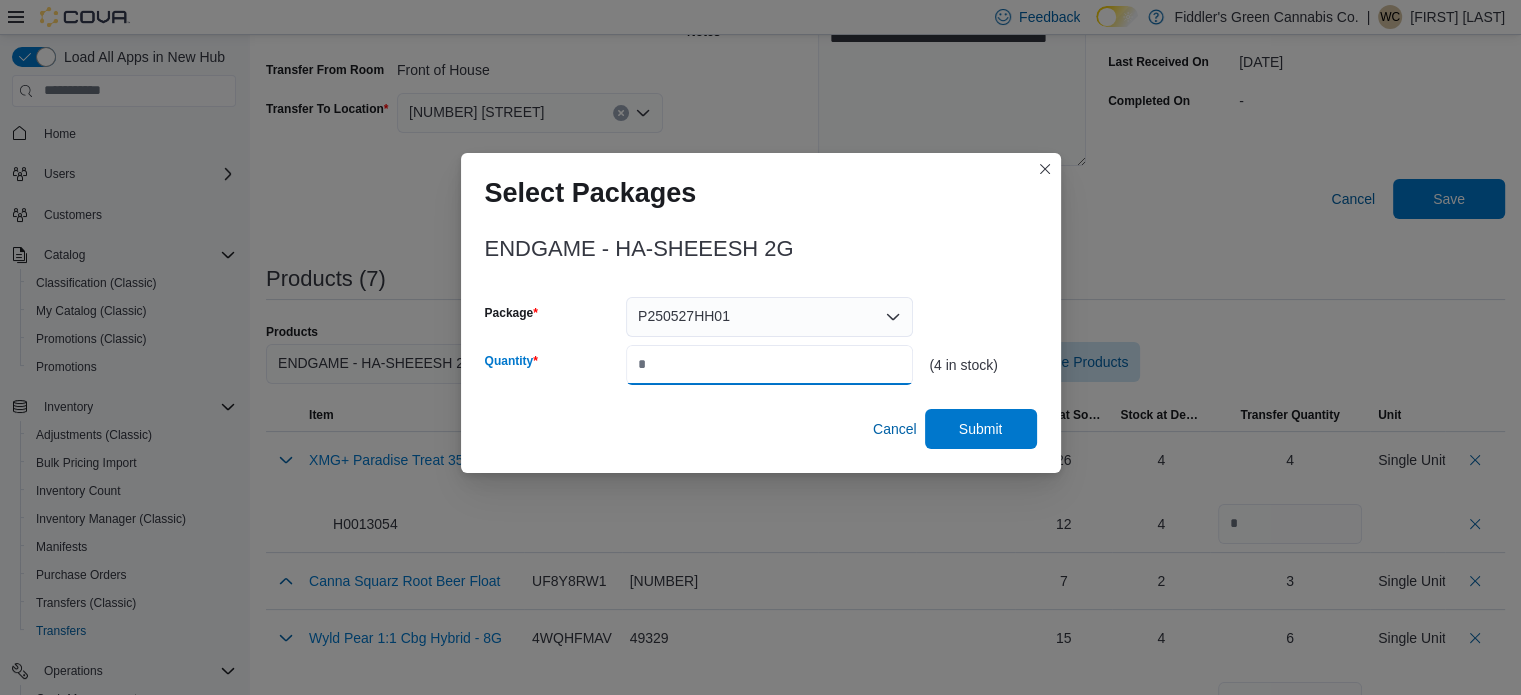 click on "*" at bounding box center [769, 365] 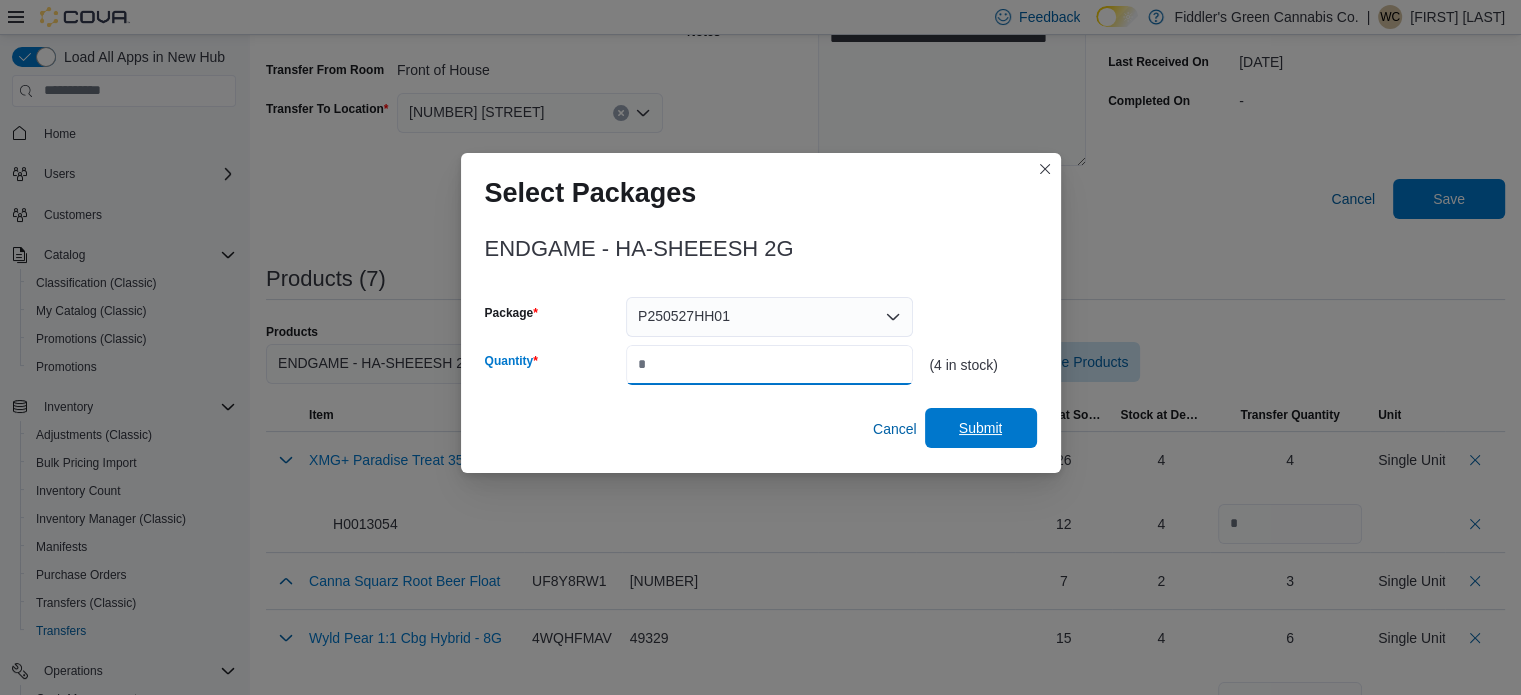 type on "*" 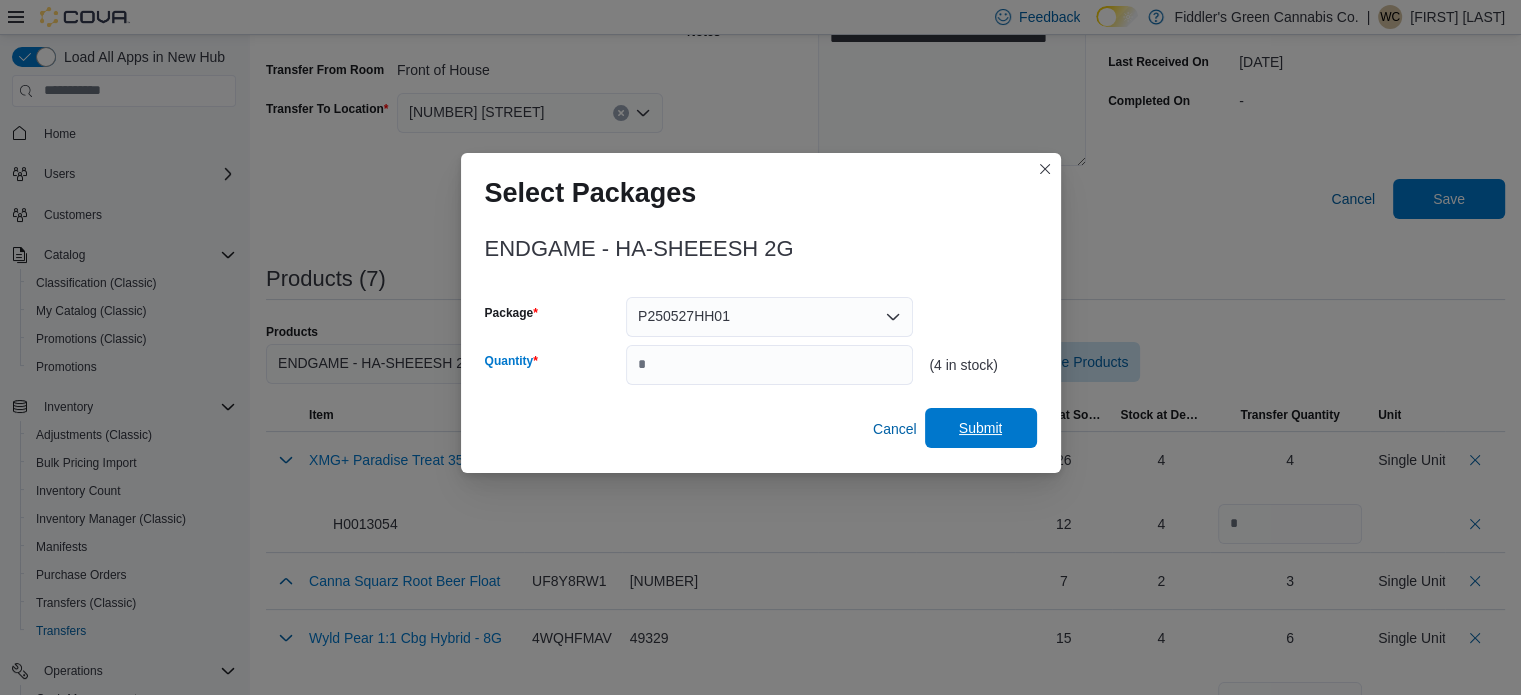 click on "Submit" at bounding box center (981, 428) 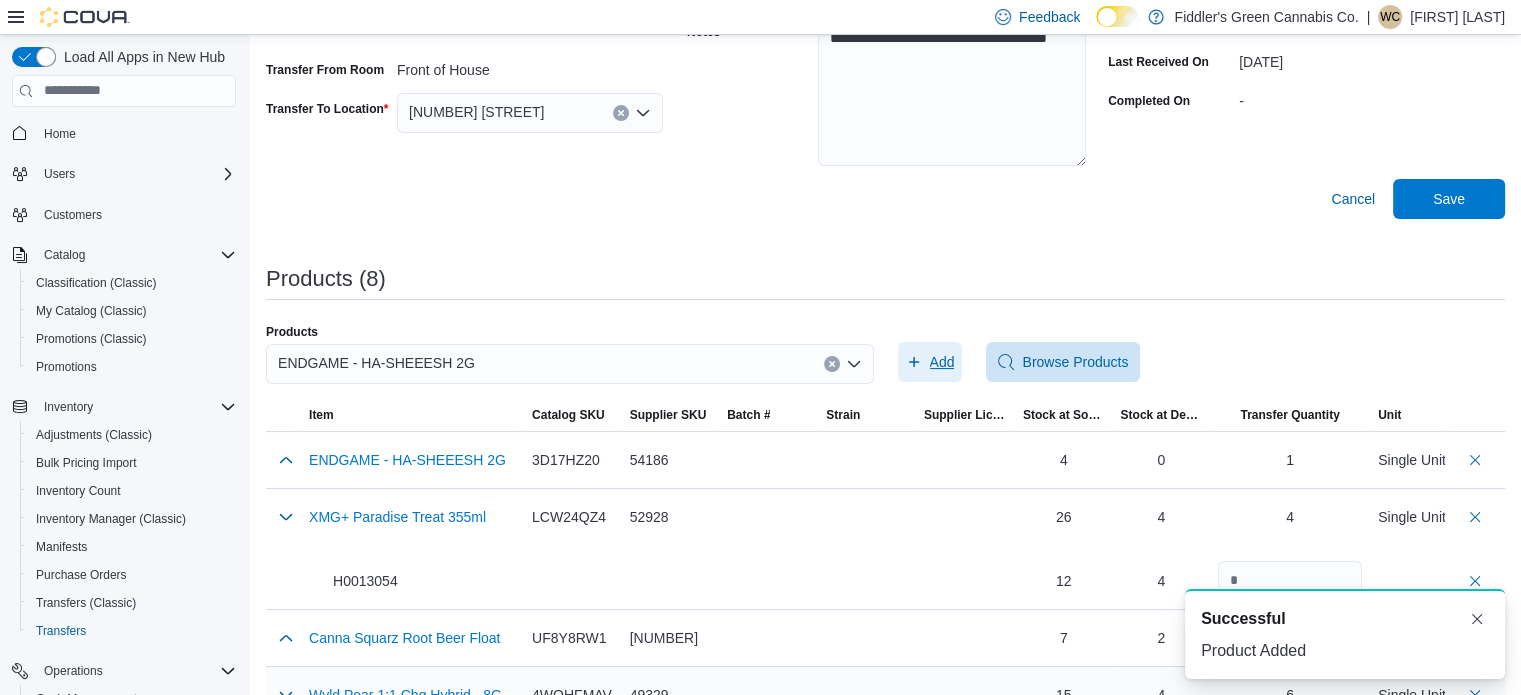 scroll, scrollTop: 0, scrollLeft: 0, axis: both 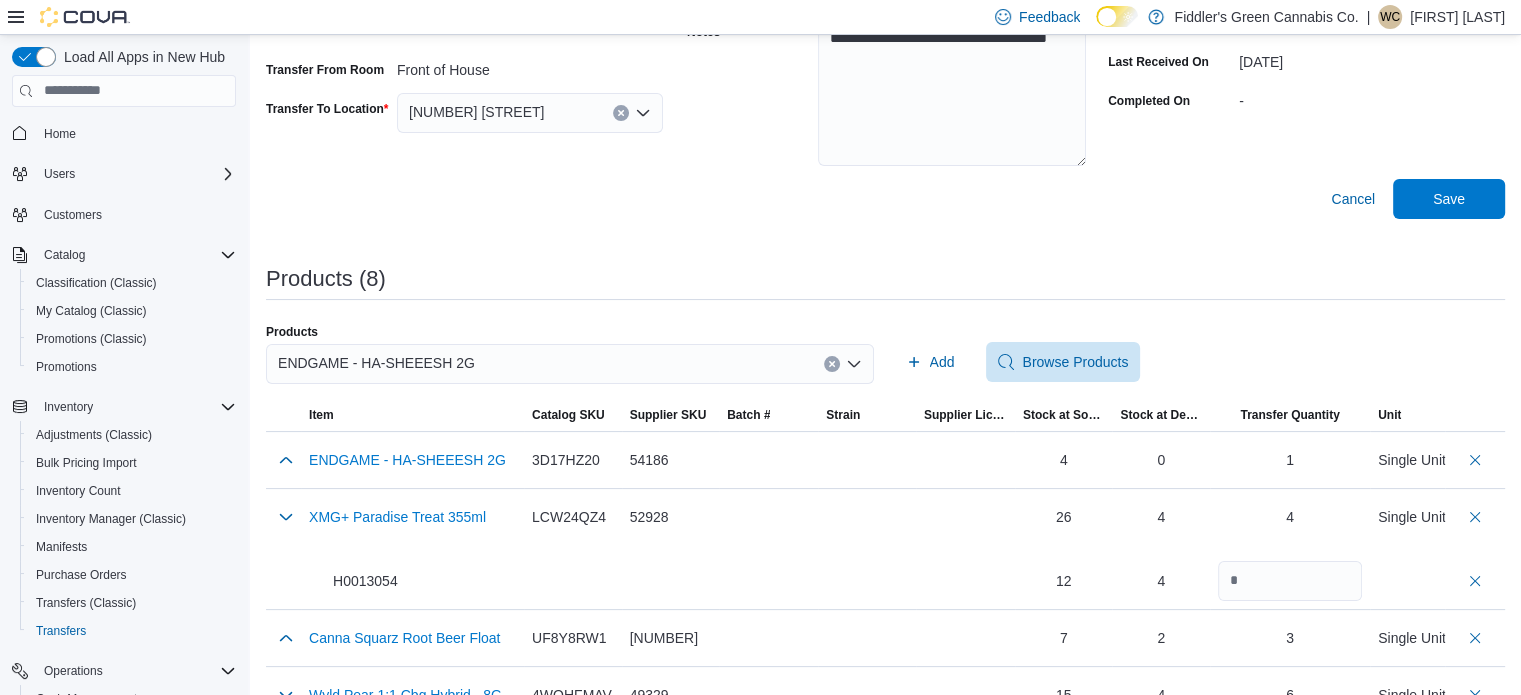 click on "ENDGAME - HA-SHEEESH 2G" at bounding box center (570, 364) 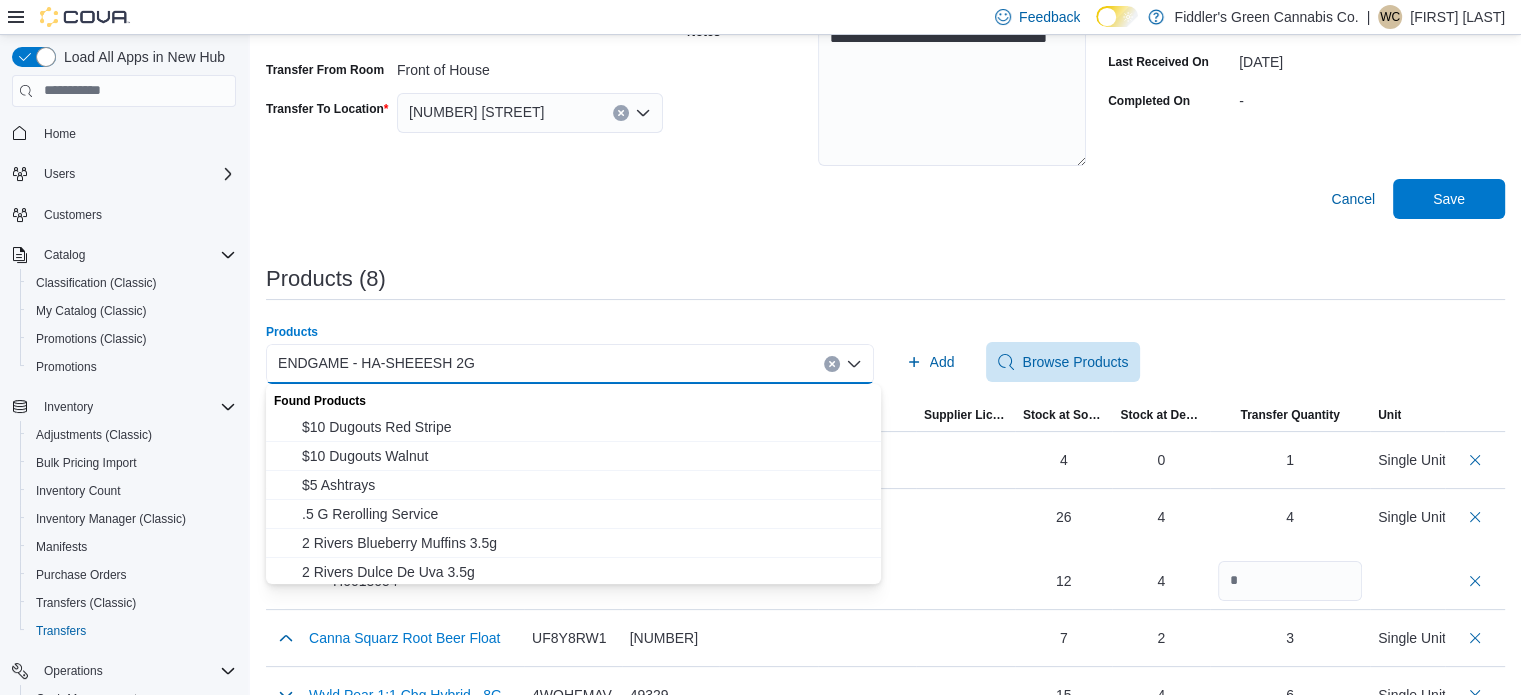 paste on "**********" 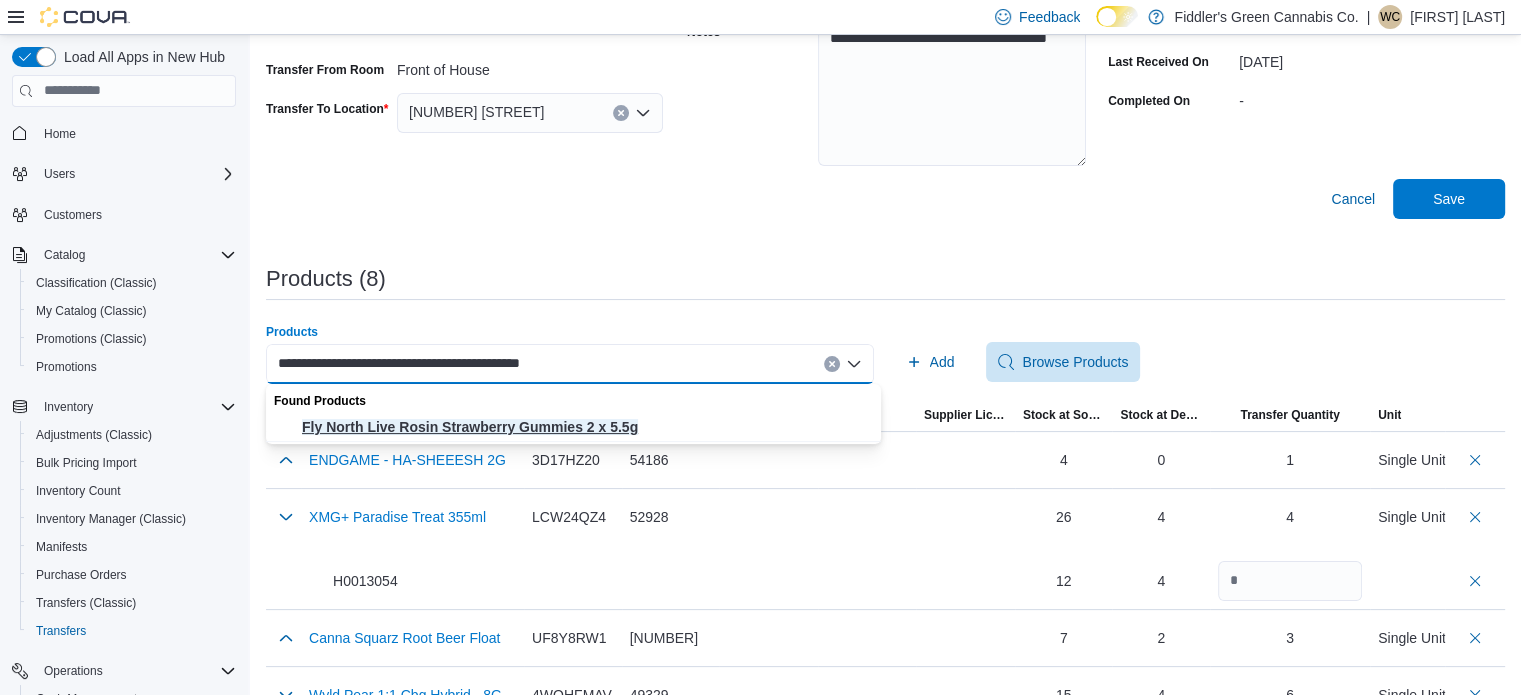 type on "**********" 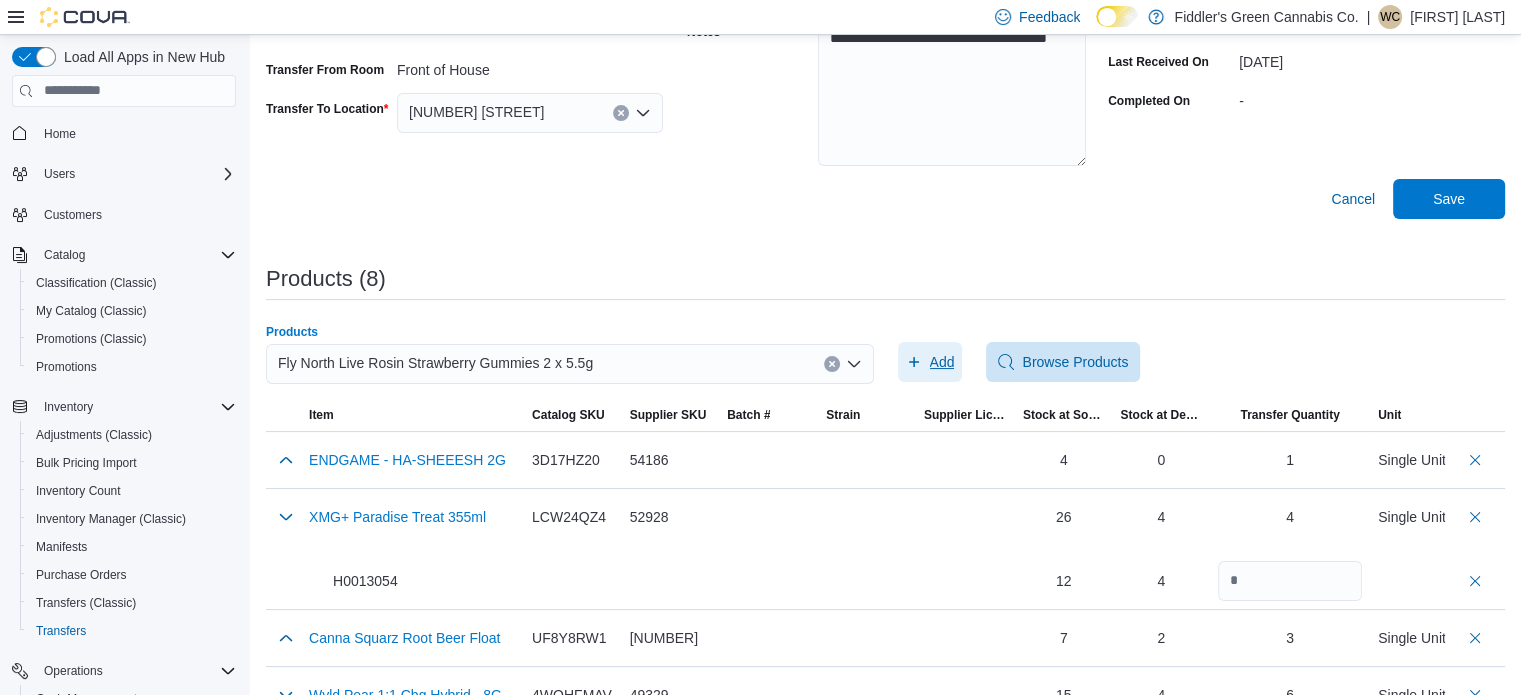 click on "Add" at bounding box center (942, 362) 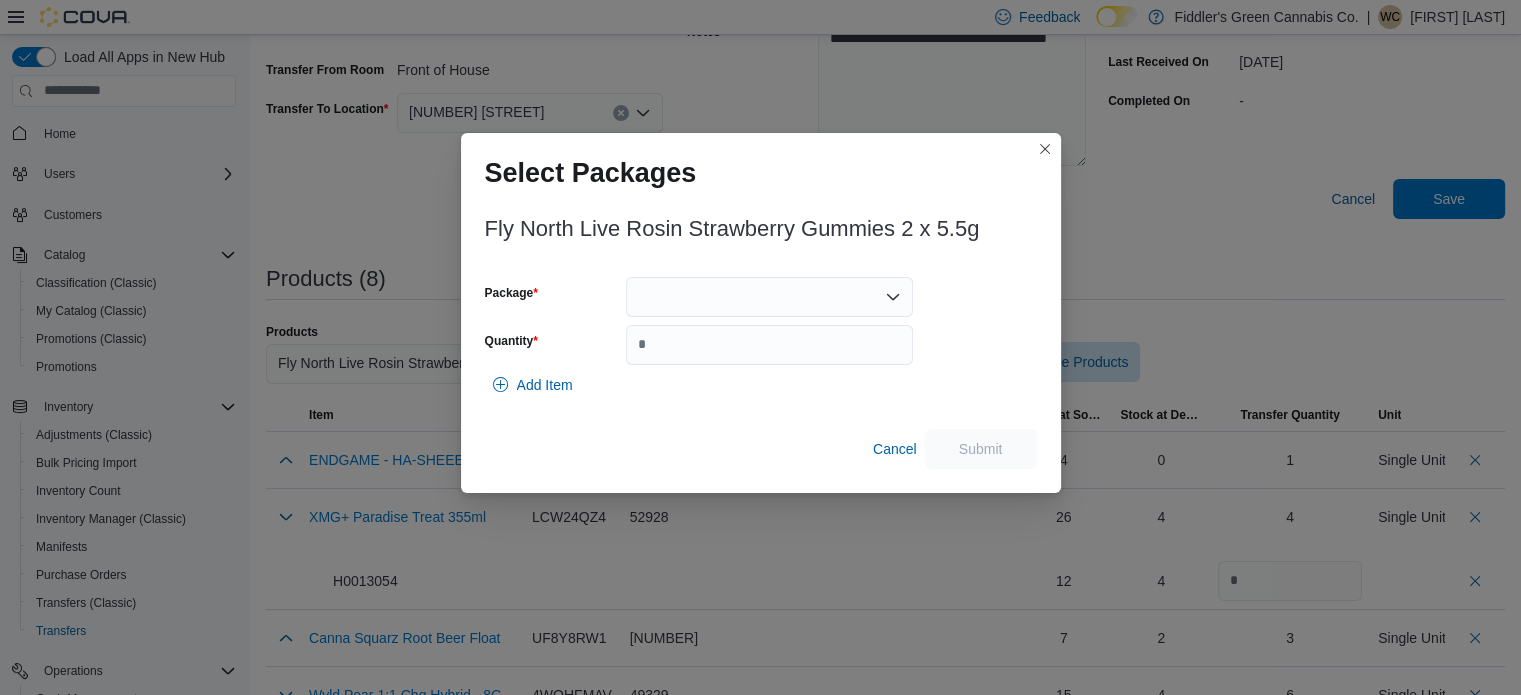 click at bounding box center [769, 297] 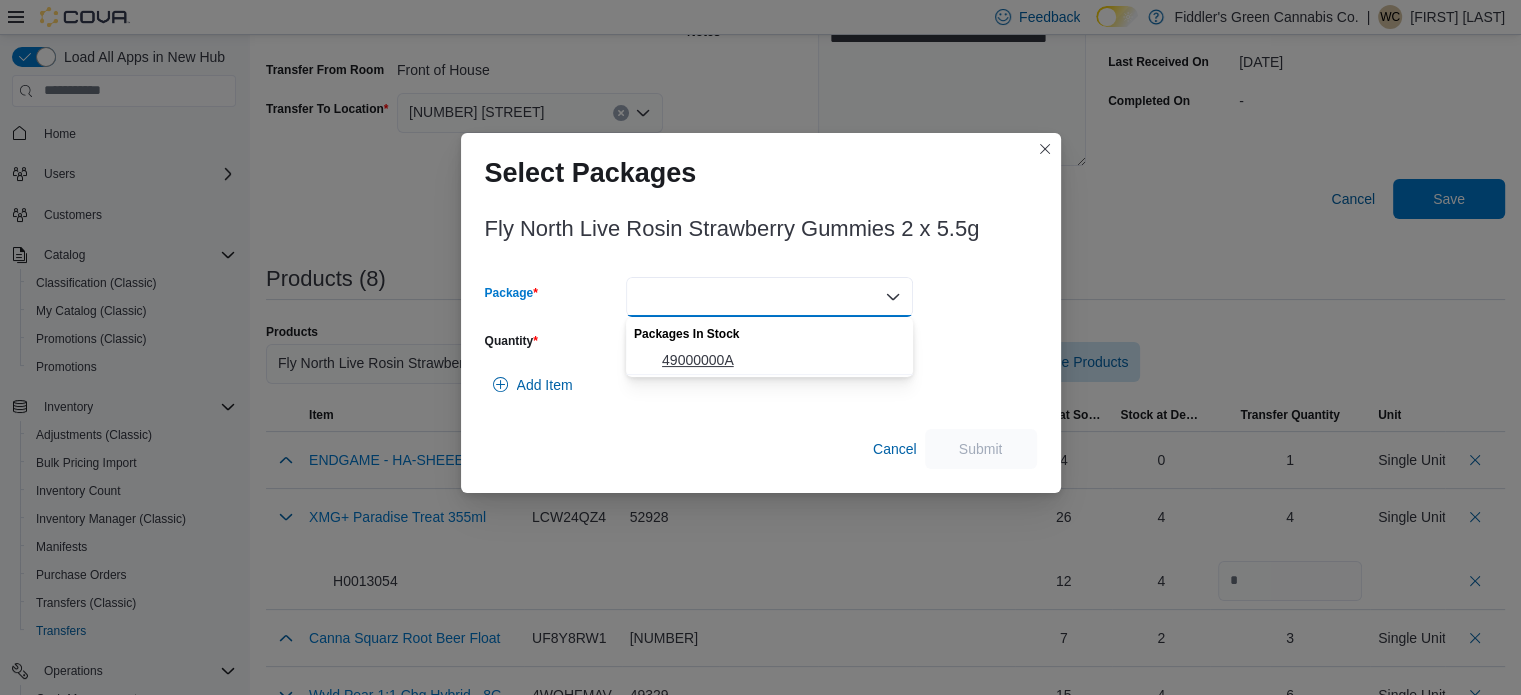 click on "49000000A" at bounding box center (781, 360) 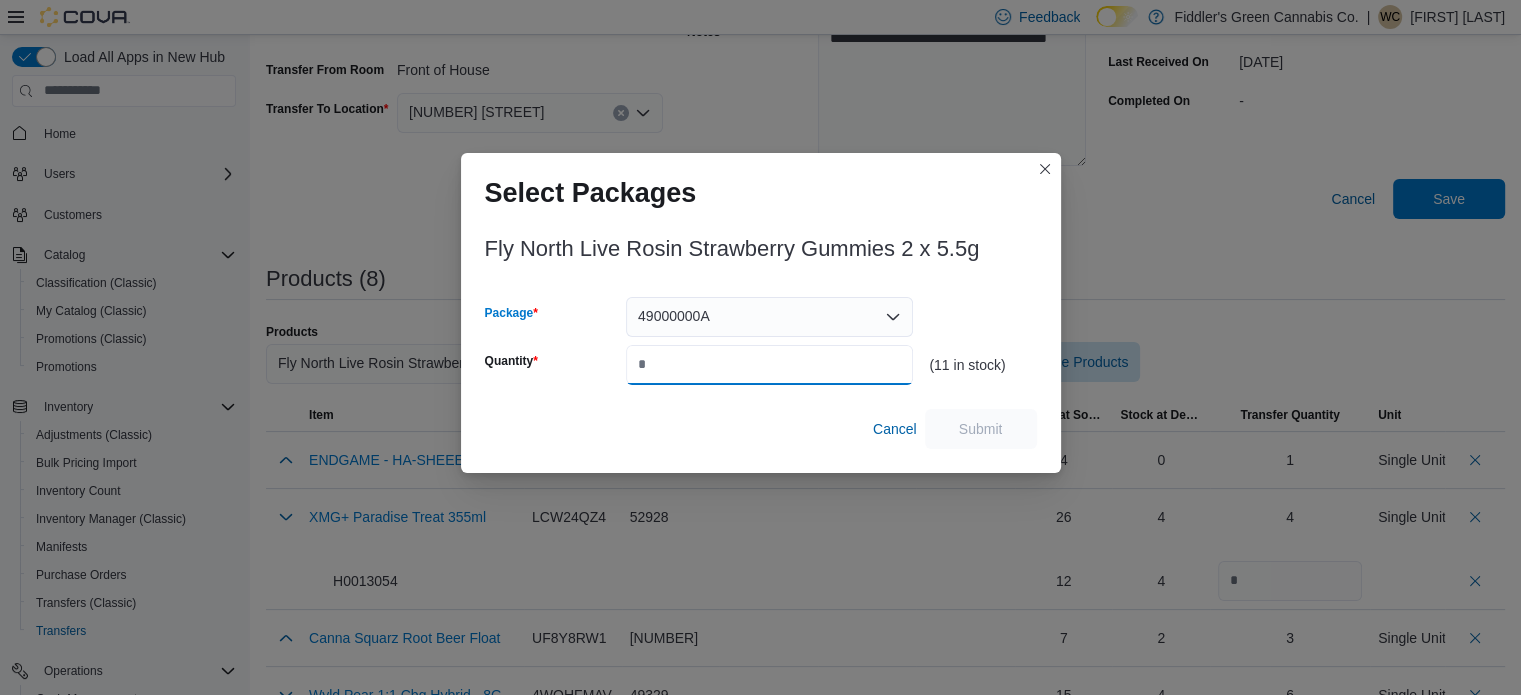 click on "Quantity" at bounding box center [769, 365] 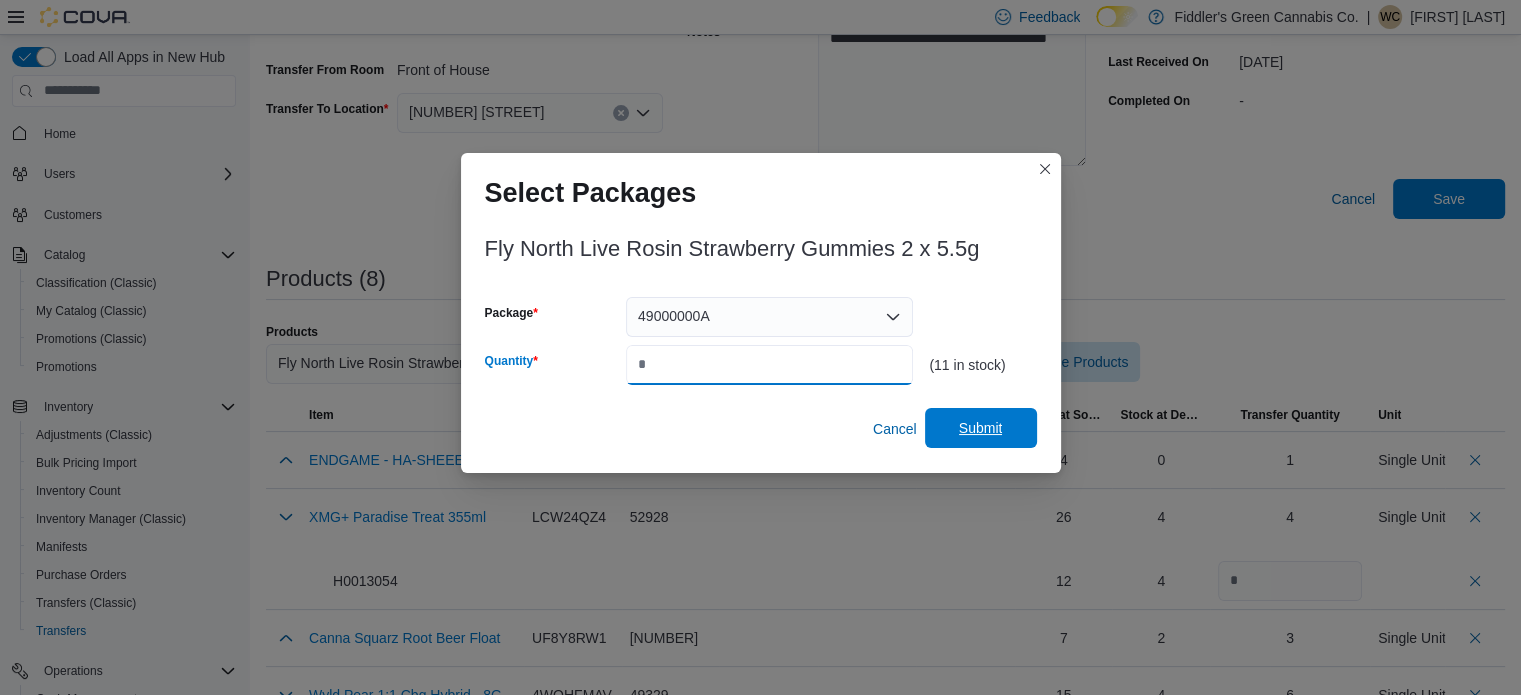 type on "*" 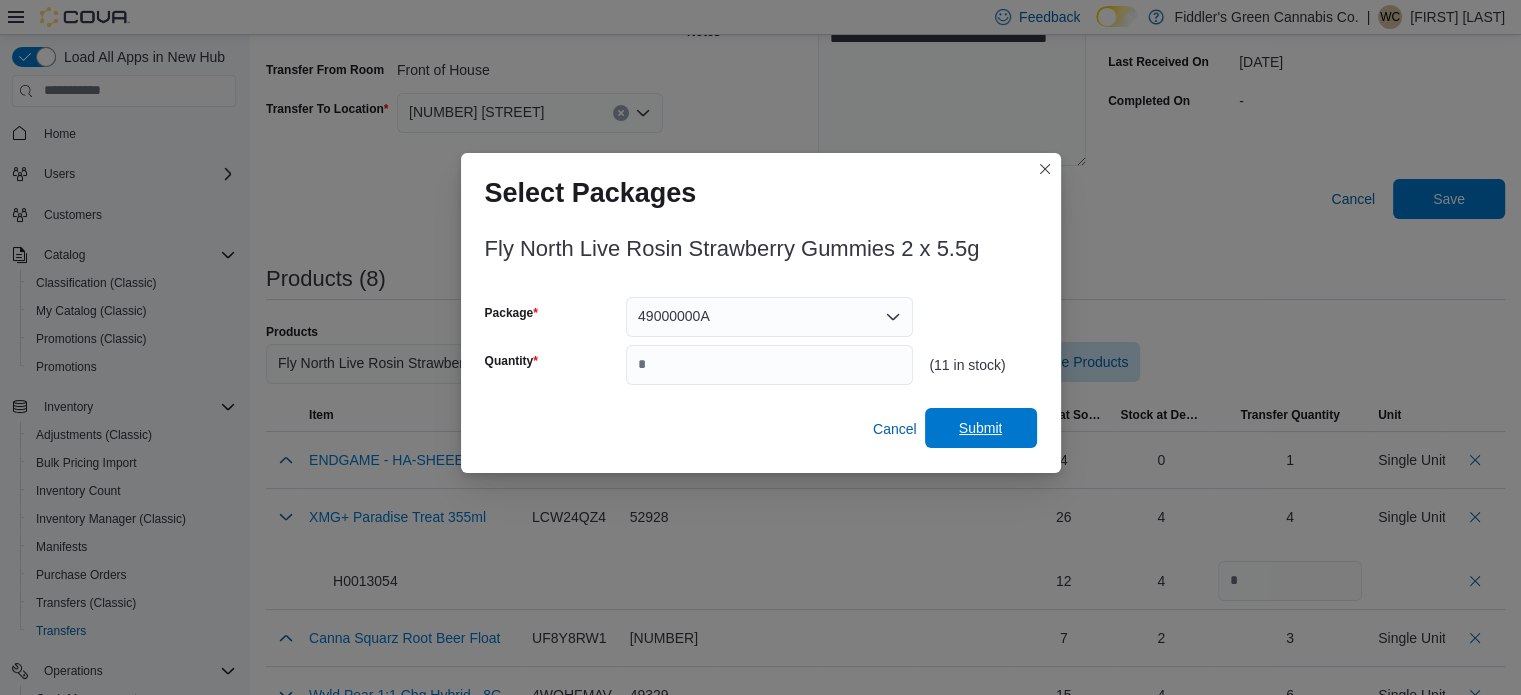 click on "Submit" at bounding box center [981, 428] 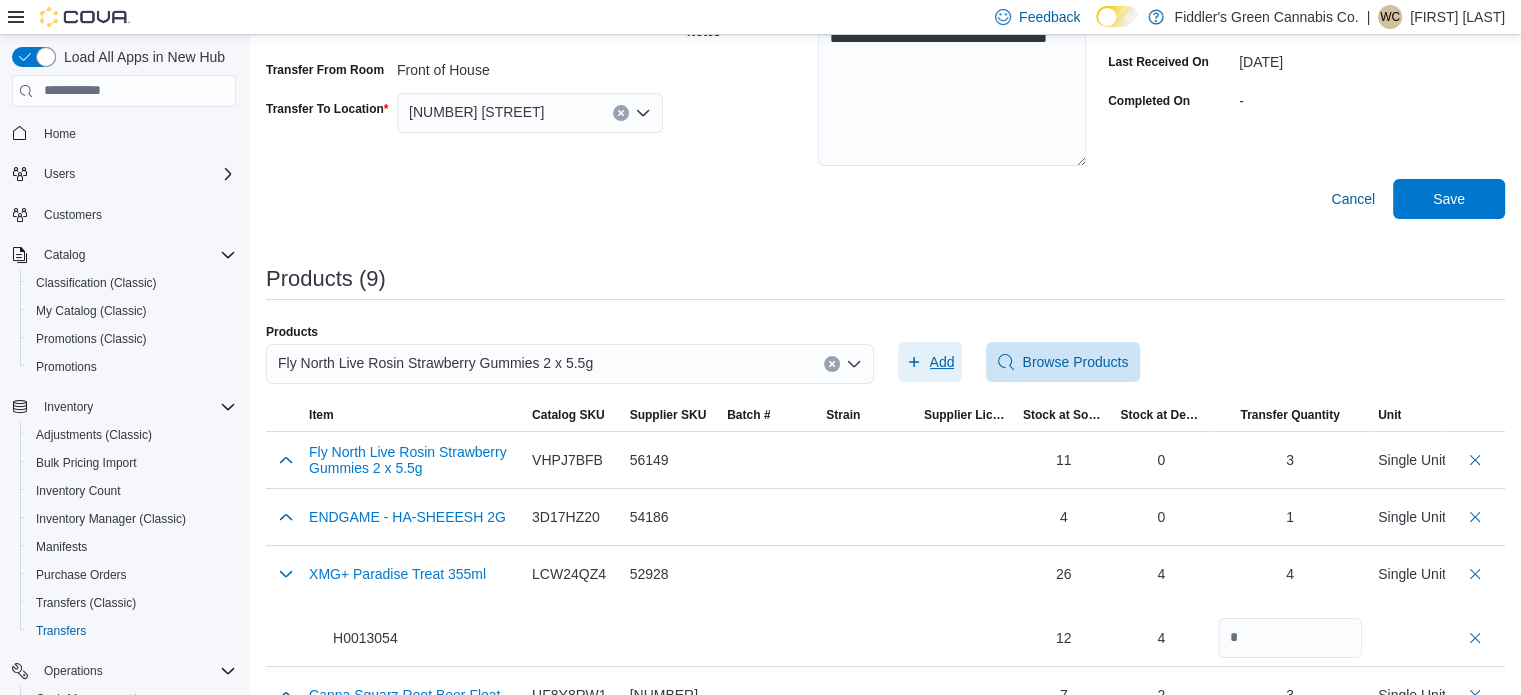 scroll, scrollTop: 0, scrollLeft: 0, axis: both 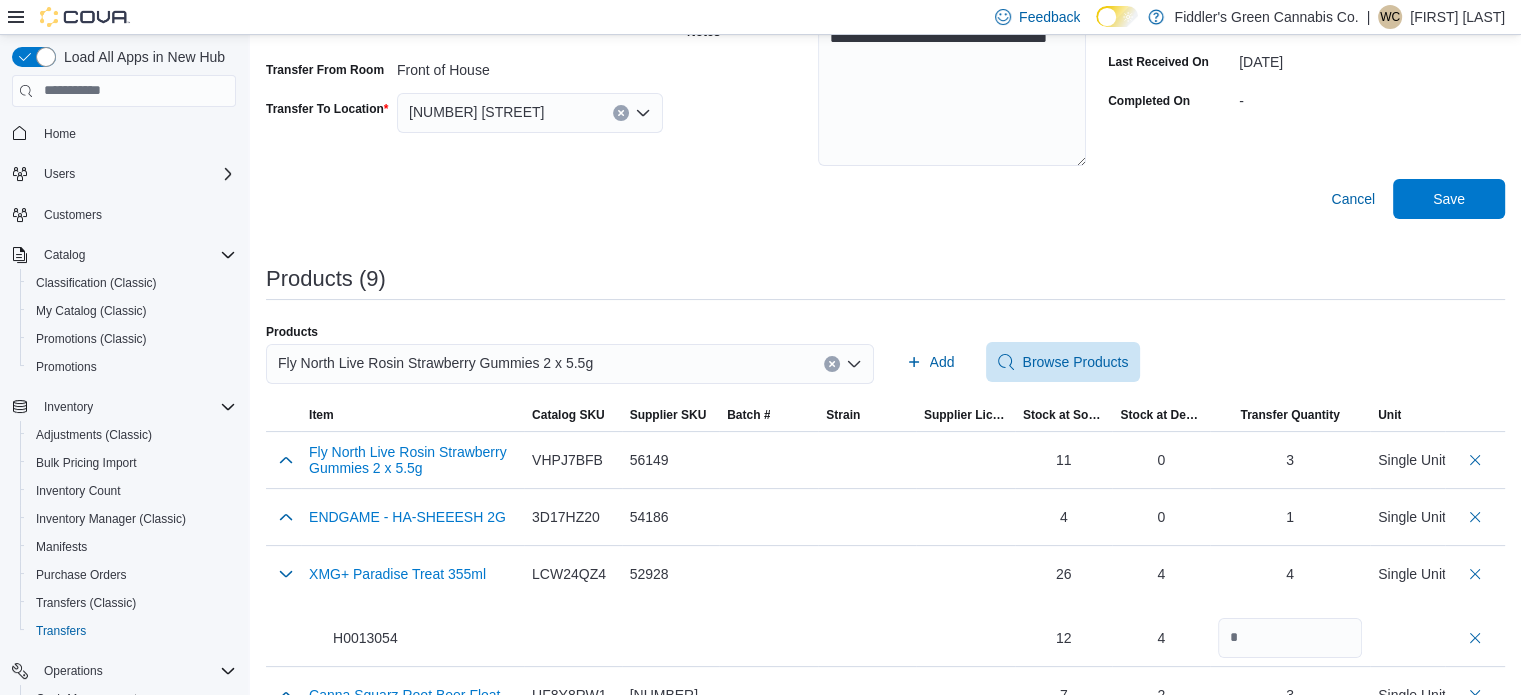 click on "Fly North Live Rosin Strawberry Gummies 2 x 5.5g" at bounding box center (570, 364) 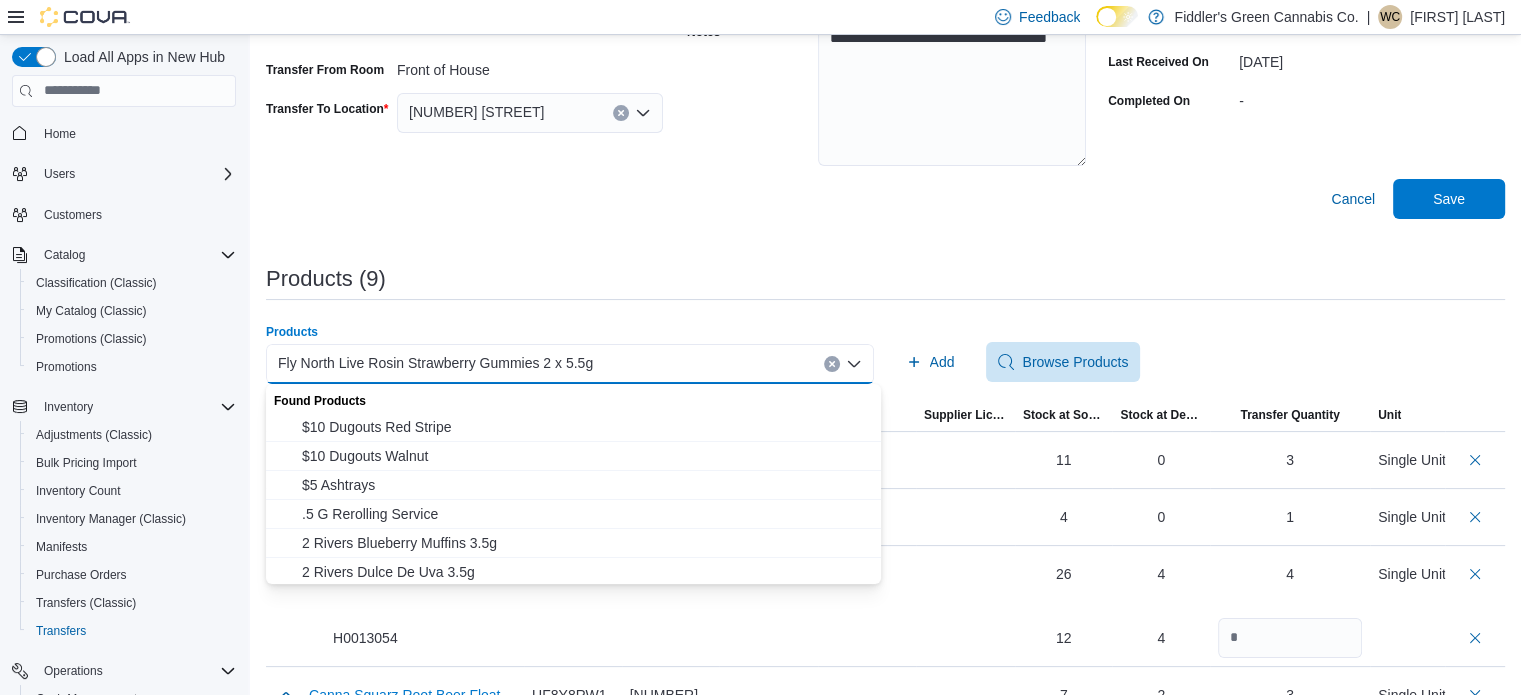 paste on "**********" 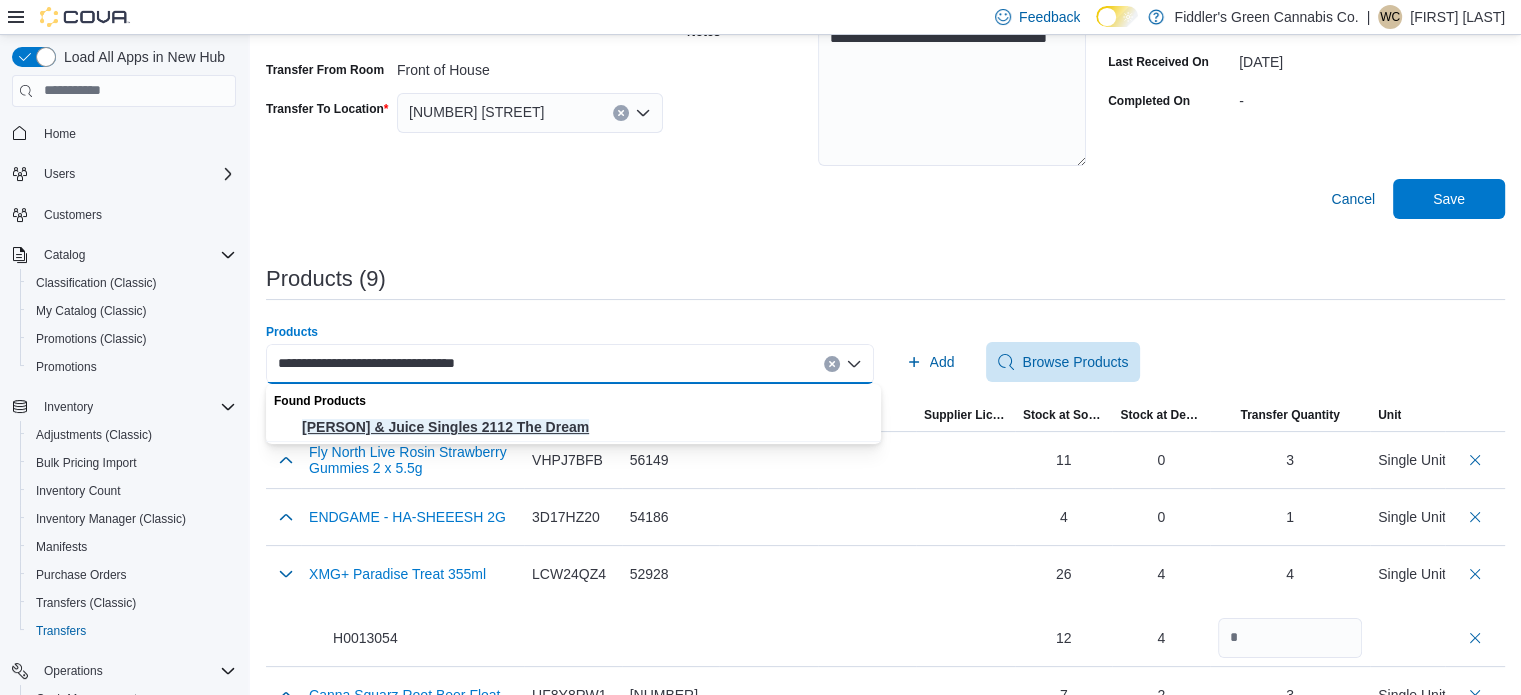 type on "**********" 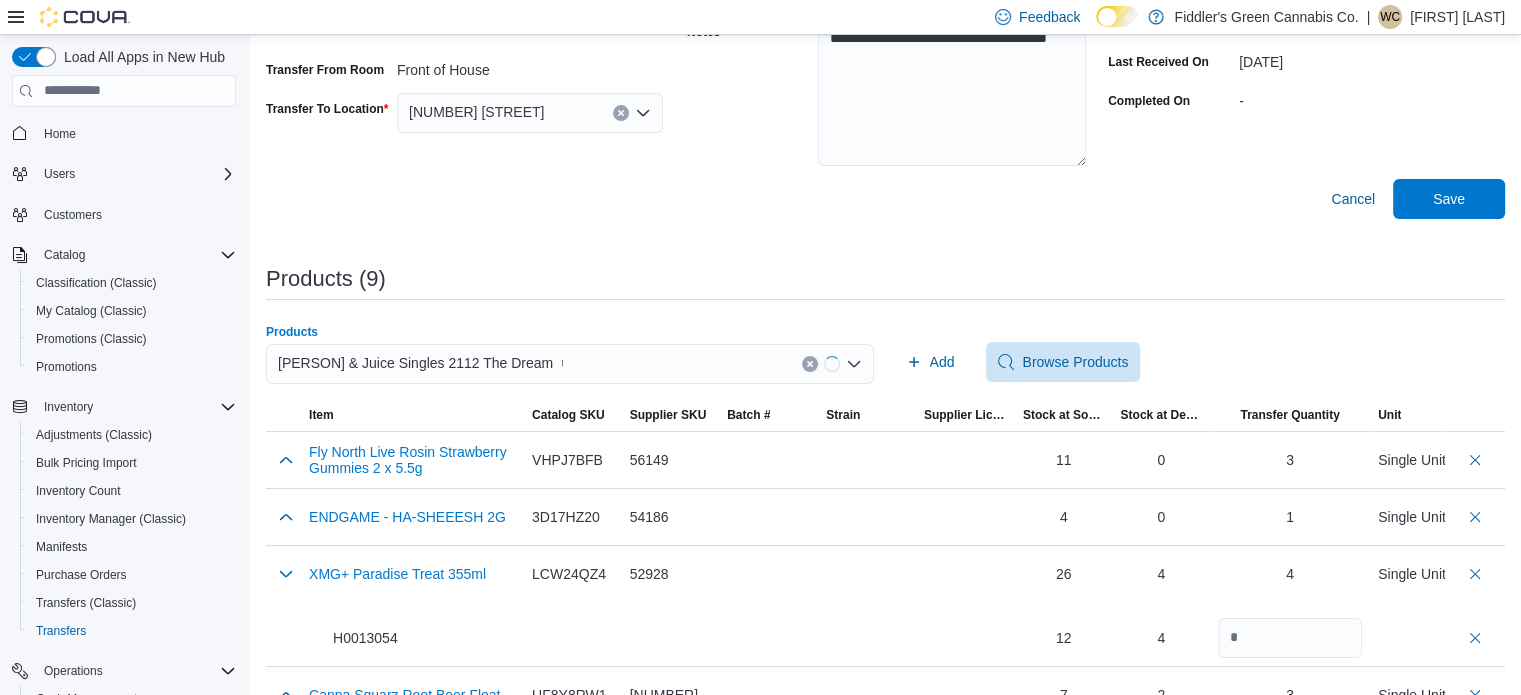 type 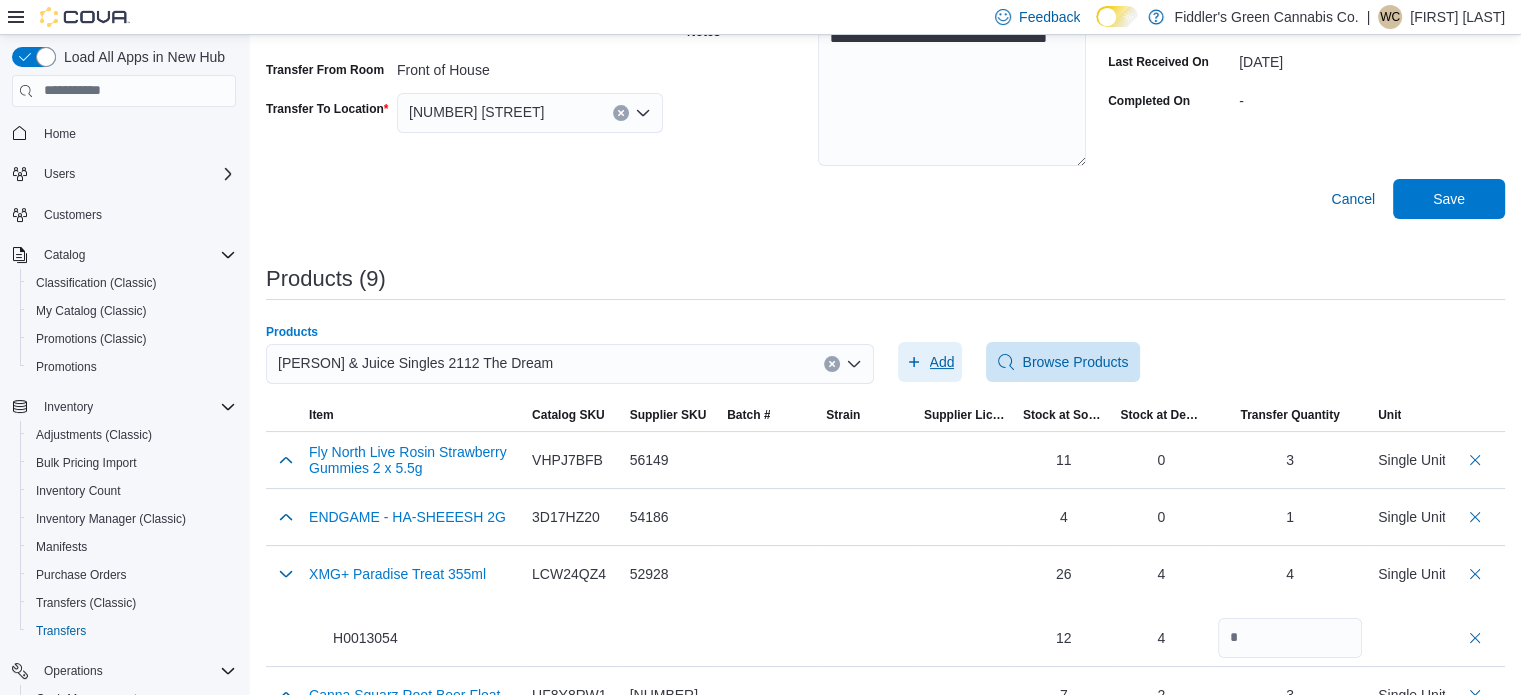 click on "Add" at bounding box center (942, 362) 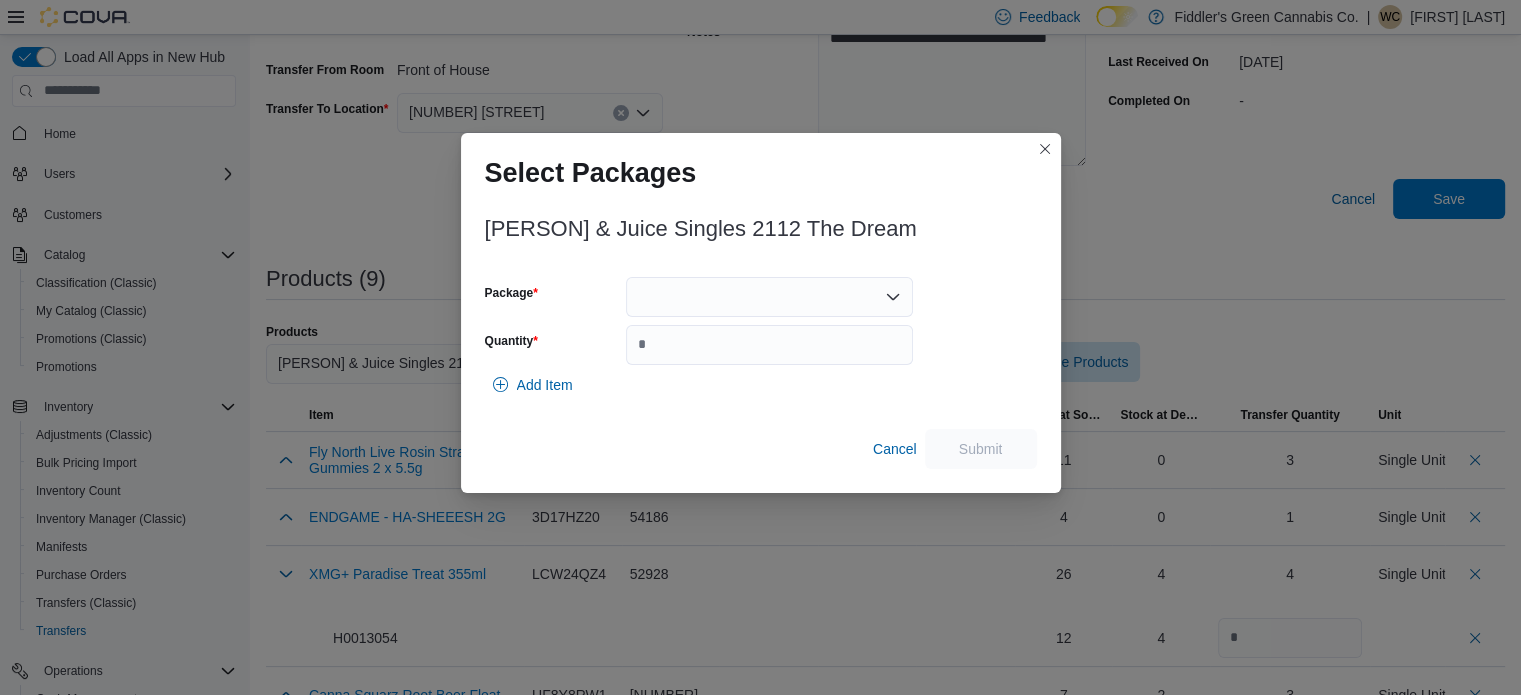 click at bounding box center [769, 297] 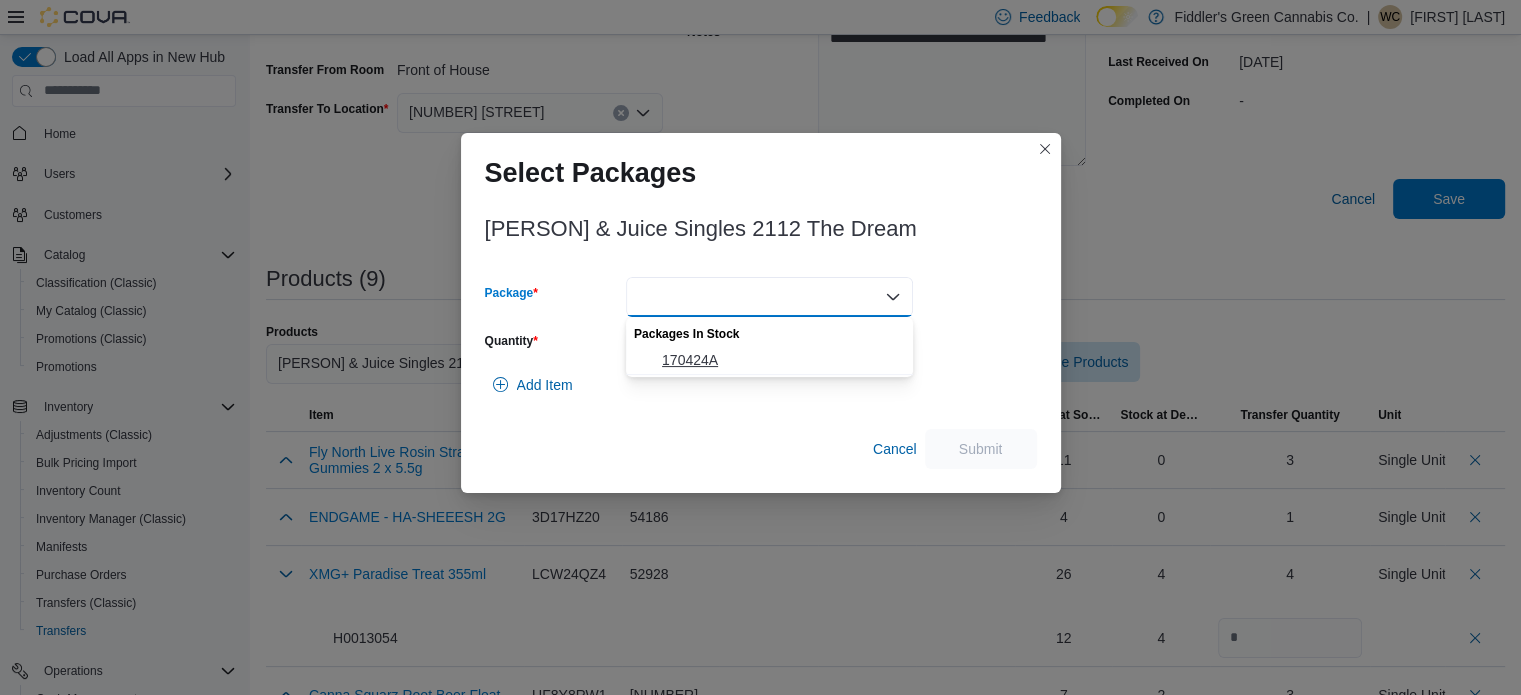click on "170424A" at bounding box center [781, 360] 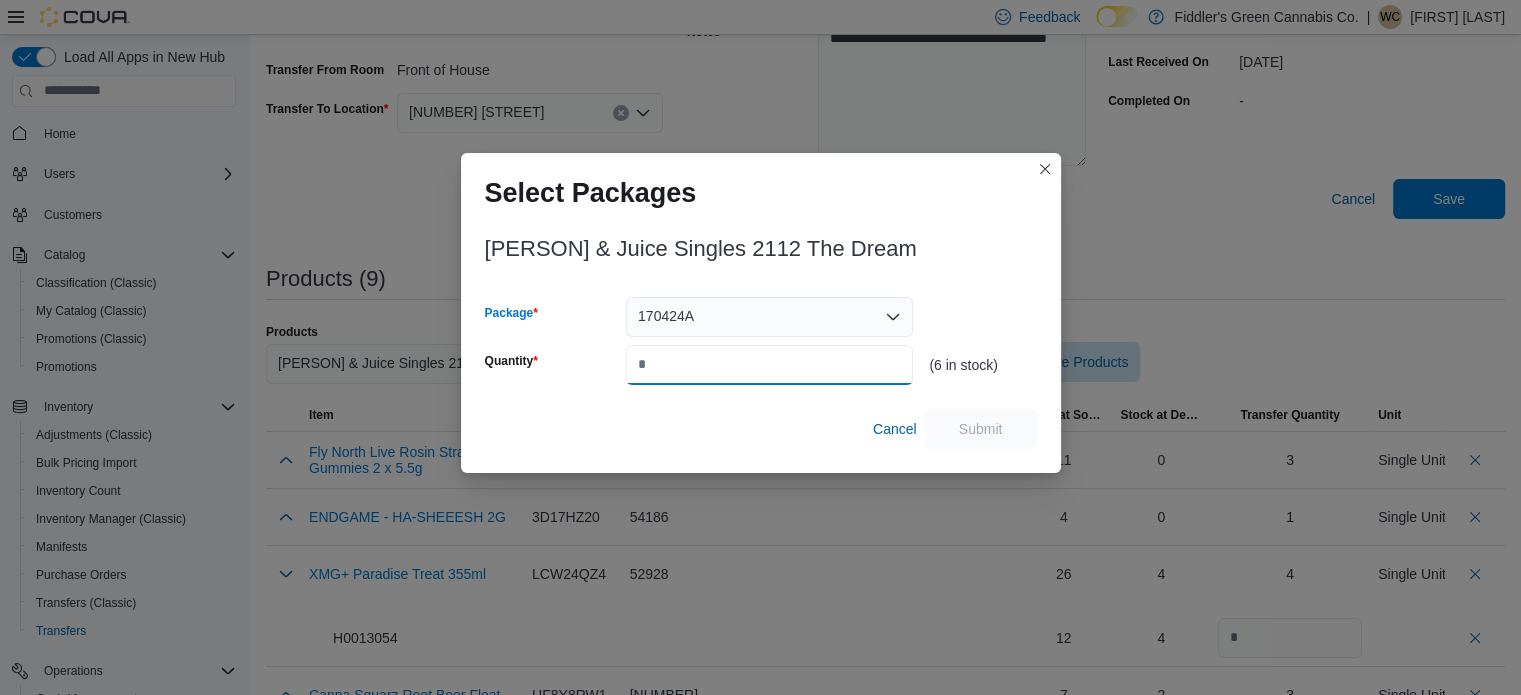 click on "Quantity" at bounding box center (769, 365) 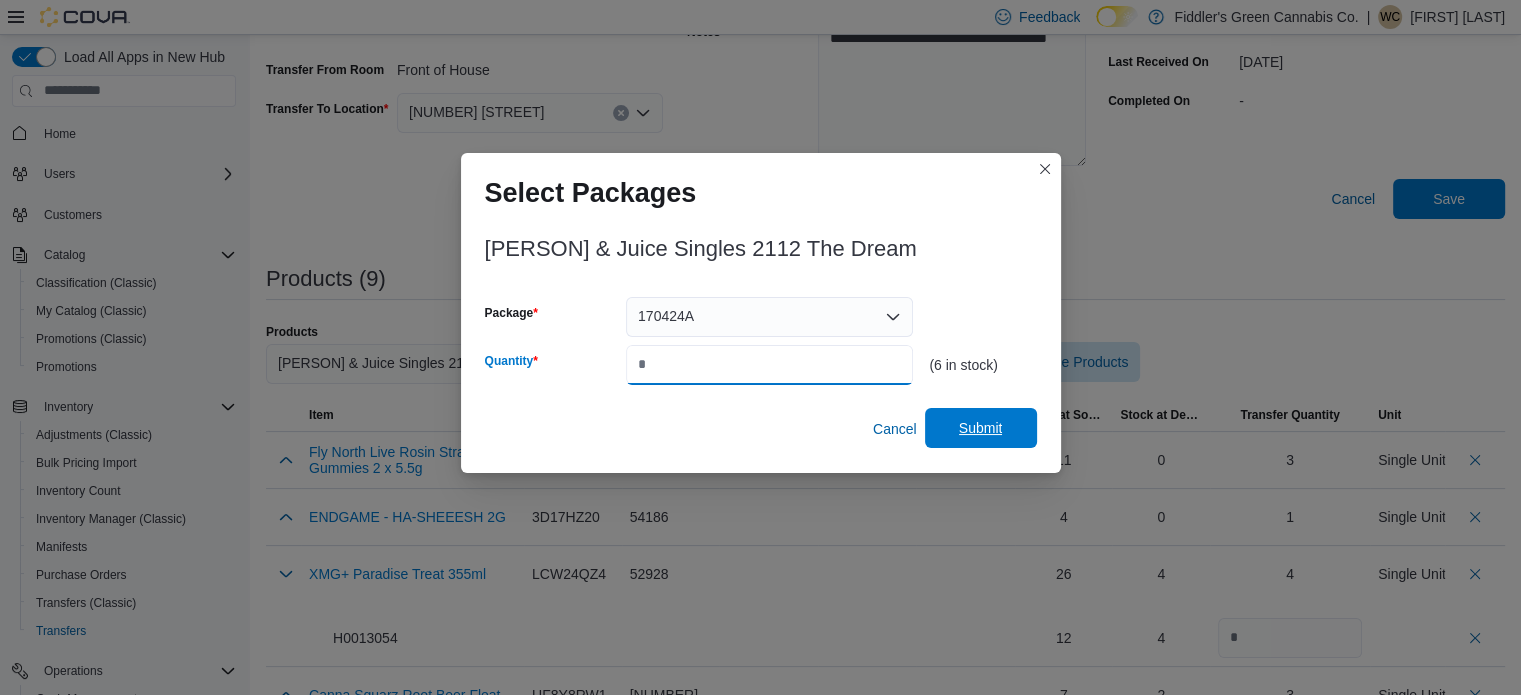 type on "*" 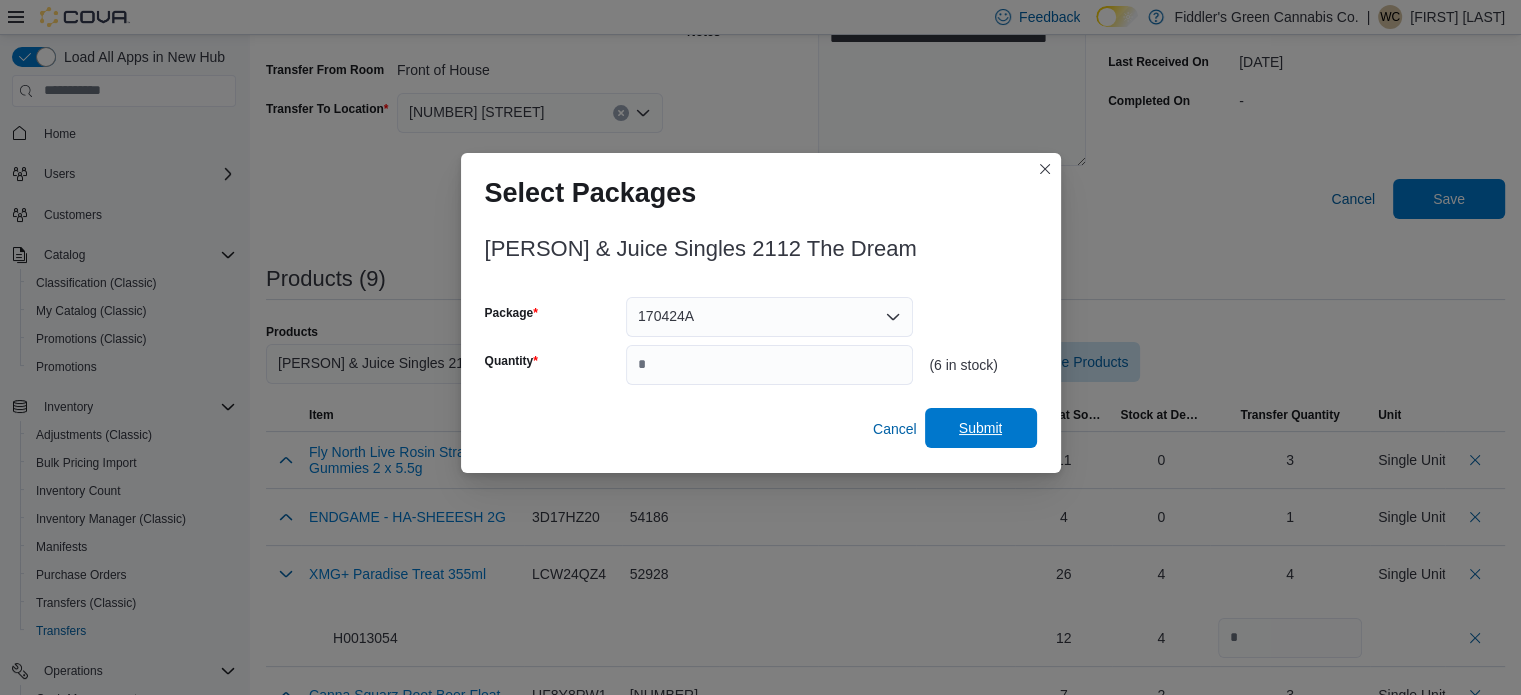click on "Submit" at bounding box center [981, 428] 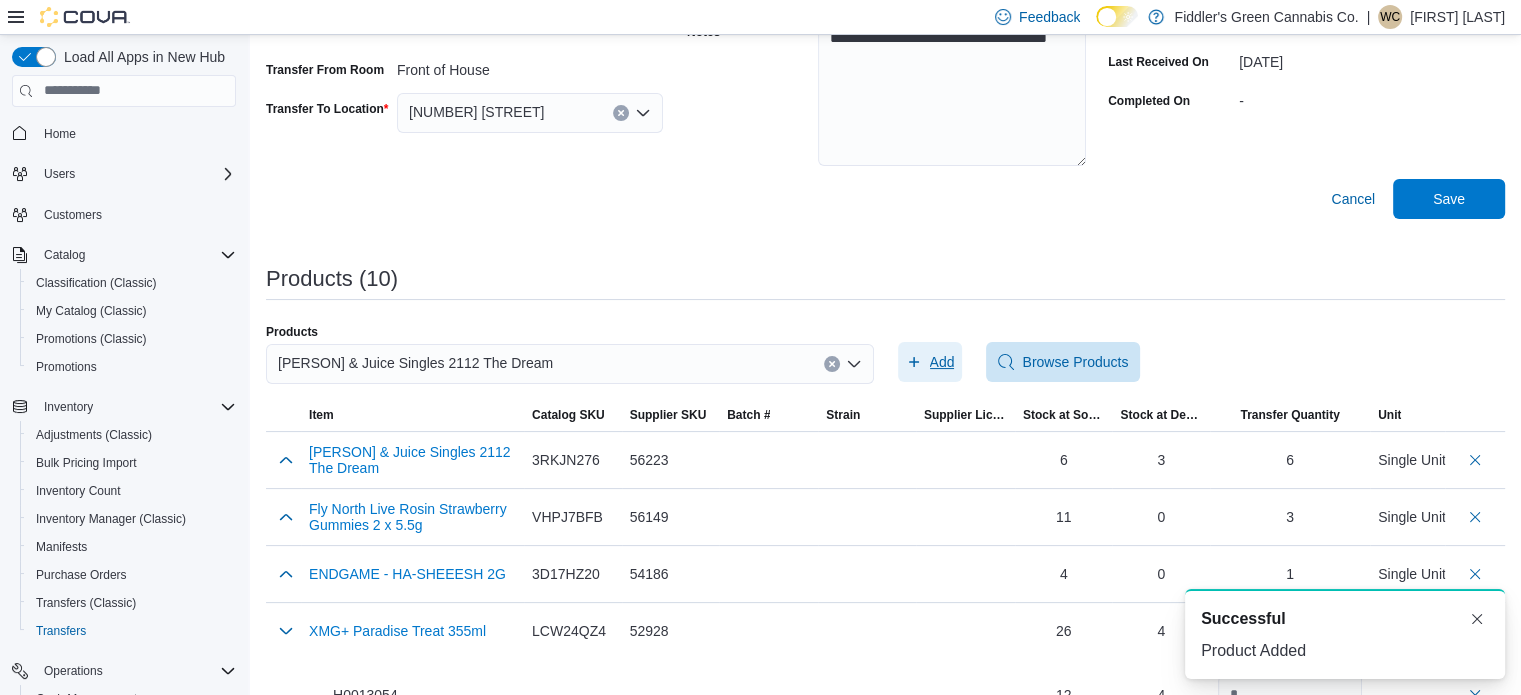 scroll, scrollTop: 0, scrollLeft: 0, axis: both 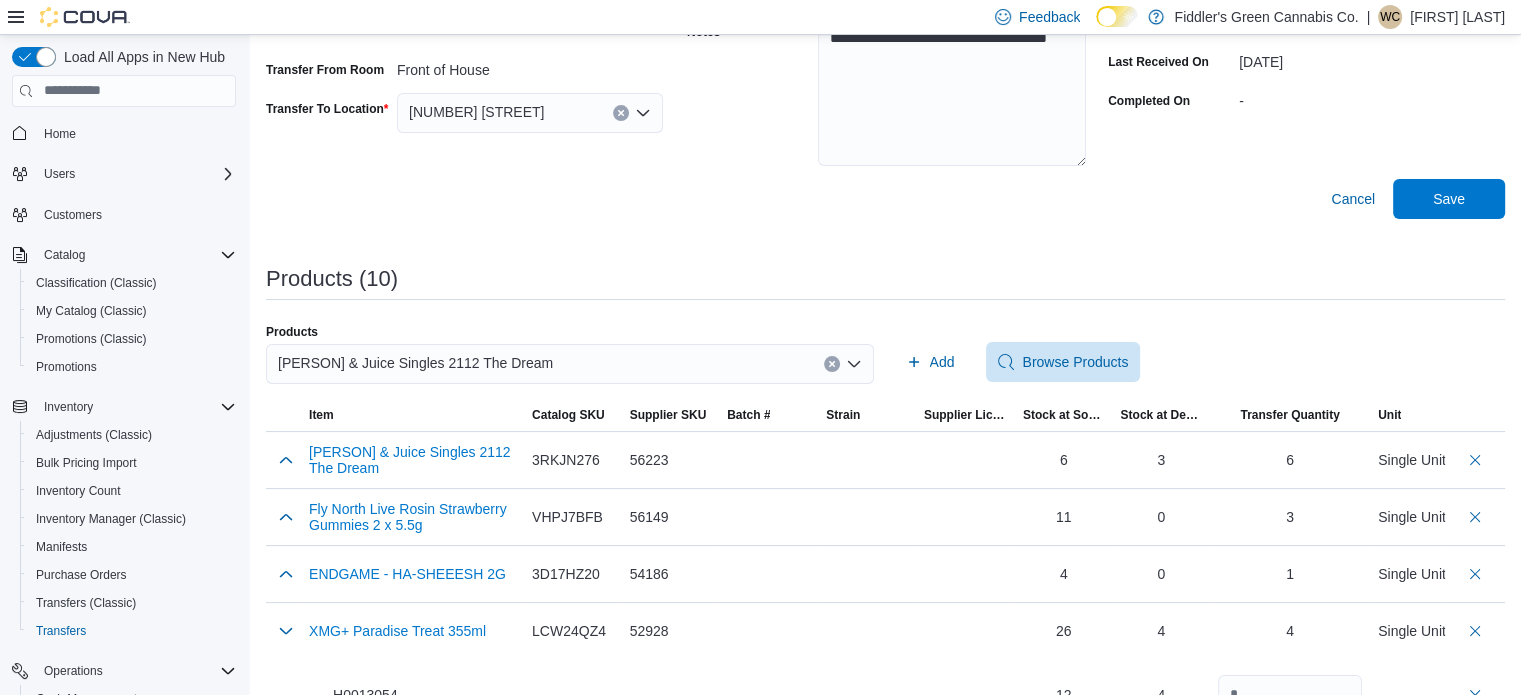 click on "[PERSON] & Juice Singles 2112 The Dream" at bounding box center [570, 364] 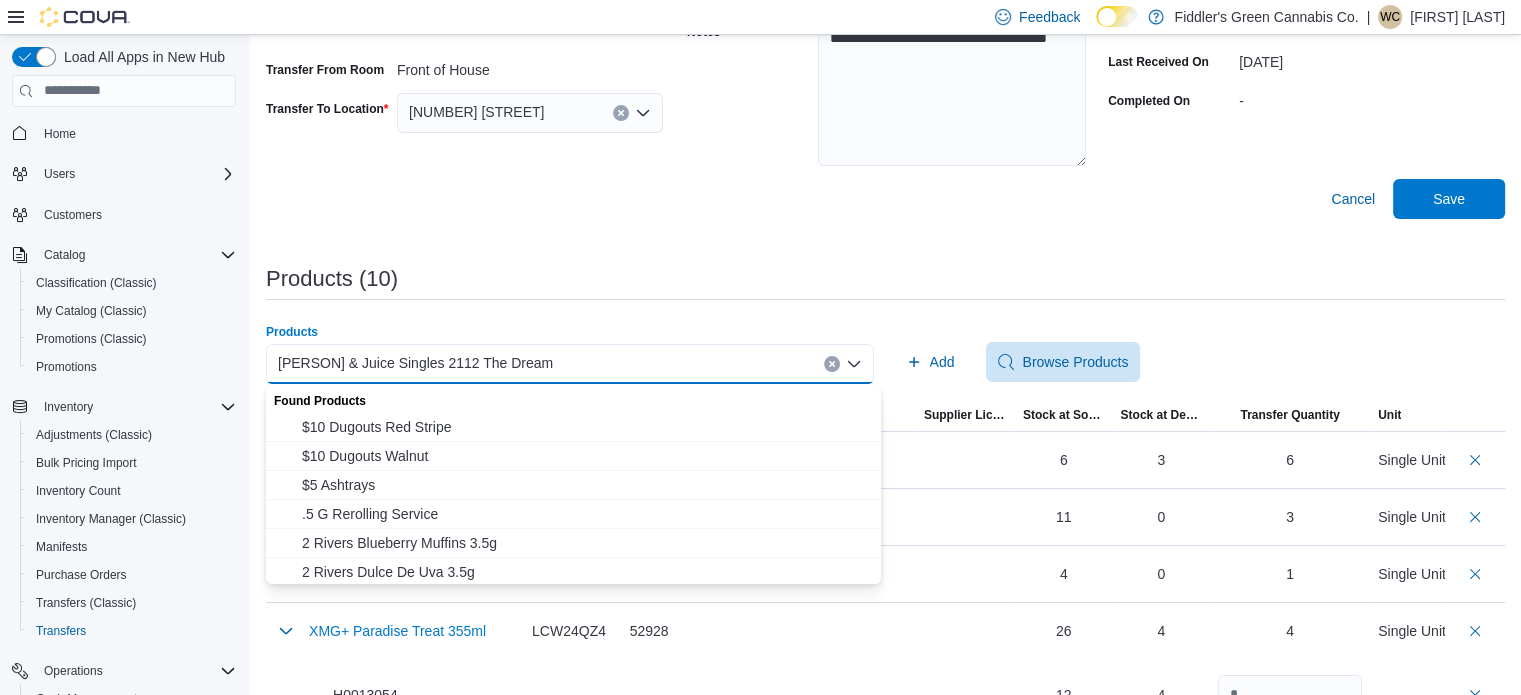 paste on "**********" 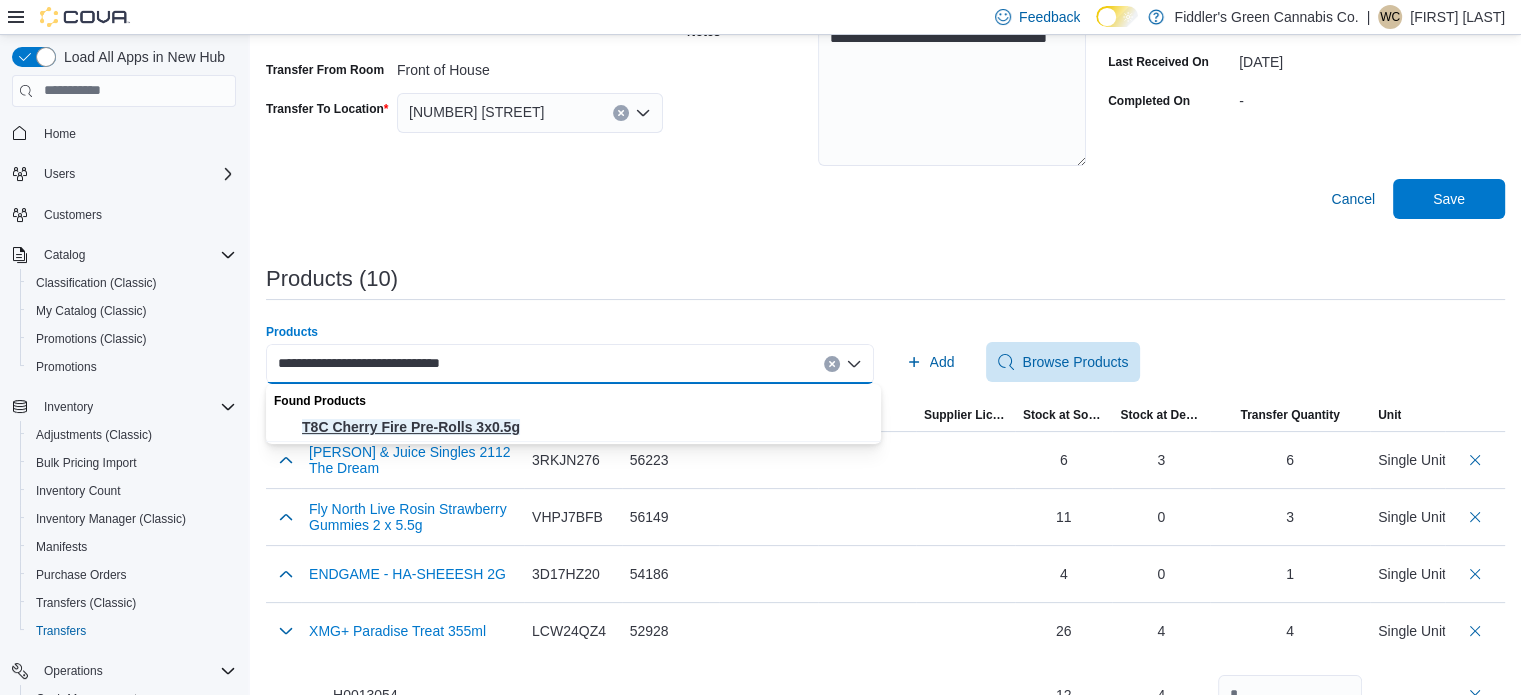type on "**********" 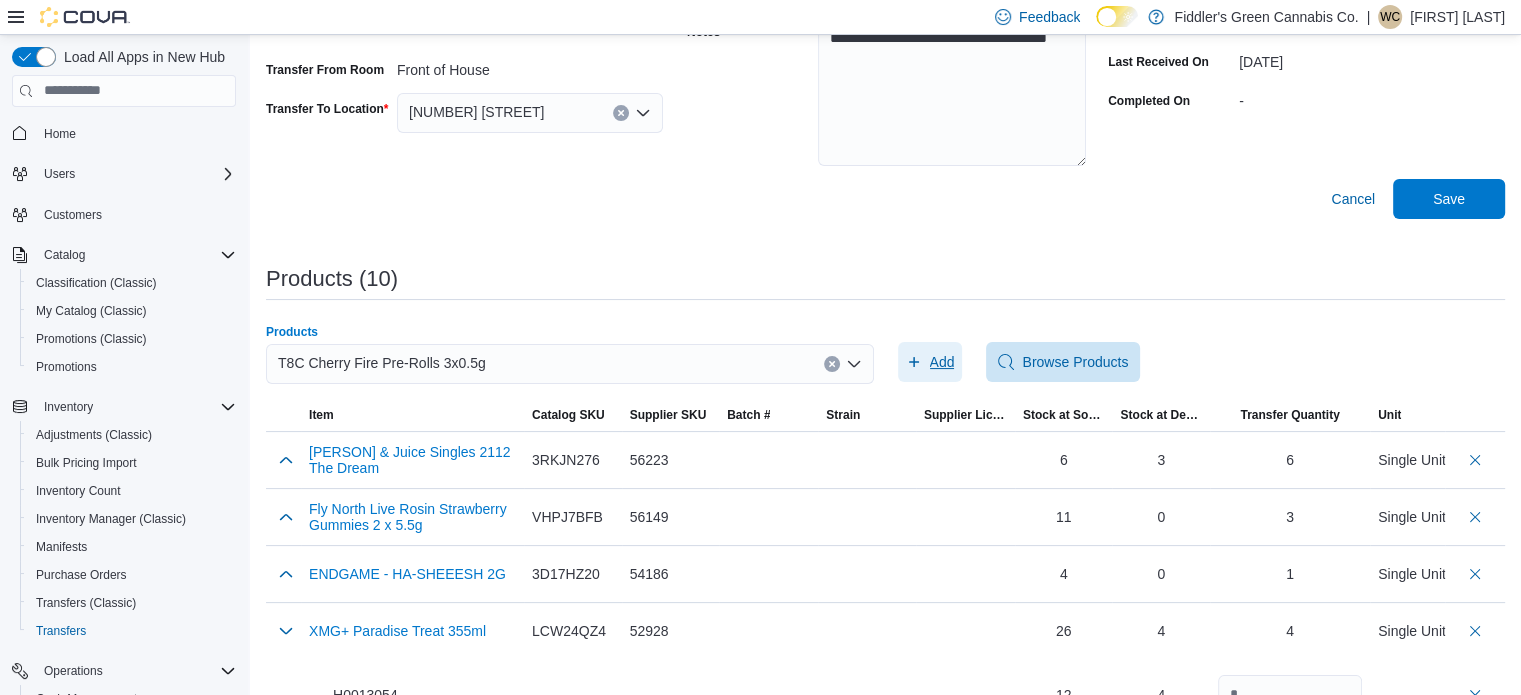 click on "Add" at bounding box center (942, 362) 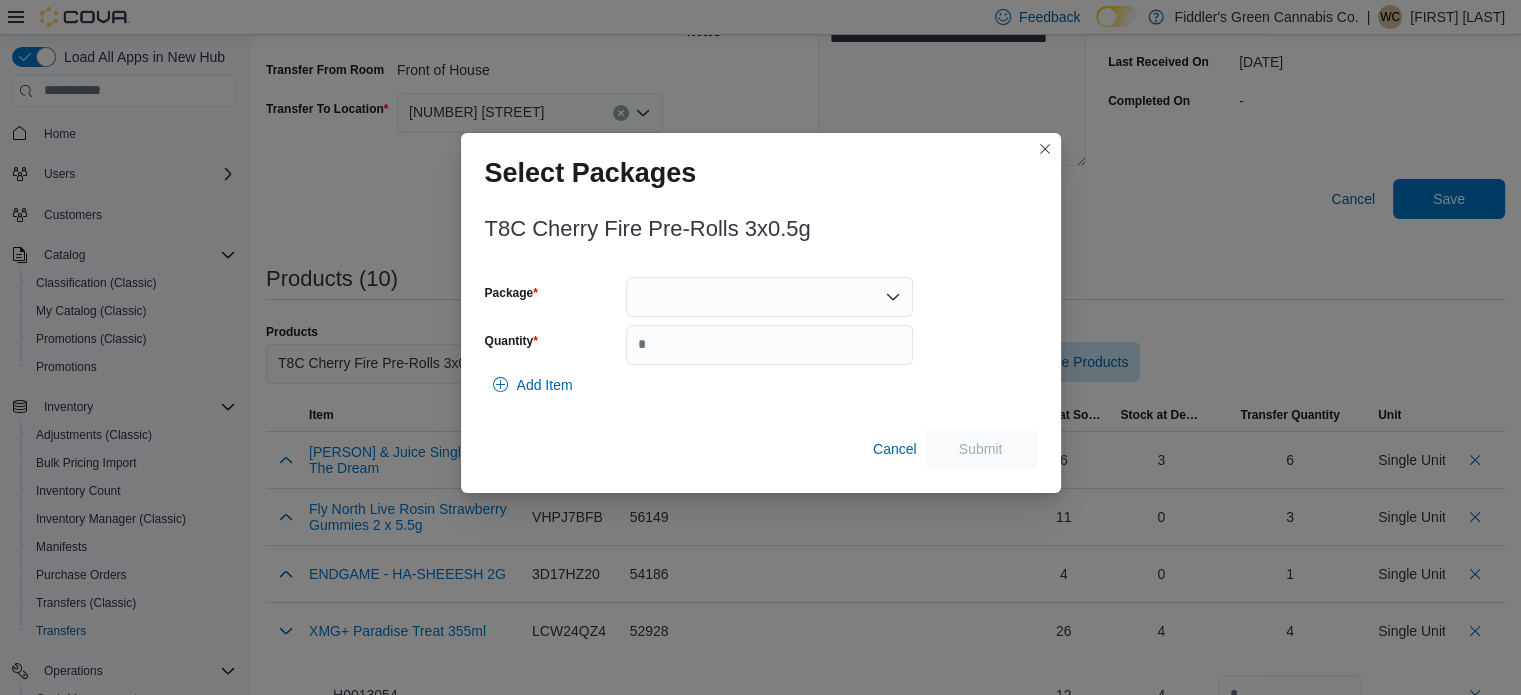 click at bounding box center [769, 297] 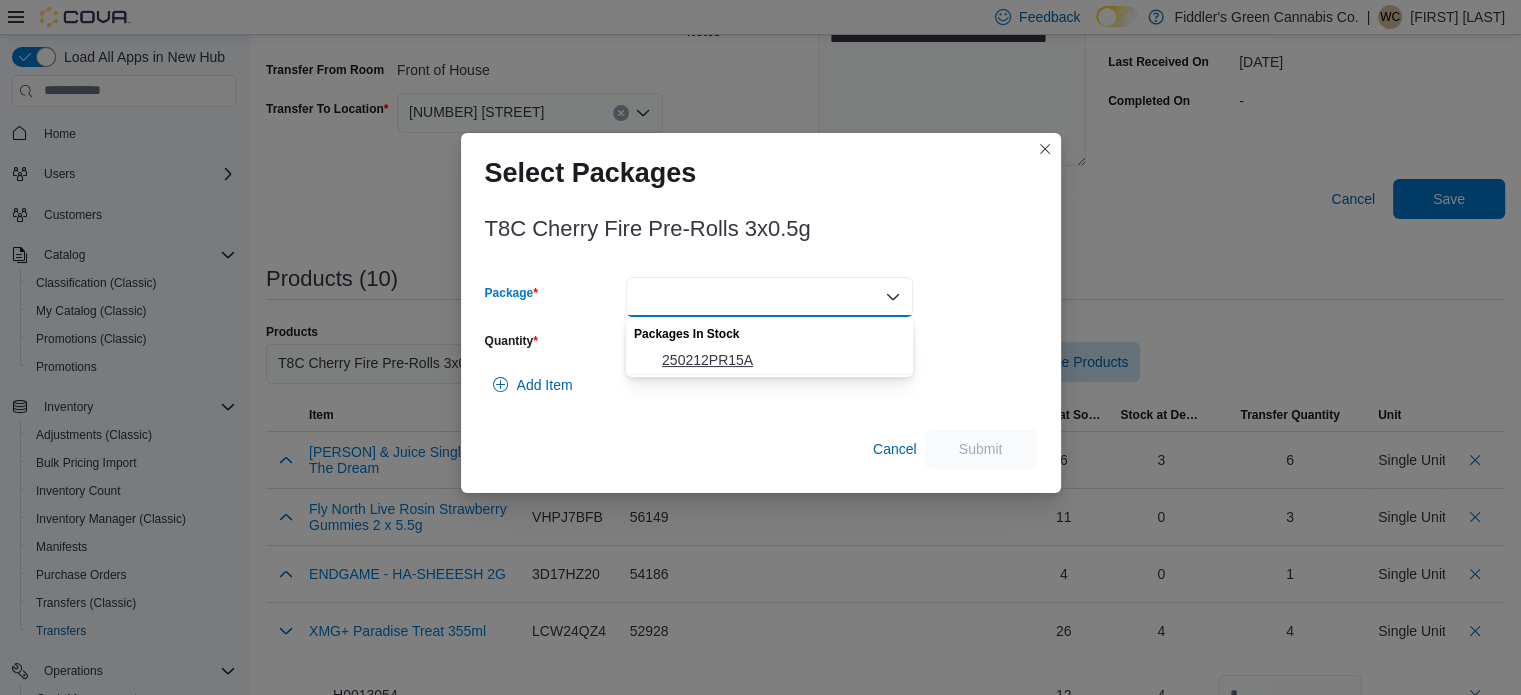 click on "250212PR15A" at bounding box center [781, 360] 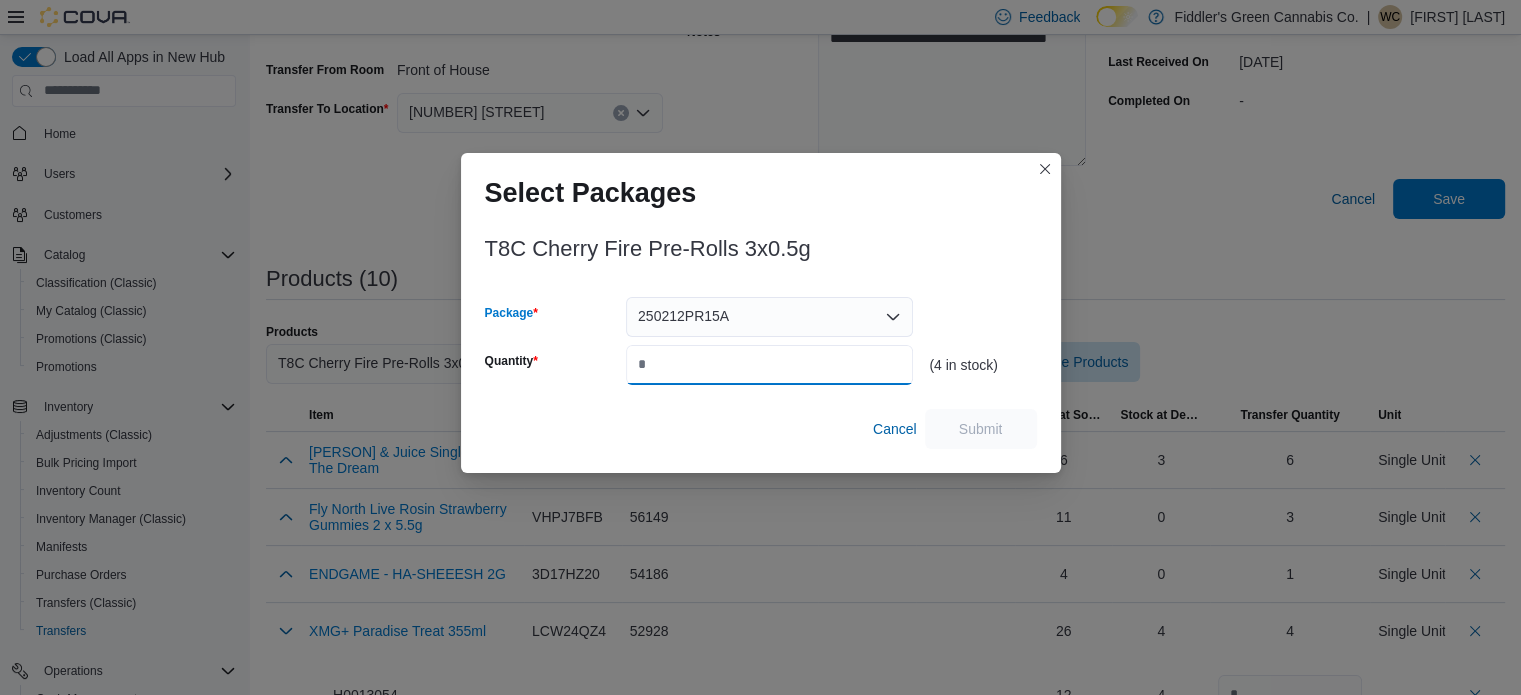 click on "Quantity" at bounding box center [769, 365] 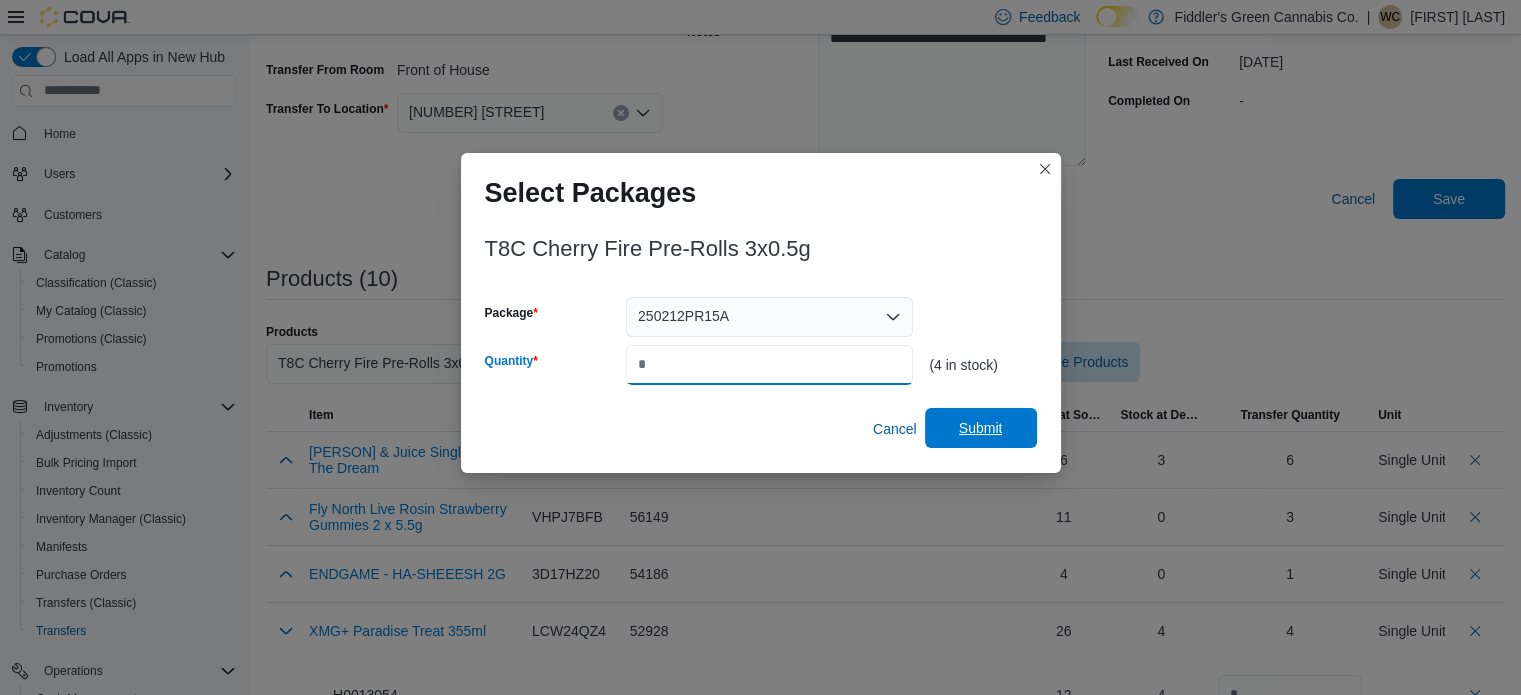 type on "*" 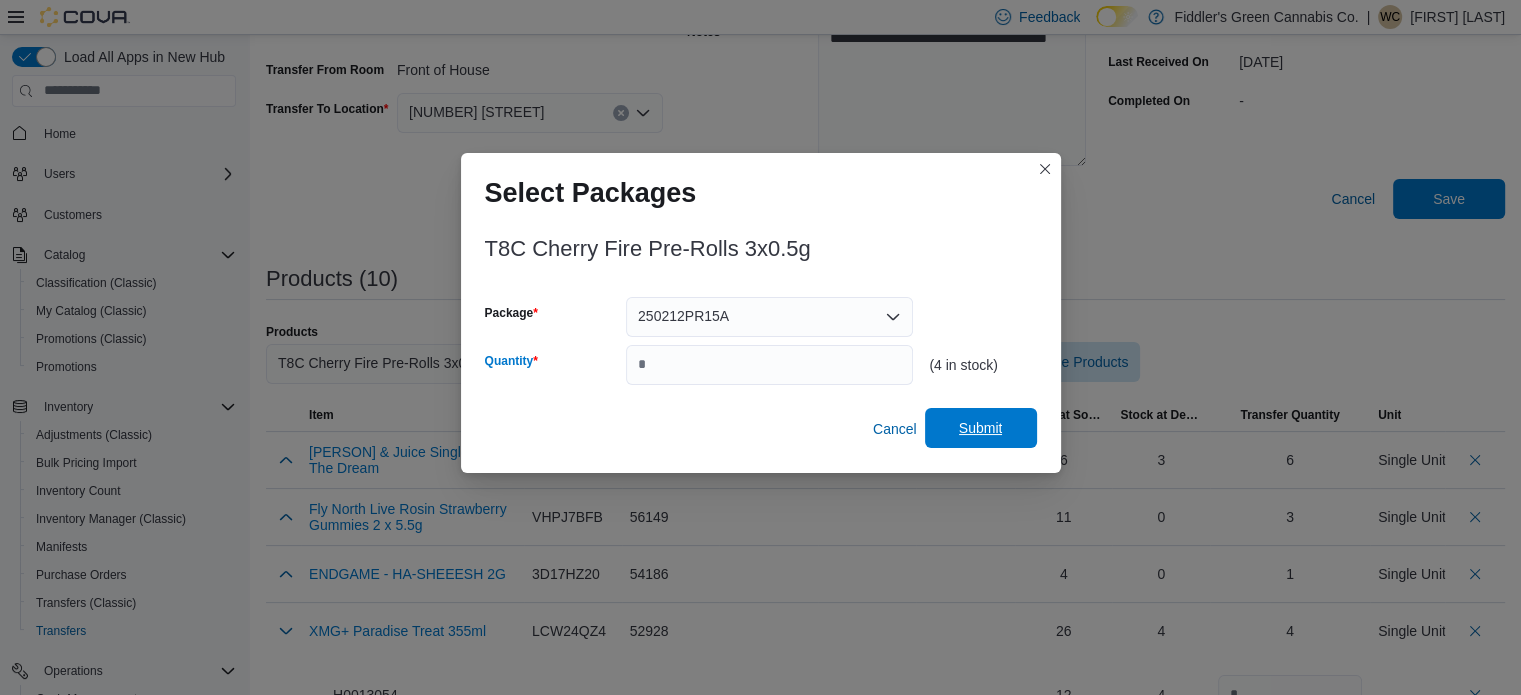 click on "Submit" at bounding box center [981, 428] 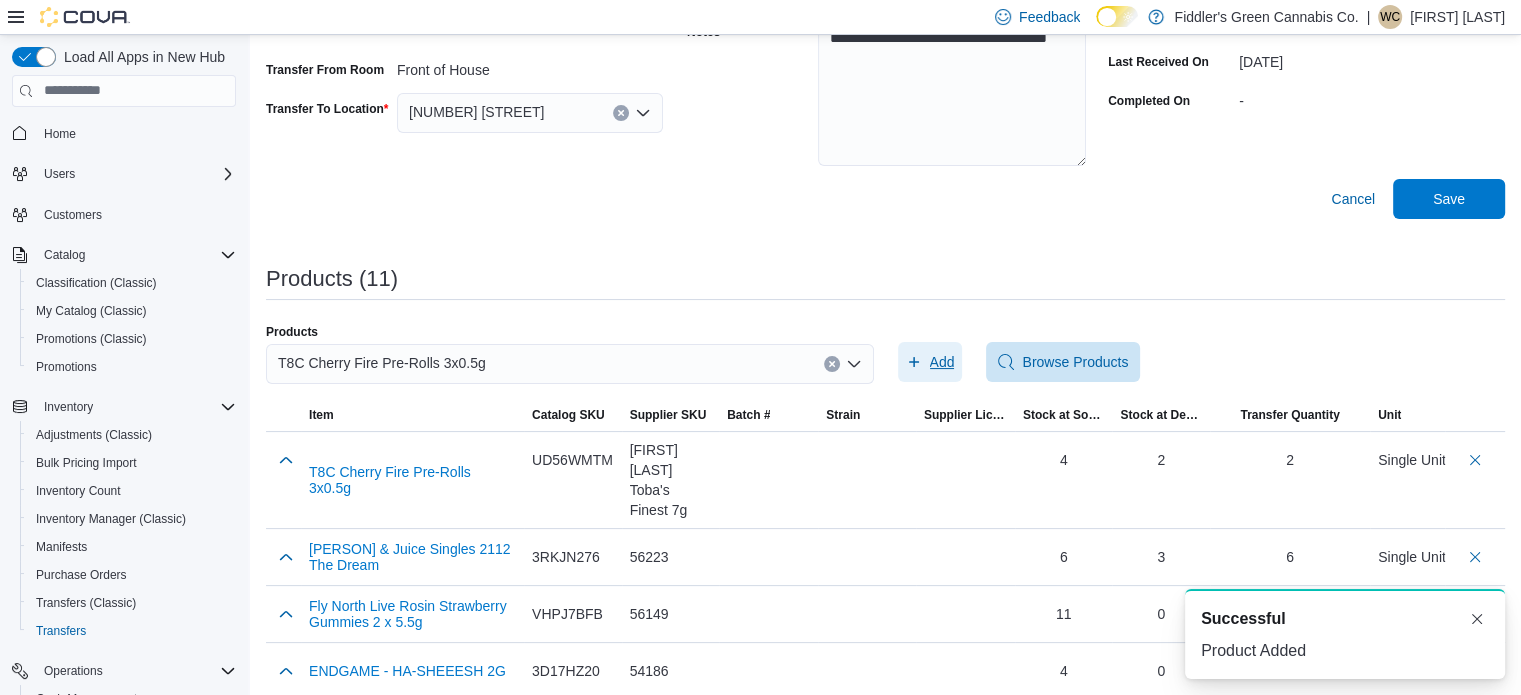 scroll, scrollTop: 0, scrollLeft: 0, axis: both 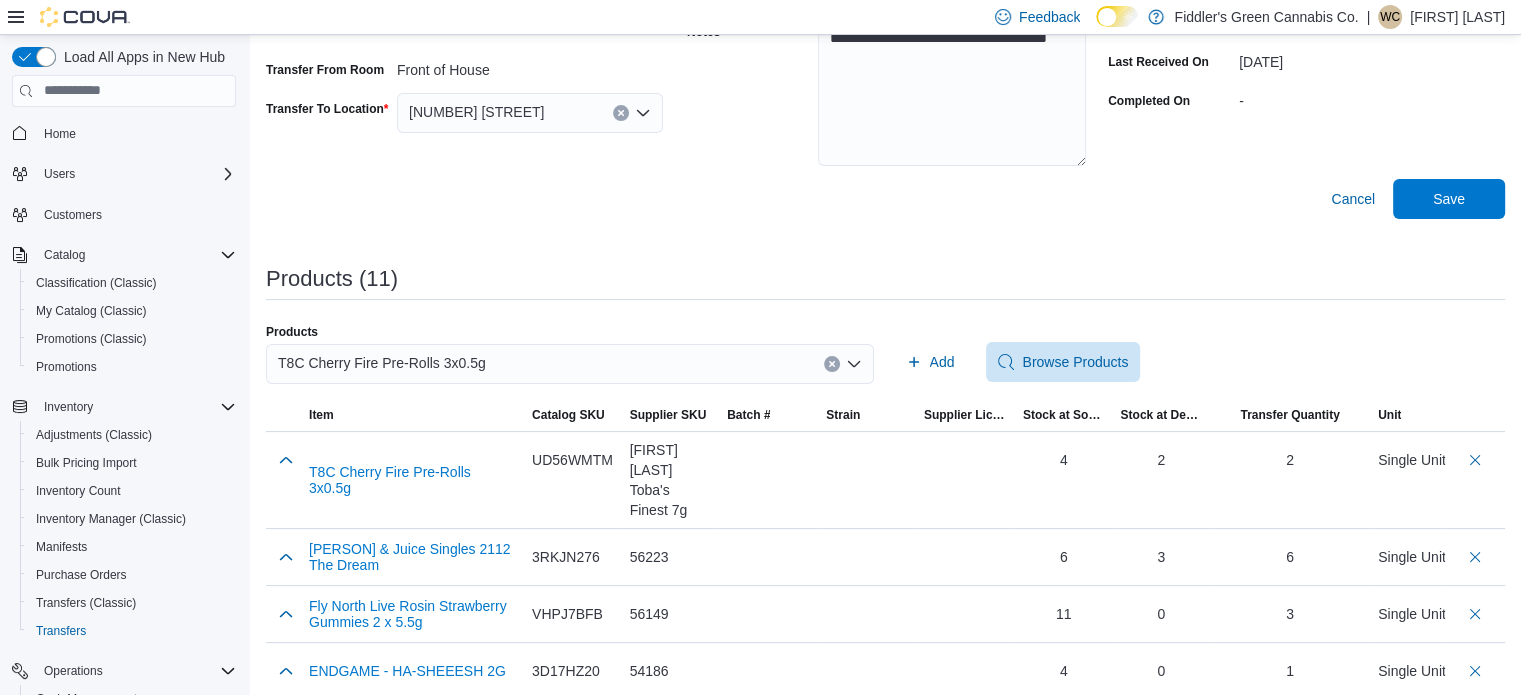 click on "T8C Cherry Fire Pre-Rolls 3x0.5g" at bounding box center [570, 364] 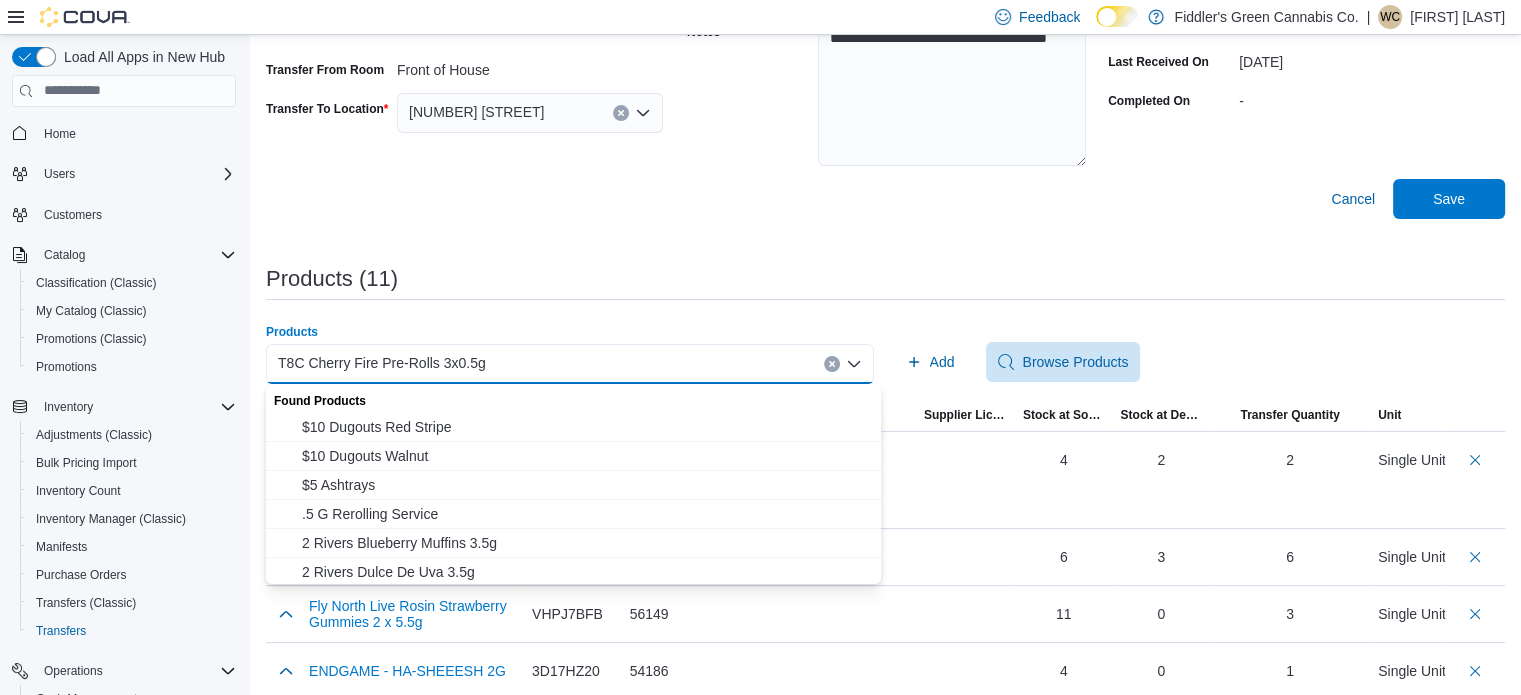 paste on "**********" 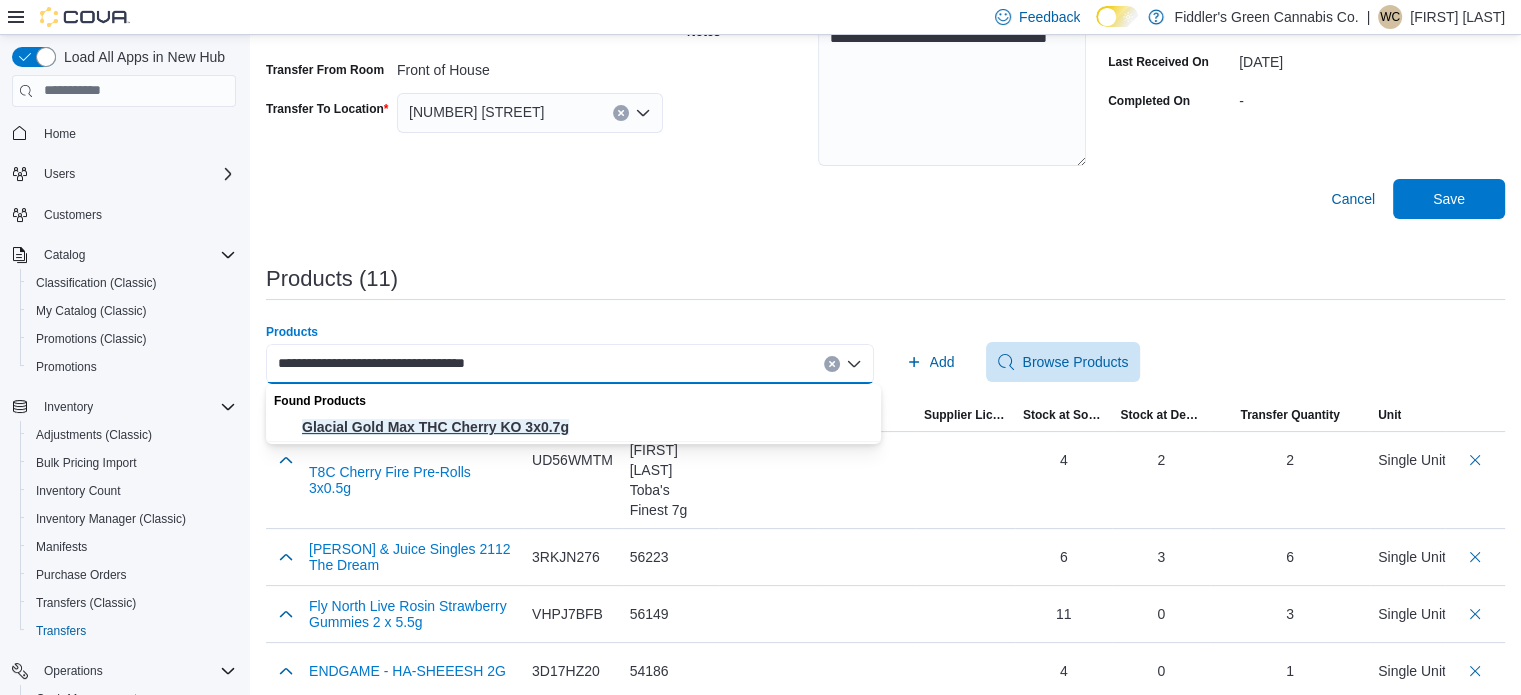 type on "**********" 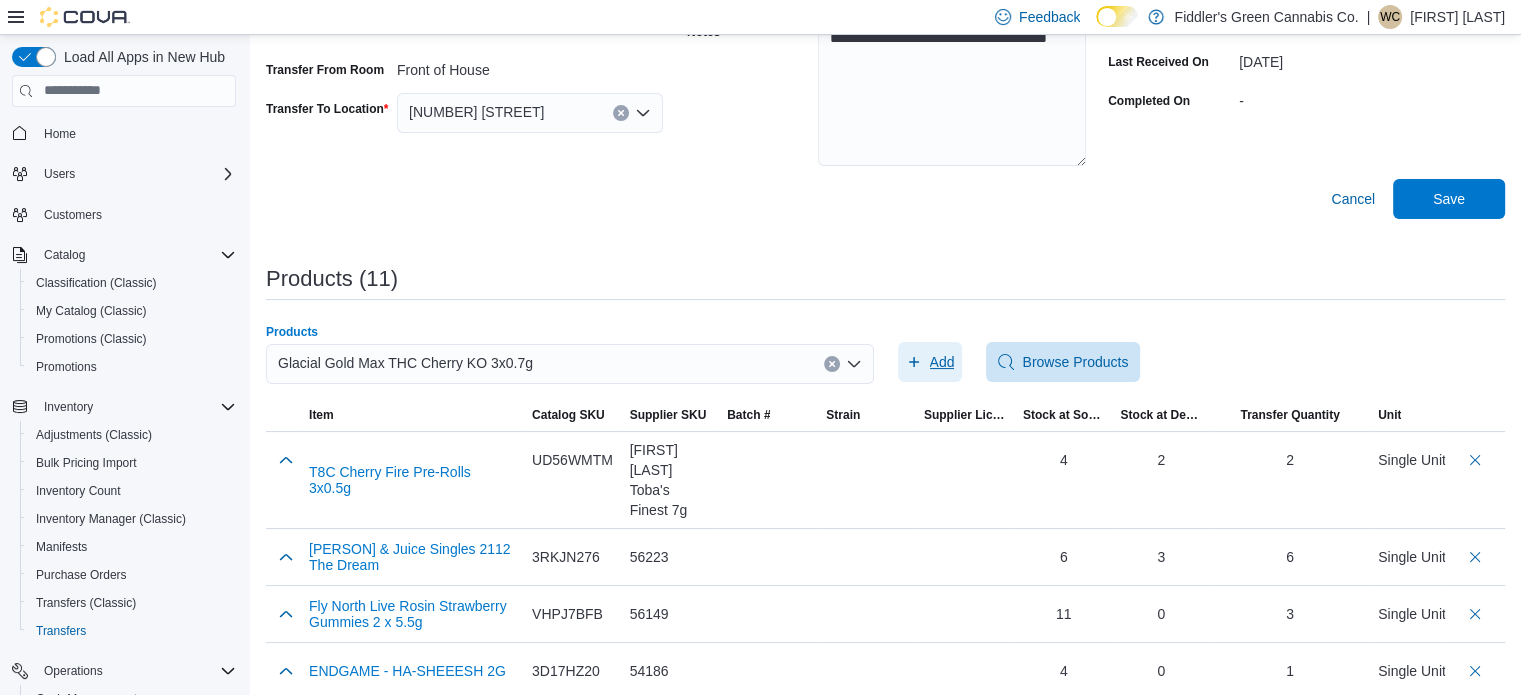 click on "Add" at bounding box center [942, 362] 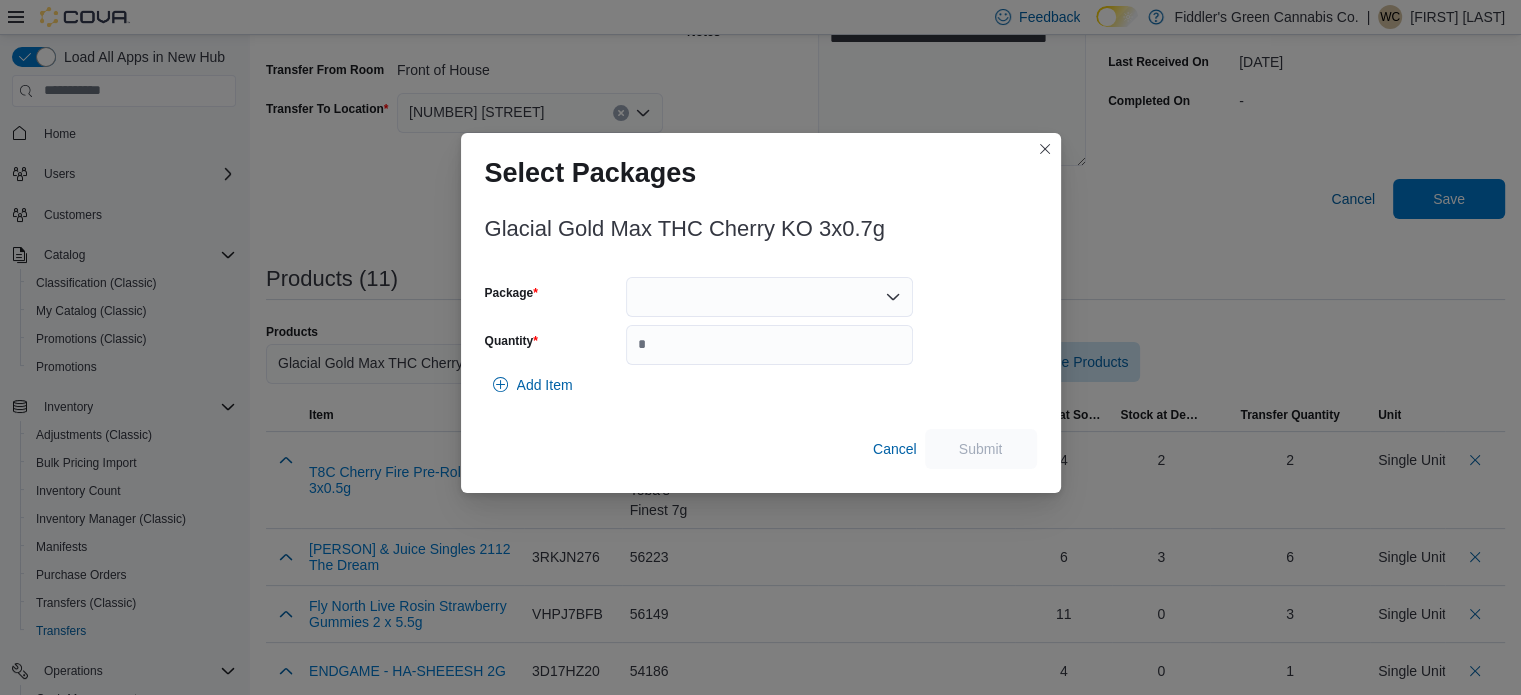click at bounding box center [769, 297] 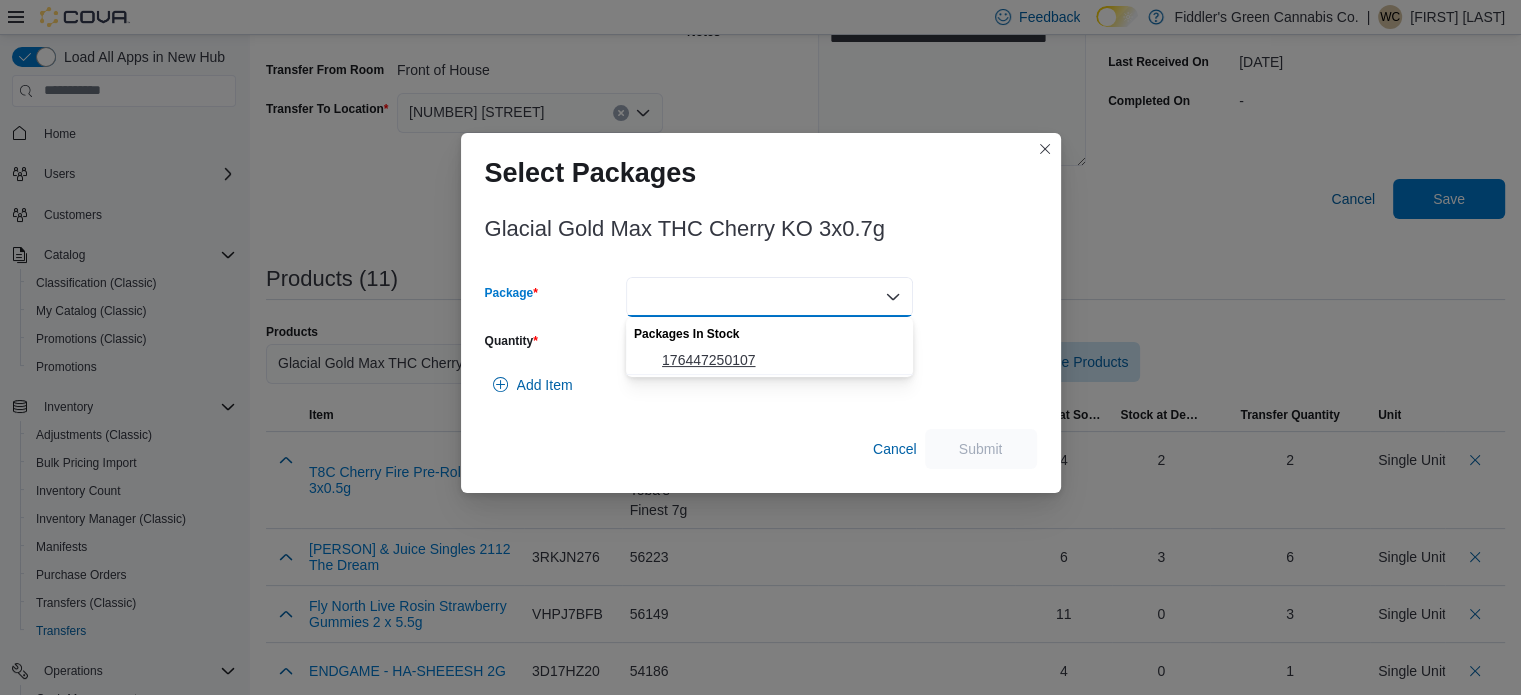 click on "176447250107" at bounding box center [769, 360] 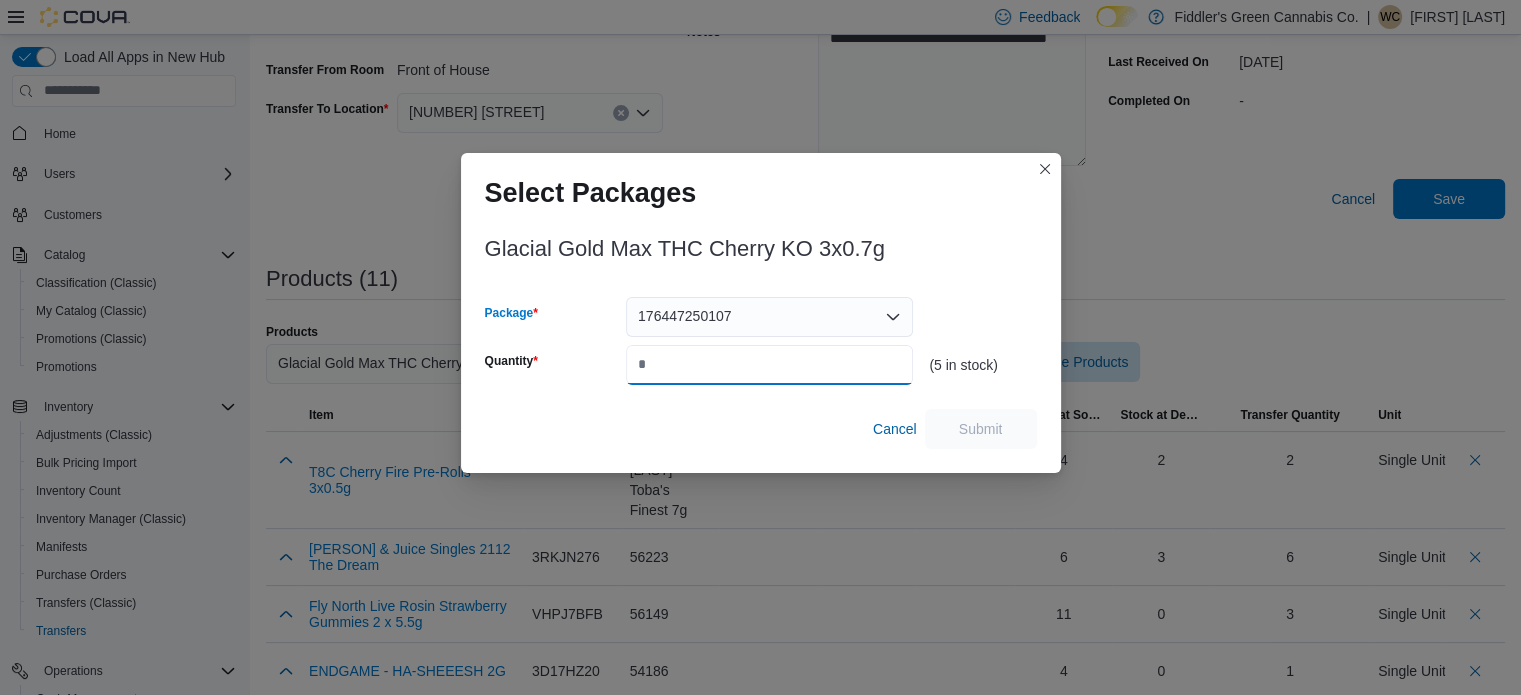 click on "Quantity" at bounding box center (769, 365) 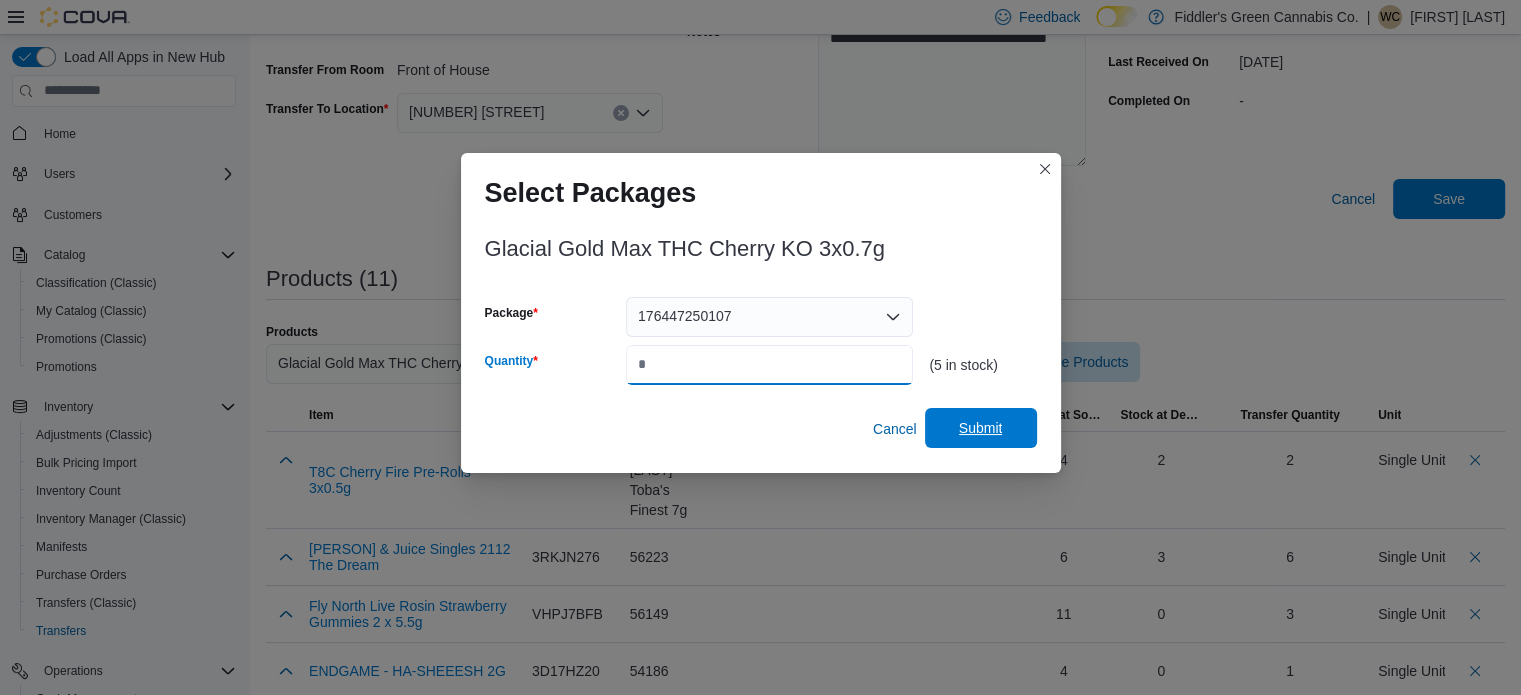 type on "*" 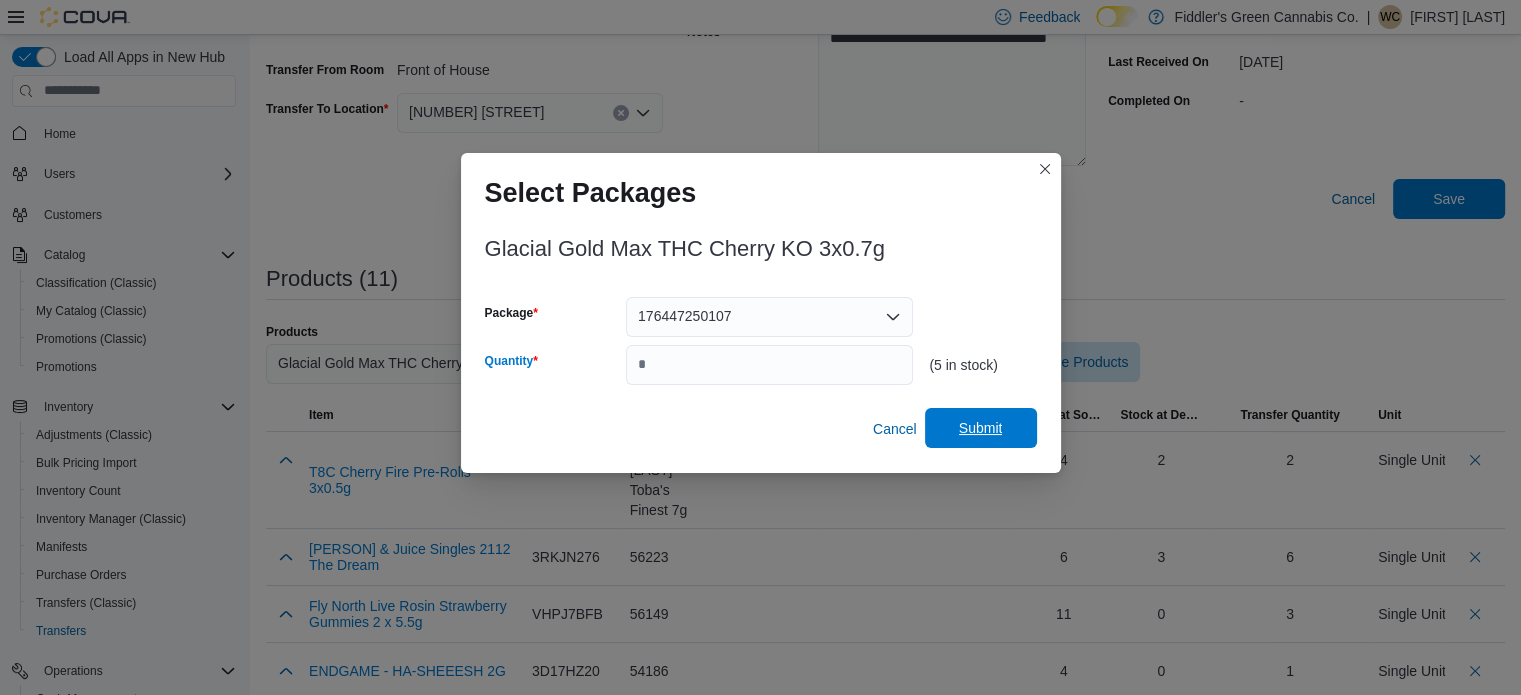 click on "Submit" at bounding box center [981, 428] 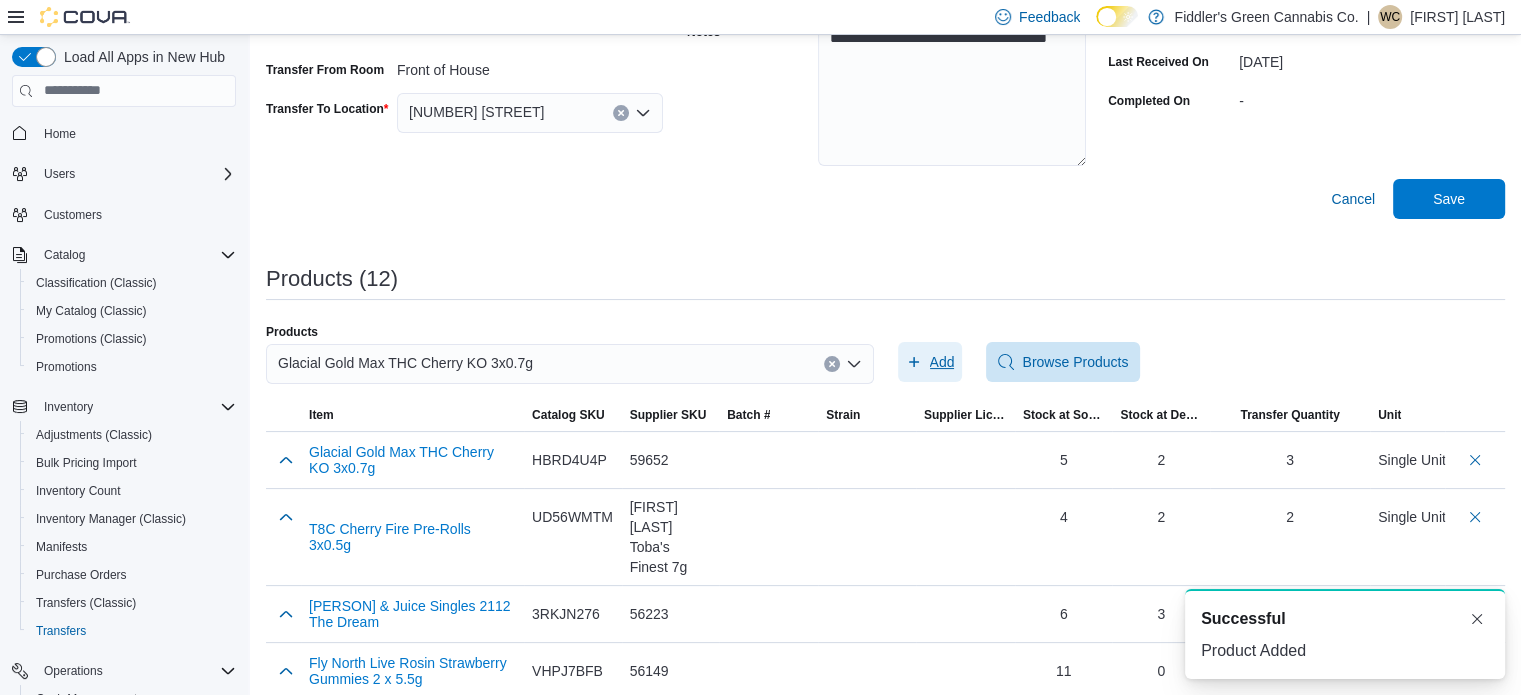 scroll, scrollTop: 0, scrollLeft: 0, axis: both 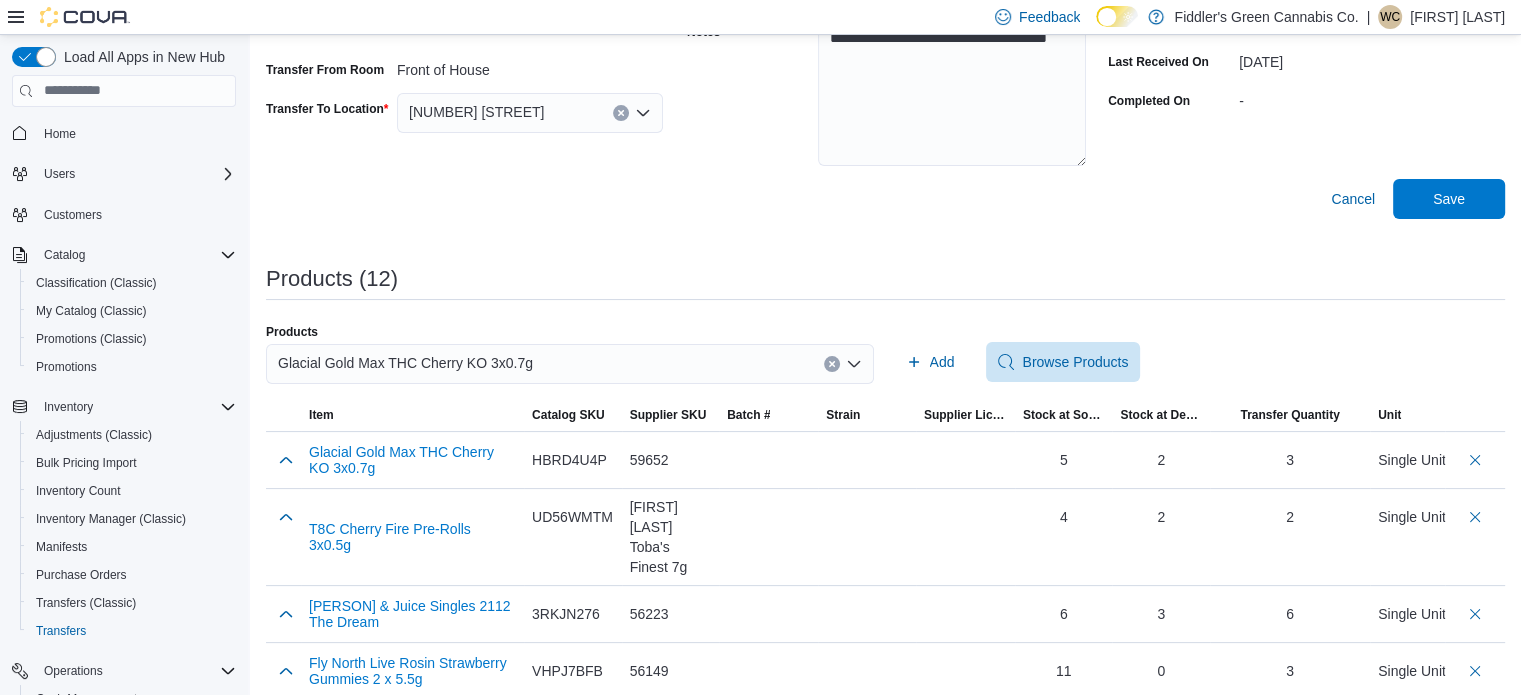 click on "Glacial Gold Max THC Cherry KO 3x0.7g" at bounding box center [570, 364] 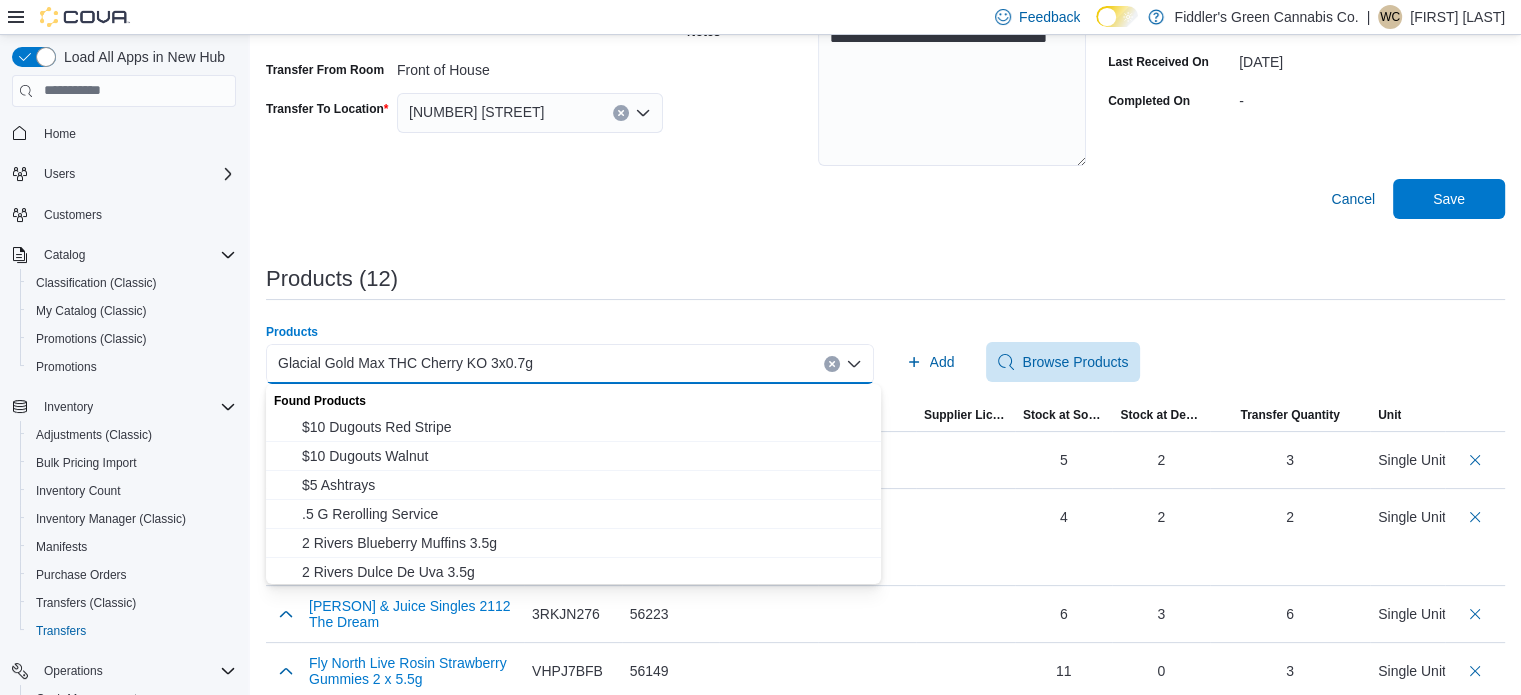paste on "**********" 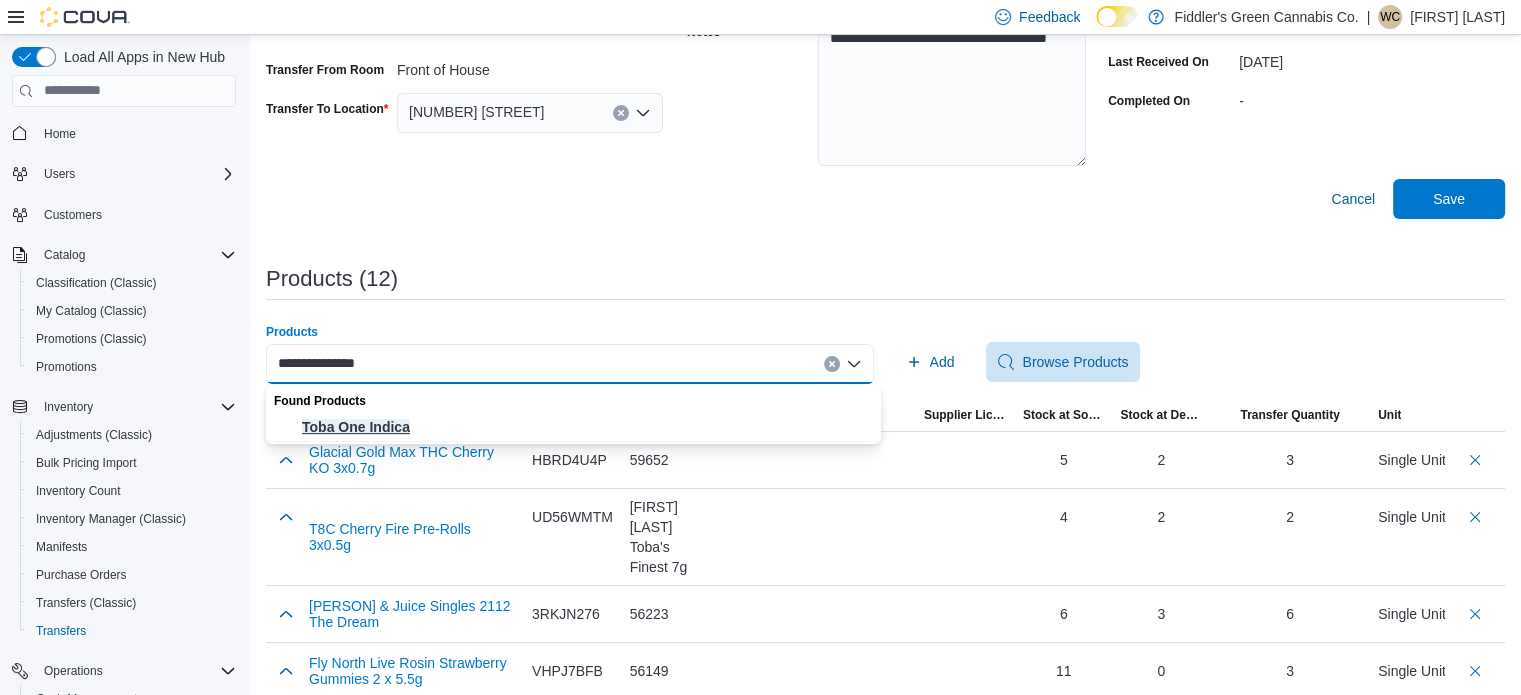 type on "**********" 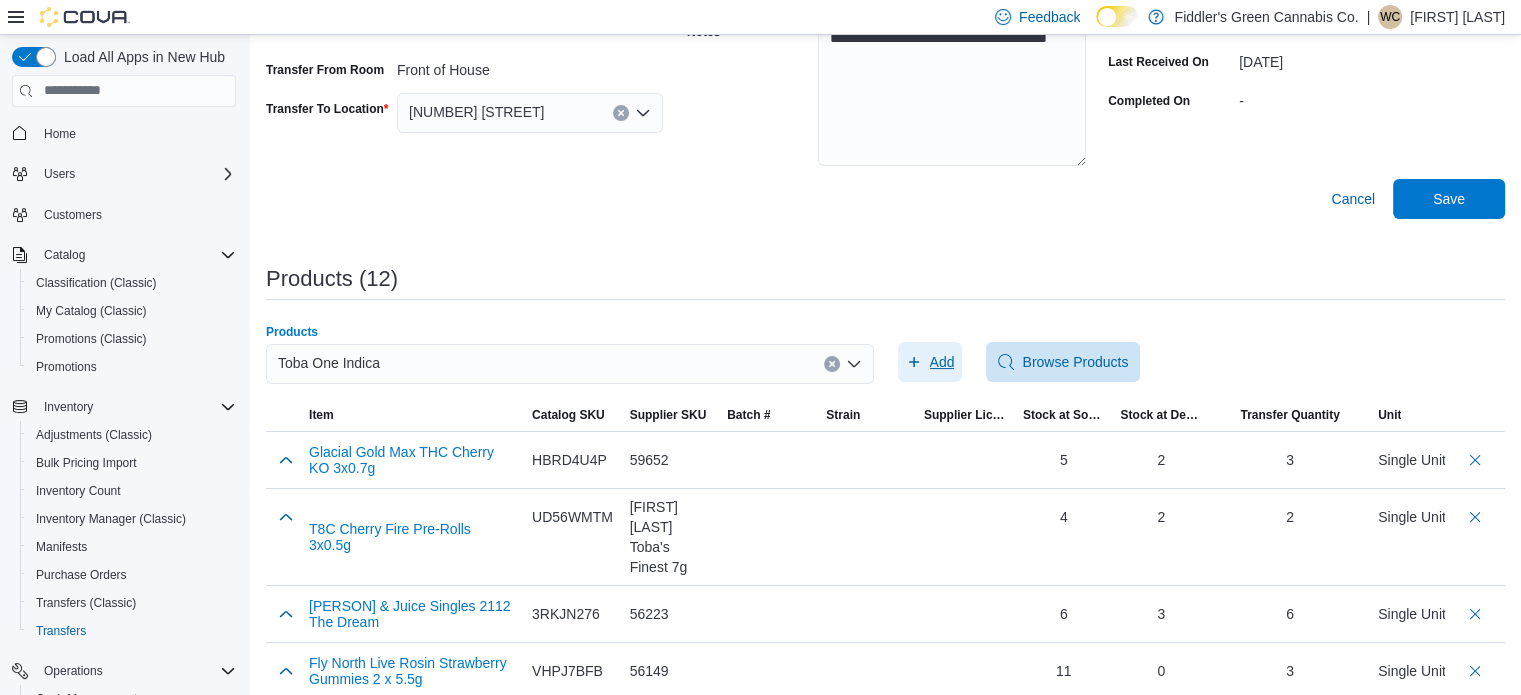 click on "Add" at bounding box center (942, 362) 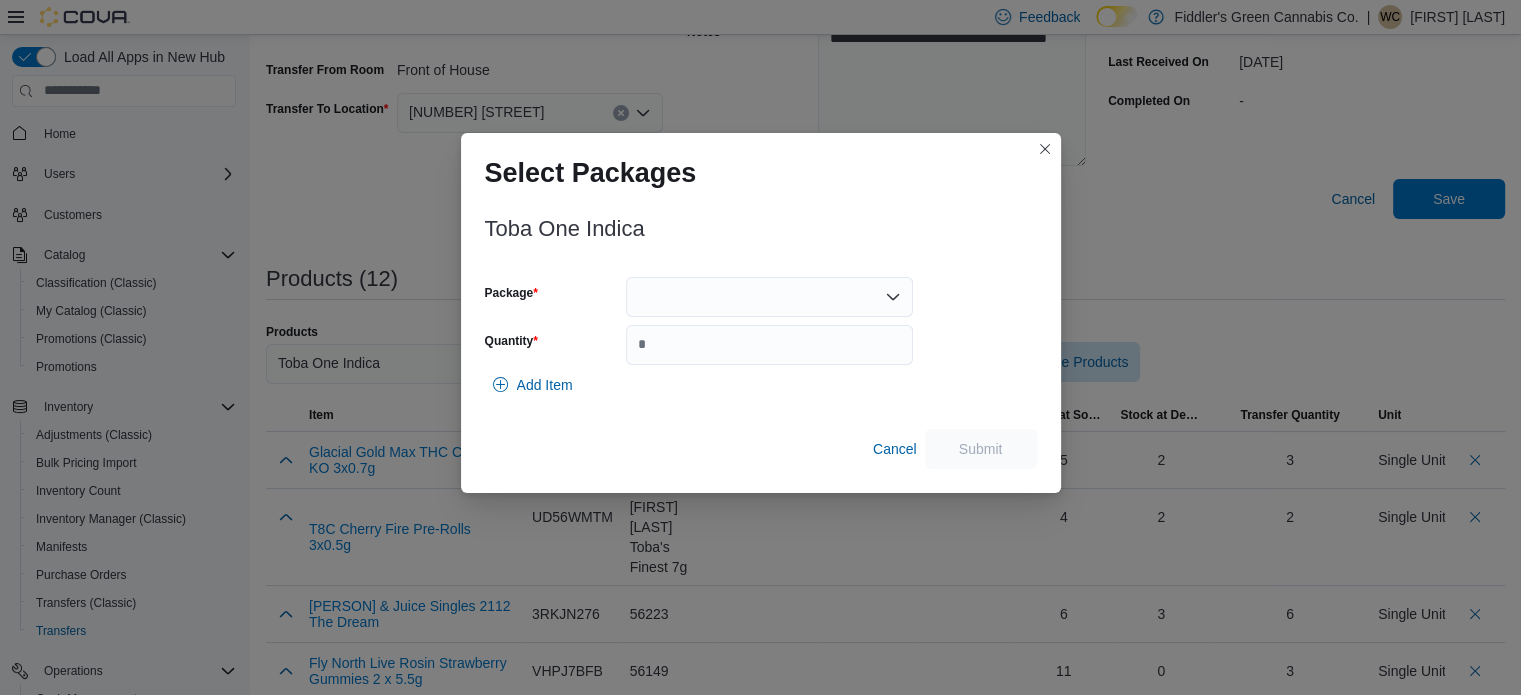 click at bounding box center [769, 297] 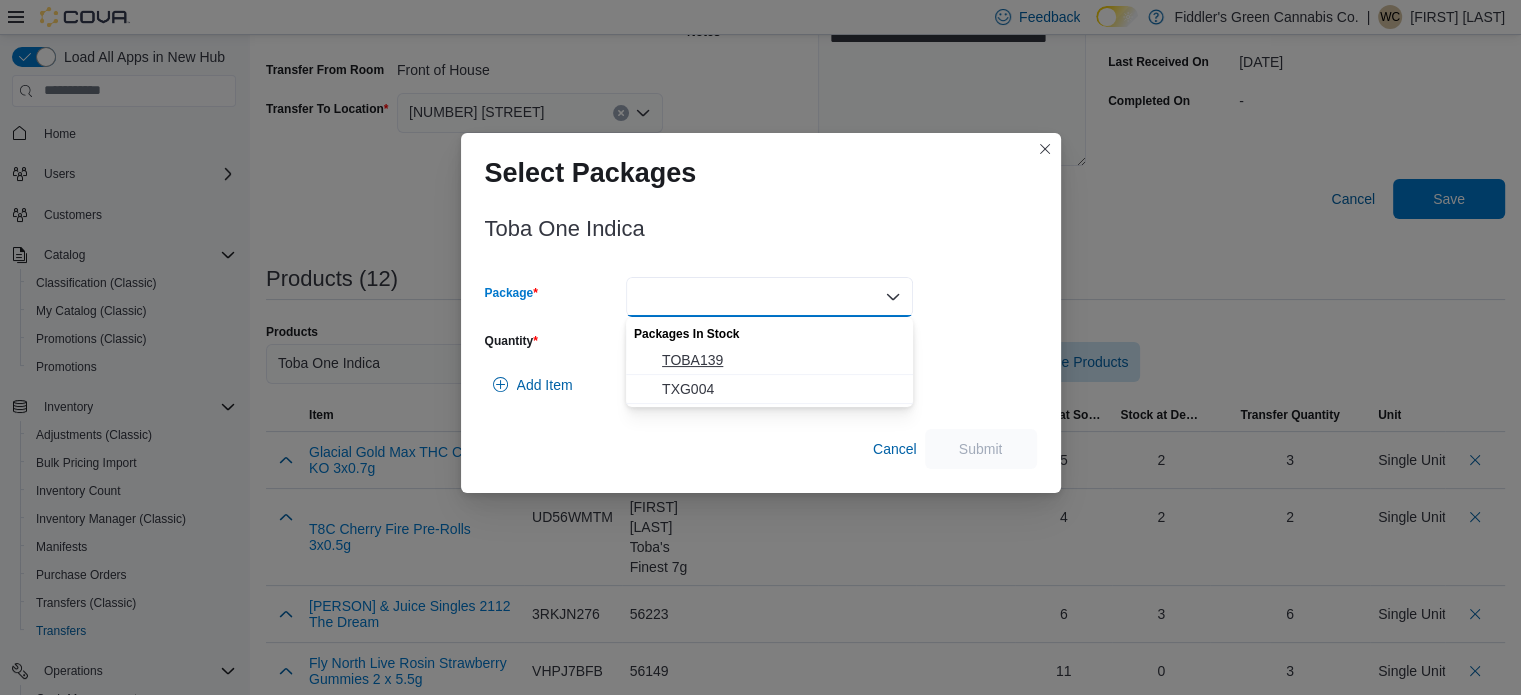 click on "TOBA139" at bounding box center [781, 360] 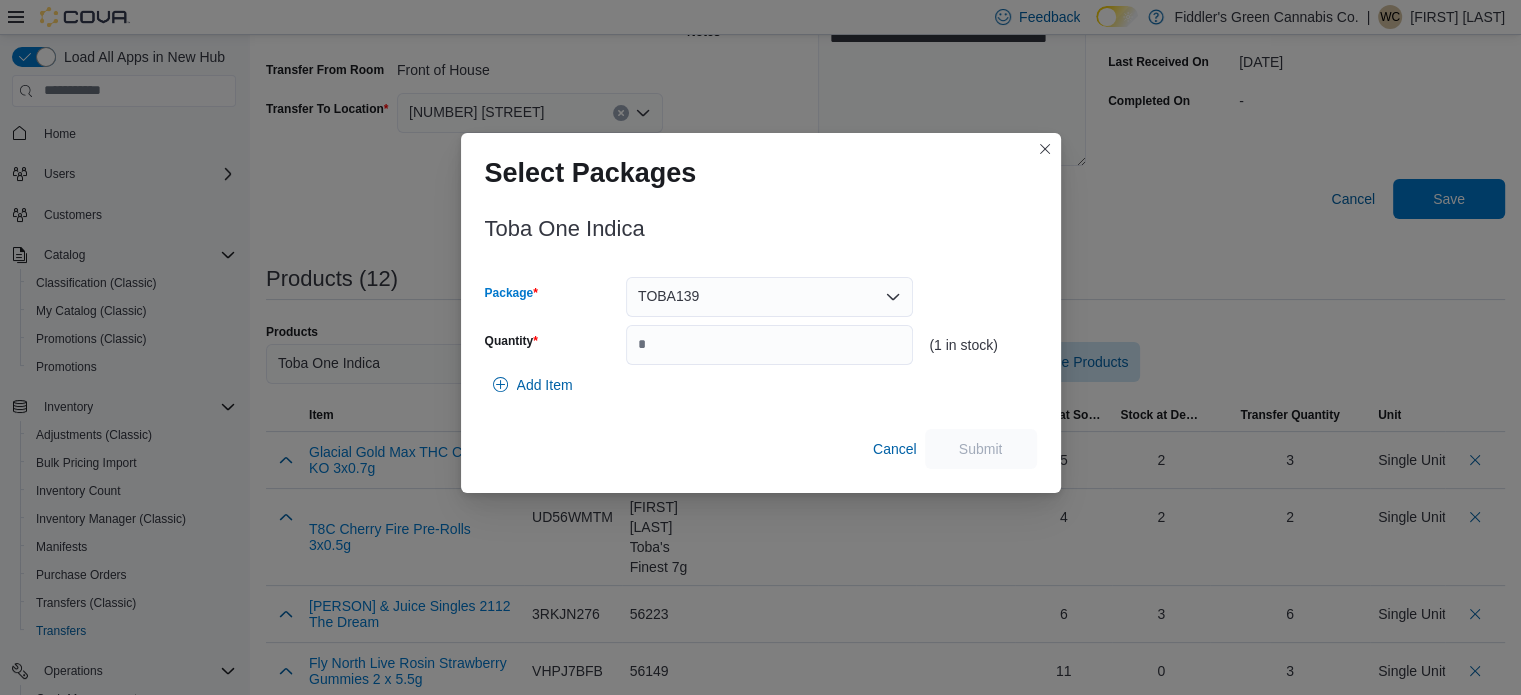 click on "TOBA139 Combo box. Selected. TOBA139. Press Backspace to delete TOBA139. Combo box input. Select a Package. Type some text or, to display a list of choices, press Down Arrow. To exit the list of choices, press Escape." at bounding box center (769, 297) 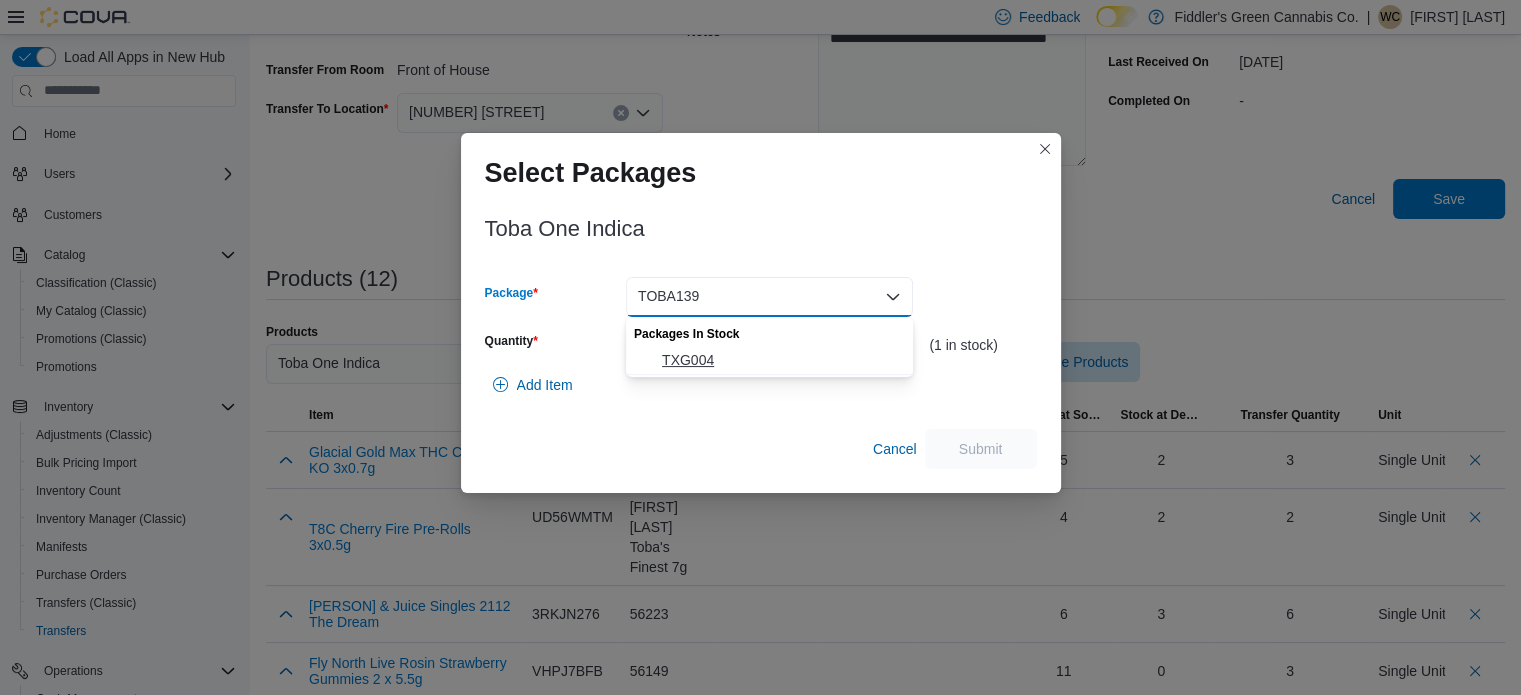 click on "TXG004" at bounding box center (781, 360) 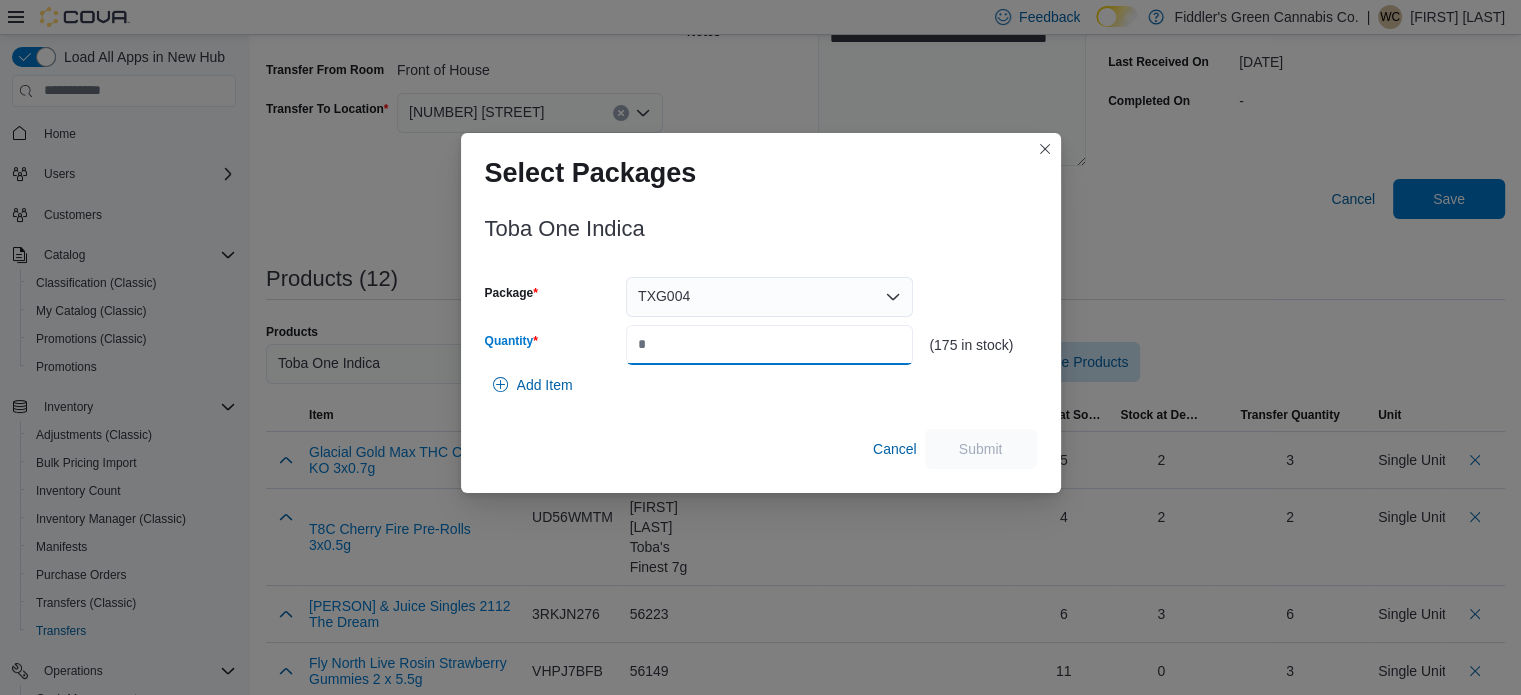 click on "Quantity" at bounding box center [769, 345] 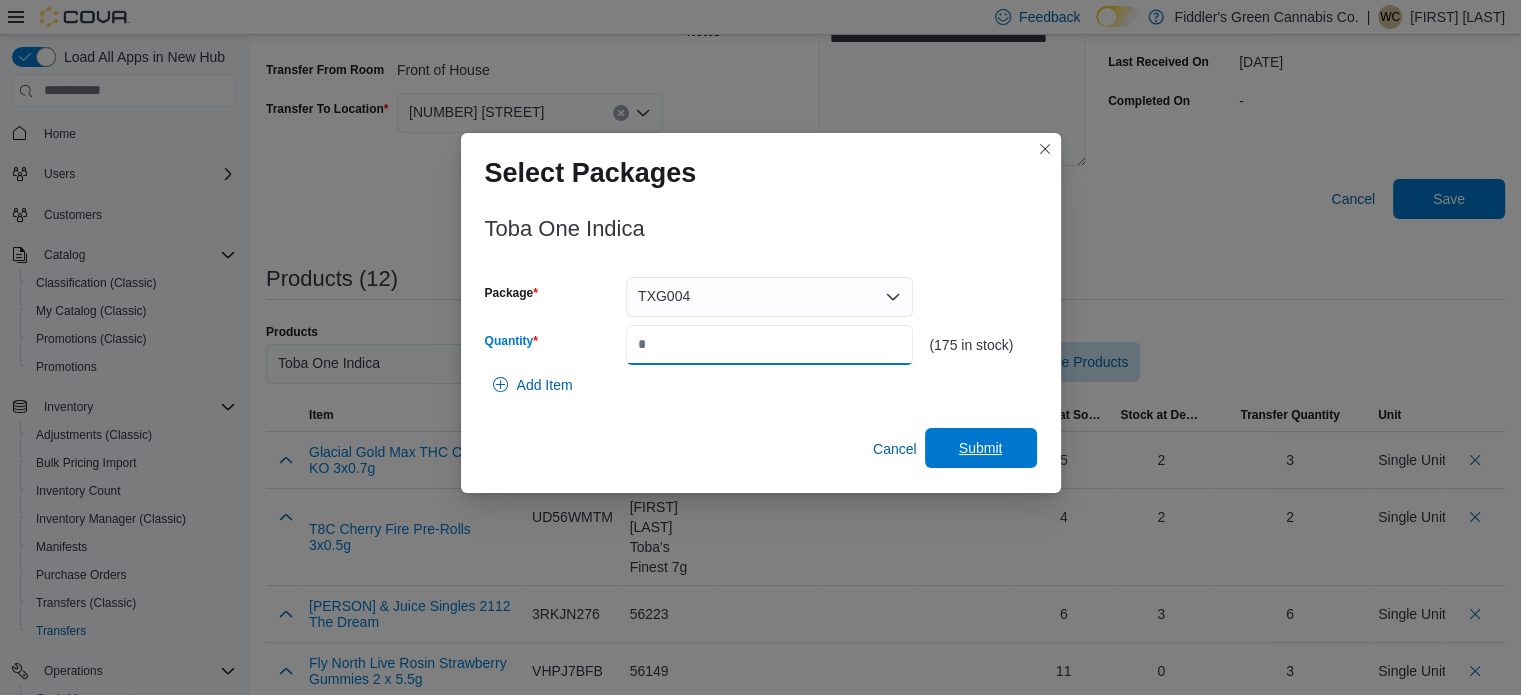 type on "**" 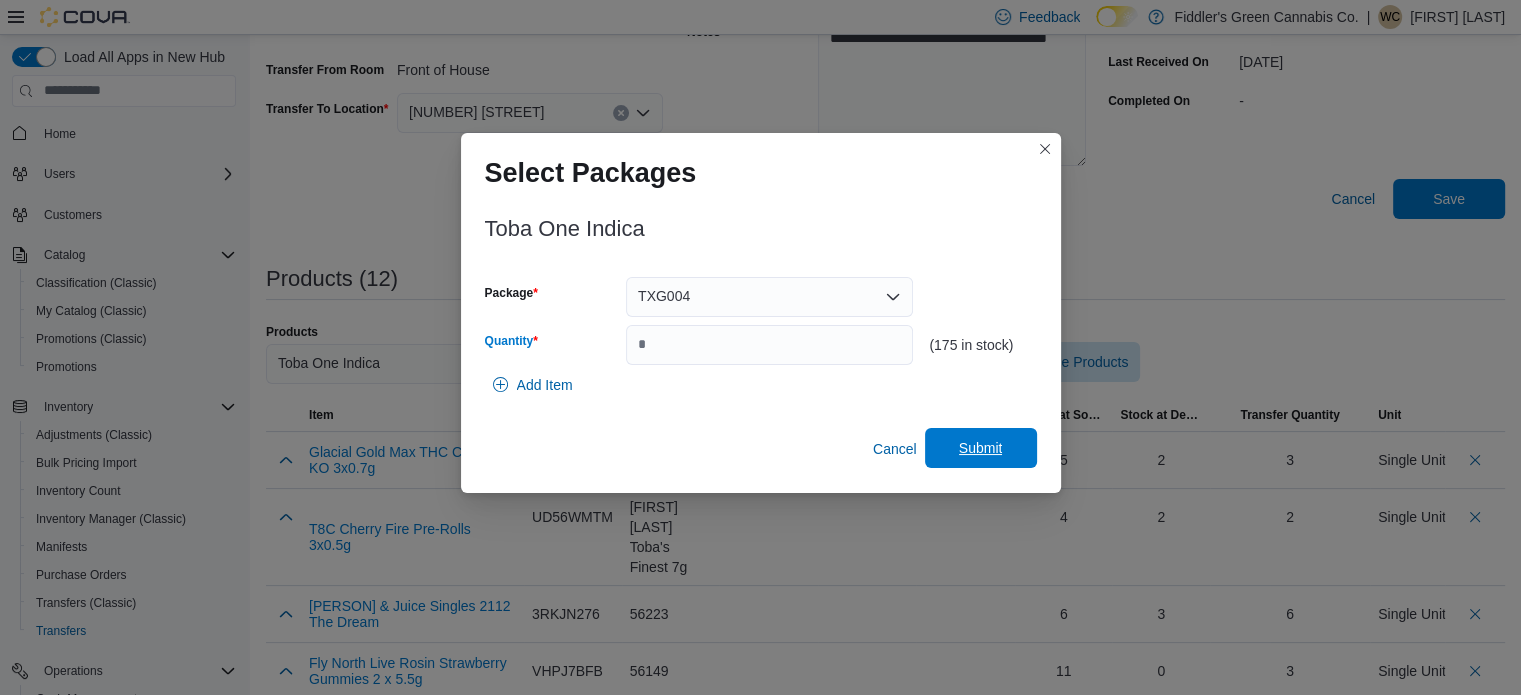 click on "Submit" at bounding box center (981, 448) 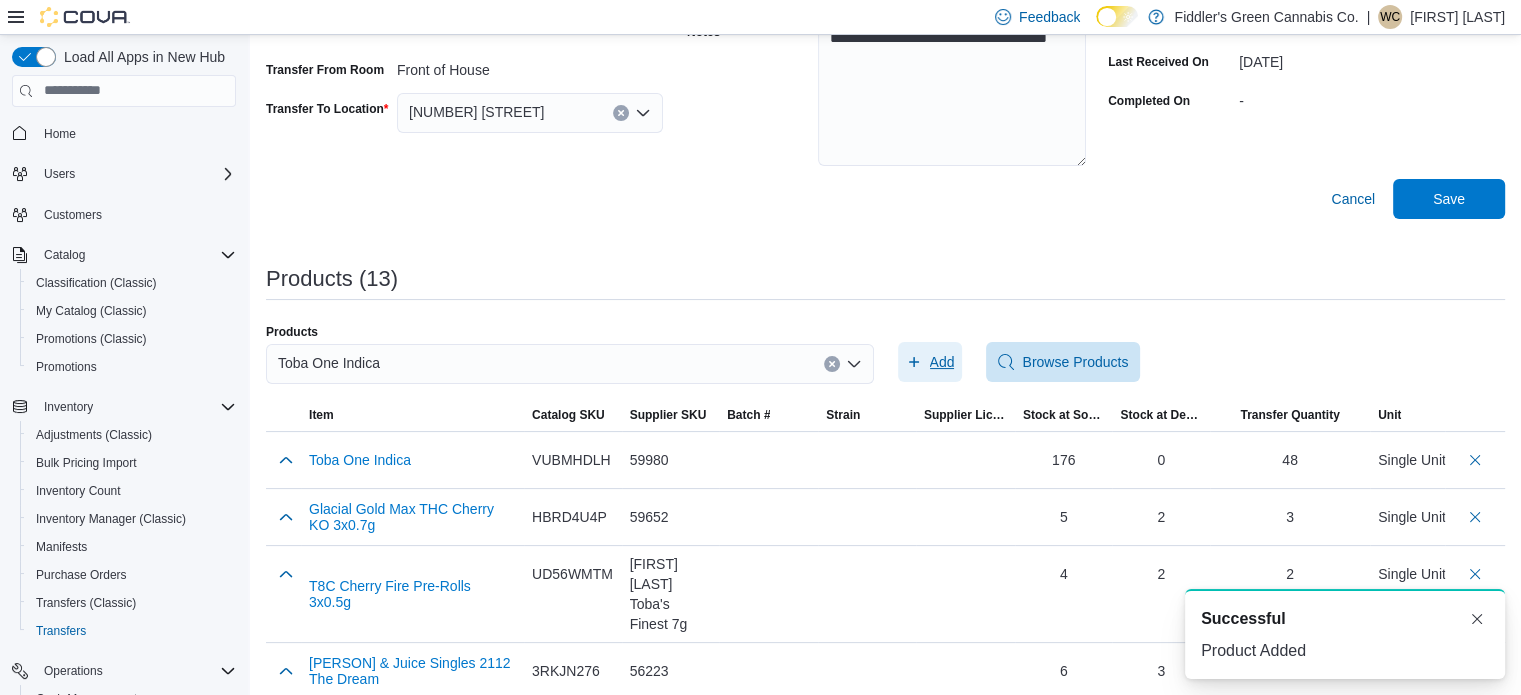 scroll, scrollTop: 0, scrollLeft: 0, axis: both 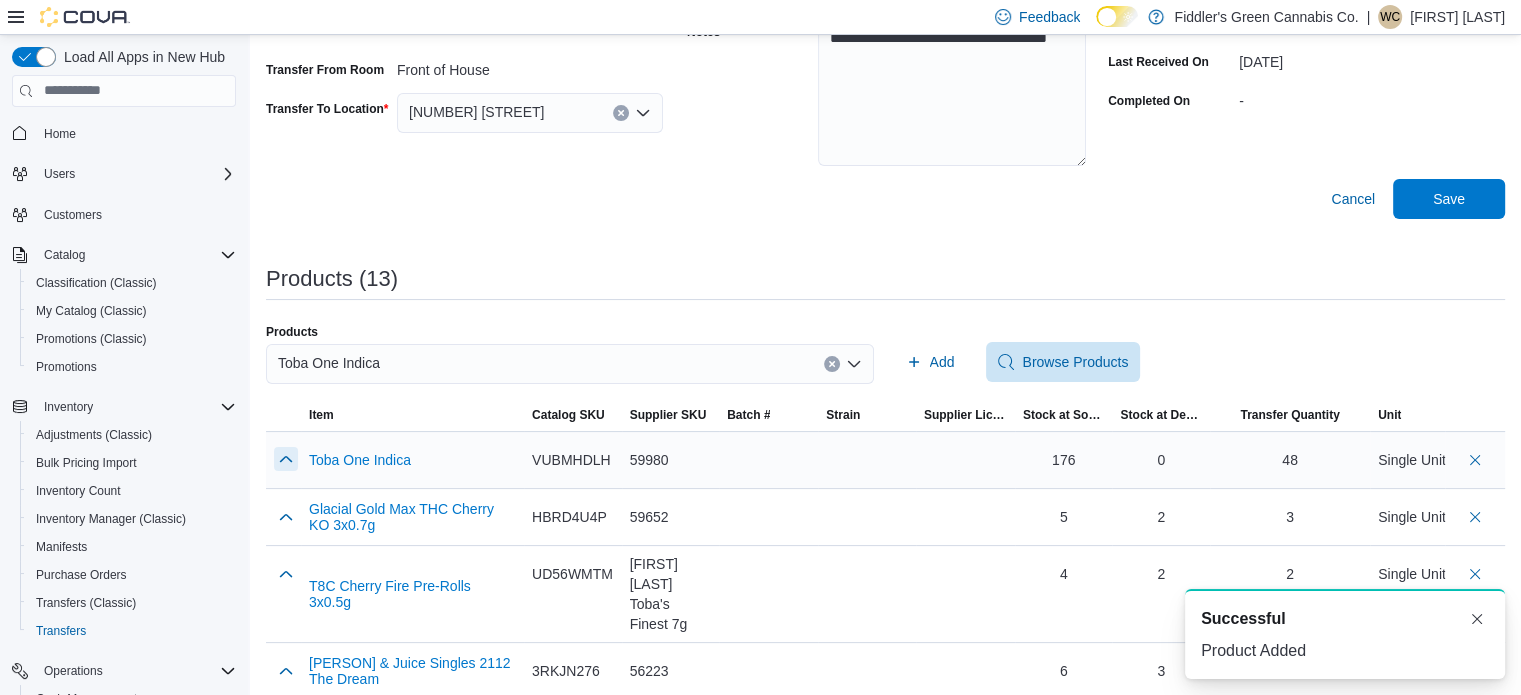 click at bounding box center (286, 459) 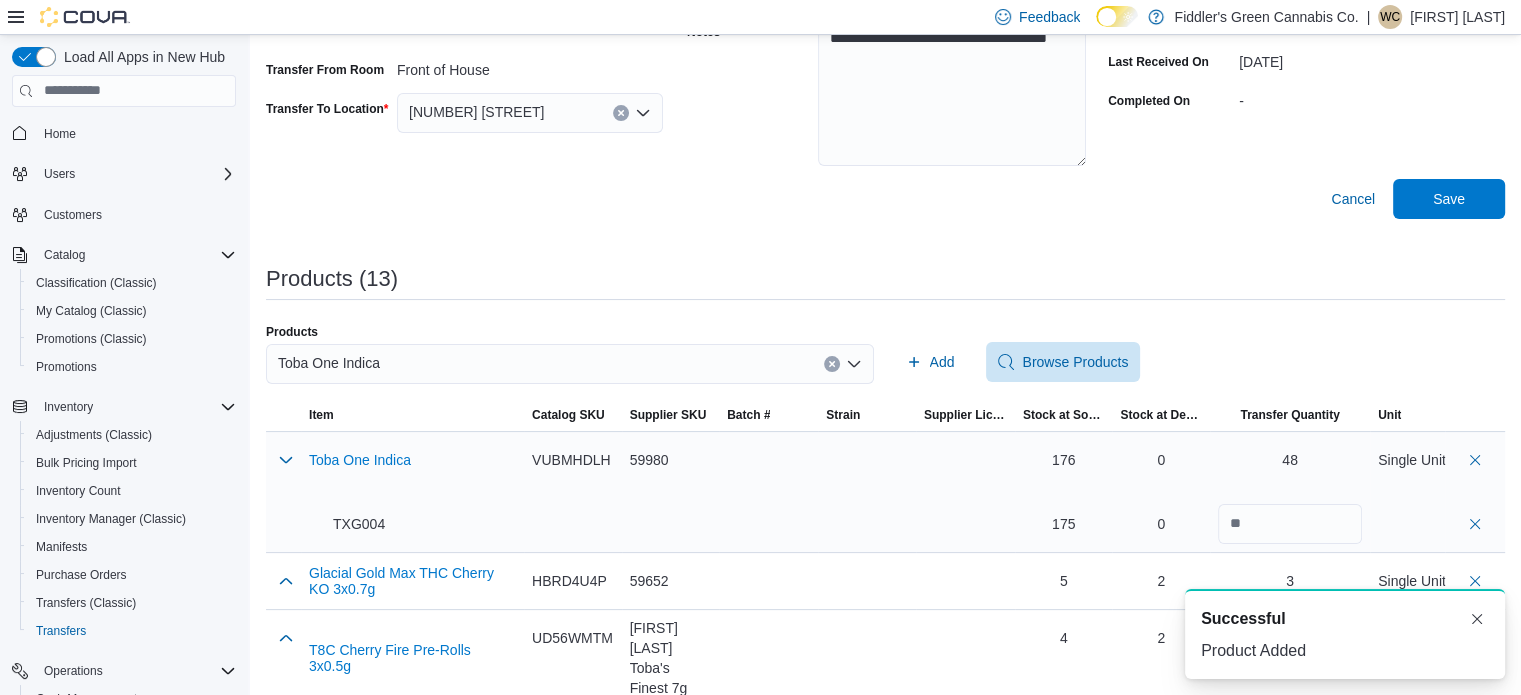 click on "TXG004" at bounding box center [347, 524] 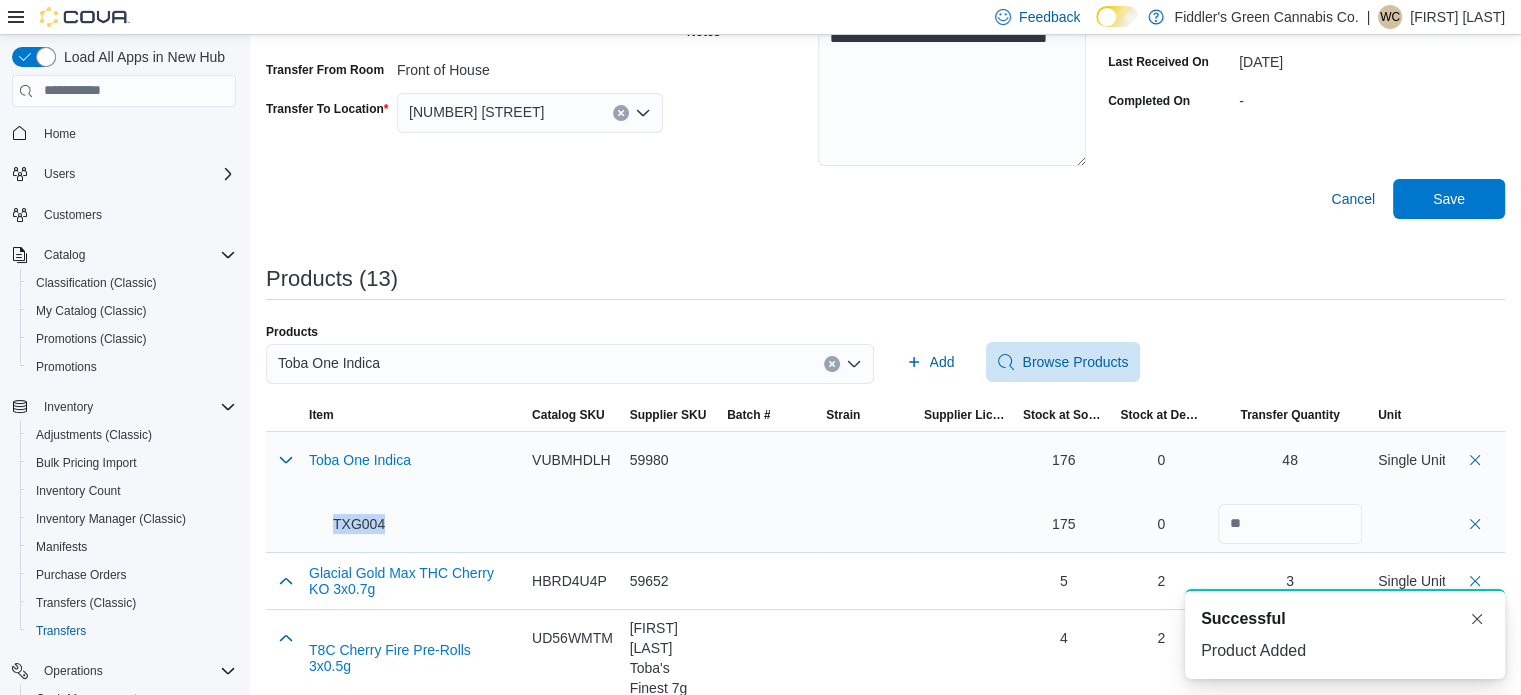 click on "TXG004" at bounding box center [347, 524] 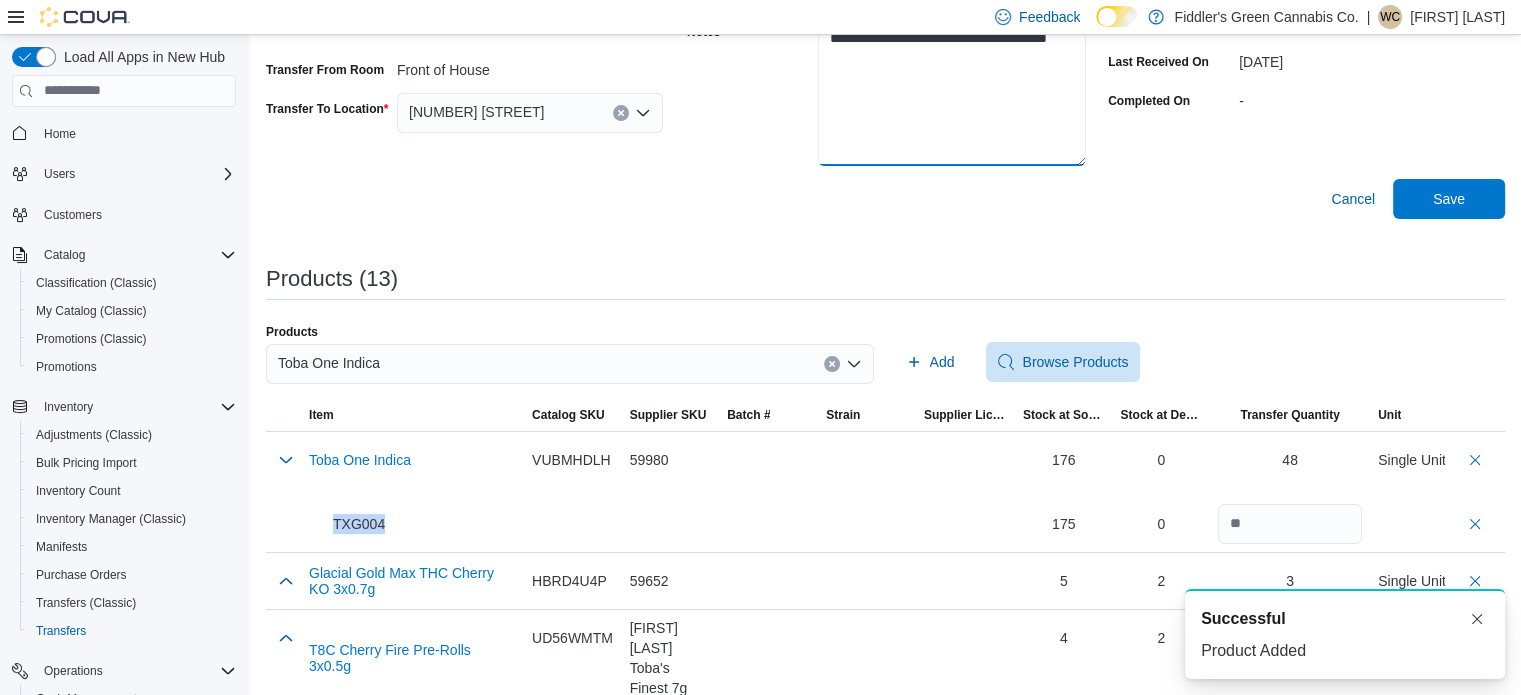 click on "**********" at bounding box center (952, 91) 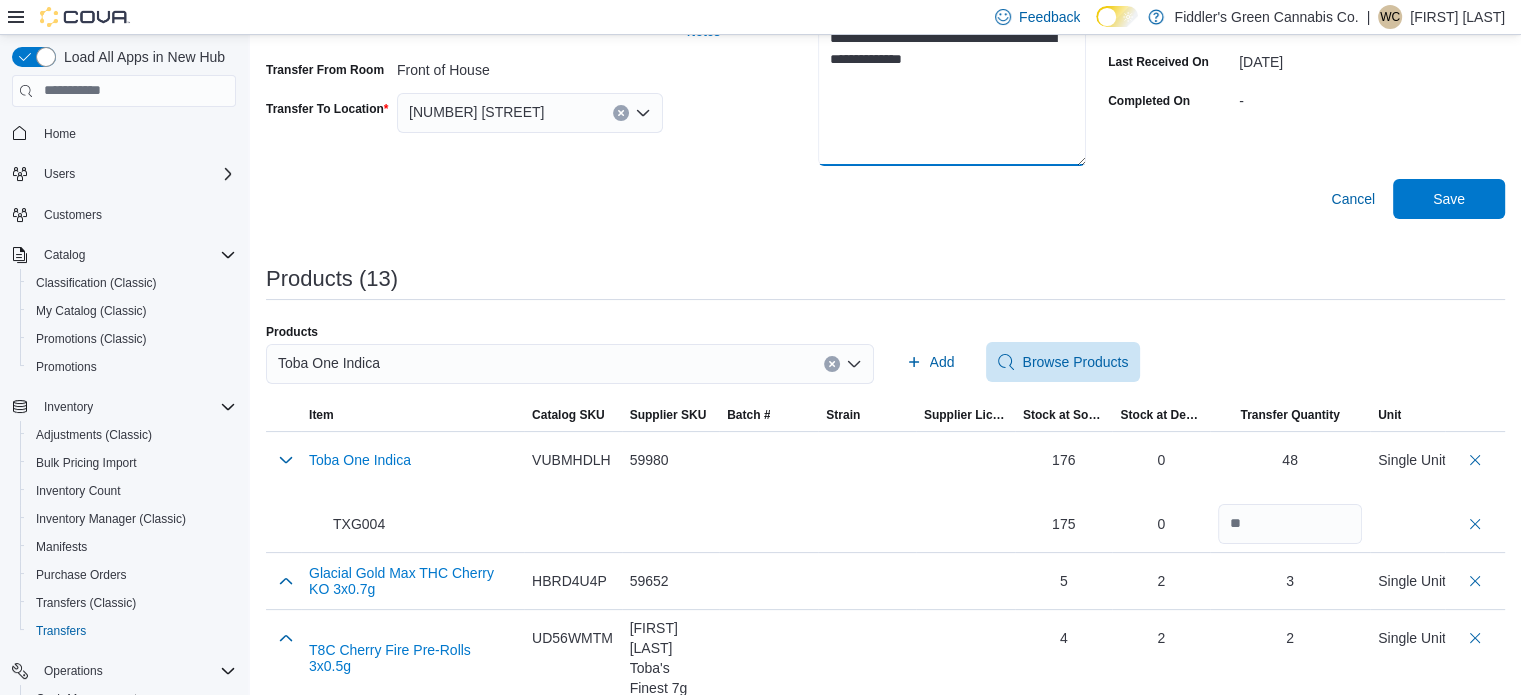 paste on "*******" 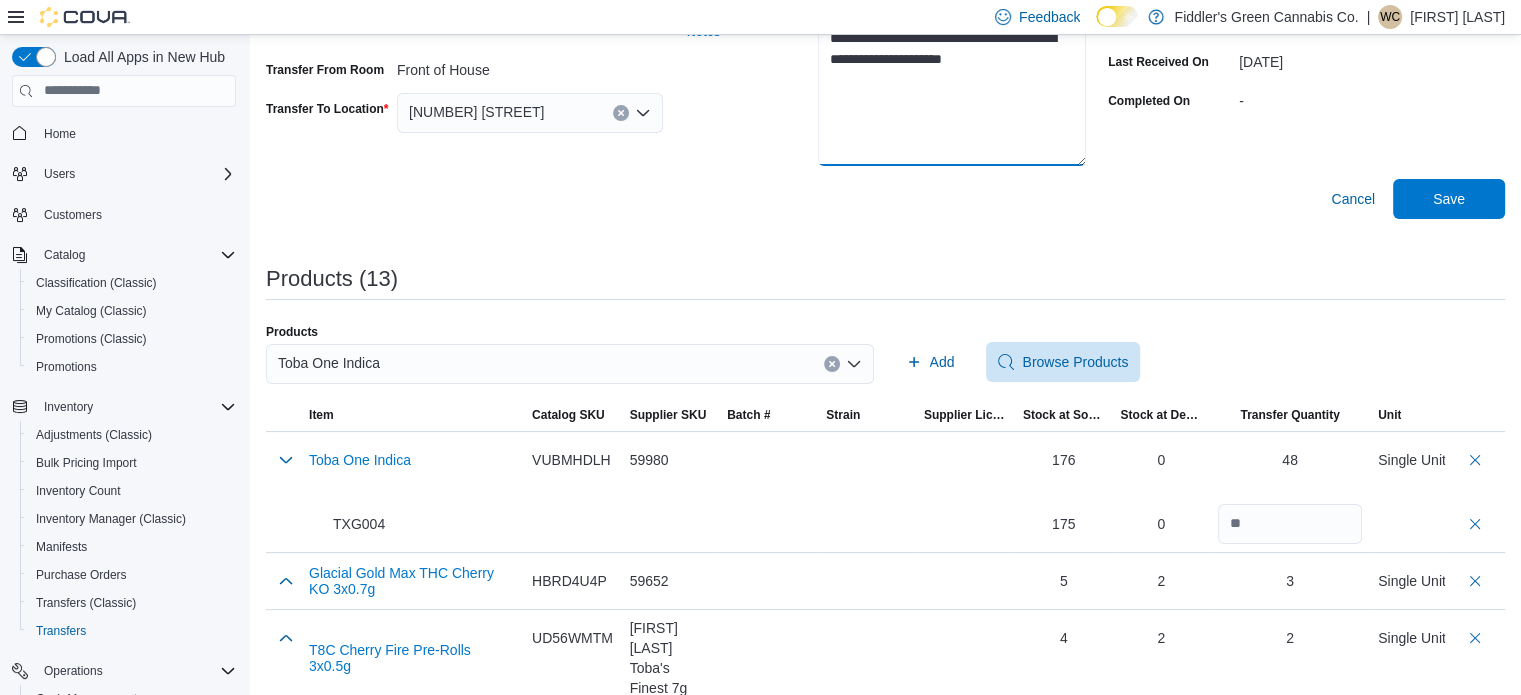 type on "**********" 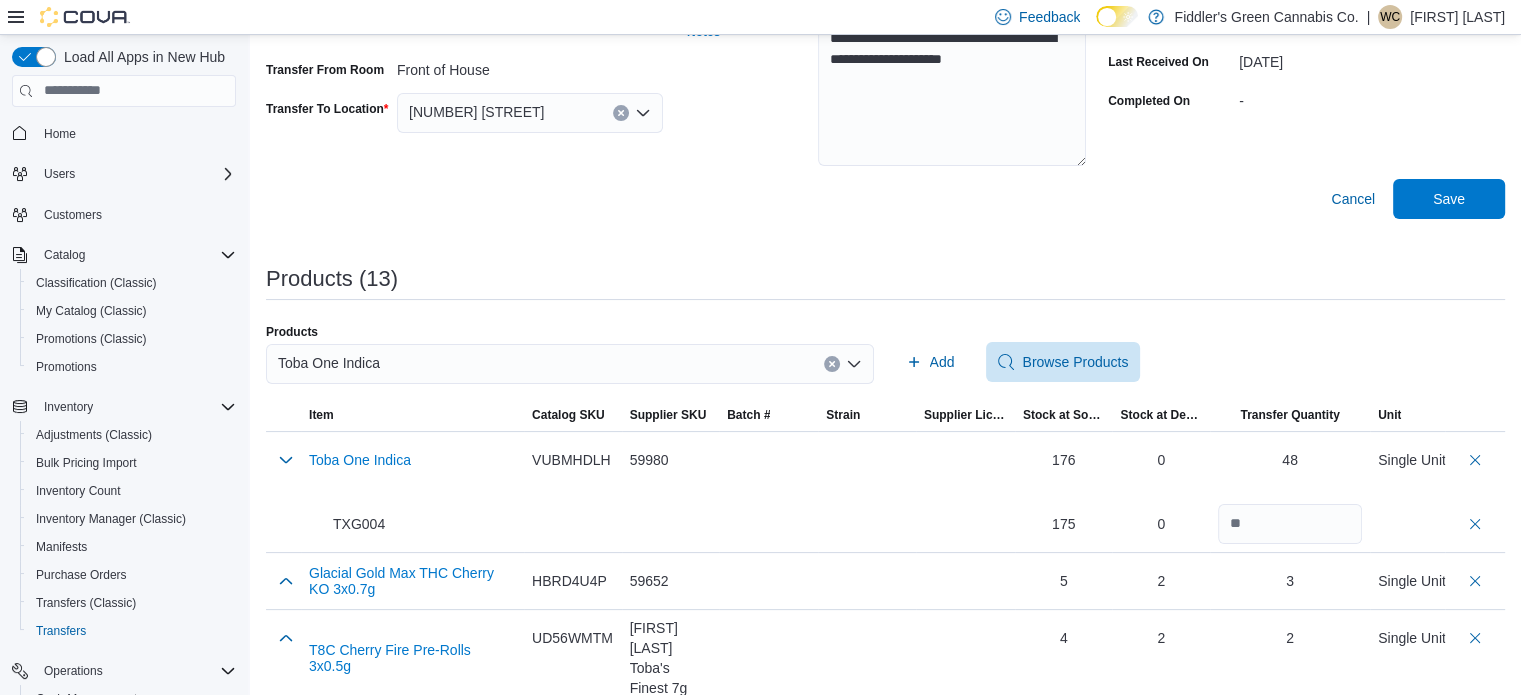 click on "Toba One Indica" at bounding box center (570, 364) 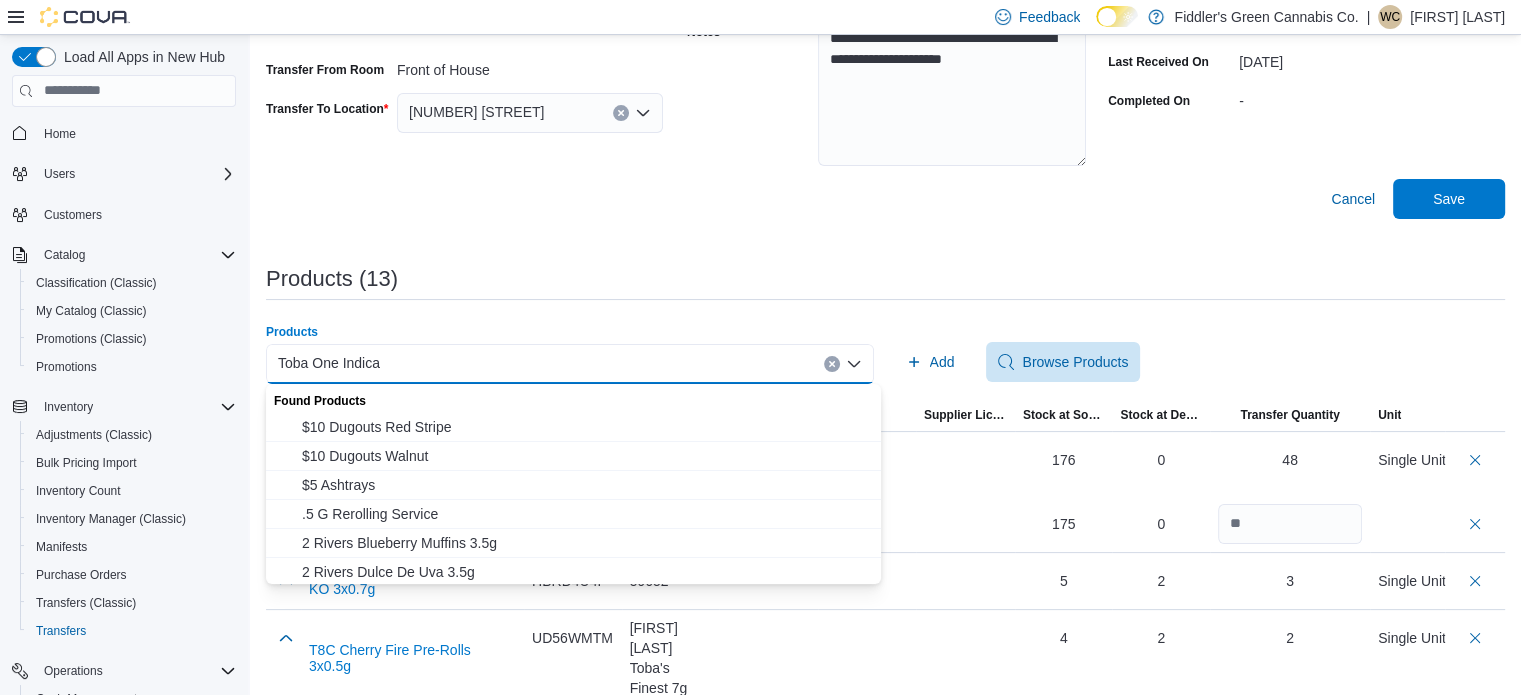 paste on "**********" 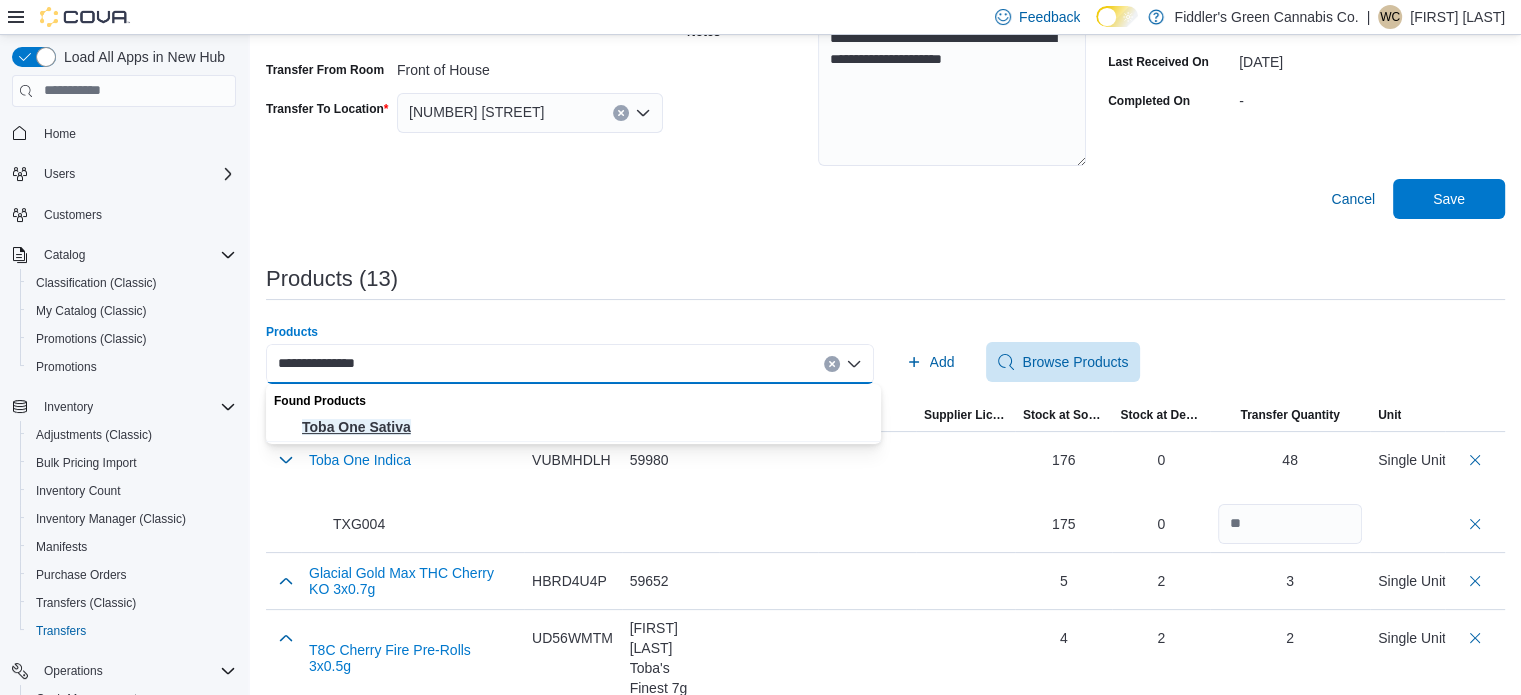 type on "**********" 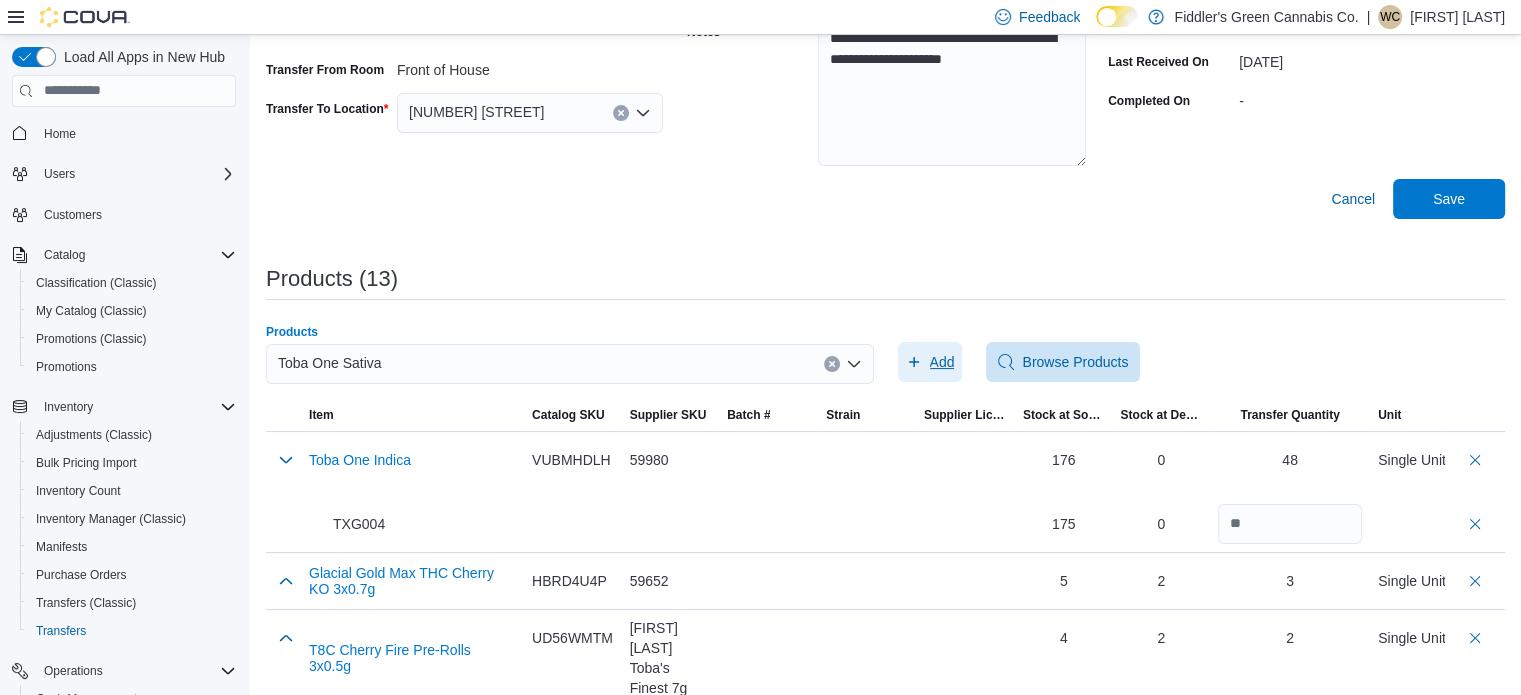 click on "Add" at bounding box center [942, 362] 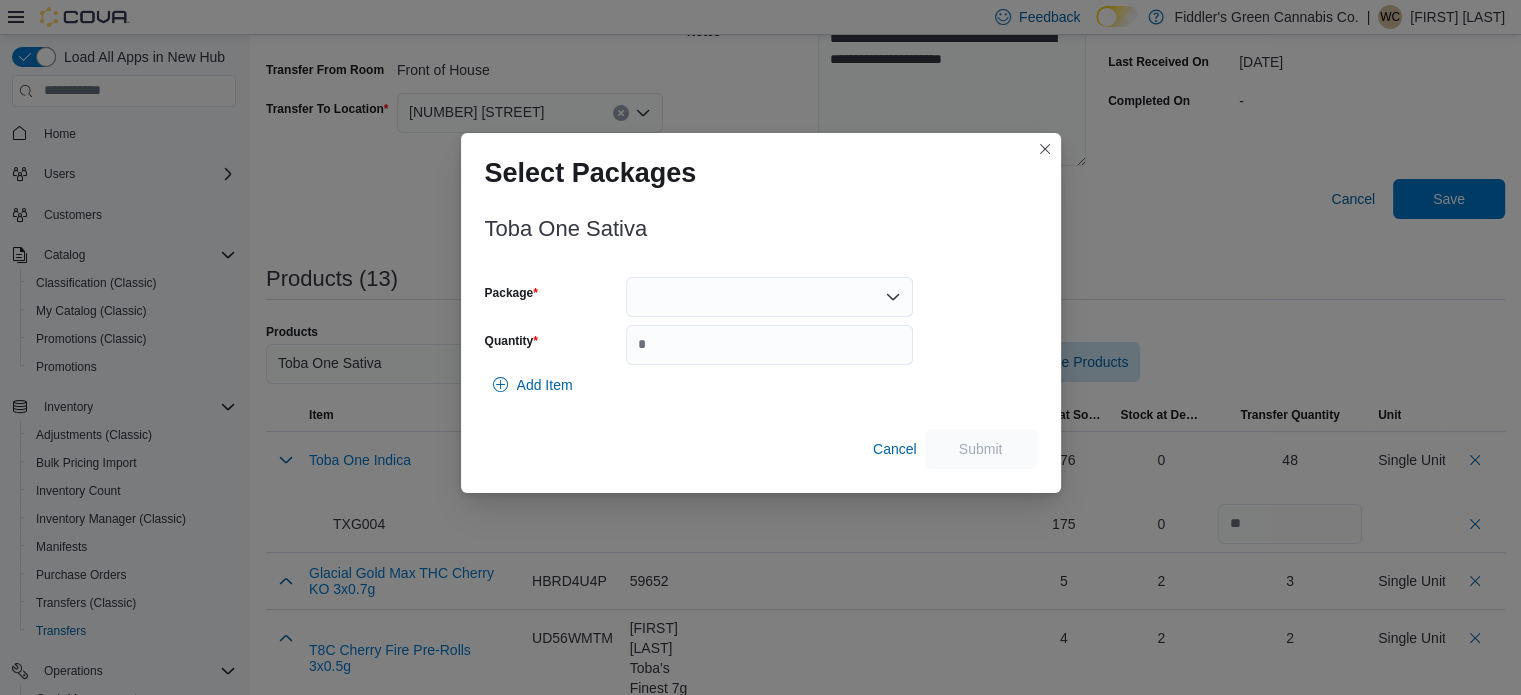 click at bounding box center [769, 297] 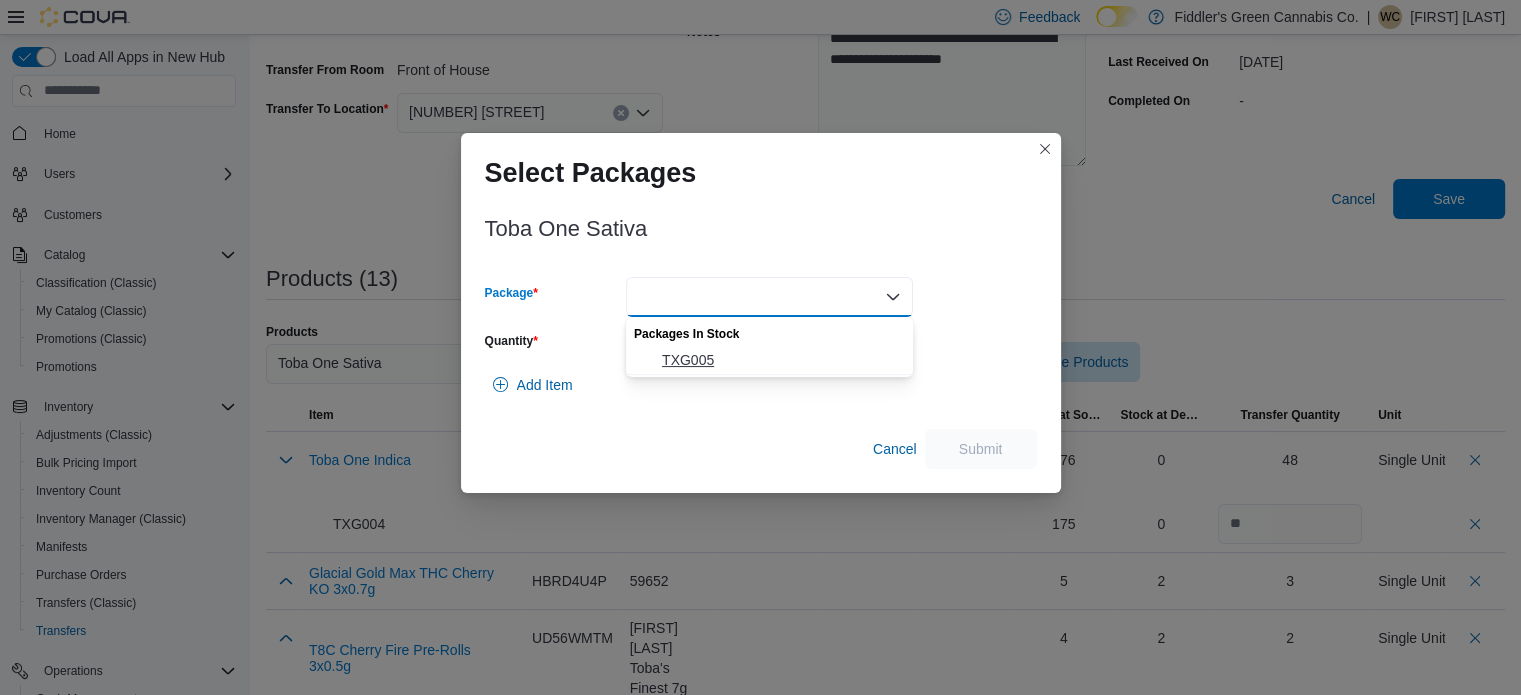 click on "TXG005" at bounding box center (781, 360) 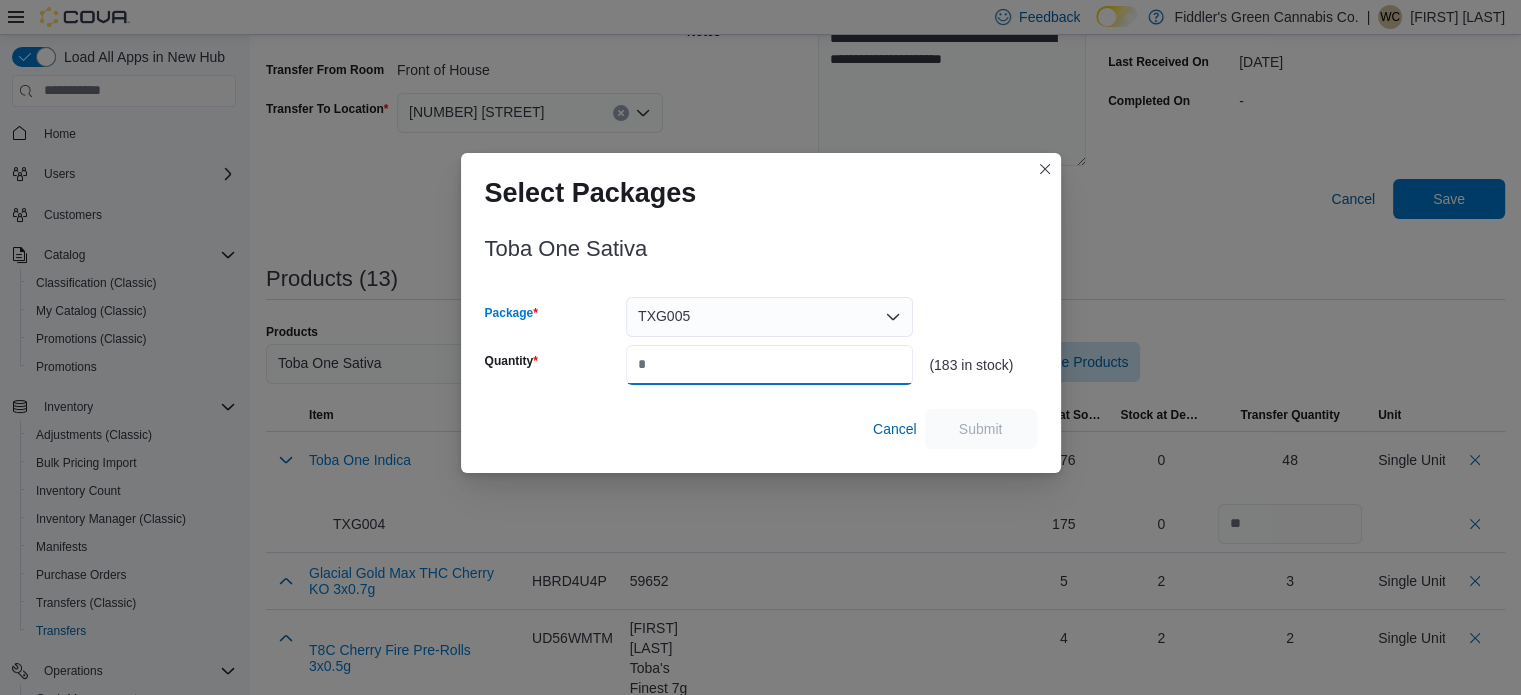 click on "Quantity" at bounding box center (769, 365) 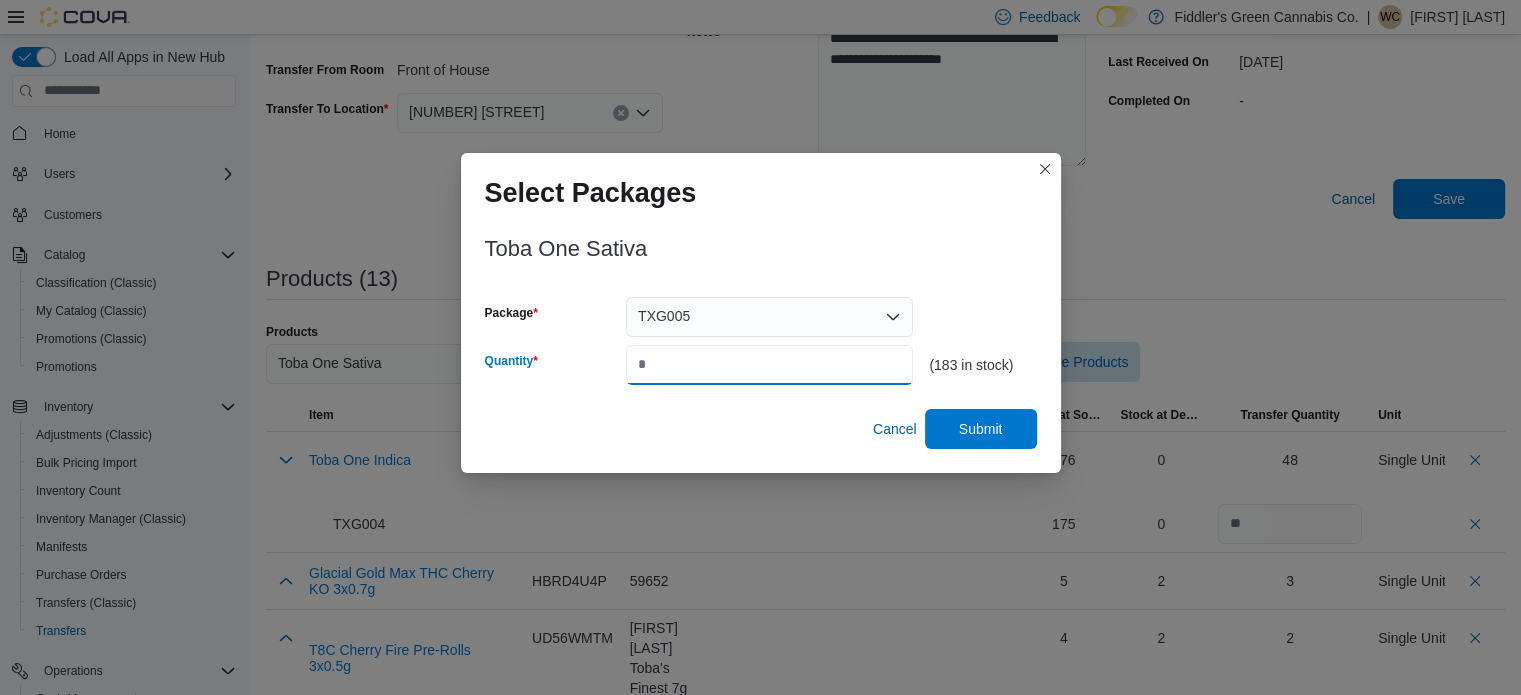 type on "**" 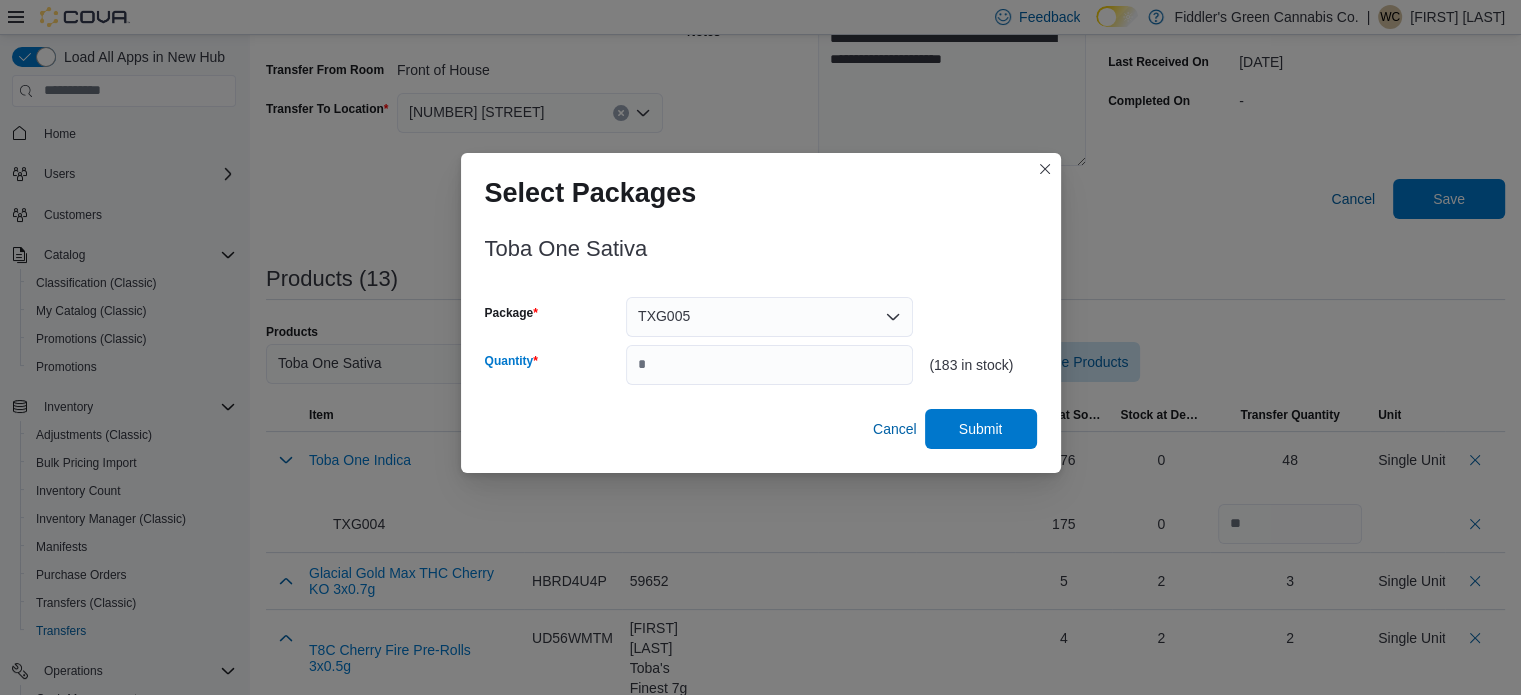 click on "TXG005" at bounding box center [769, 317] 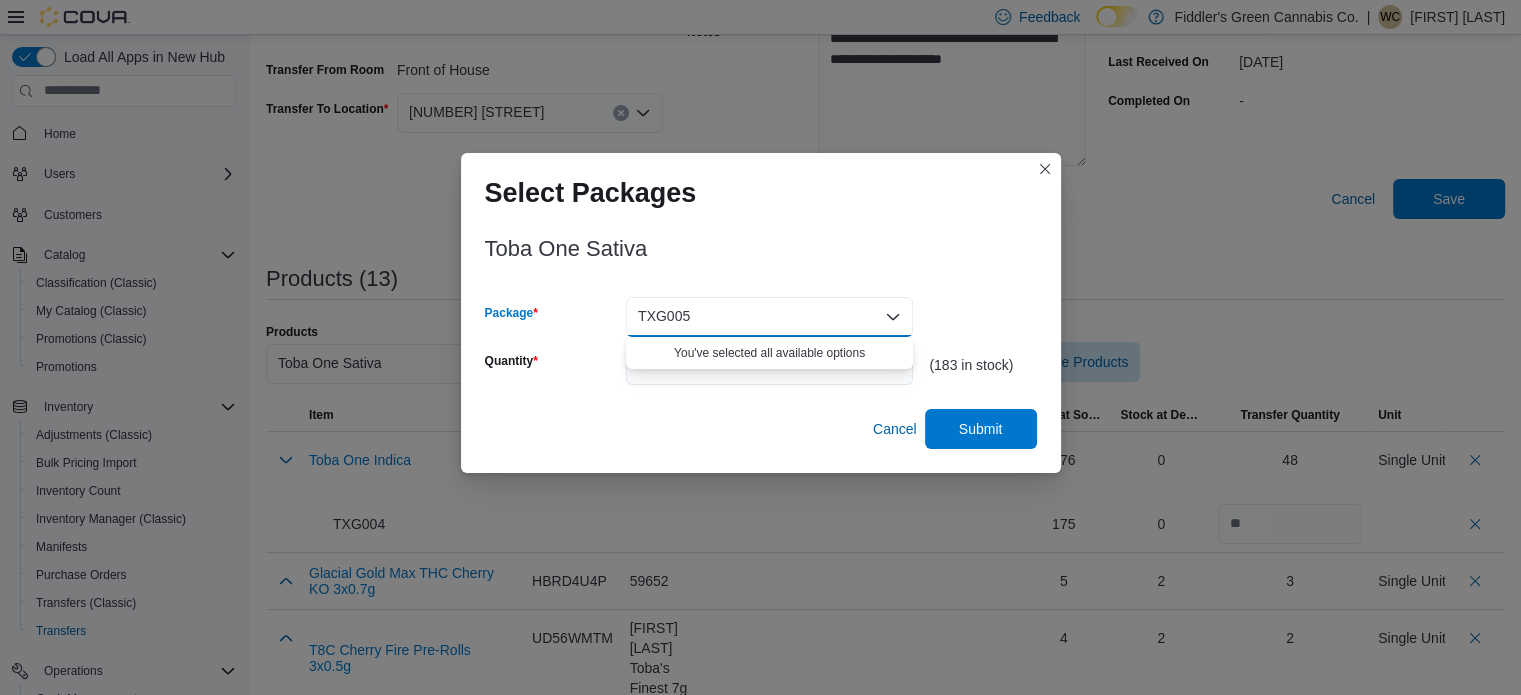 click on "Toba One Sativa Package TXG005 Combo box. Selected. TXG005. Press Backspace to delete TXG005. Combo box input. Select a Package. Type some text or, to display a list of choices, press Down Arrow. To exit the list of choices, press Escape. Quantity ** (183 in stock) Cancel Submit" at bounding box center [761, 337] 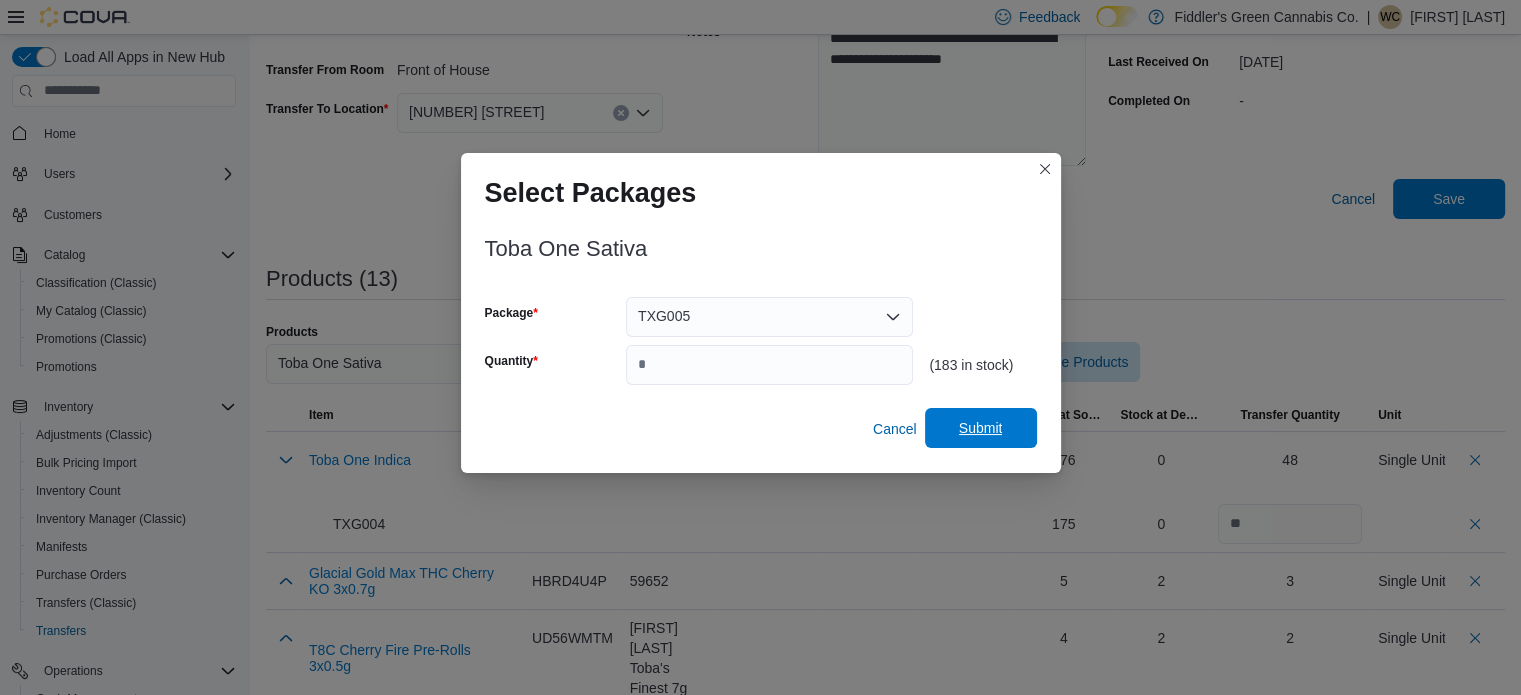 click on "Submit" at bounding box center (981, 428) 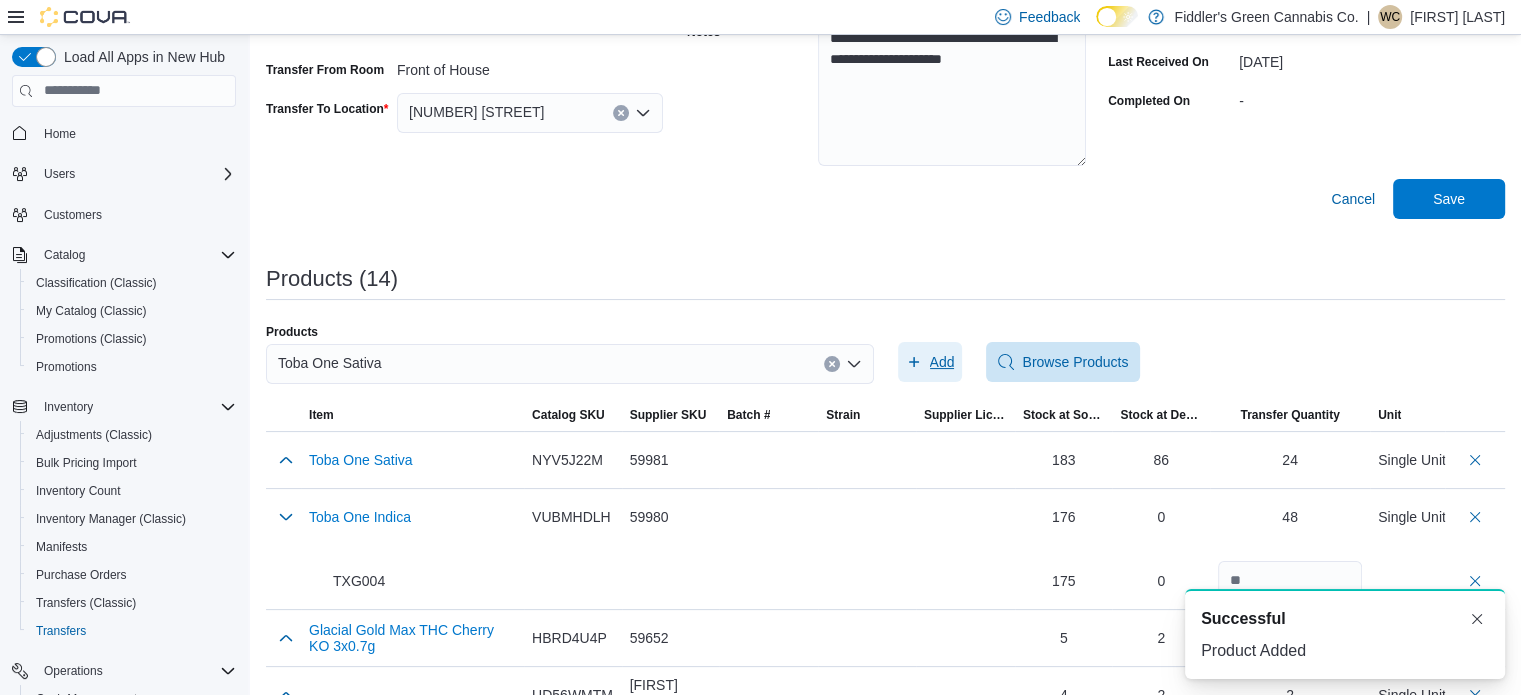 scroll, scrollTop: 0, scrollLeft: 0, axis: both 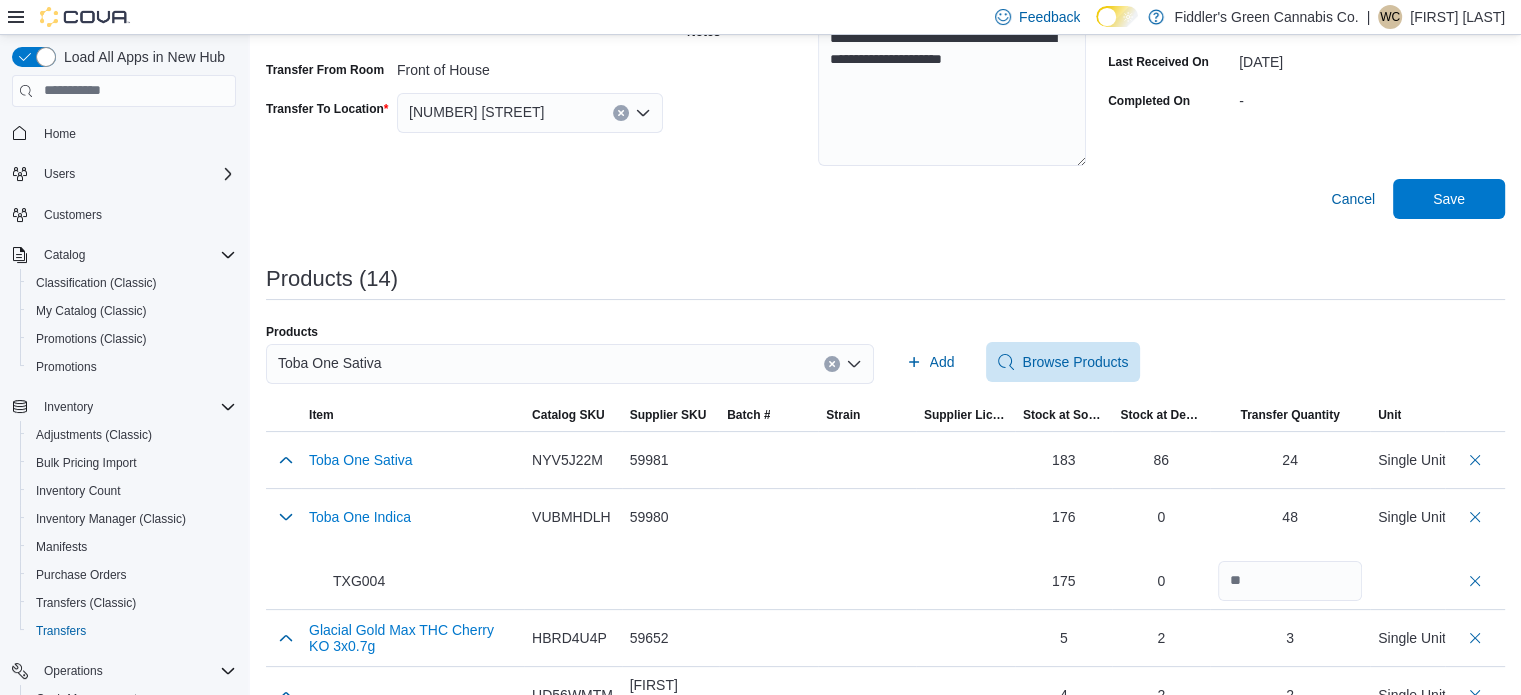 click on "Toba One Sativa" at bounding box center (570, 364) 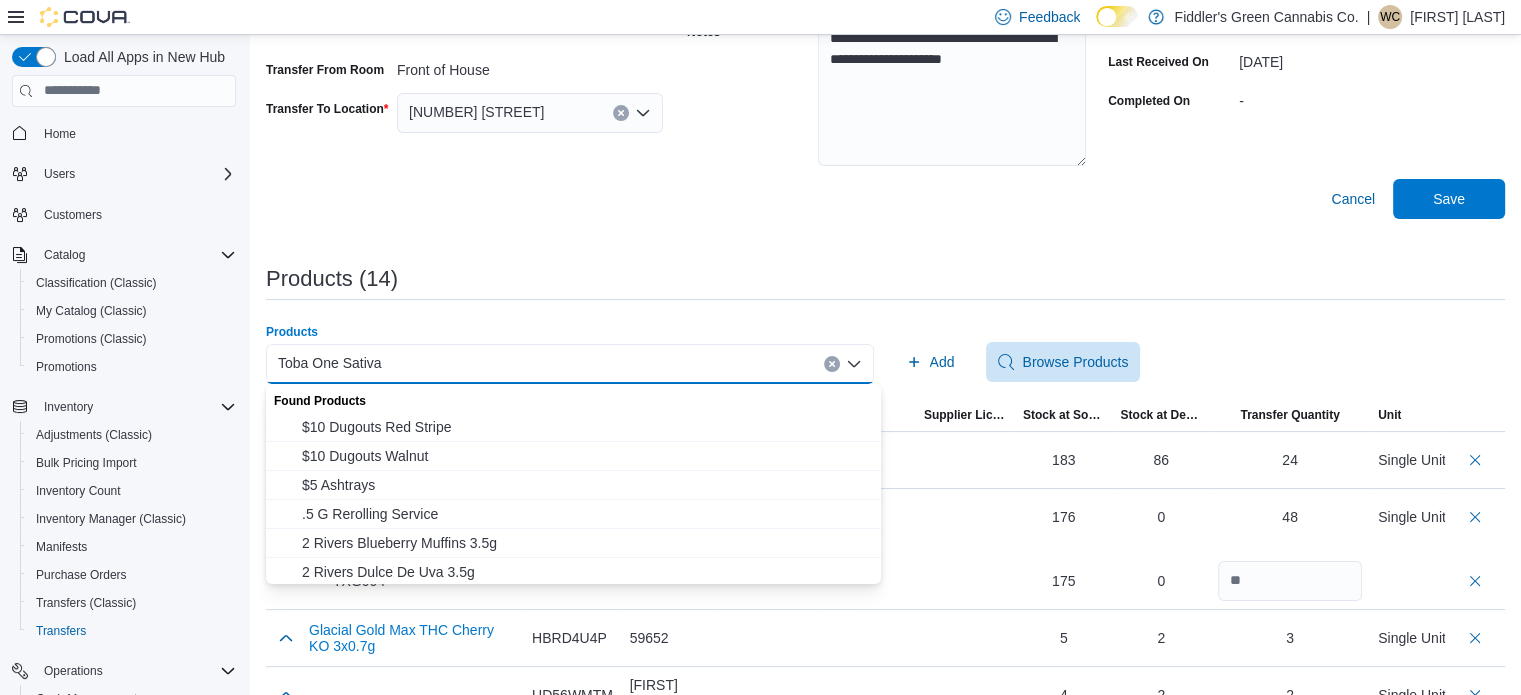 paste on "**********" 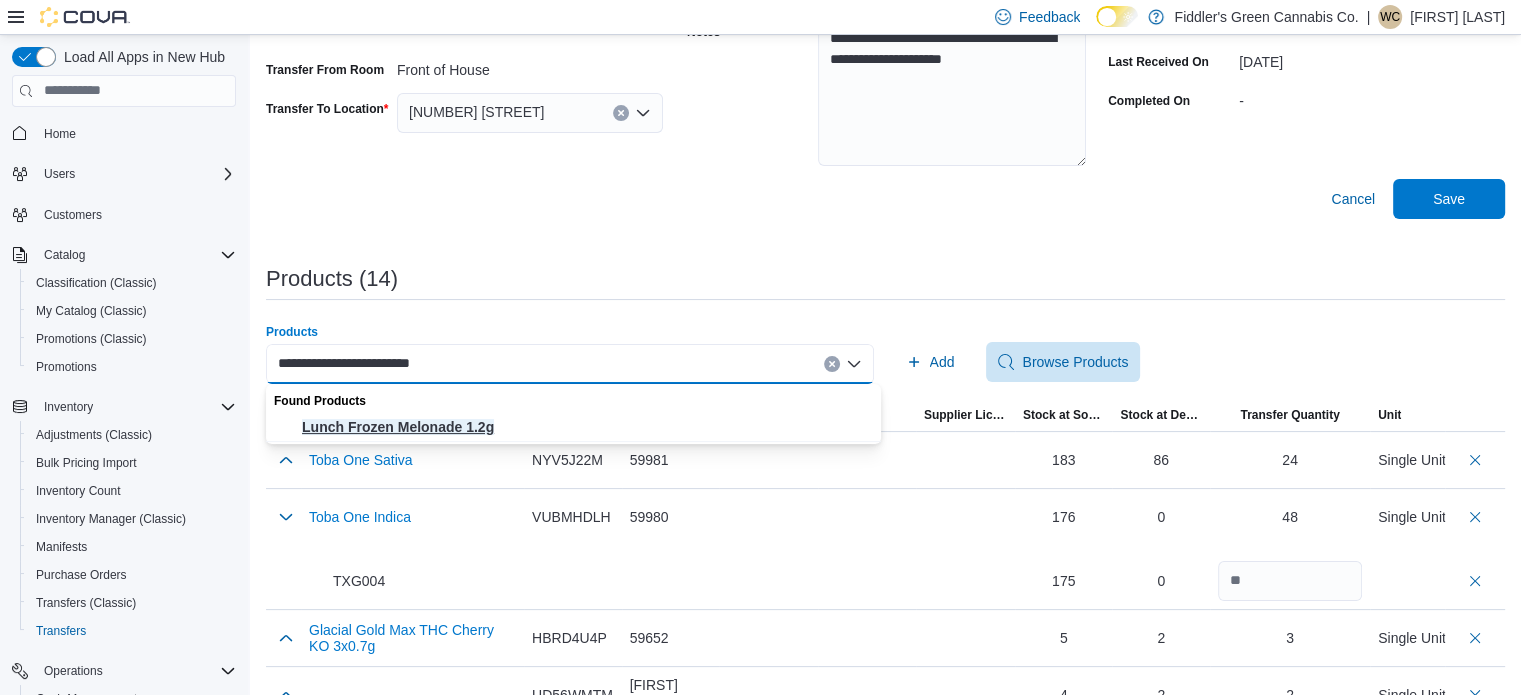 type on "**********" 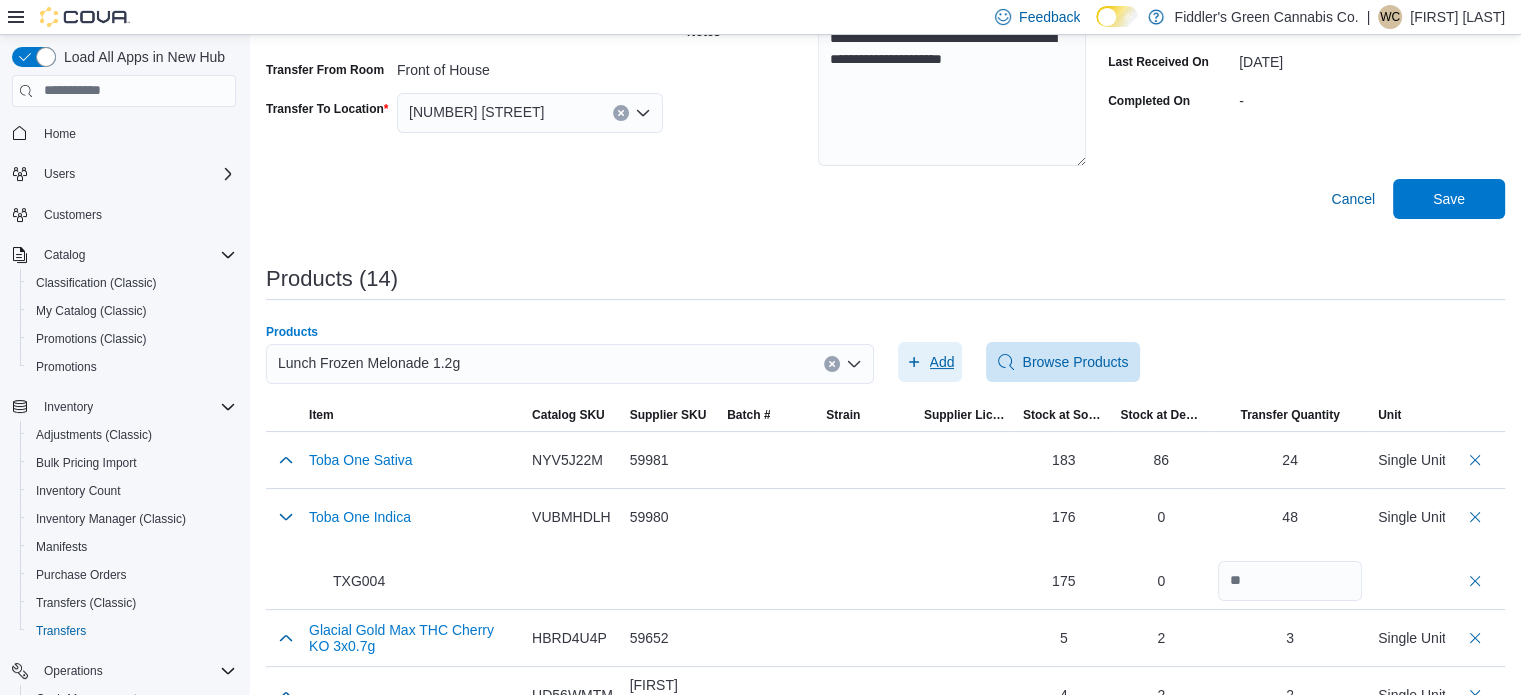 click on "Add" at bounding box center (930, 362) 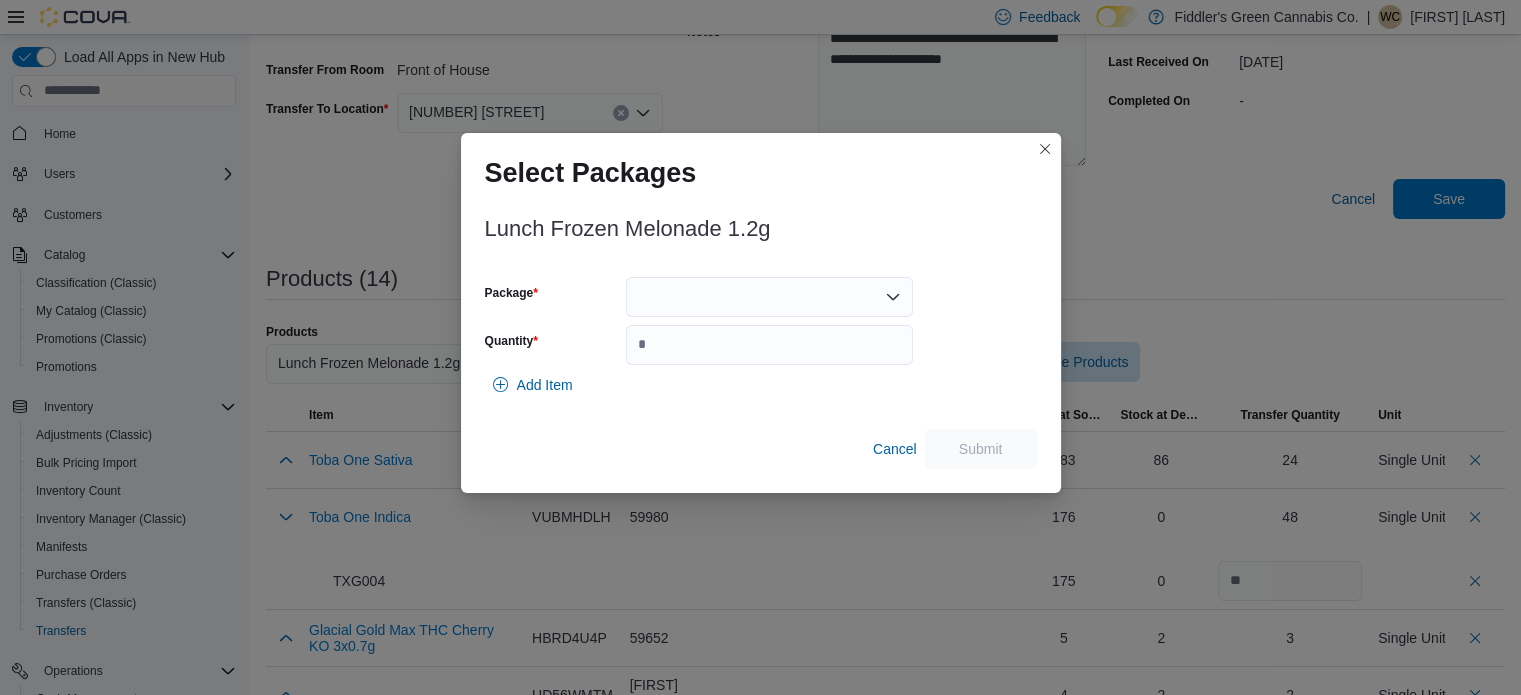 click at bounding box center (769, 297) 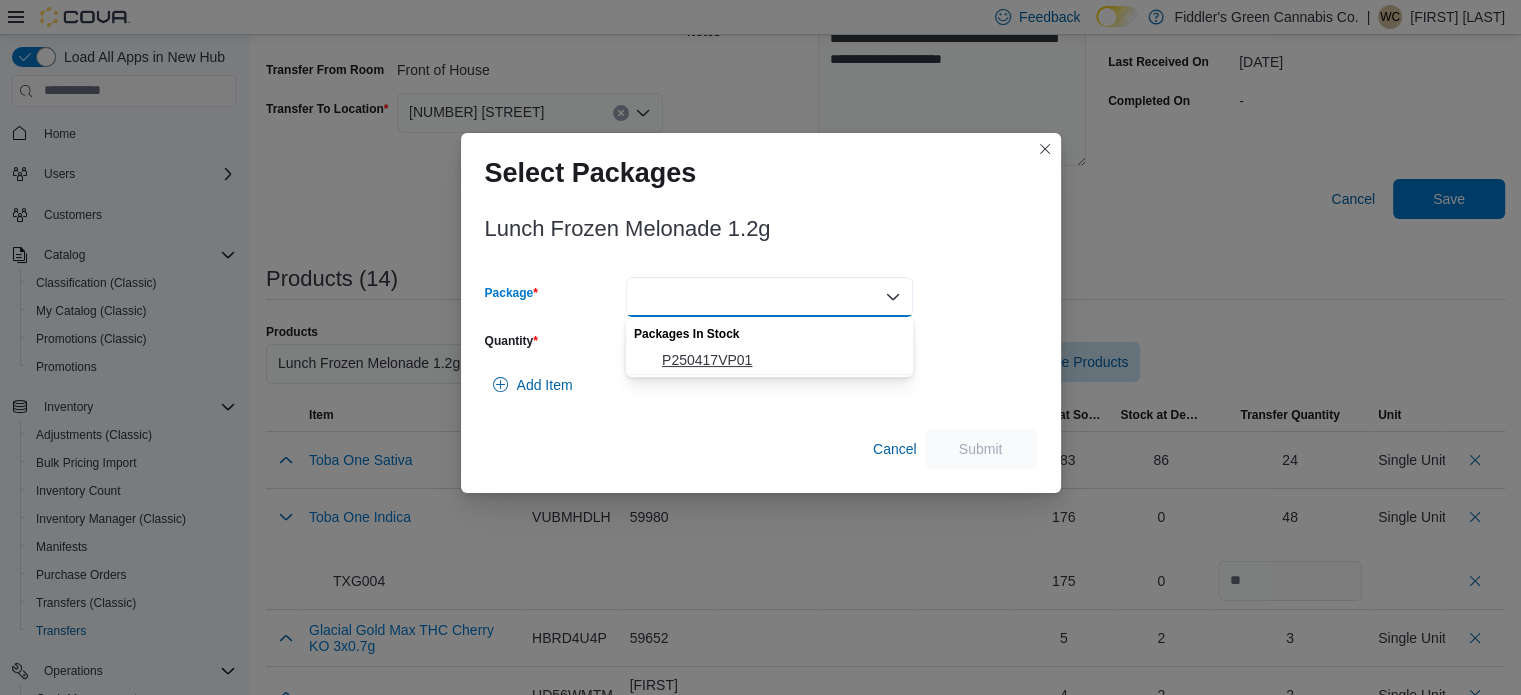 click on "P250417VP01" at bounding box center [781, 360] 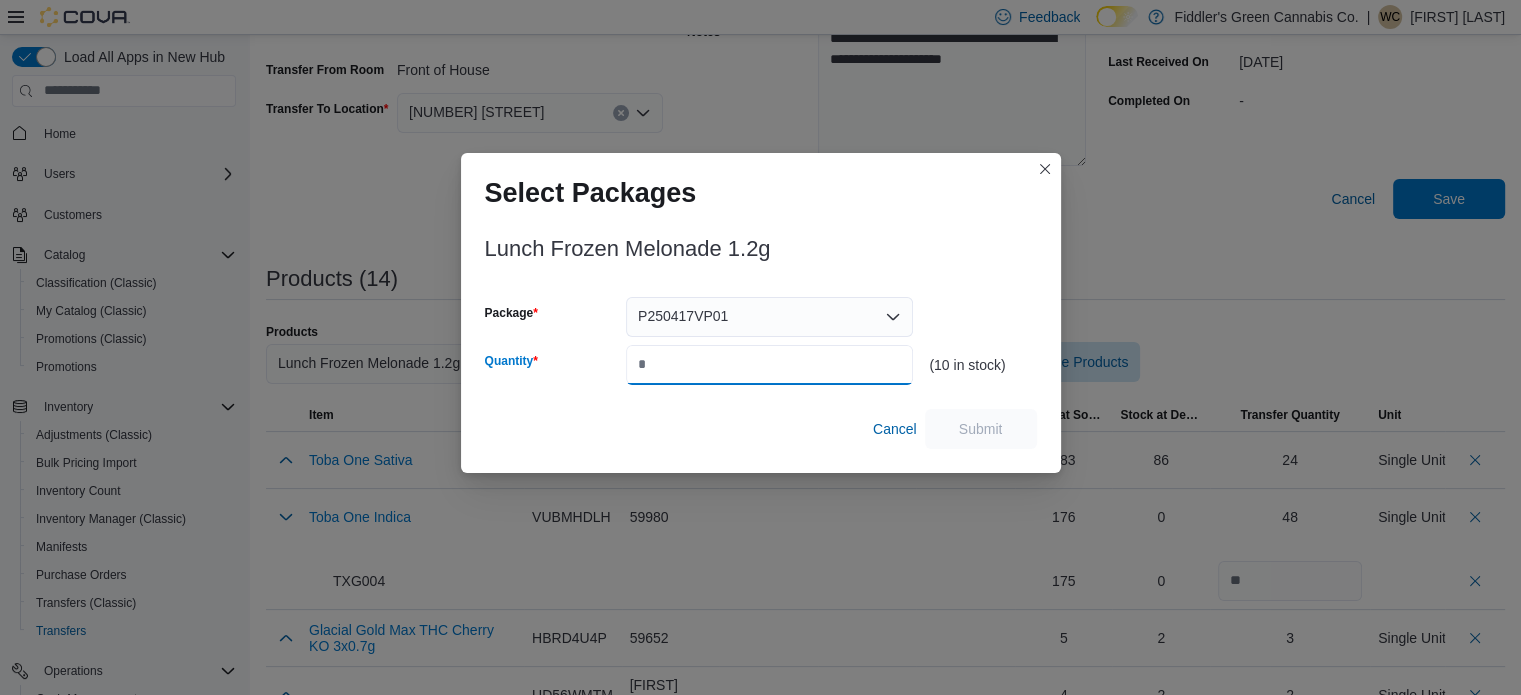 click on "Quantity" at bounding box center [769, 365] 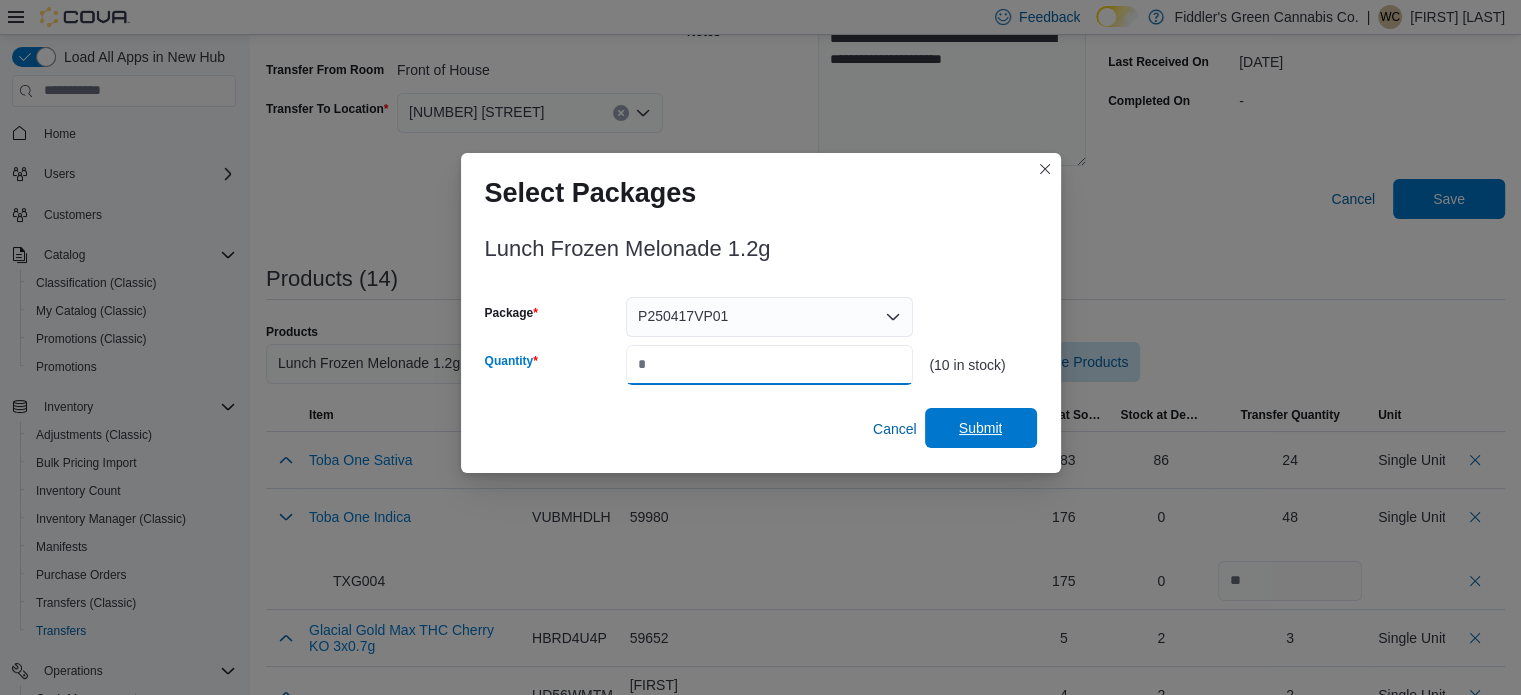 type on "*" 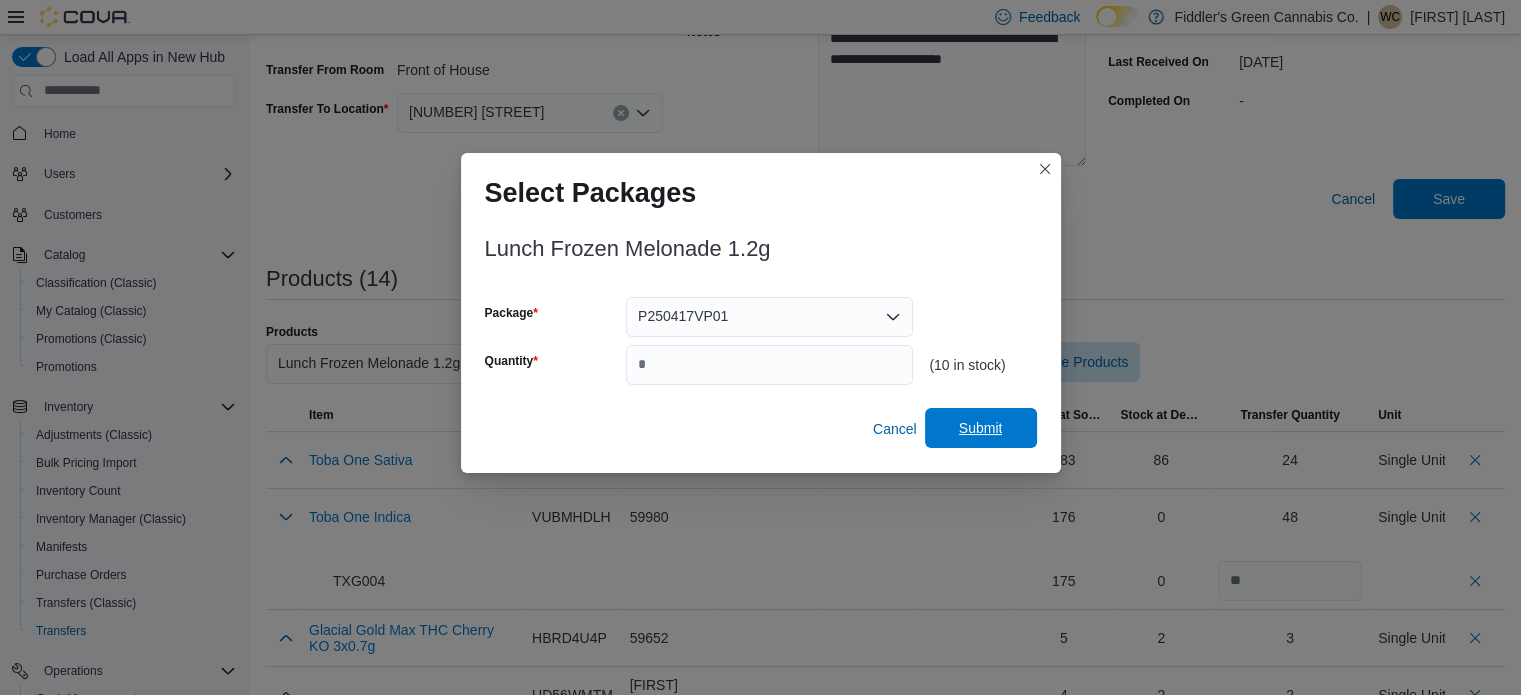 click on "Submit" at bounding box center (981, 428) 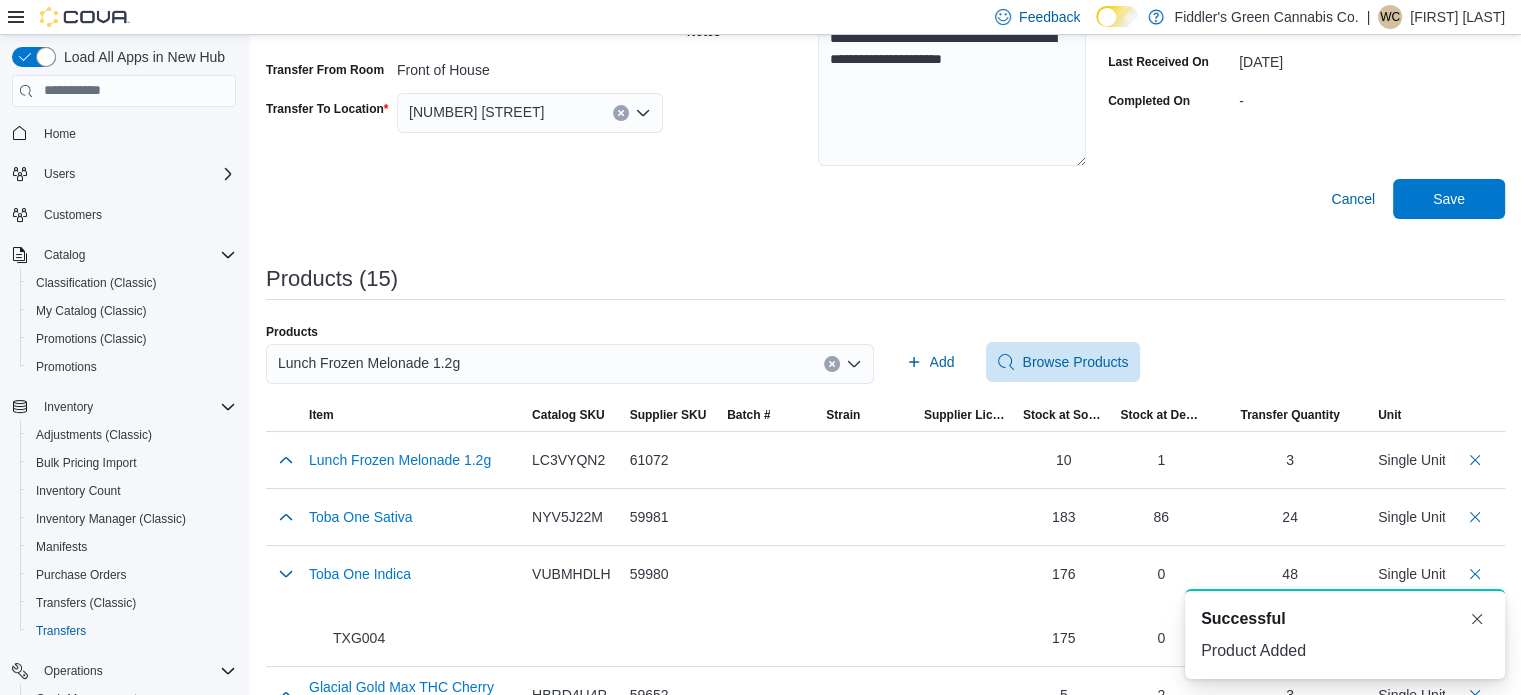 click on "Lunch Frozen Melonade 1.2g" at bounding box center (570, 364) 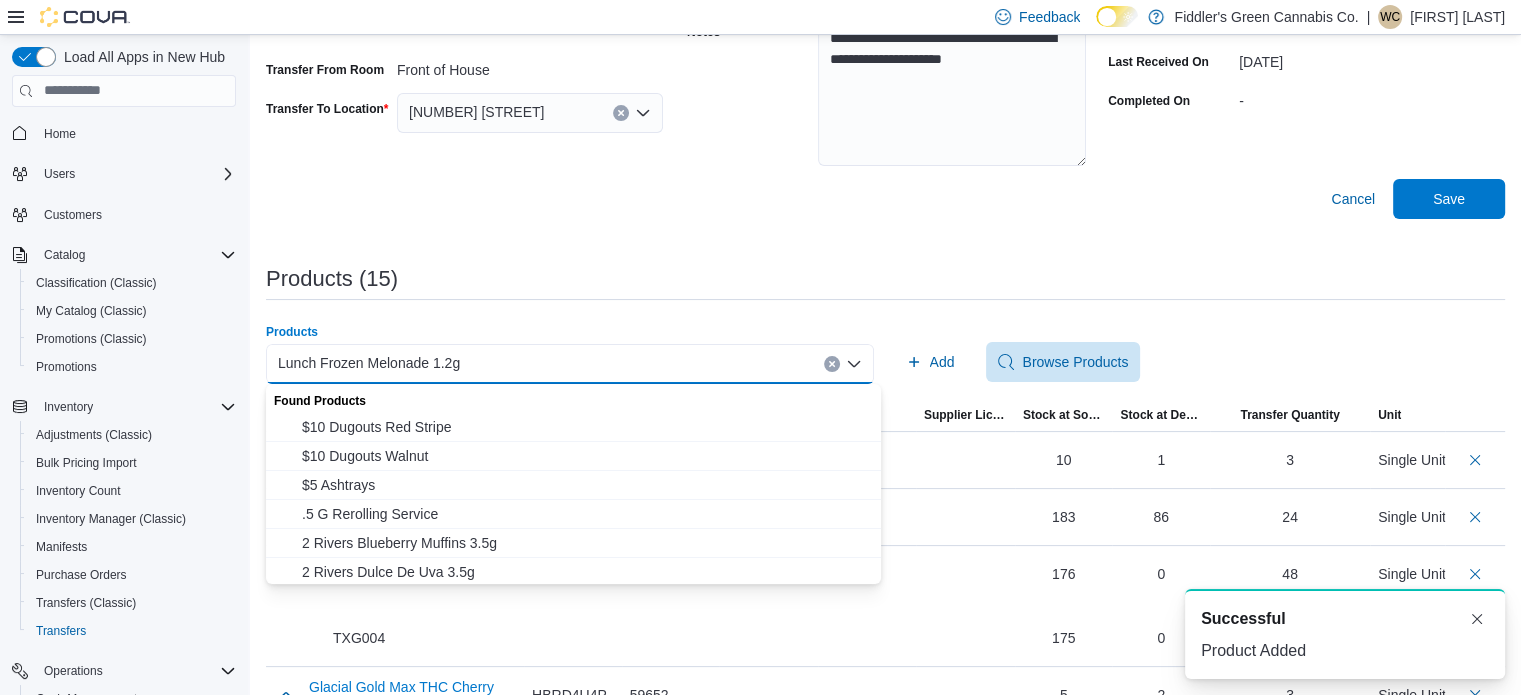 paste on "**********" 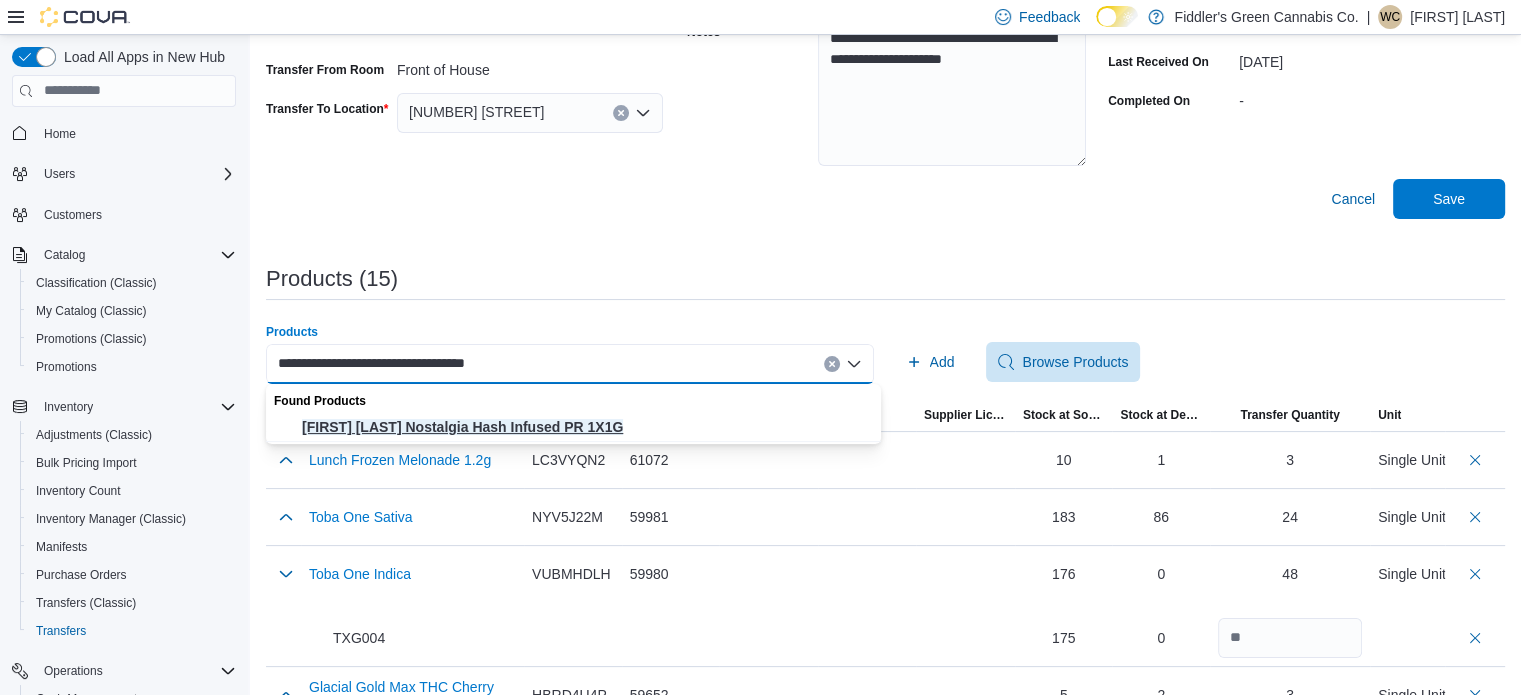 type on "**********" 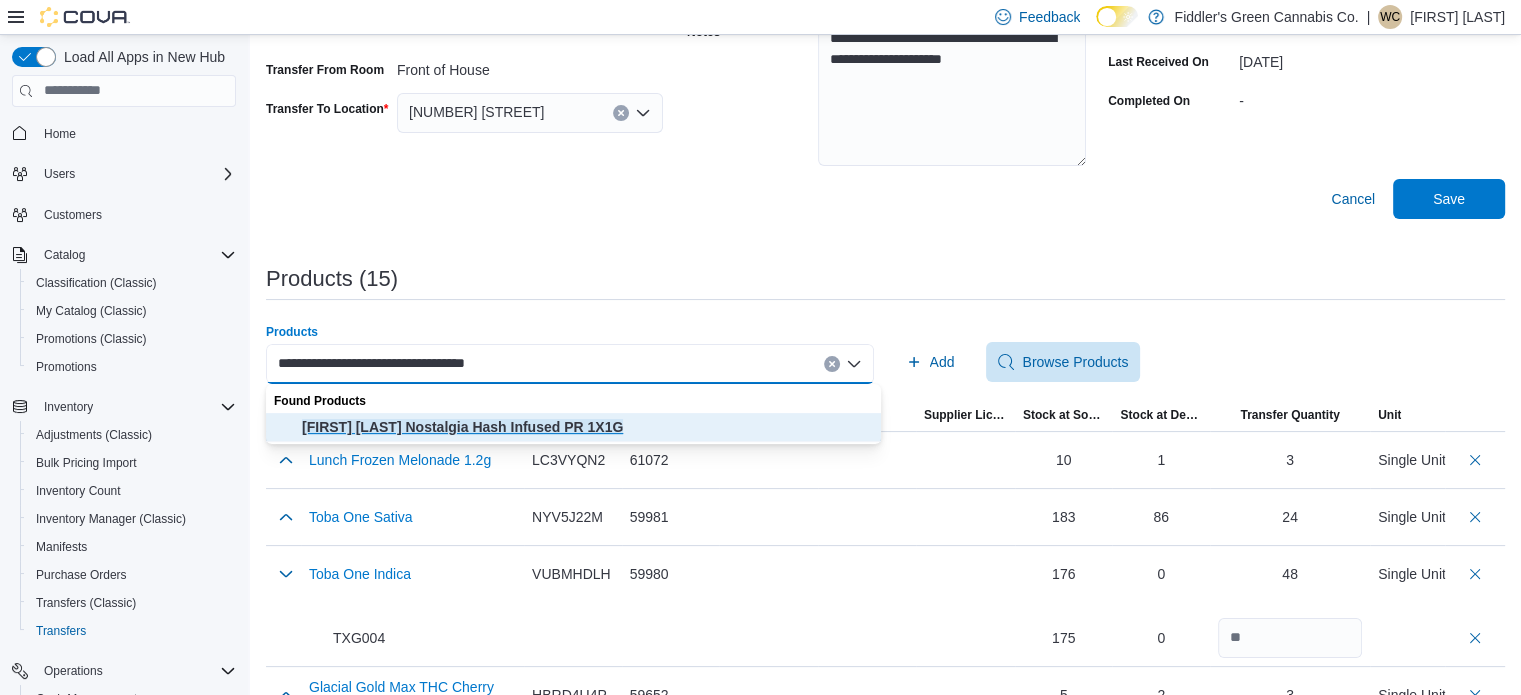 click on "[FIRST] [LAST] Nostalgia Hash Infused PR 1X1G" at bounding box center (585, 427) 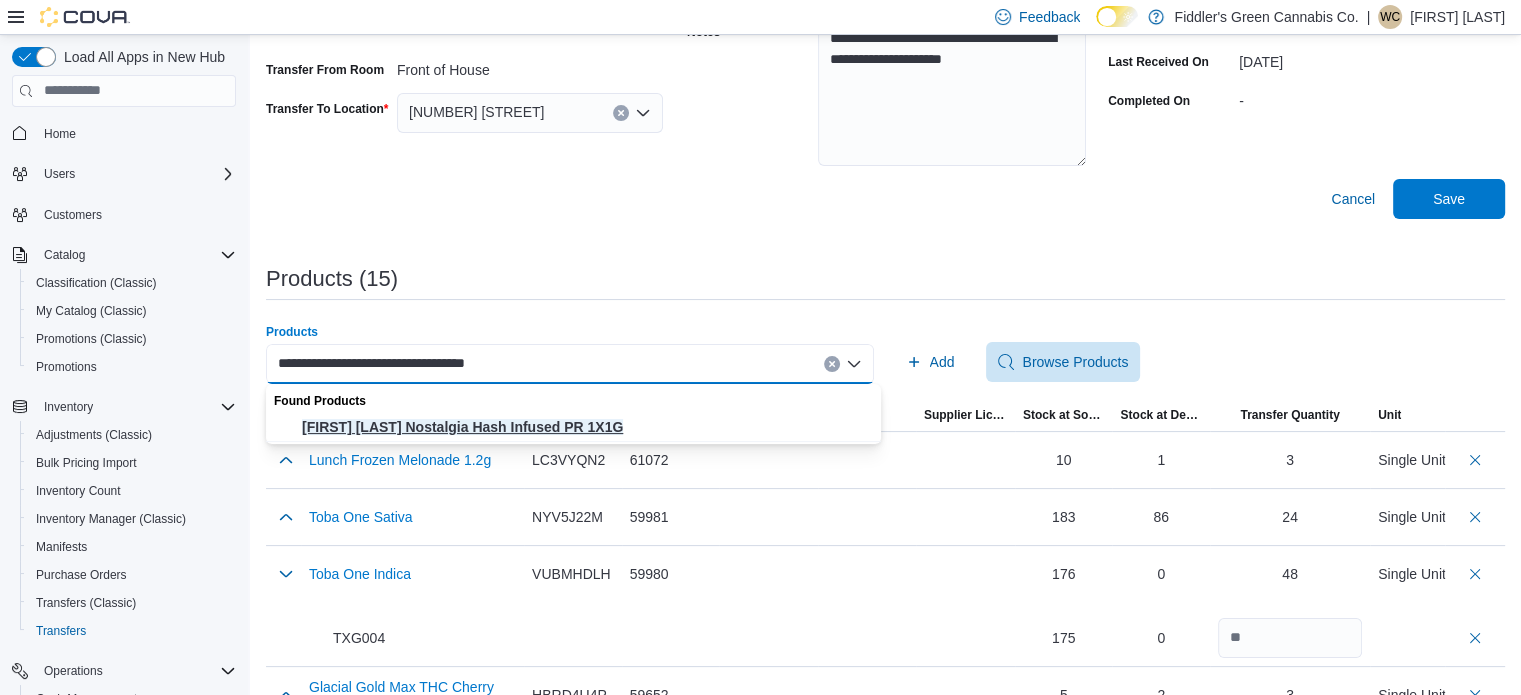 type 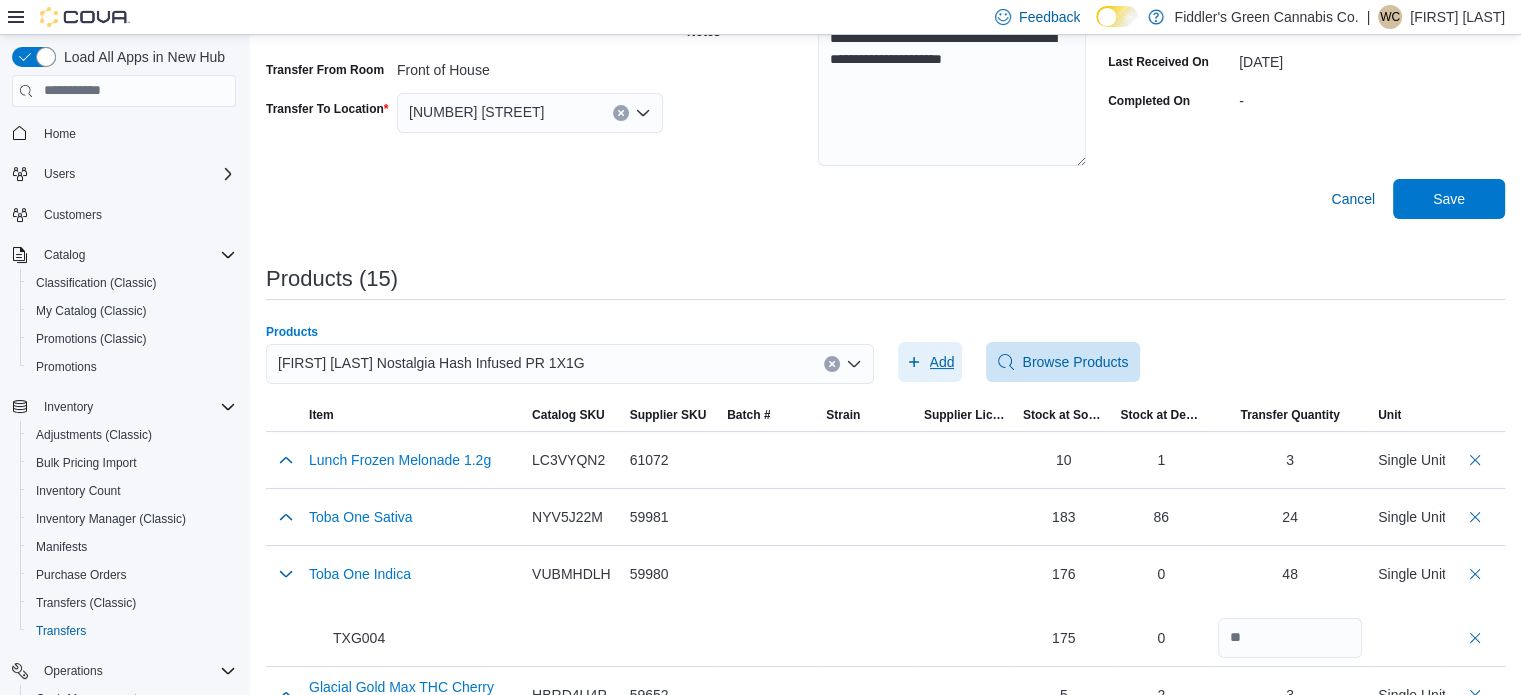 click on "Add" at bounding box center [930, 362] 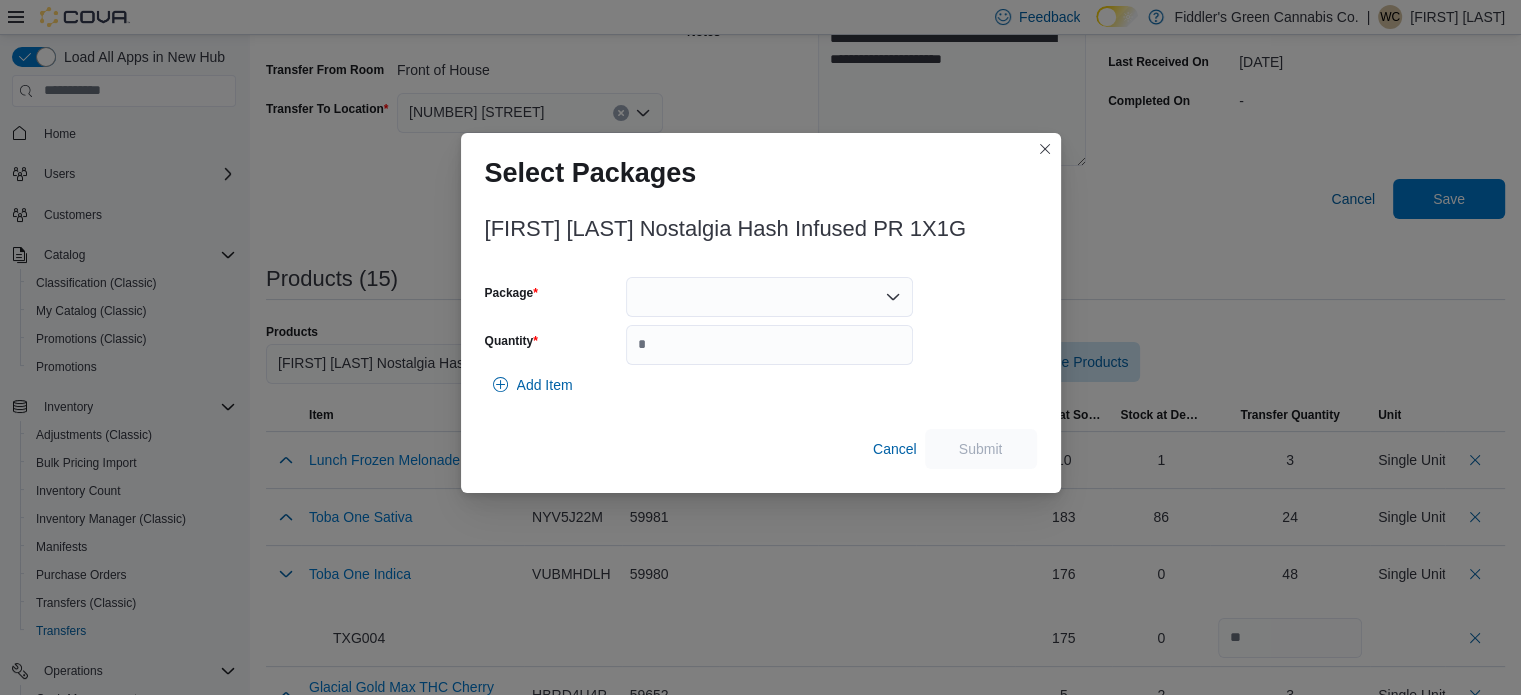 click at bounding box center (769, 297) 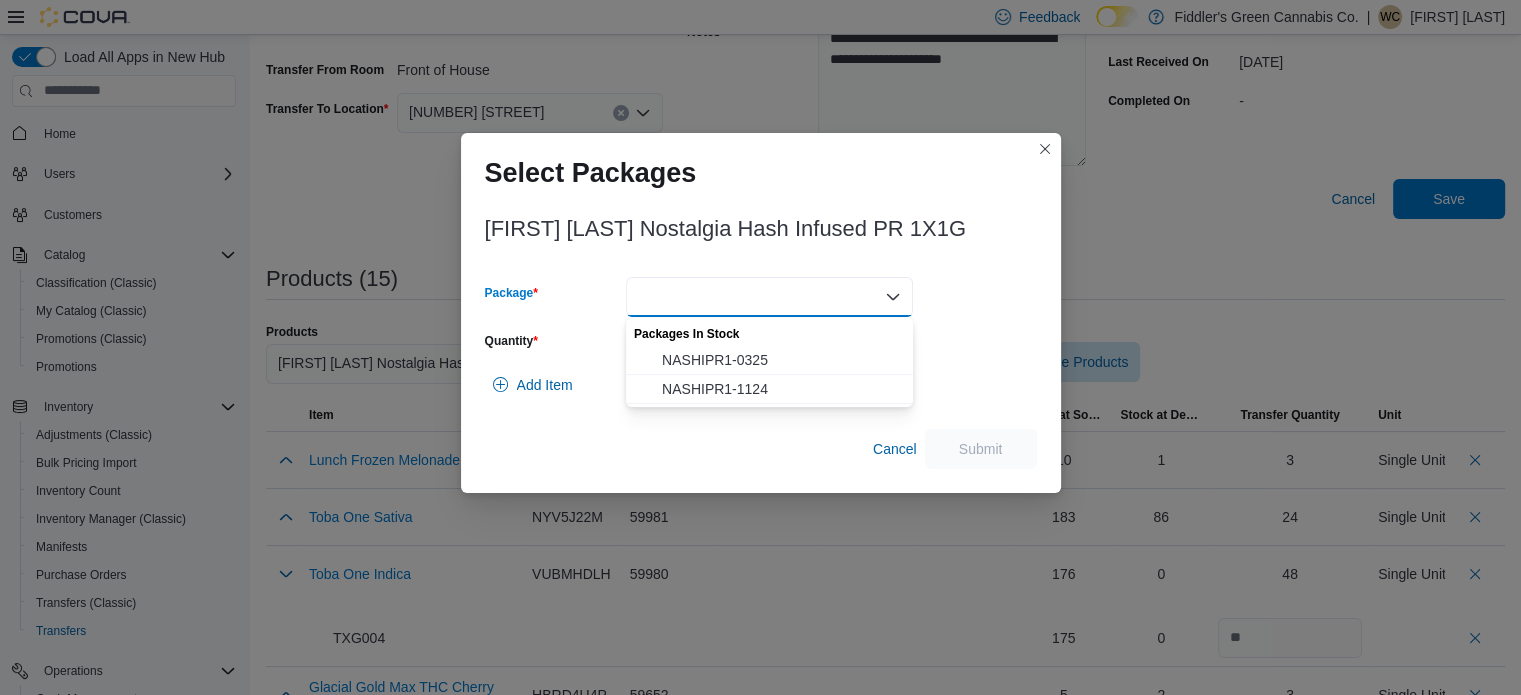 click on "Packages In Stock" at bounding box center [769, 331] 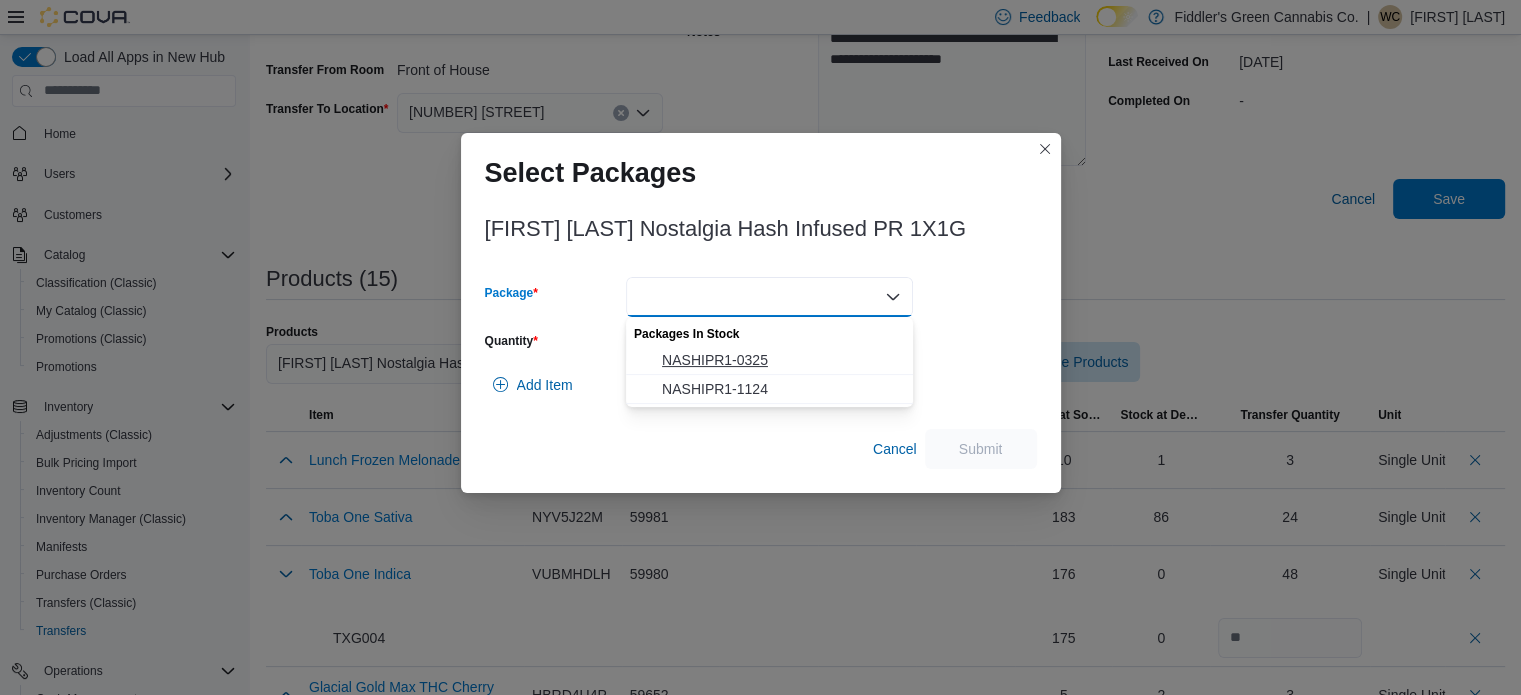 click on "NASHIPR1-0325" at bounding box center [781, 360] 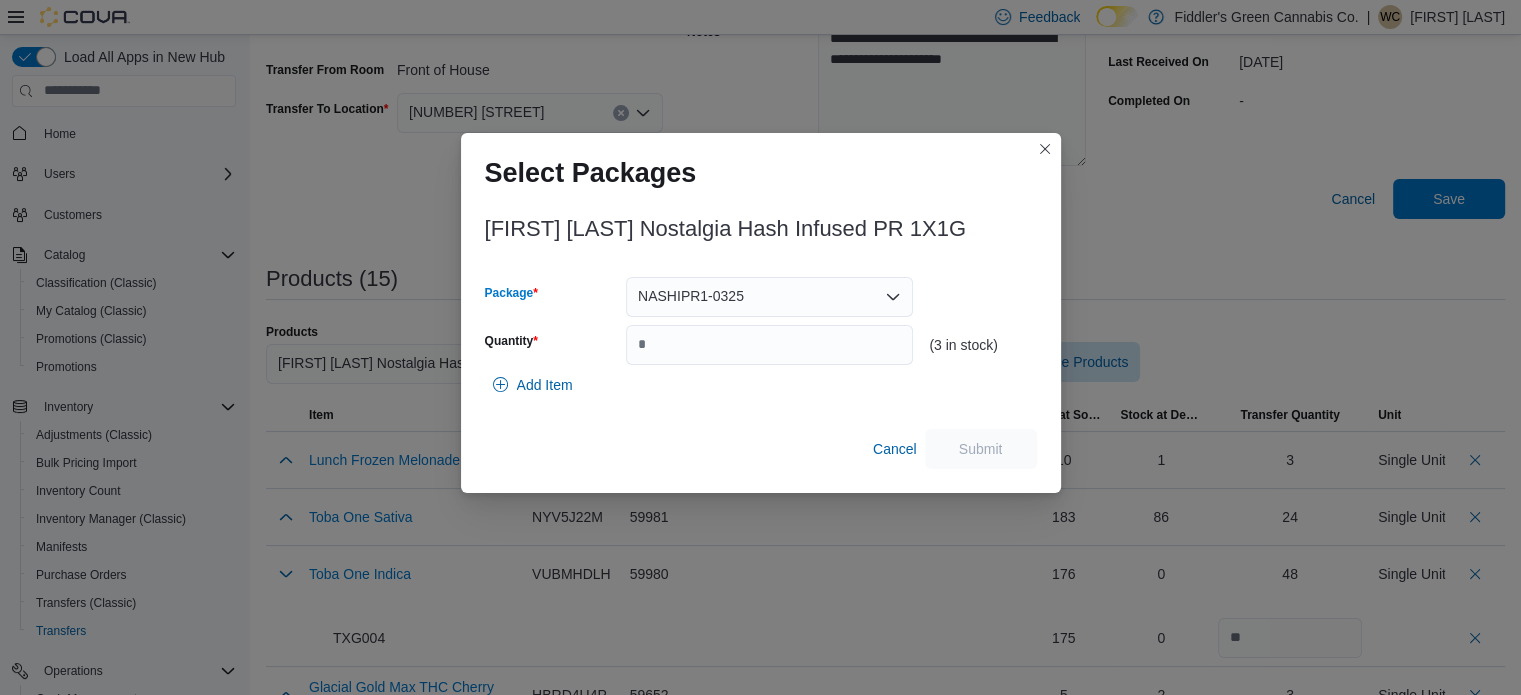 click on "NASHIPR1-0325" at bounding box center (769, 297) 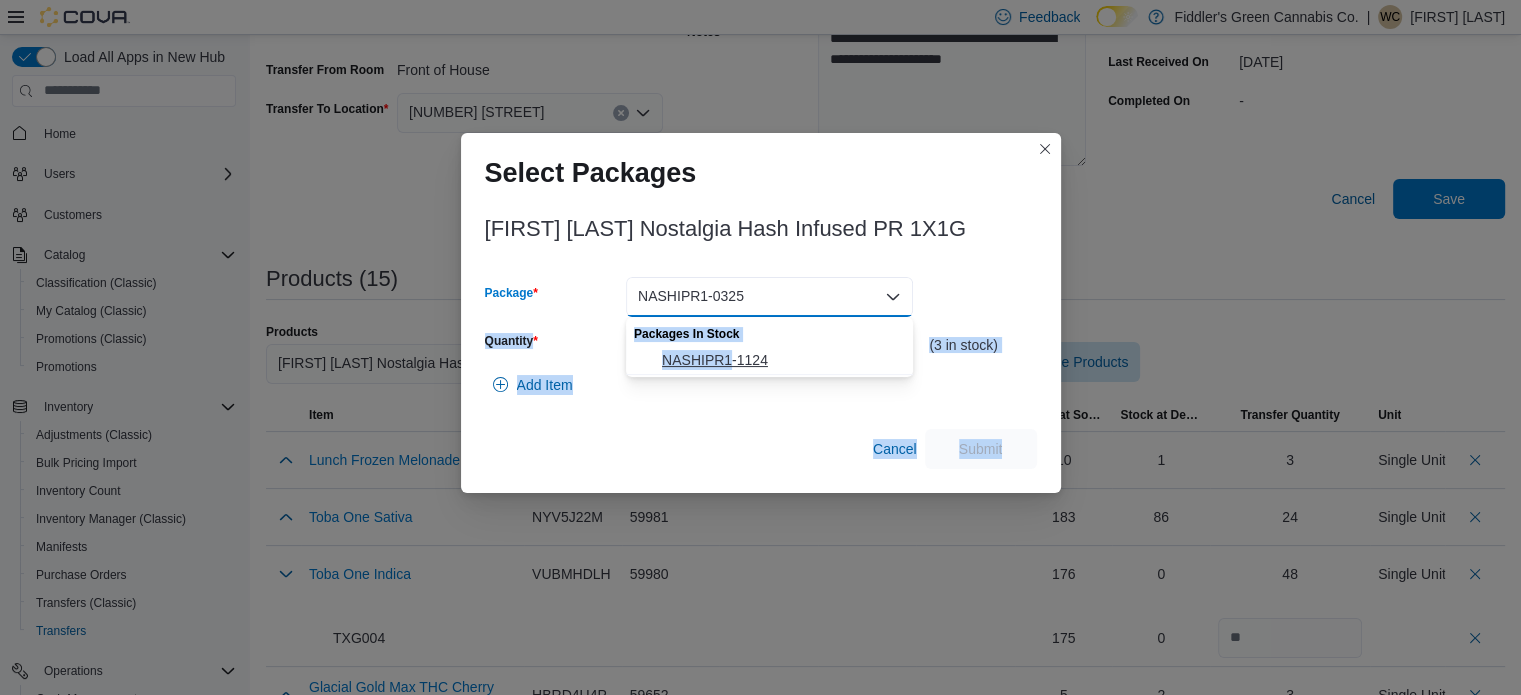 drag, startPoint x: 750, startPoint y: 307, endPoint x: 726, endPoint y: 364, distance: 61.846584 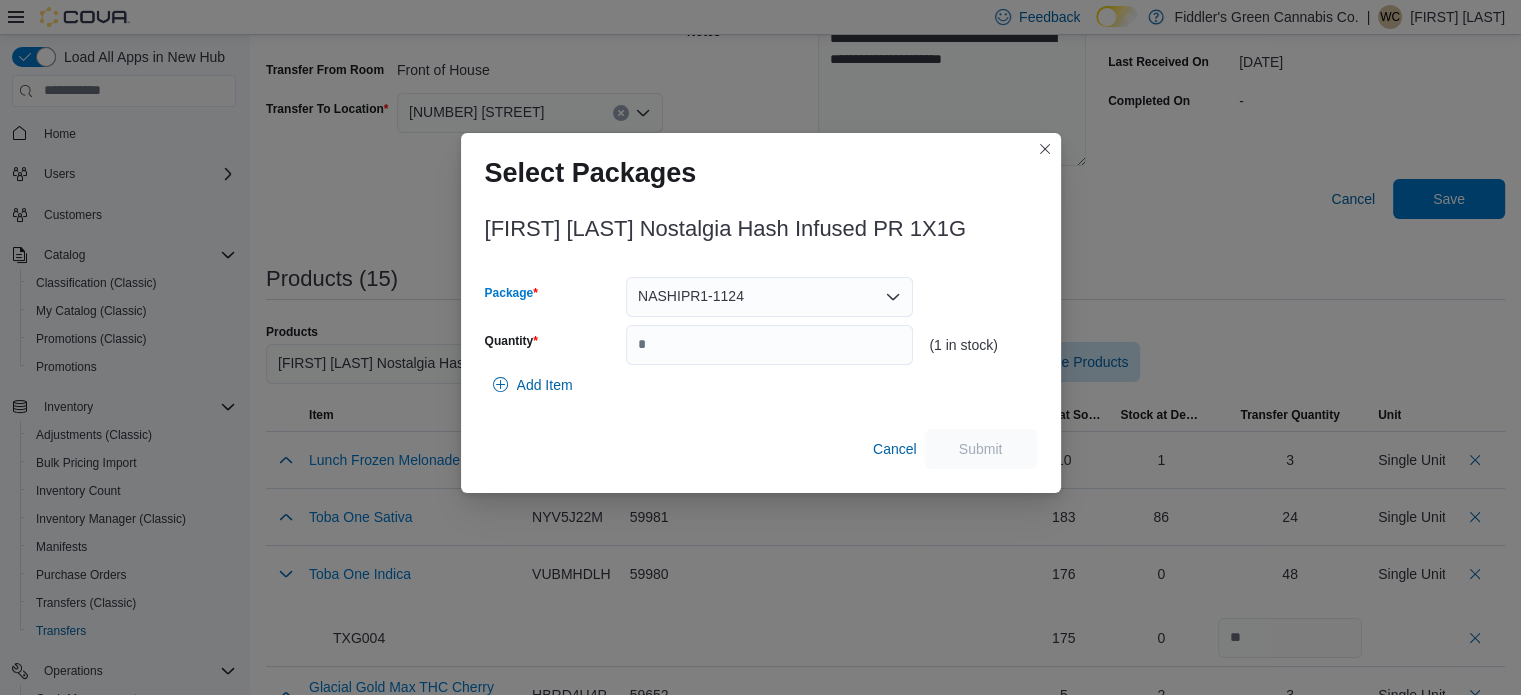 click on "Package" at bounding box center (753, 297) 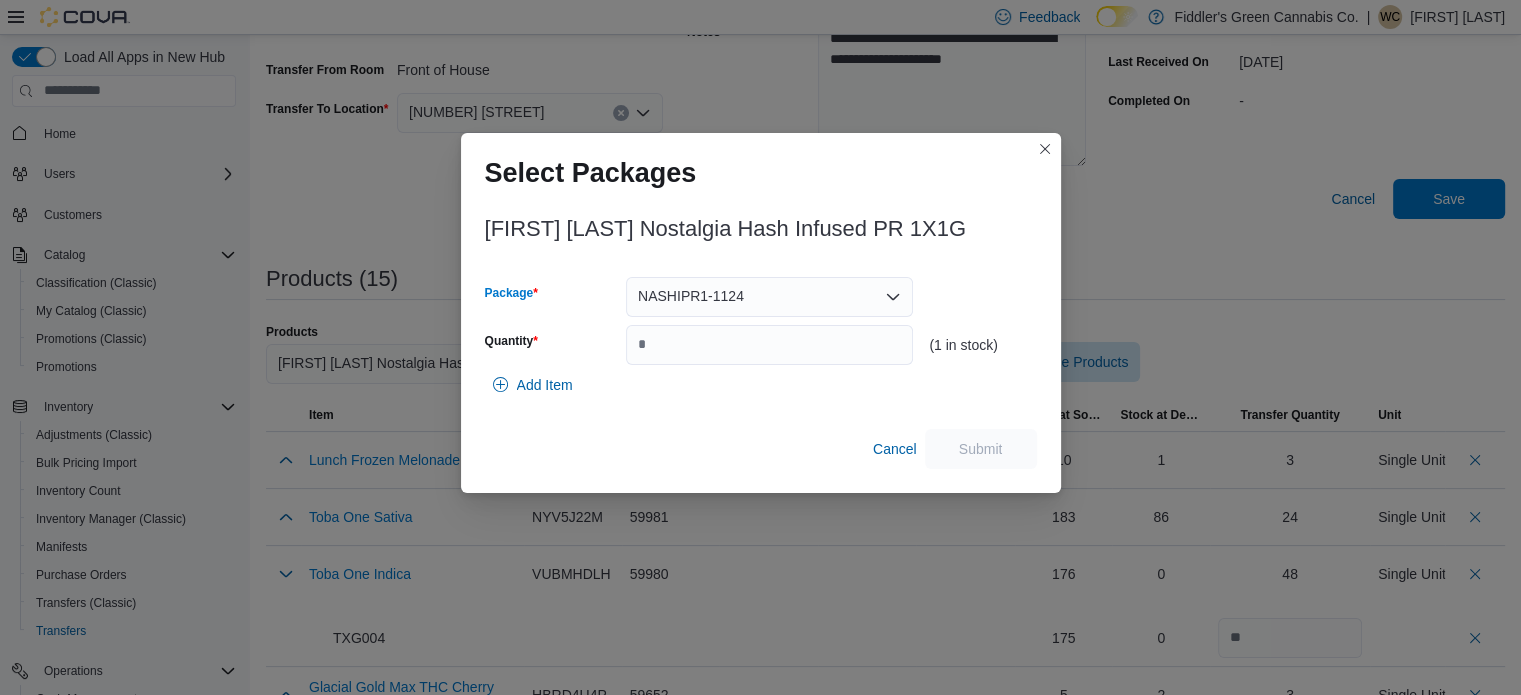 click on "NASHIPR1-1124 Combo box. Selected. NASHIPR1-1124. Press Backspace to delete NASHIPR1-1124. Combo box input. Select a Package. Type some text or, to display a list of choices, press Down Arrow. To exit the list of choices, press Escape." at bounding box center [769, 297] 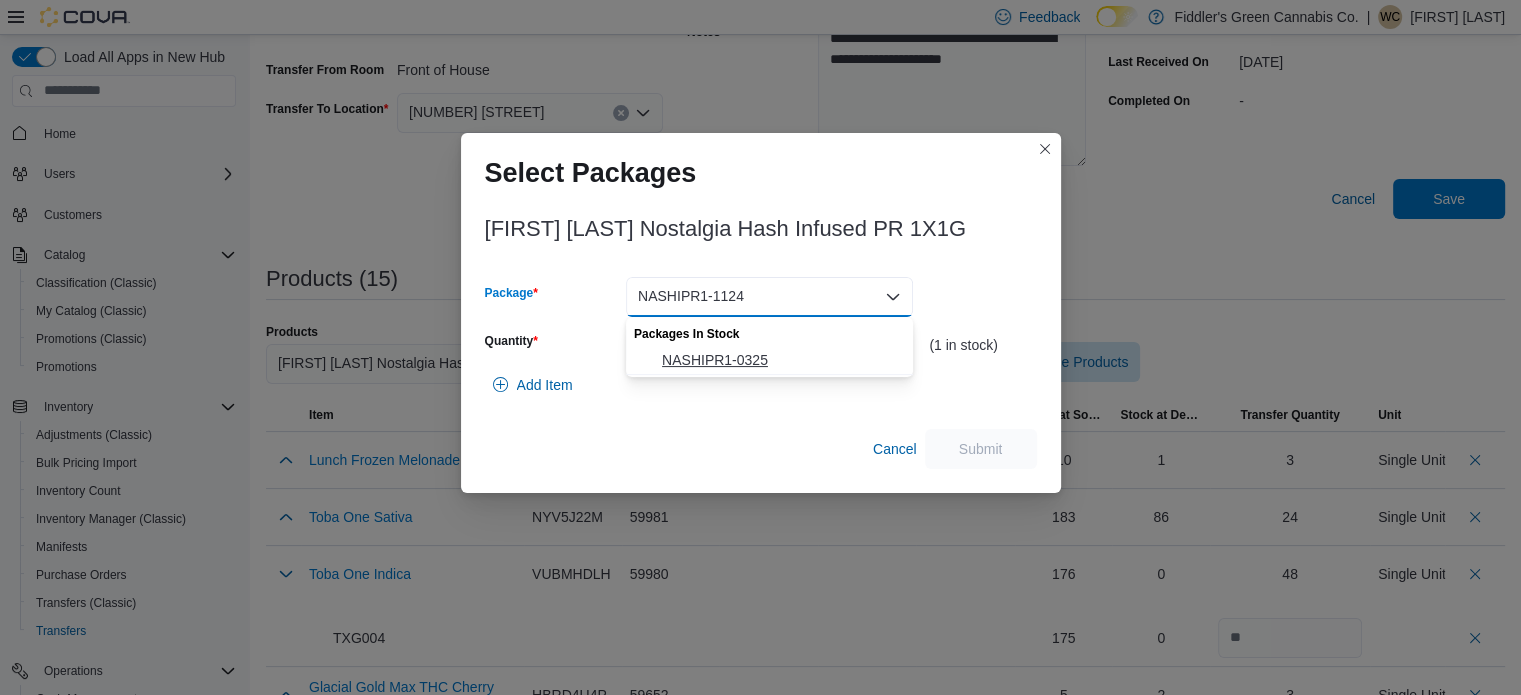click on "NASHIPR1-0325" at bounding box center (781, 360) 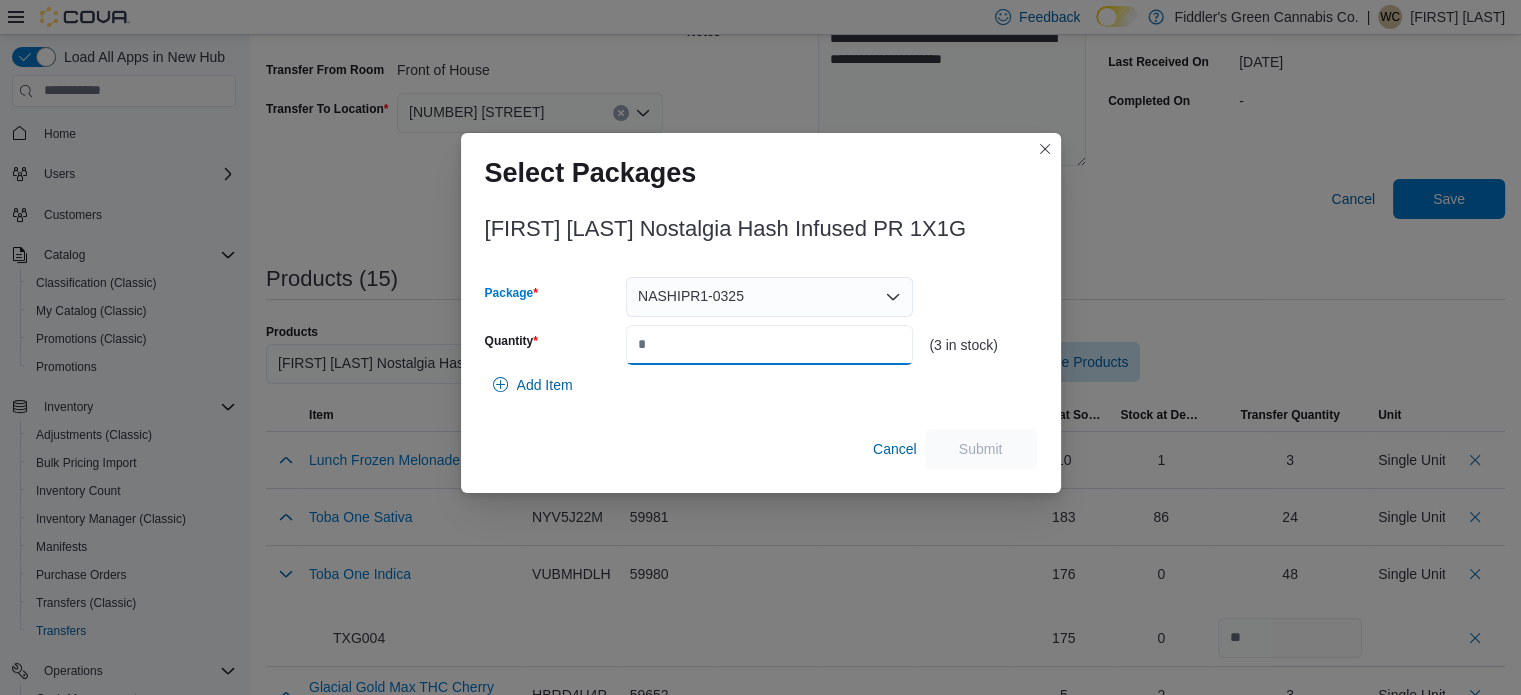 click on "Quantity" at bounding box center [769, 345] 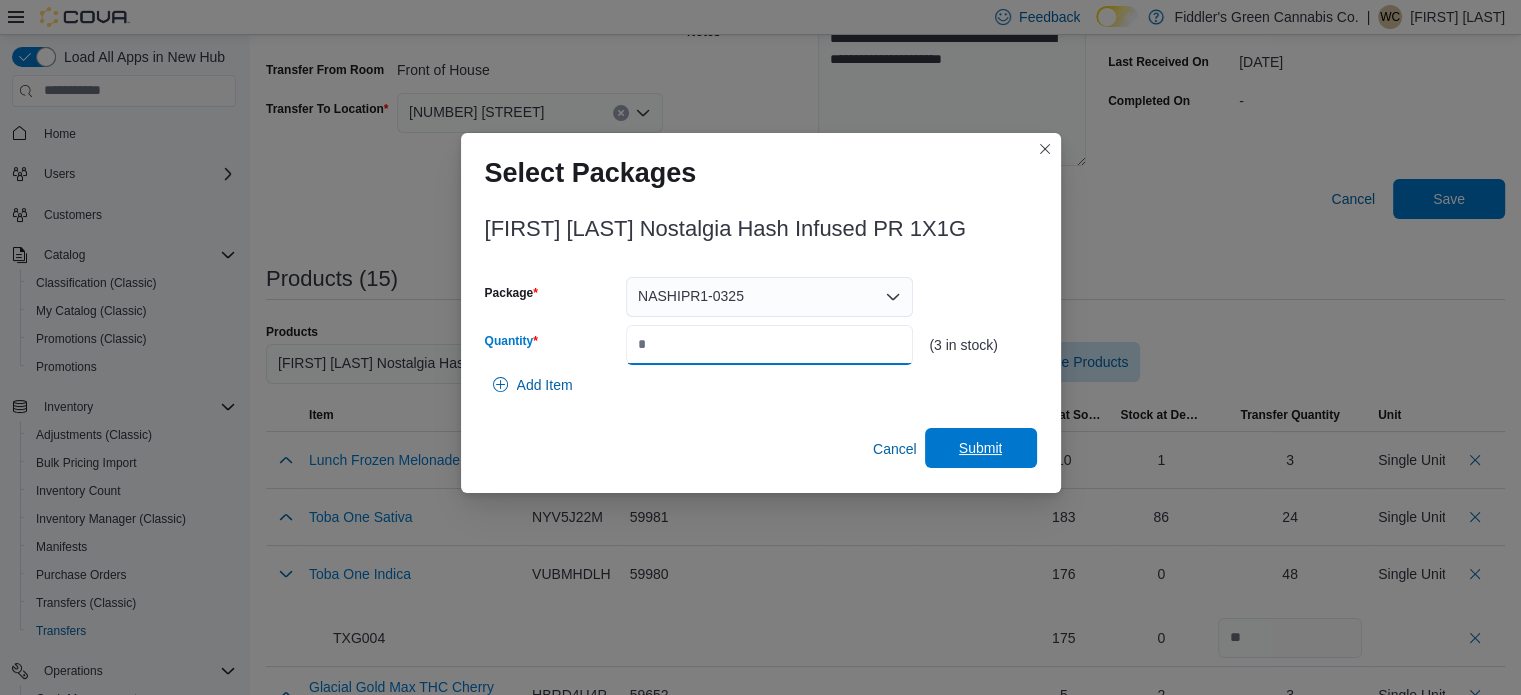 type on "*" 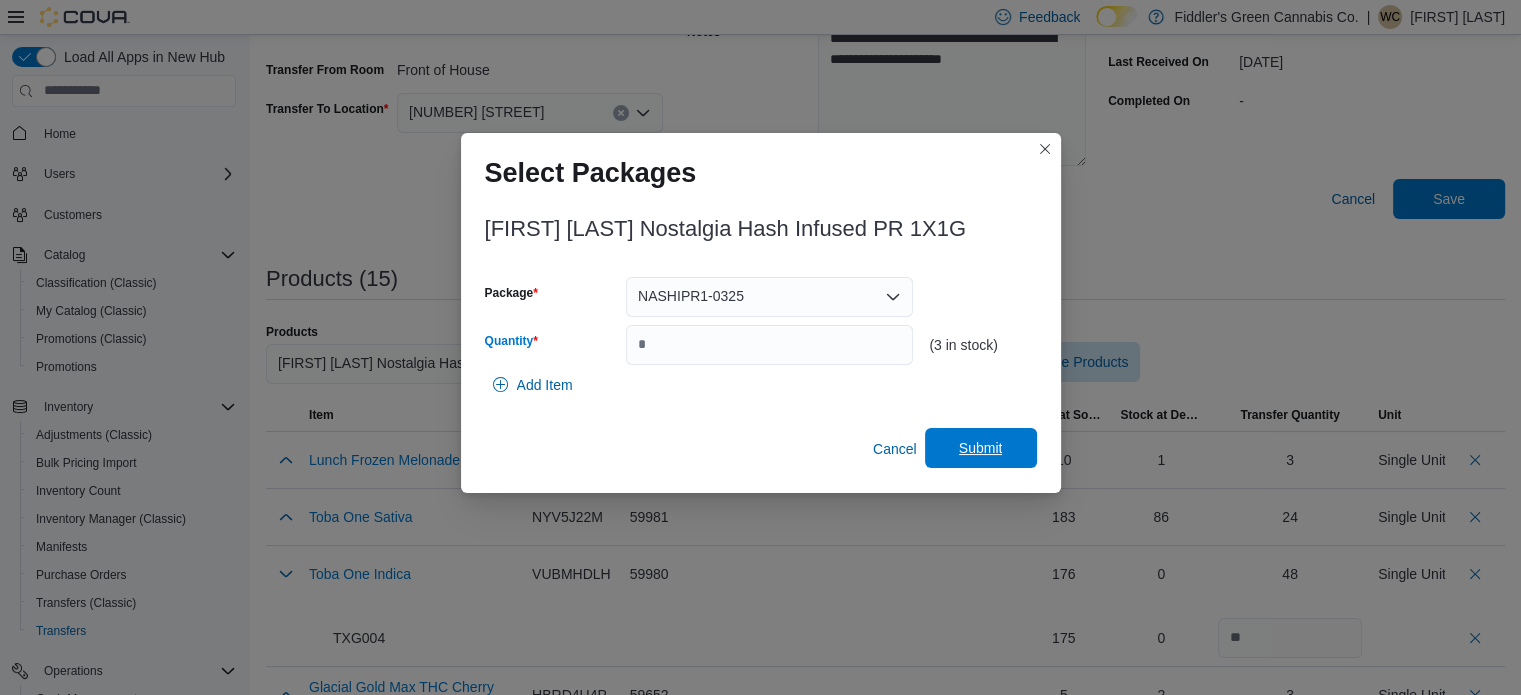 click on "Submit" at bounding box center [981, 448] 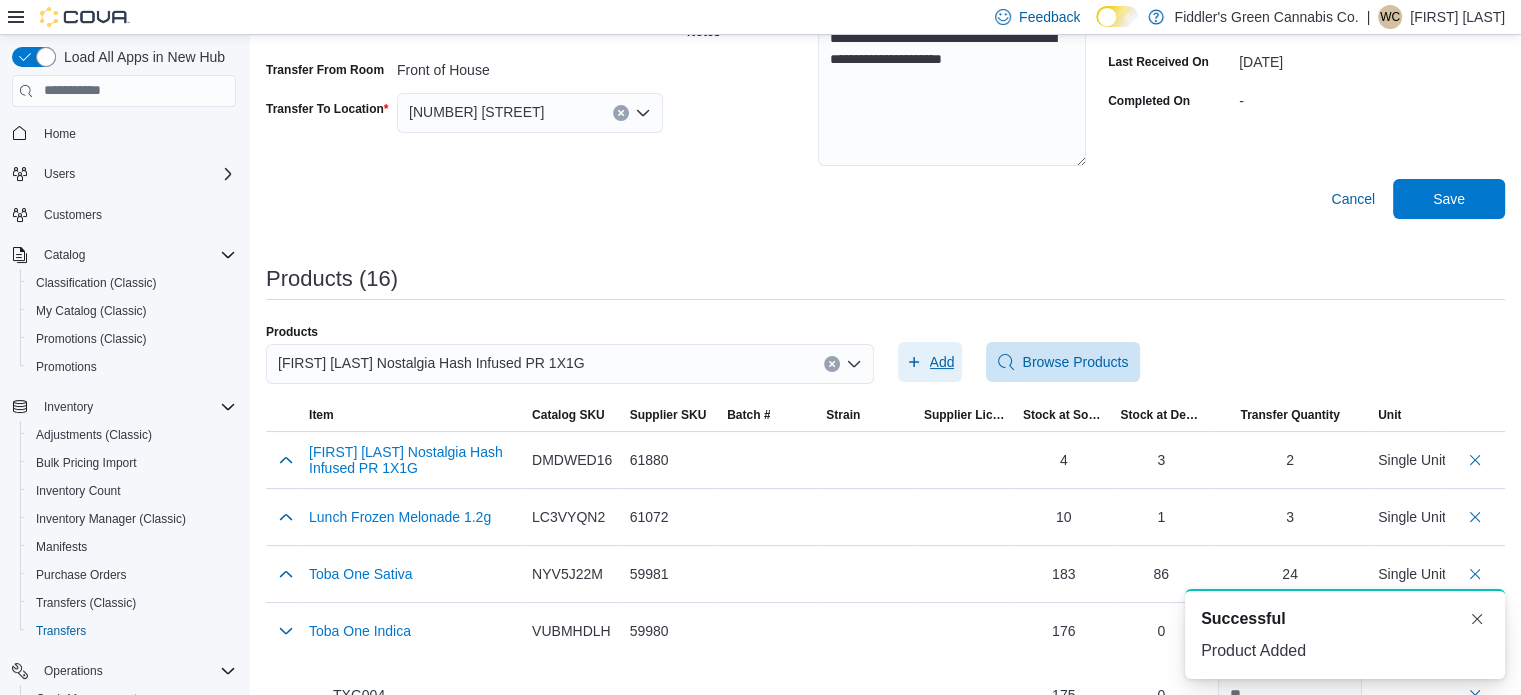 scroll, scrollTop: 0, scrollLeft: 0, axis: both 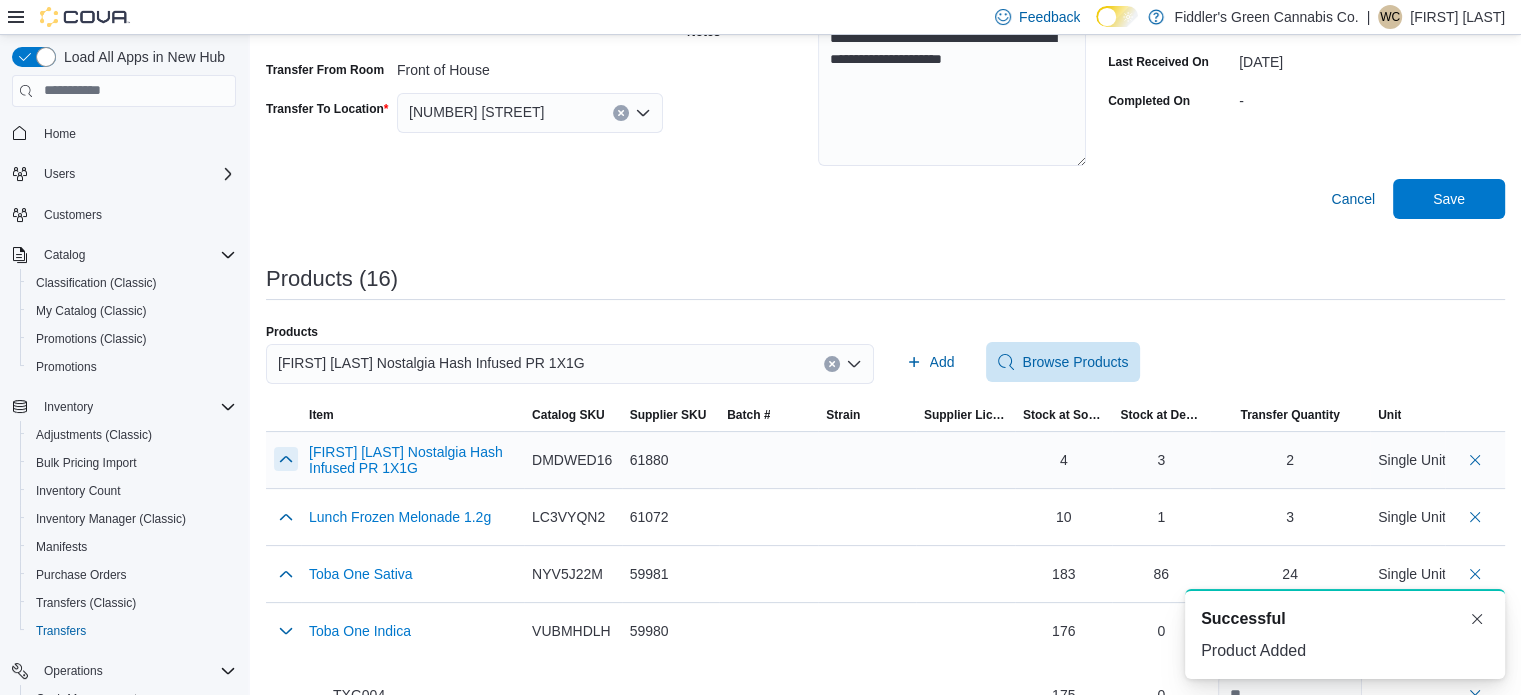 click at bounding box center [286, 459] 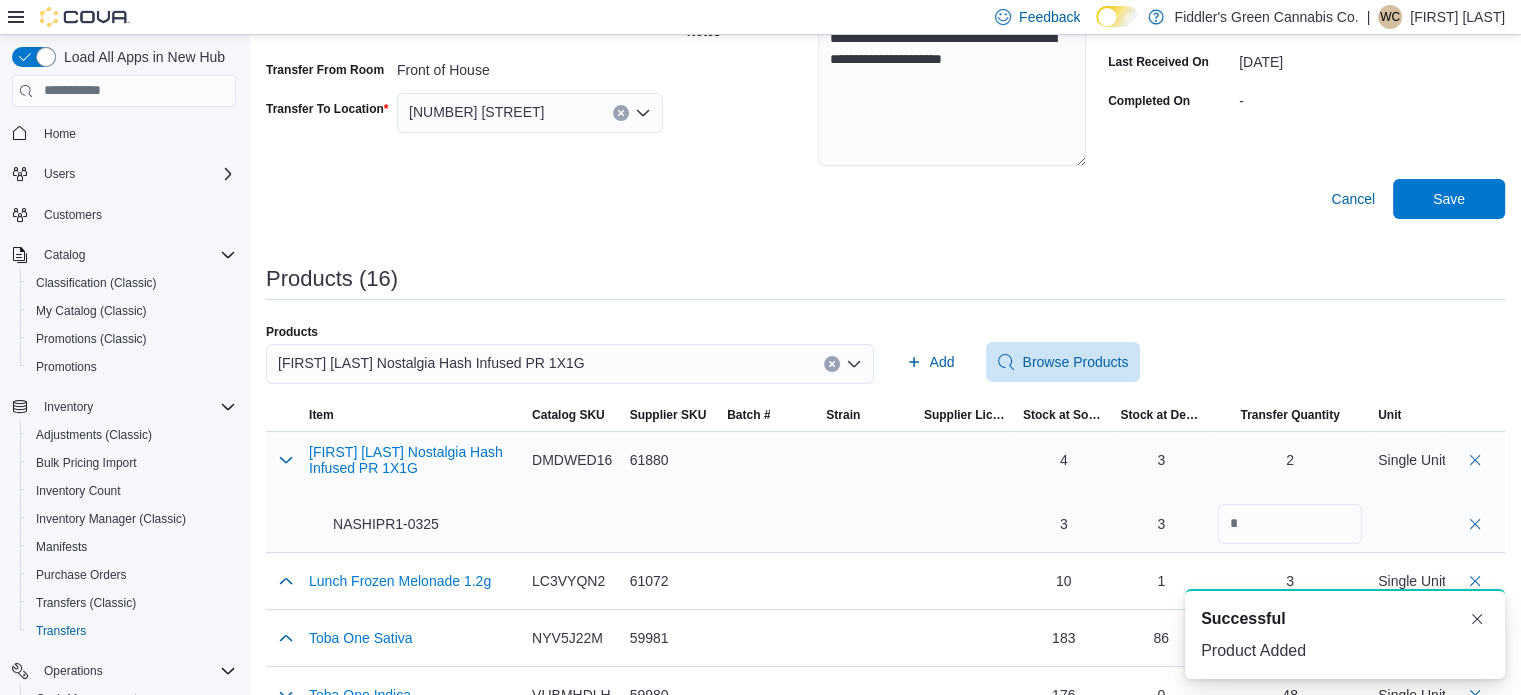 click on "NASHIPR1-0325" at bounding box center (374, 524) 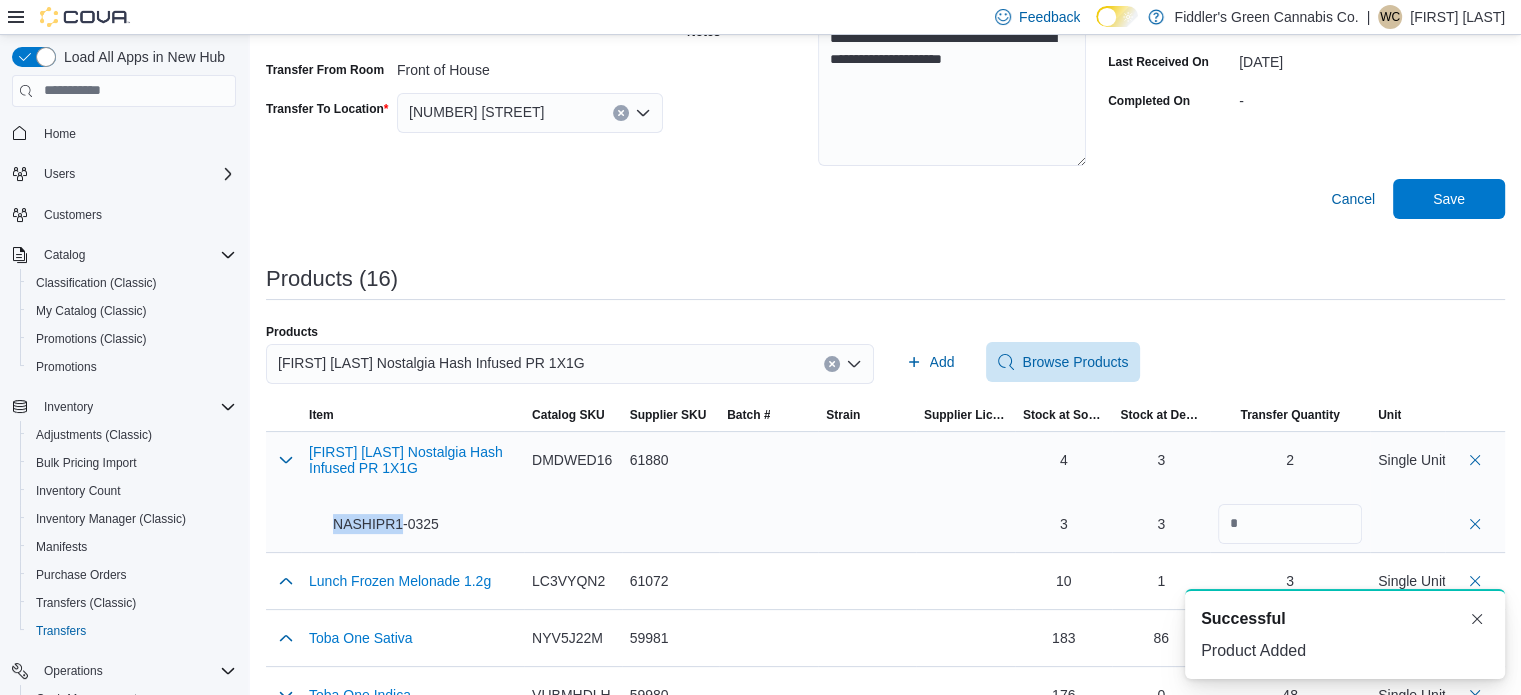 click on "NASHIPR1-0325" at bounding box center (374, 524) 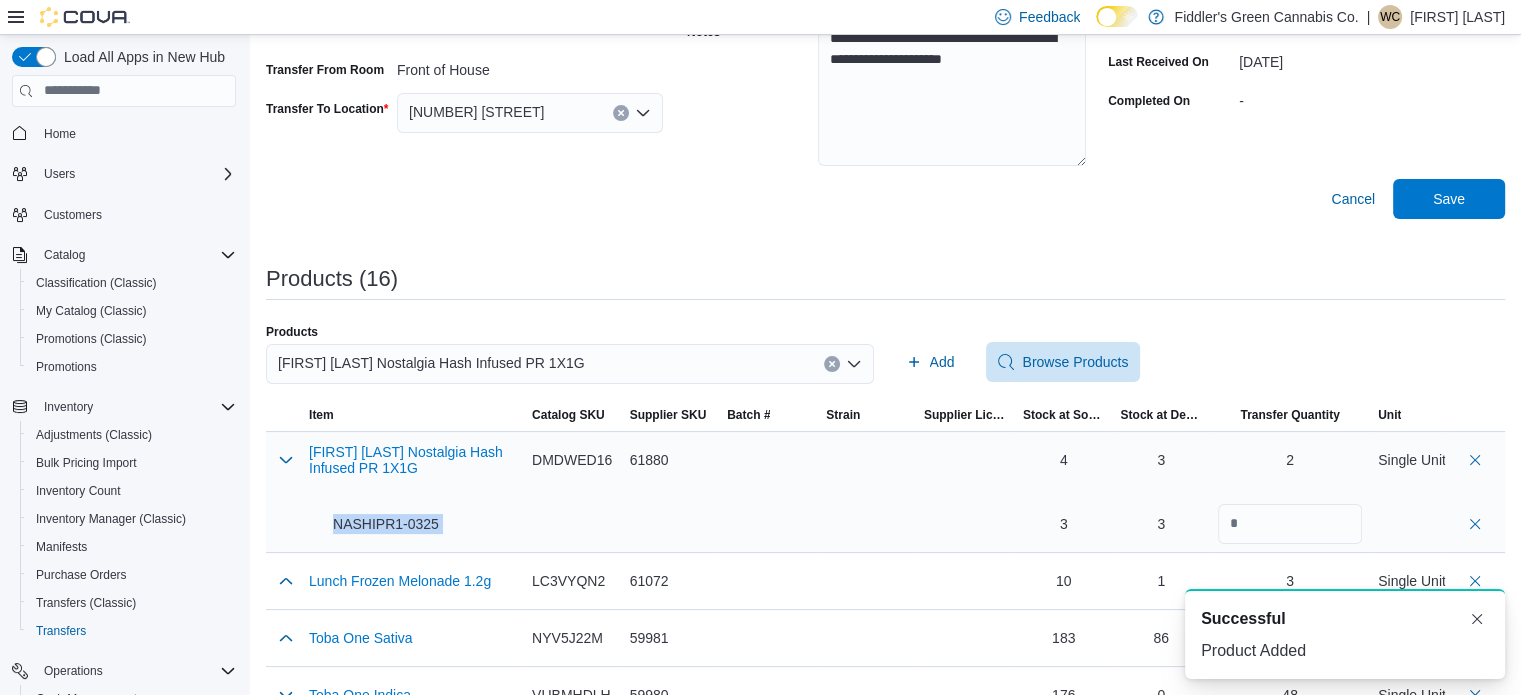 click on "NASHIPR1-0325" at bounding box center [374, 524] 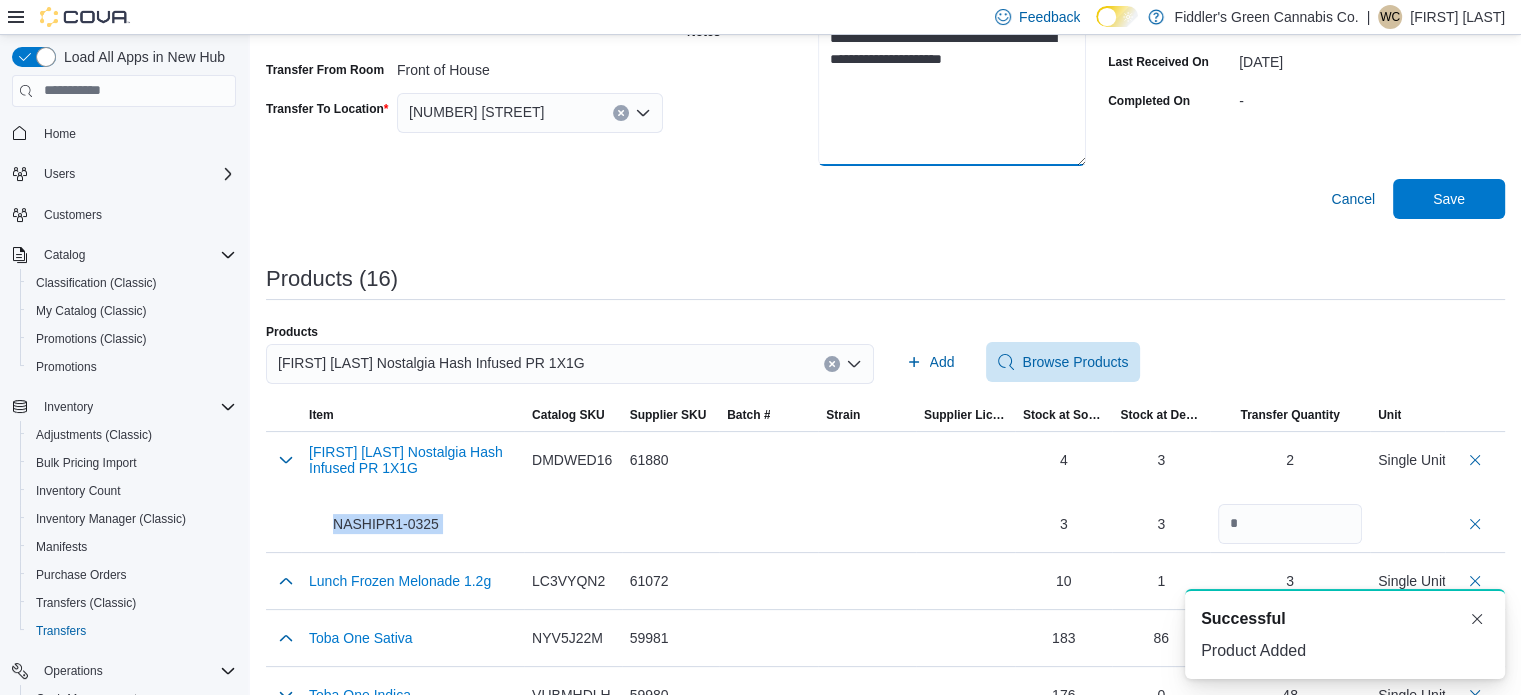 click on "**********" at bounding box center [952, 91] 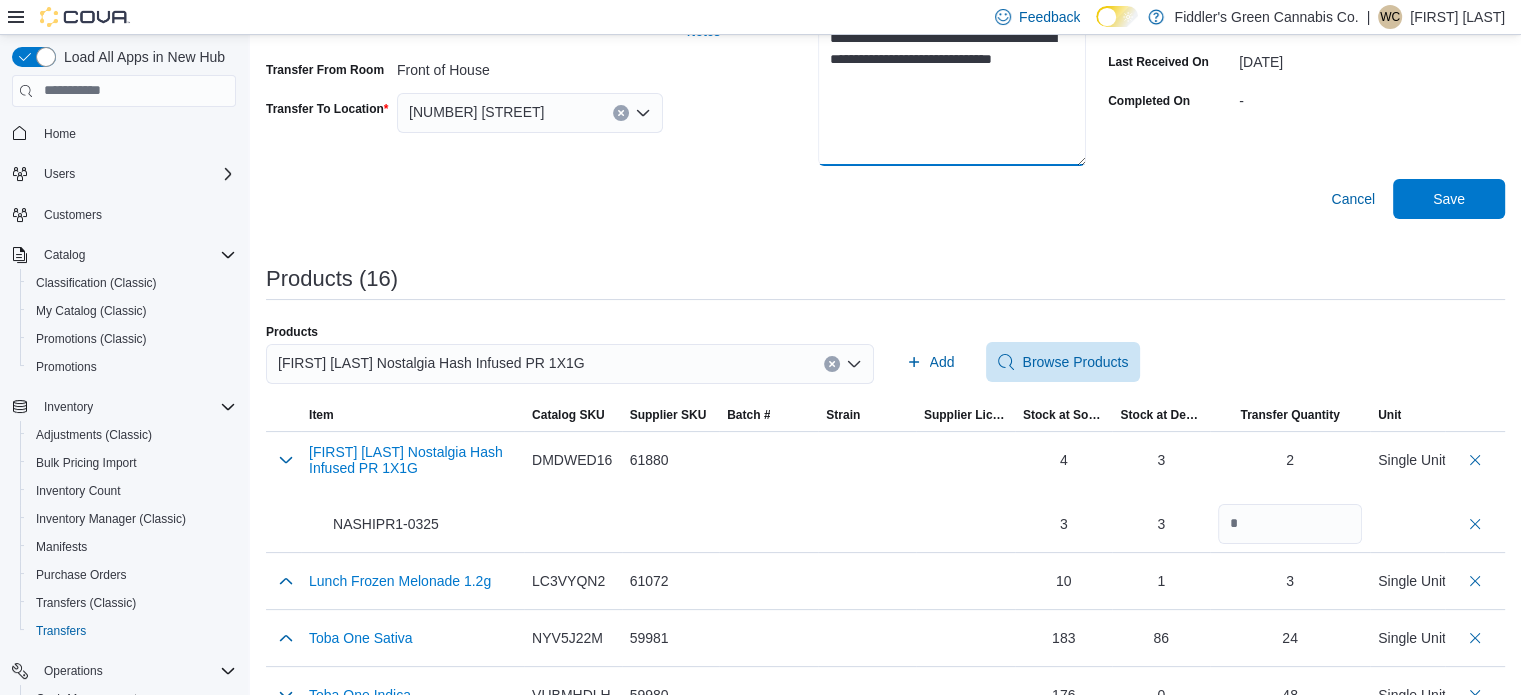 paste on "**********" 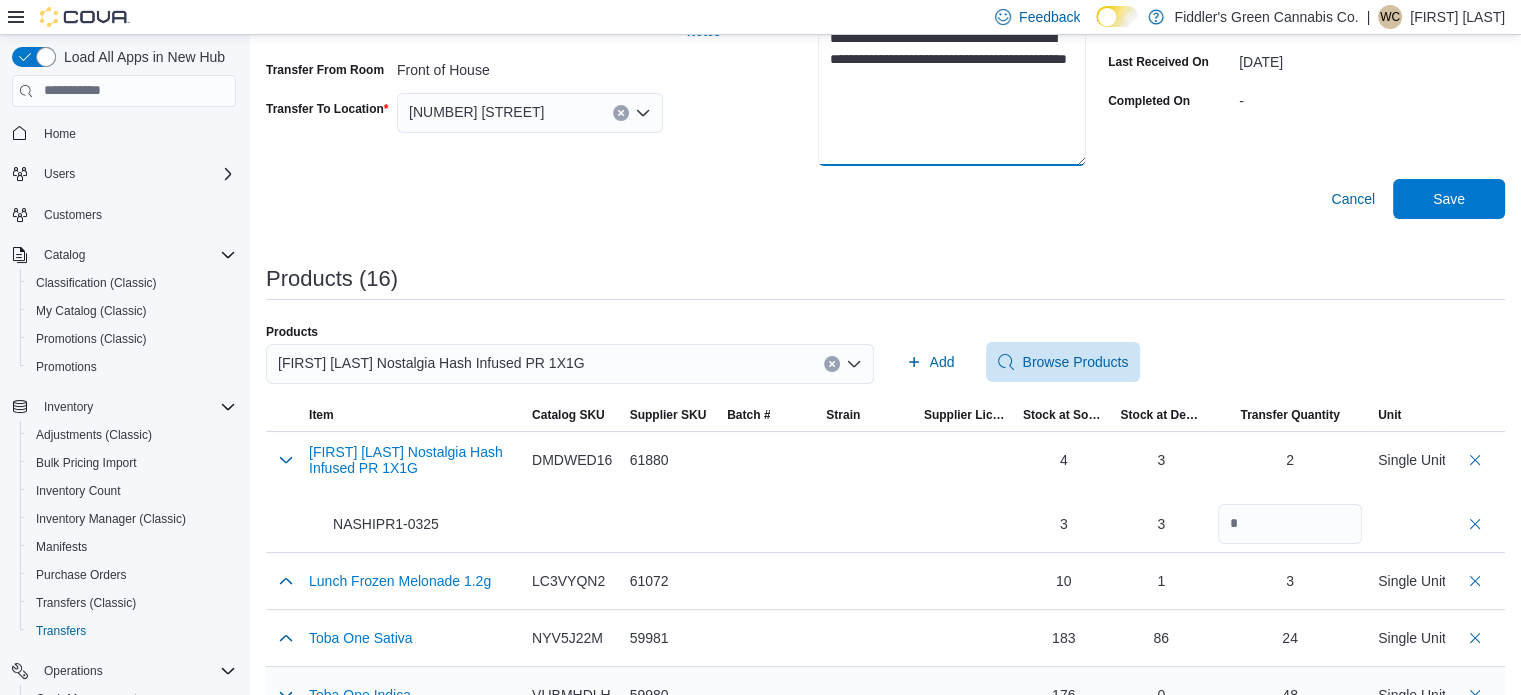 type on "**********" 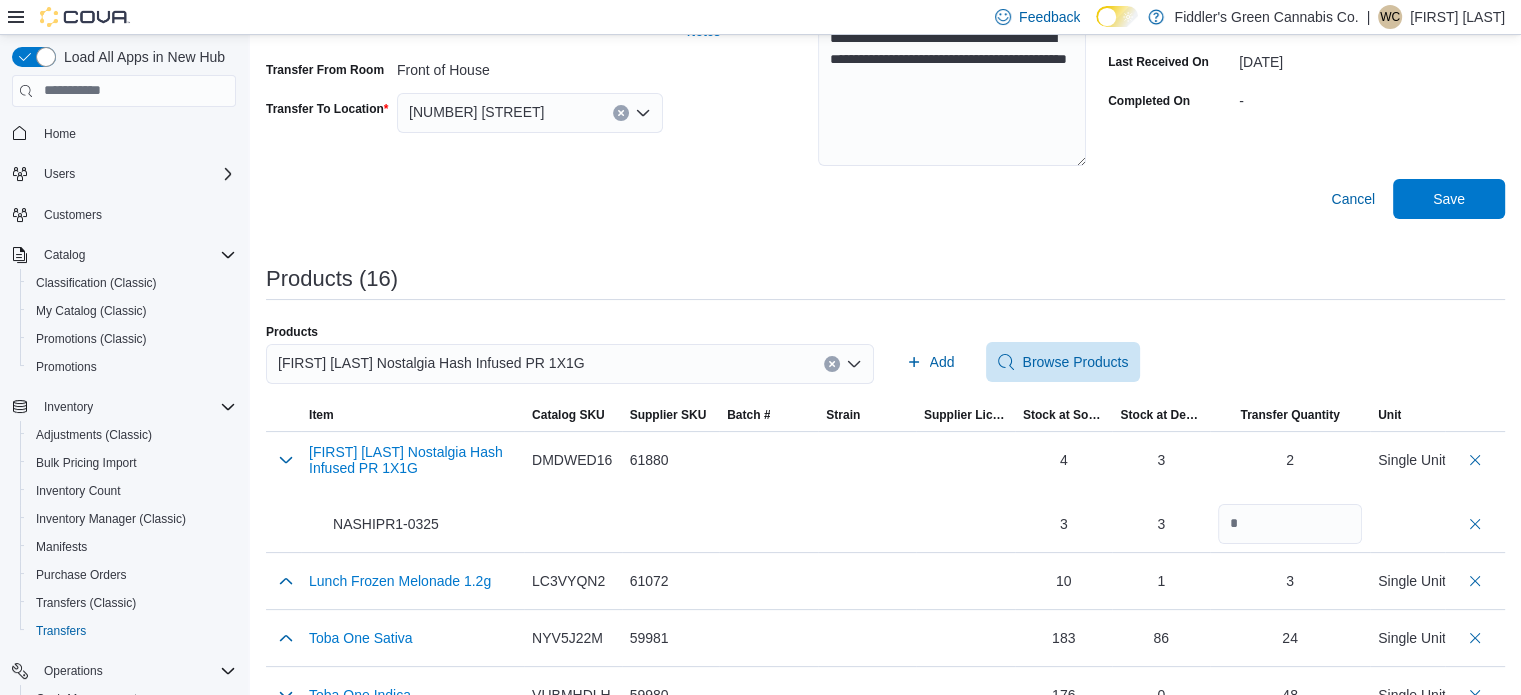 click on "[FIRST] [LAST] Nostalgia Hash Infused PR 1X1G" at bounding box center [570, 364] 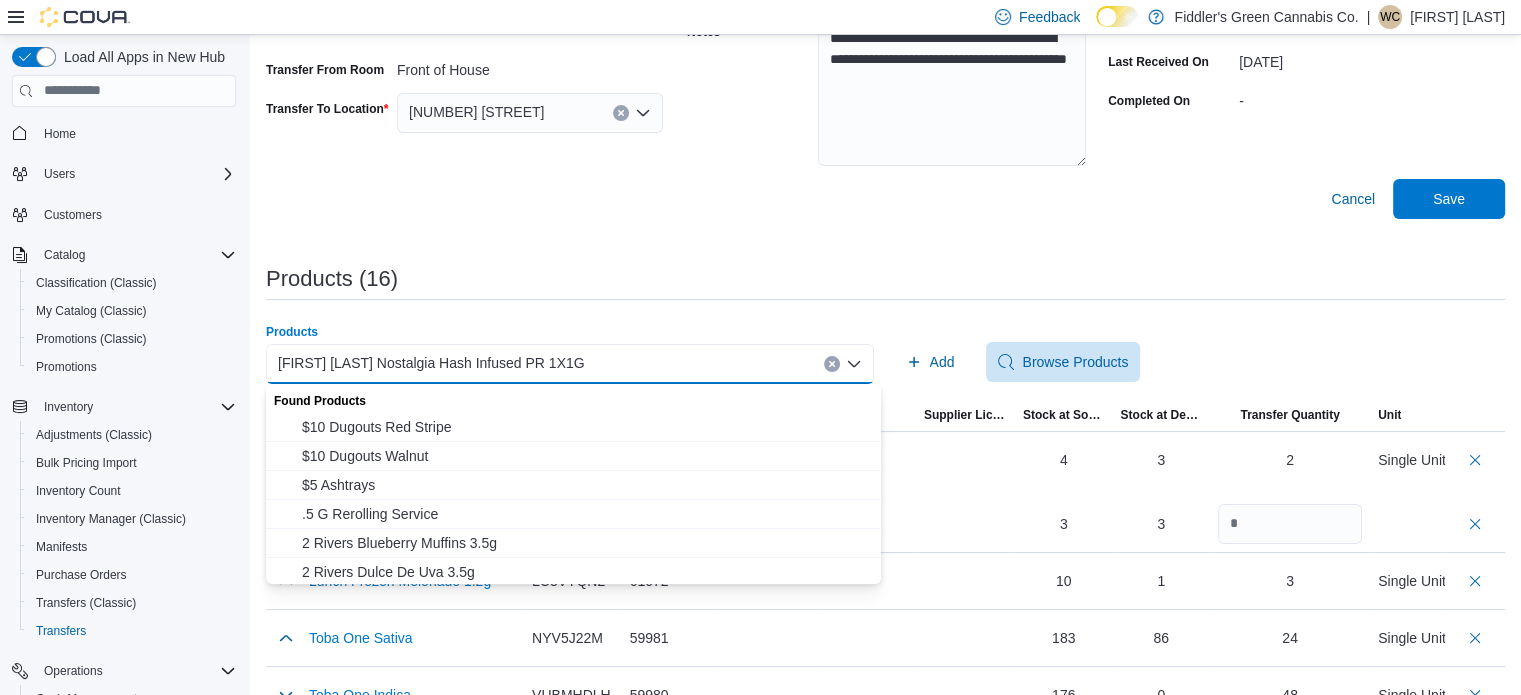 paste on "**********" 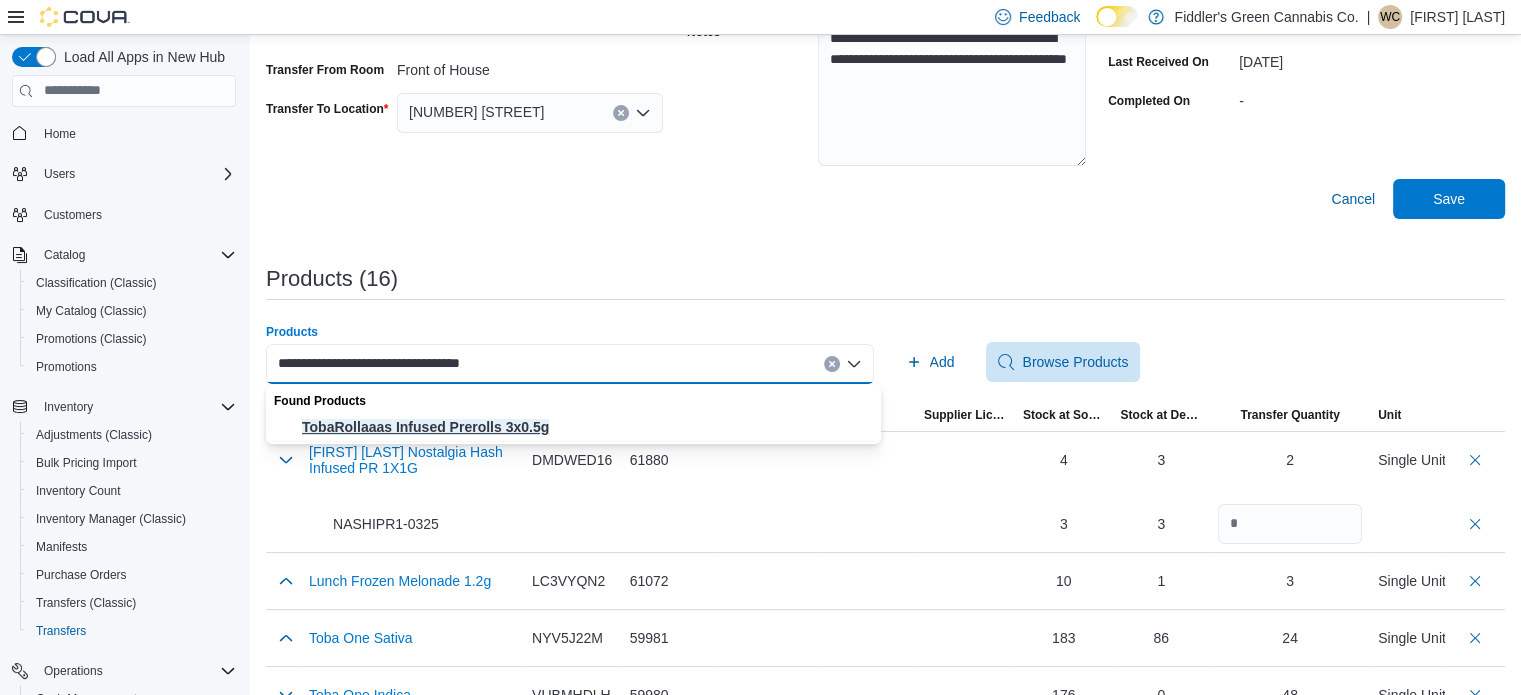 type on "**********" 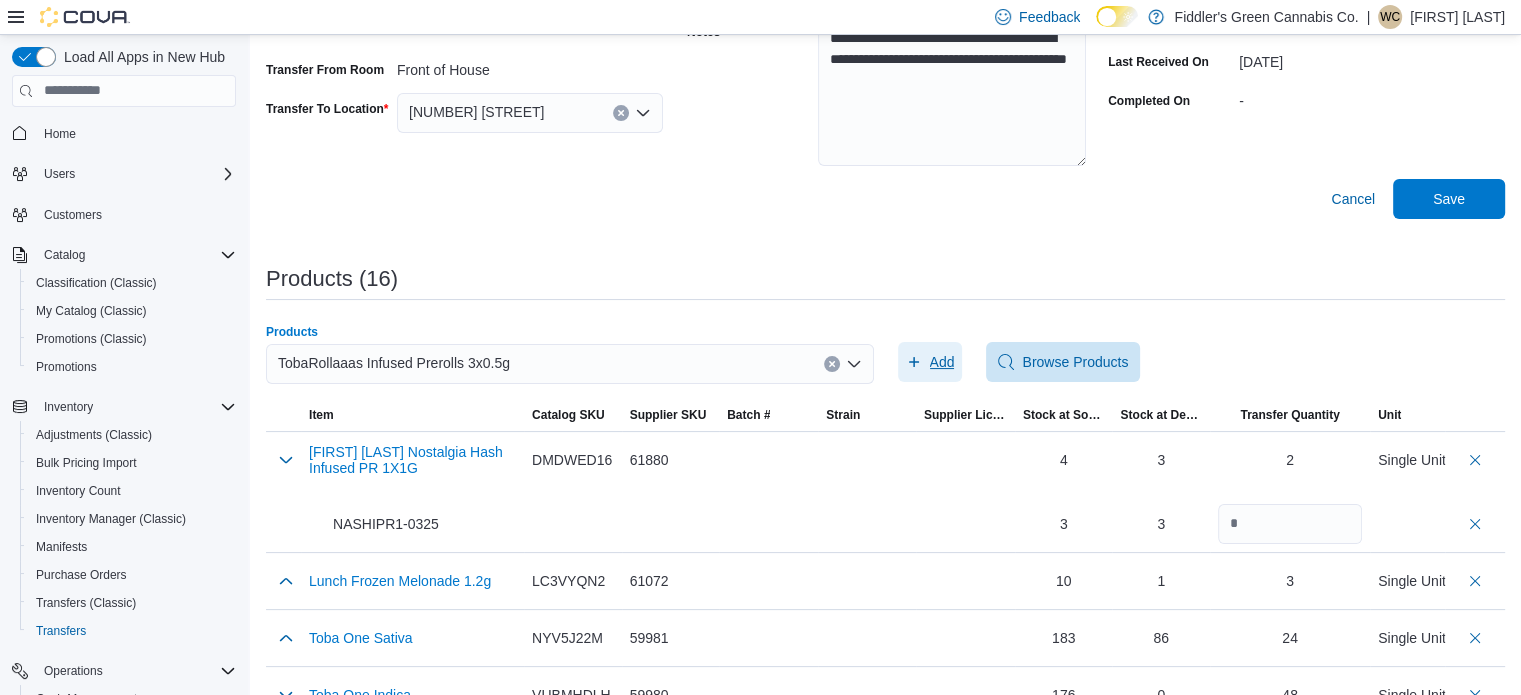 click on "Add" at bounding box center [942, 362] 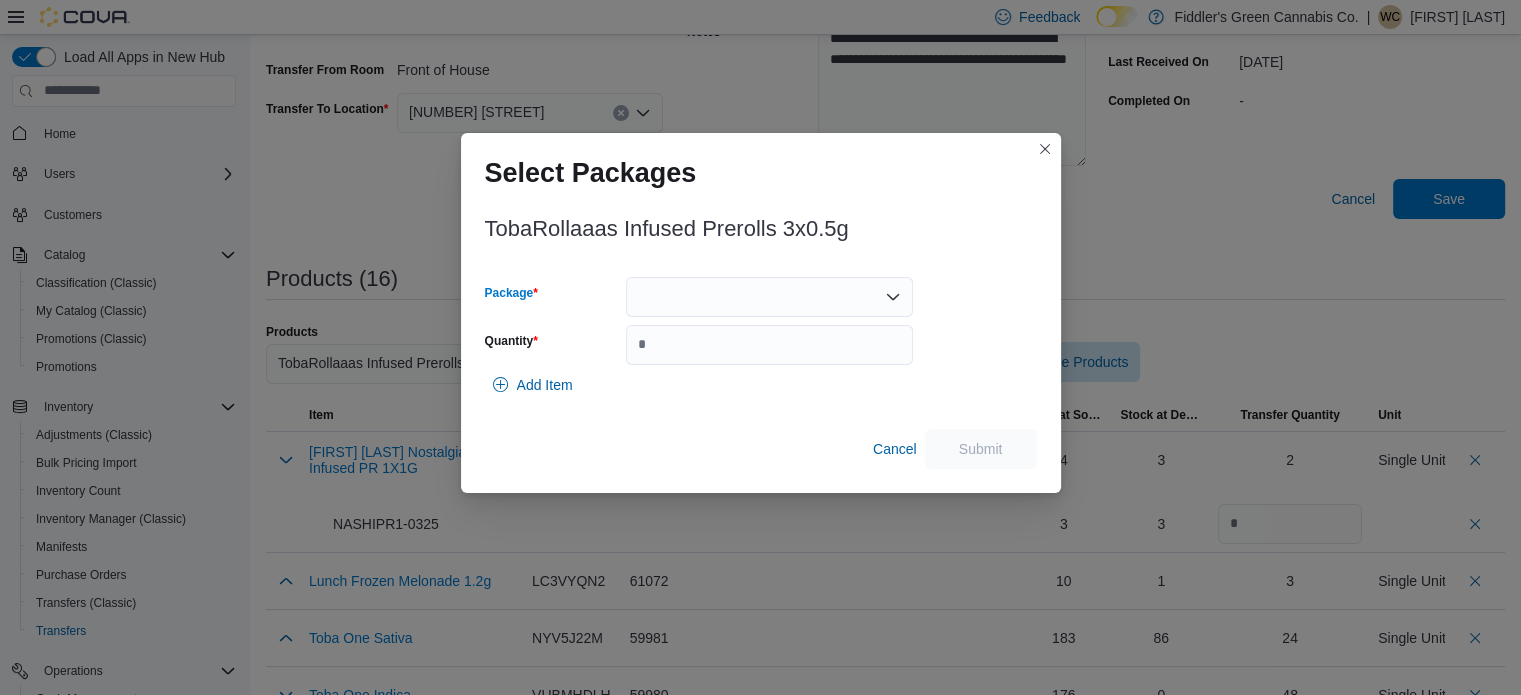 click at bounding box center (769, 297) 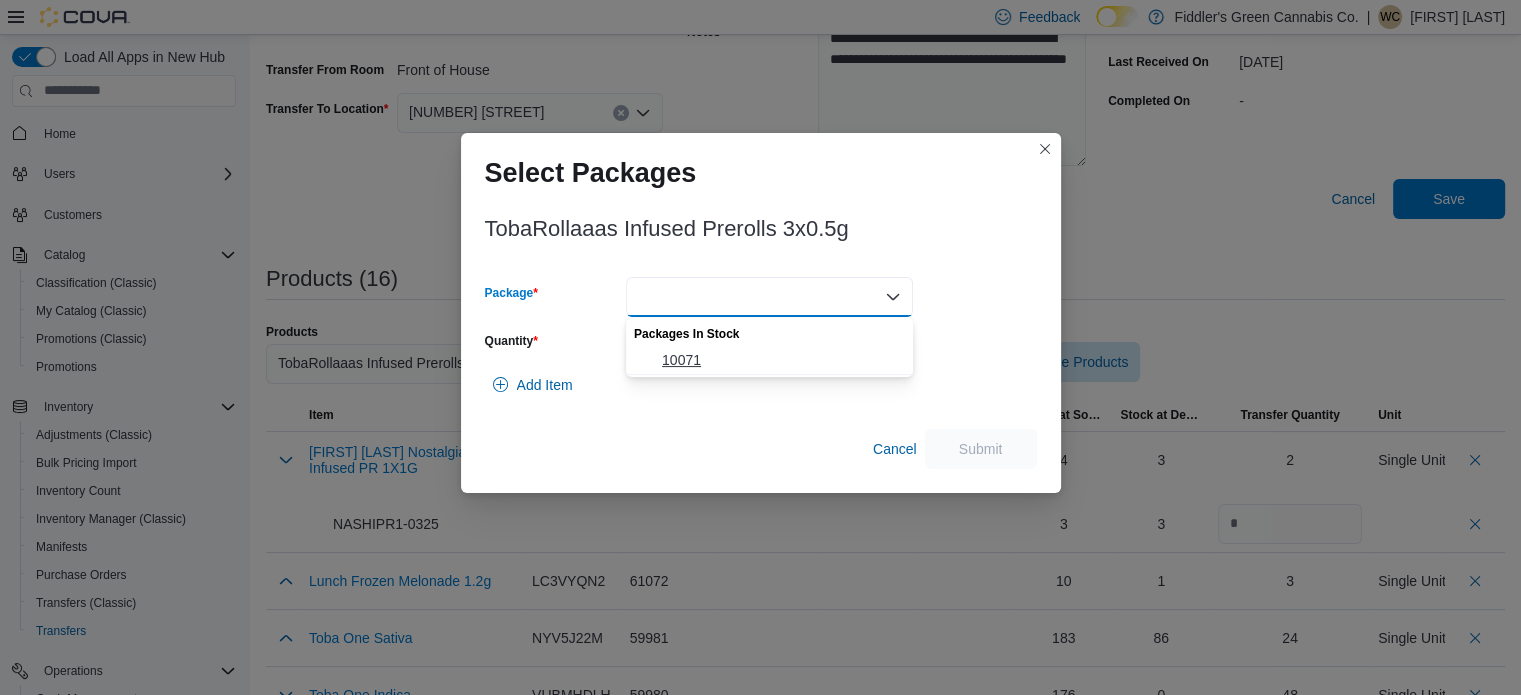 click on "10071" at bounding box center (781, 360) 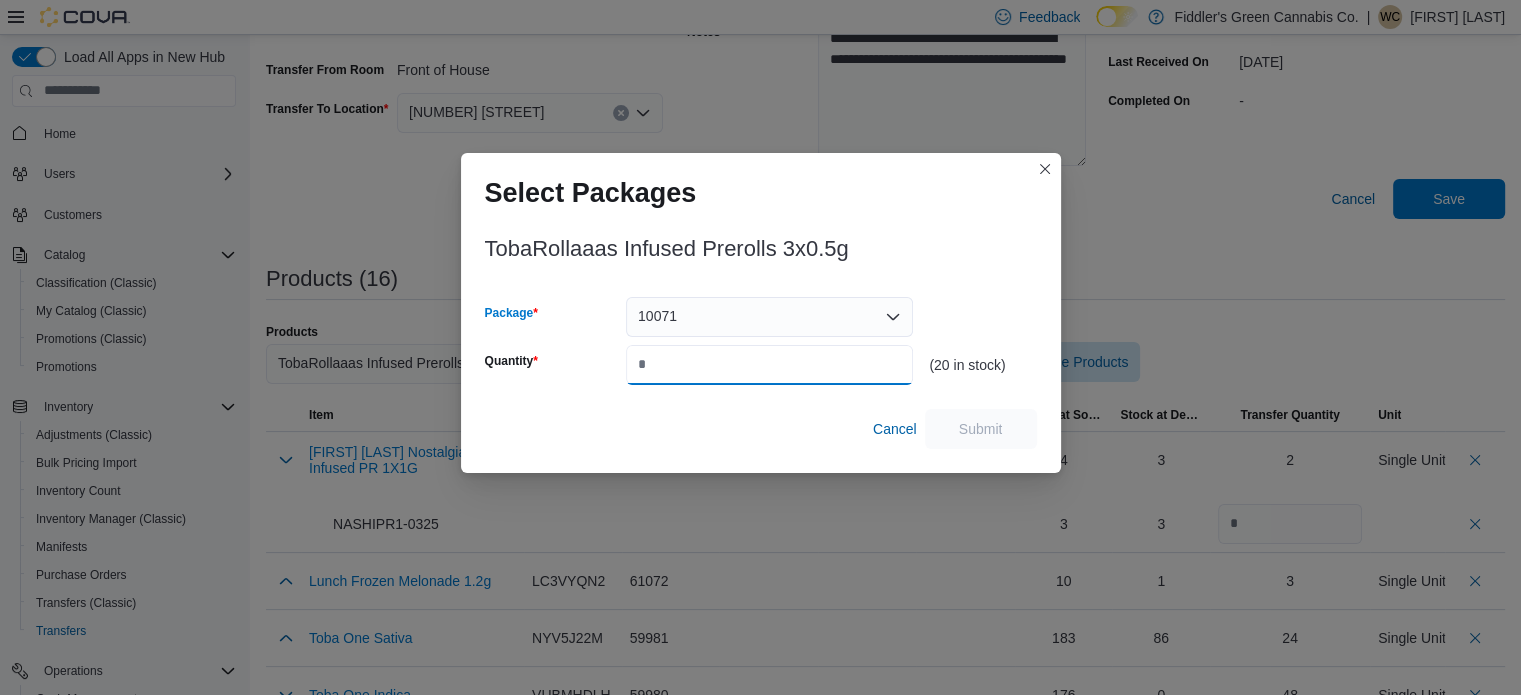 click on "Quantity" at bounding box center [769, 365] 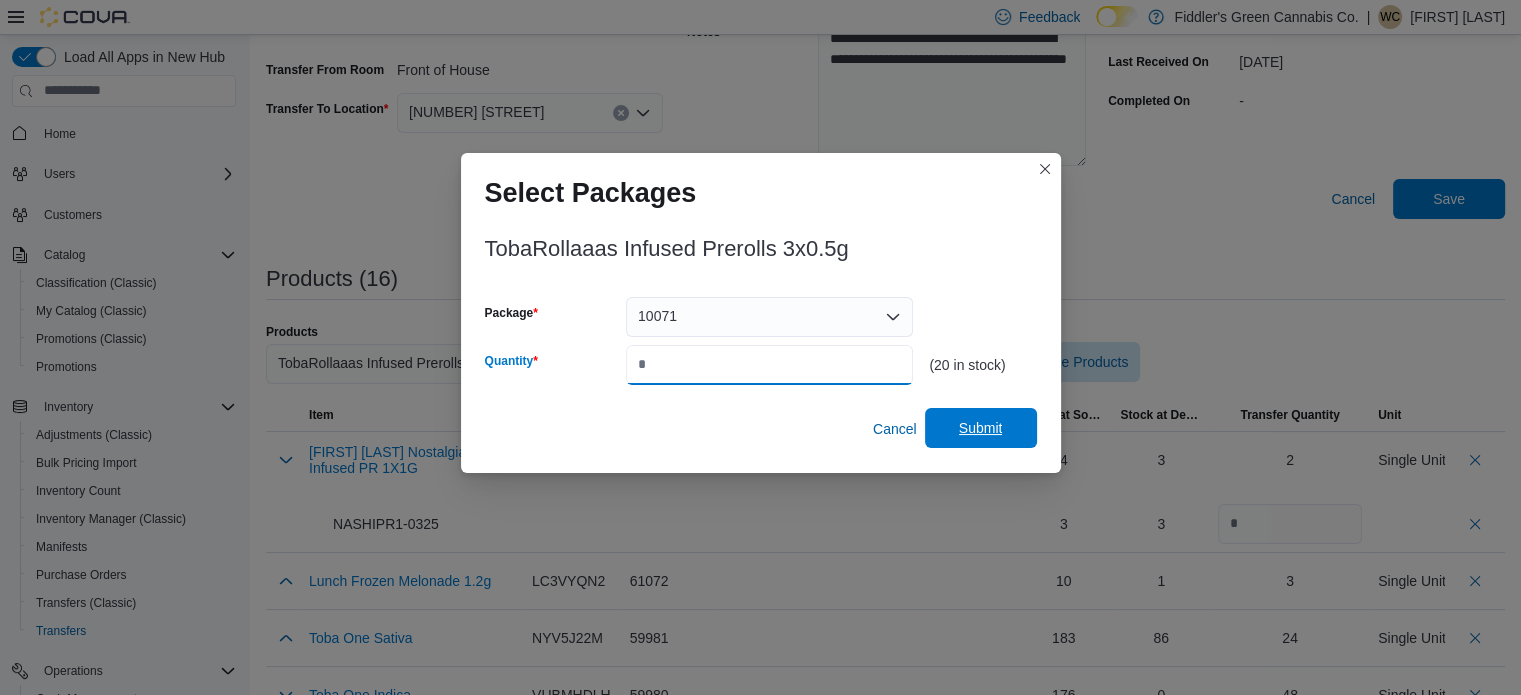 type on "*" 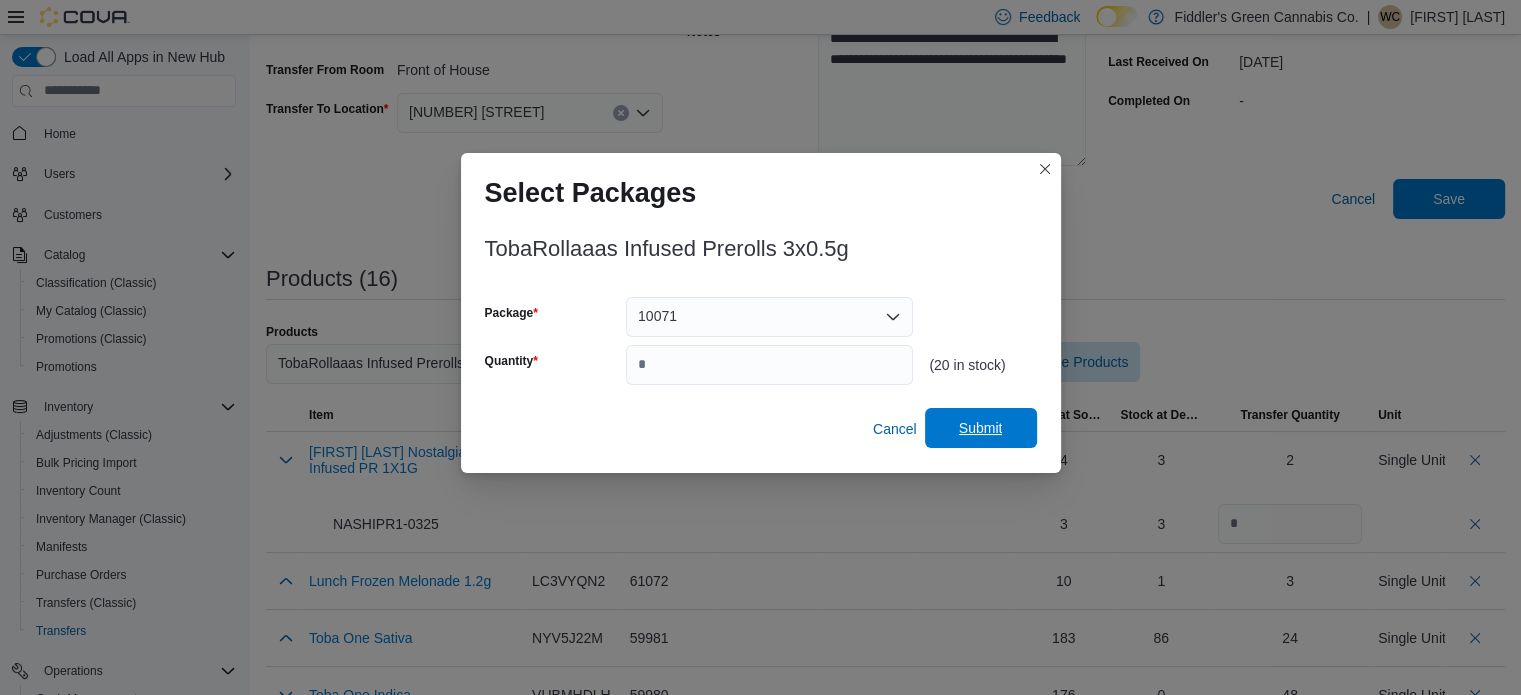 click on "Submit" at bounding box center [981, 428] 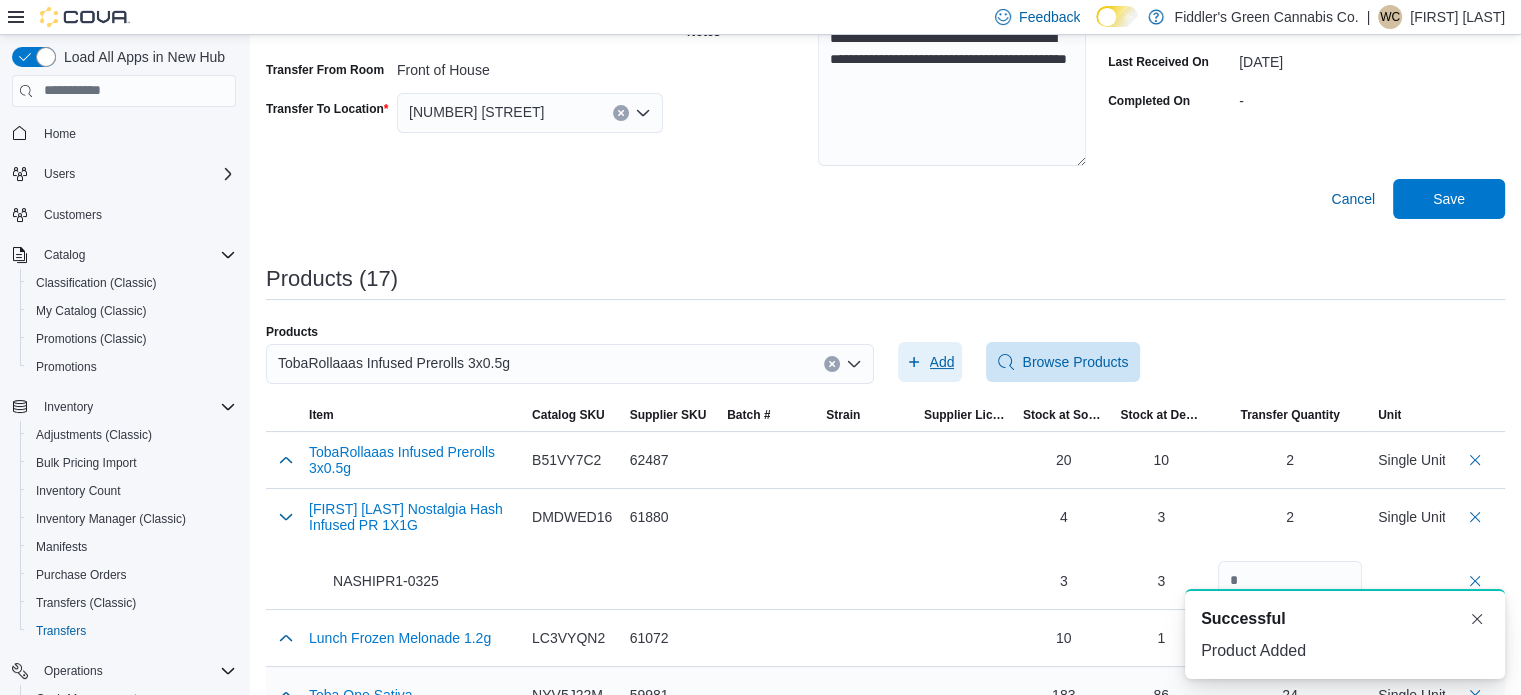 scroll, scrollTop: 0, scrollLeft: 0, axis: both 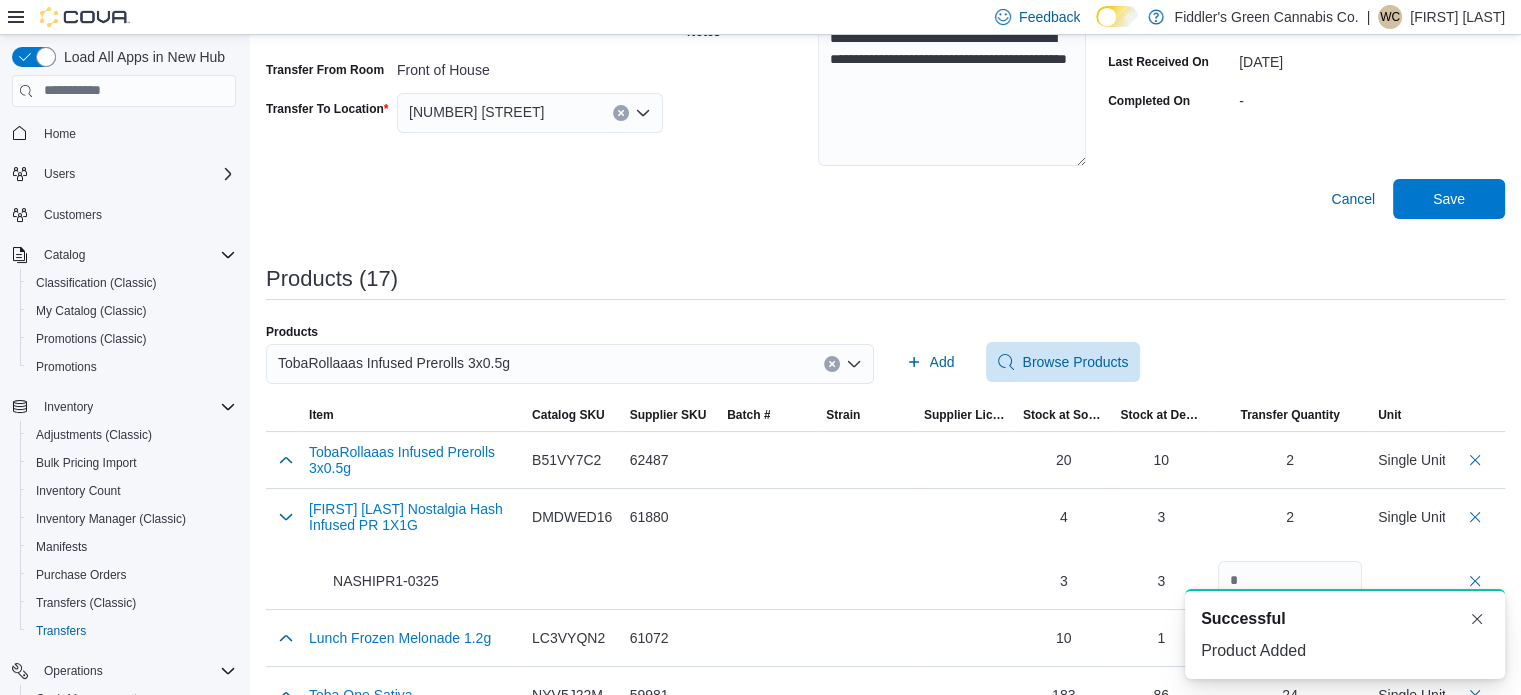 click on "TobaRollaaas Infused Prerolls 3x0.5g" at bounding box center [570, 364] 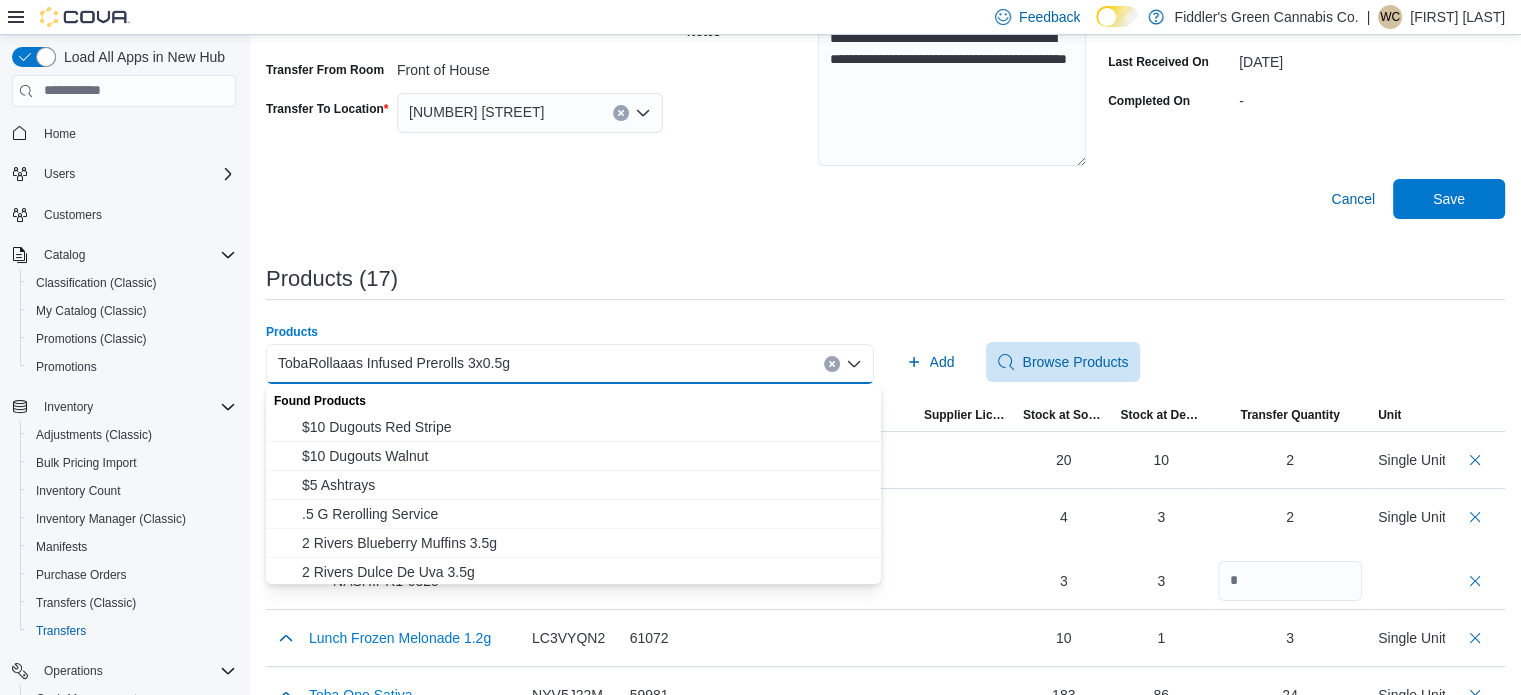 paste on "**********" 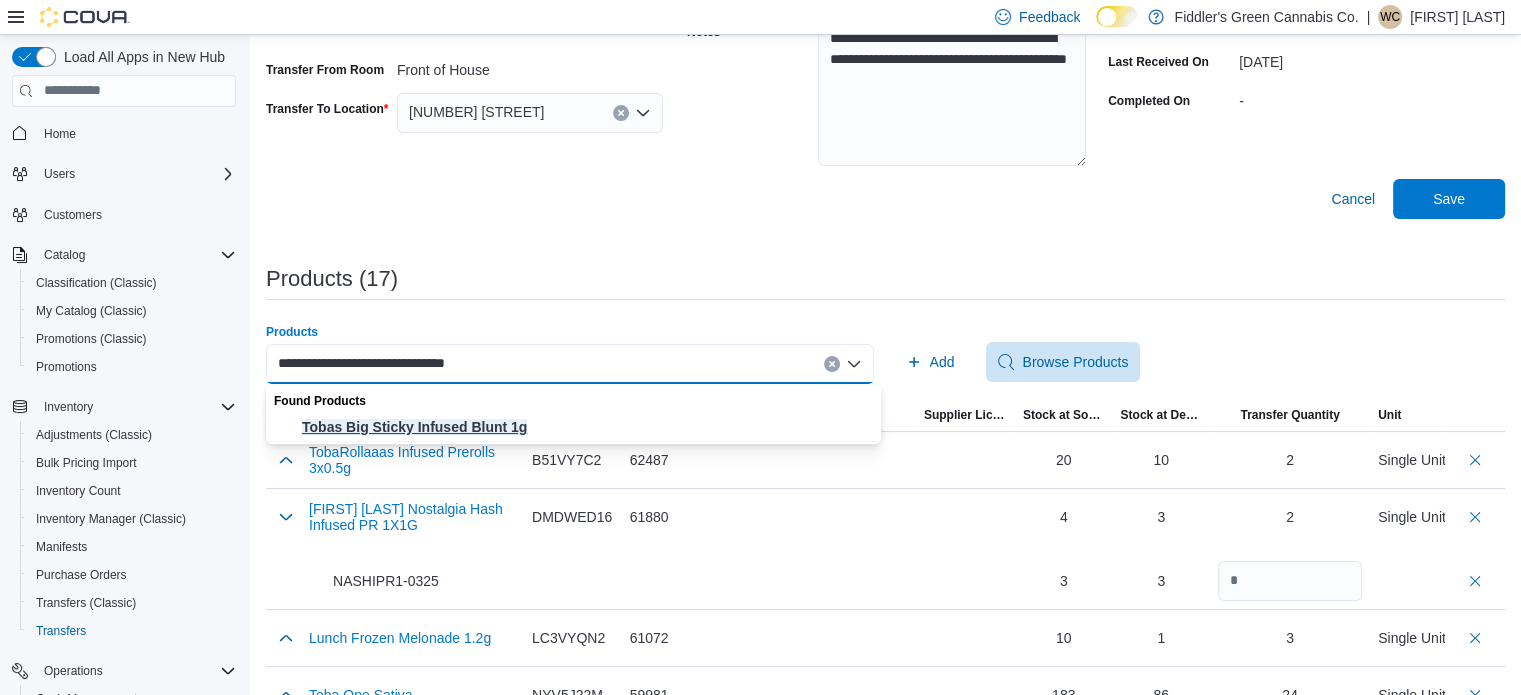 type on "**********" 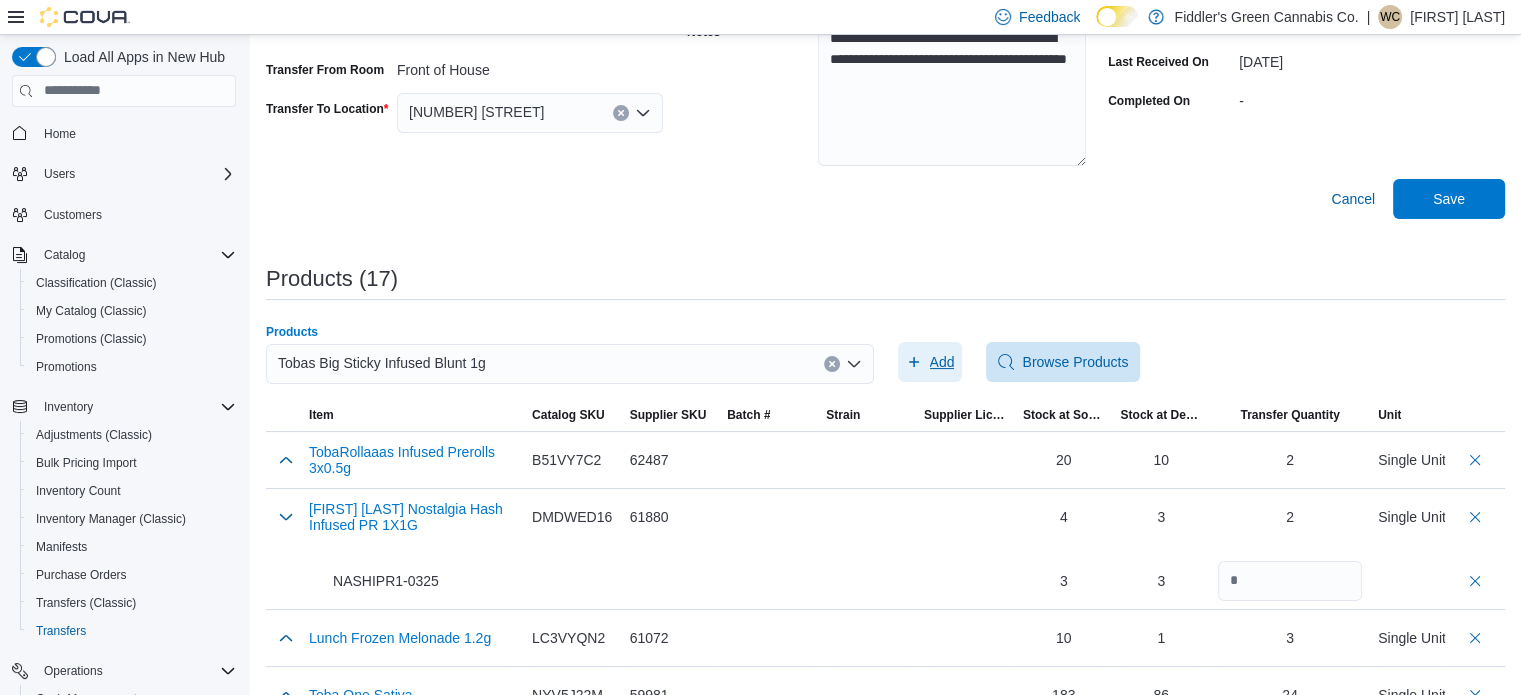 click on "Add" at bounding box center (942, 362) 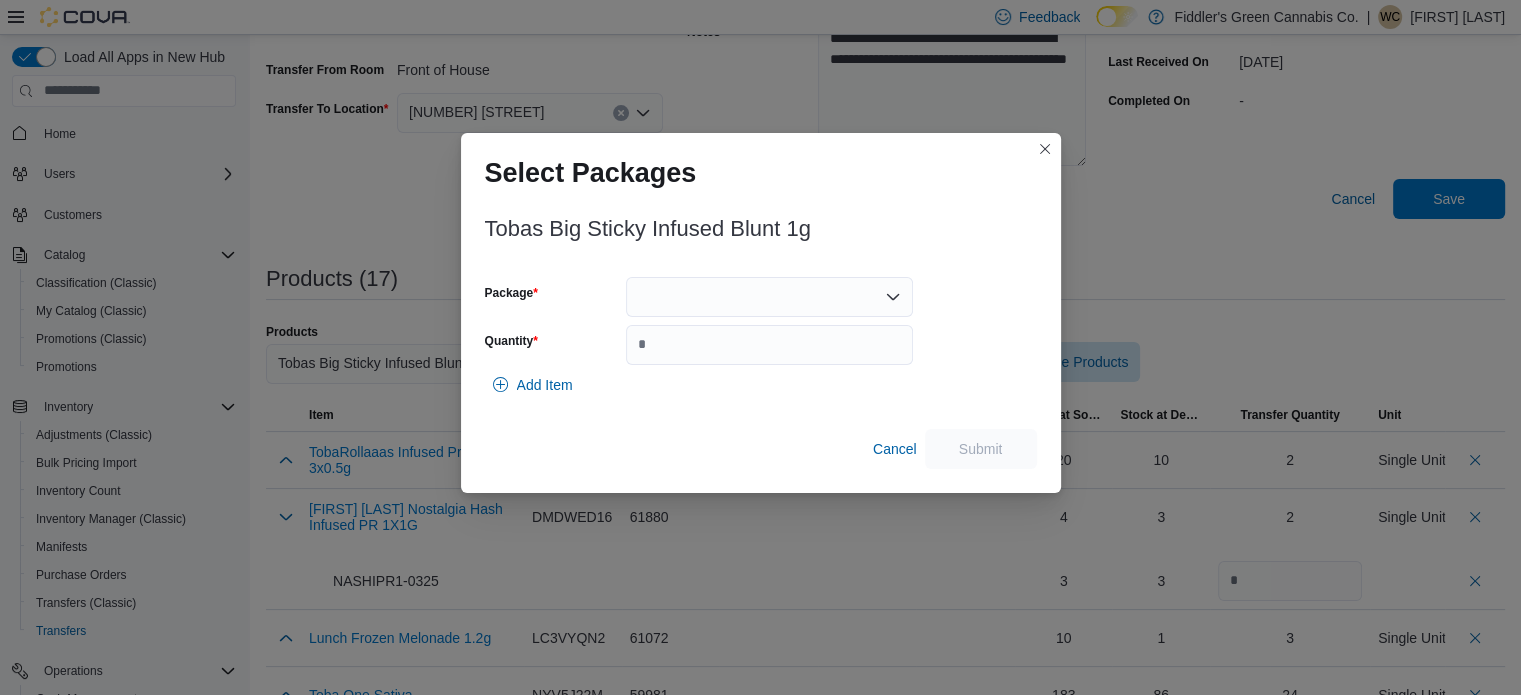 click at bounding box center (769, 297) 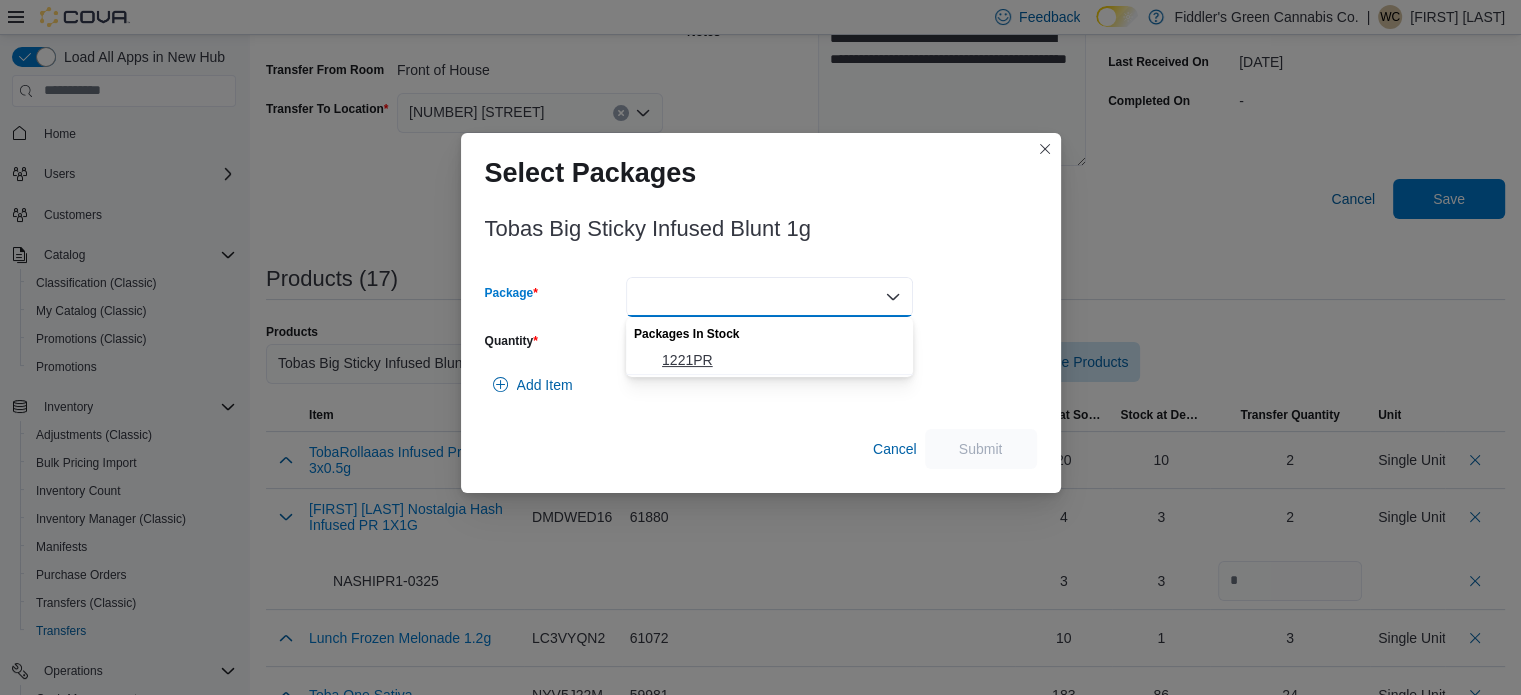 click on "1221PR" at bounding box center [781, 360] 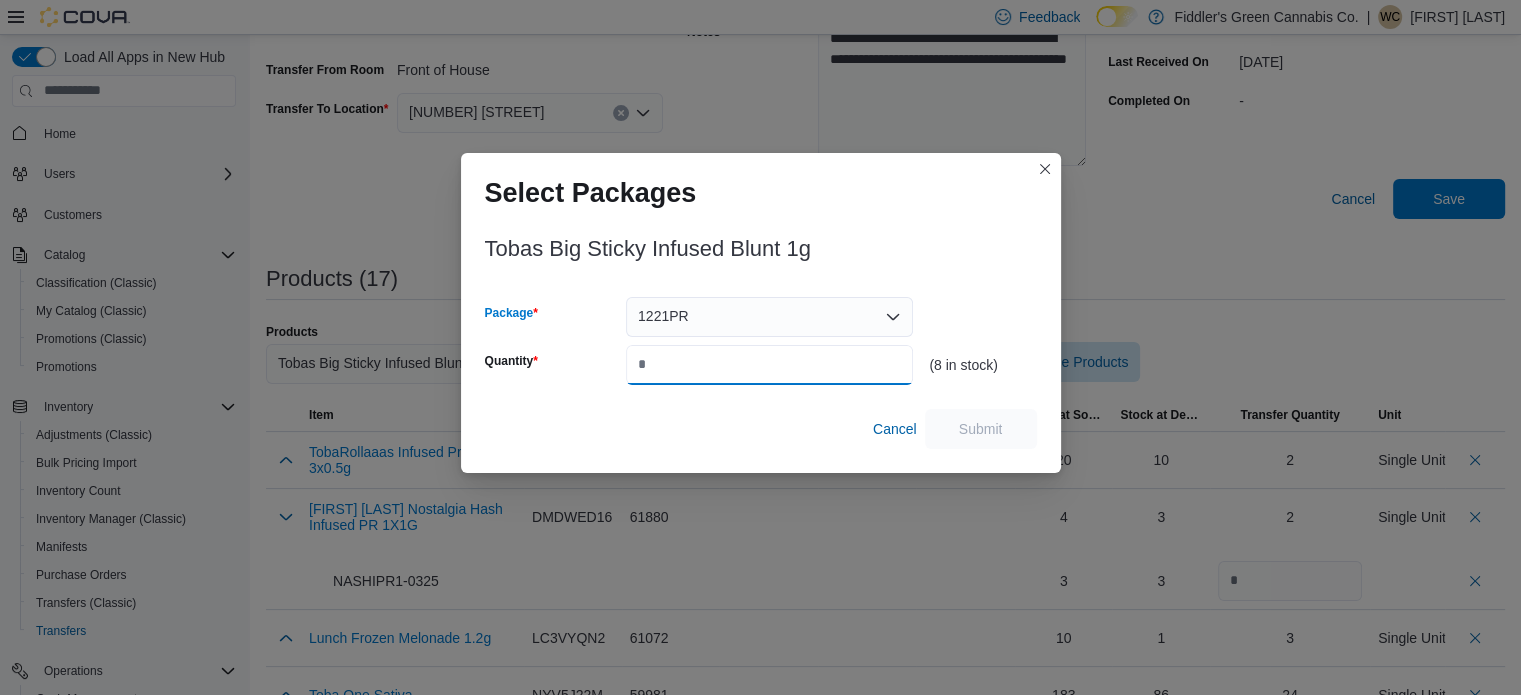 click on "Quantity" at bounding box center [769, 365] 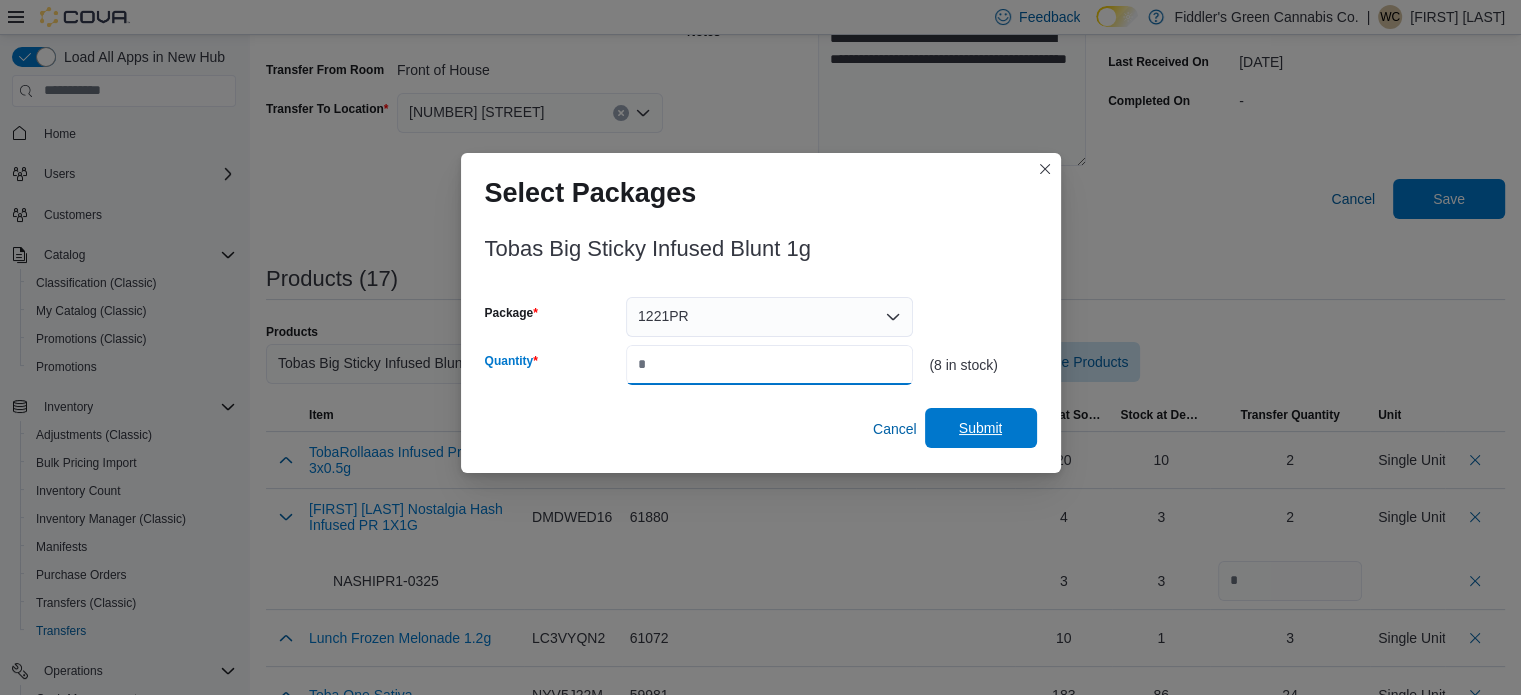 type on "*" 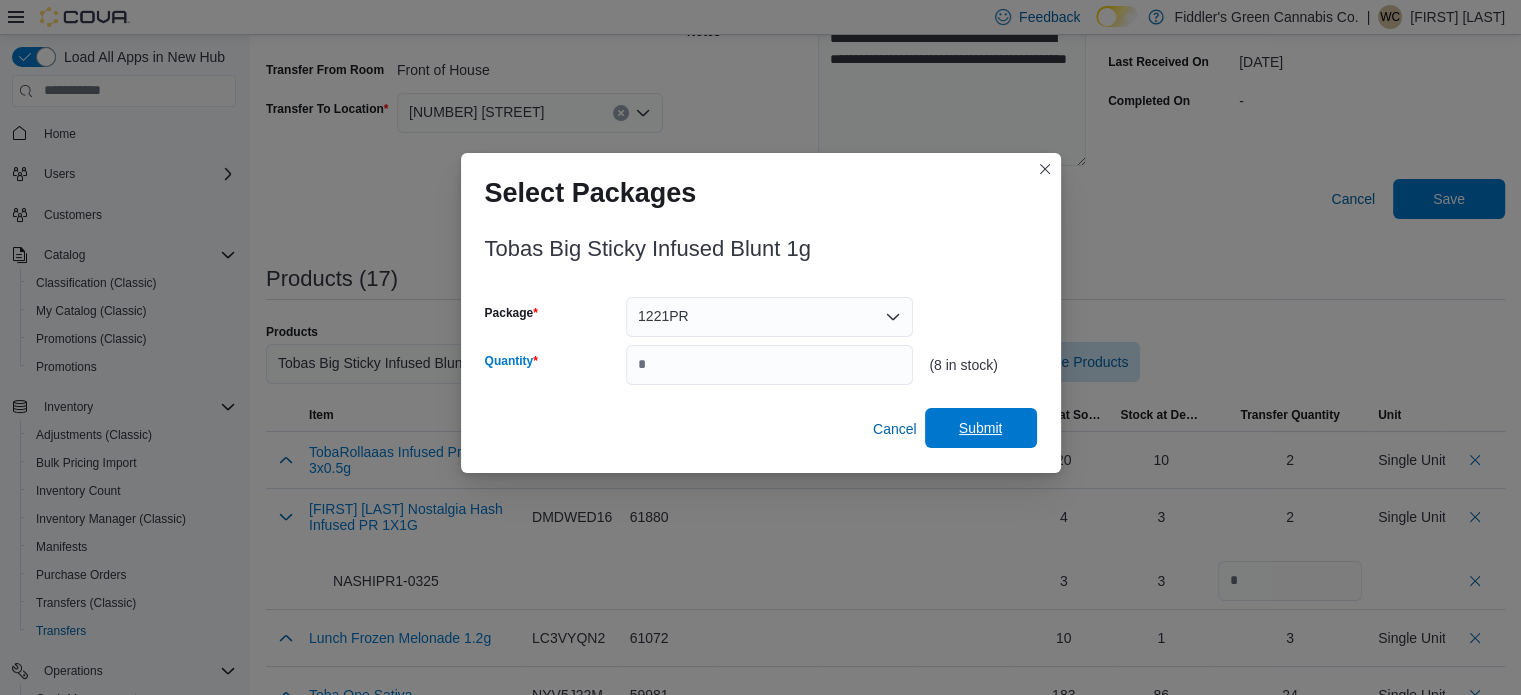 click on "Submit" at bounding box center (981, 428) 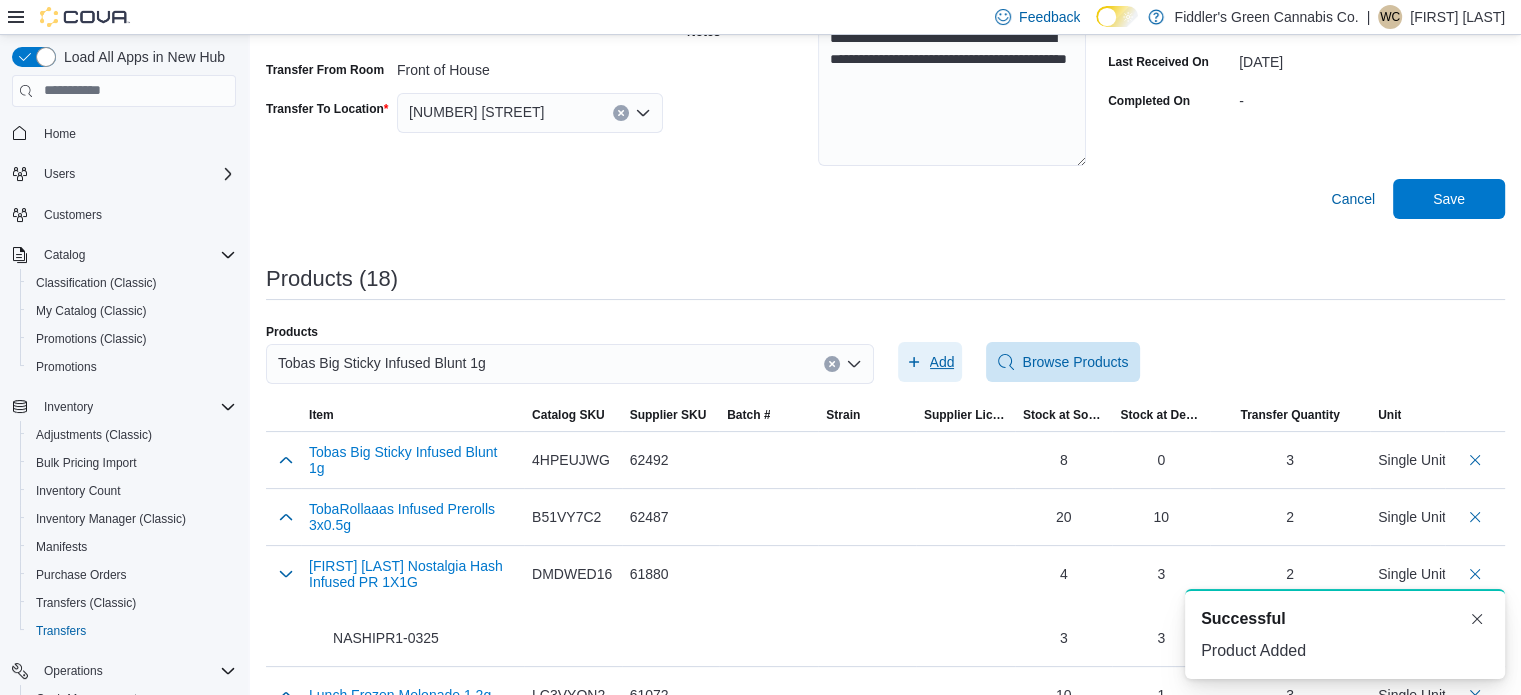 scroll, scrollTop: 0, scrollLeft: 0, axis: both 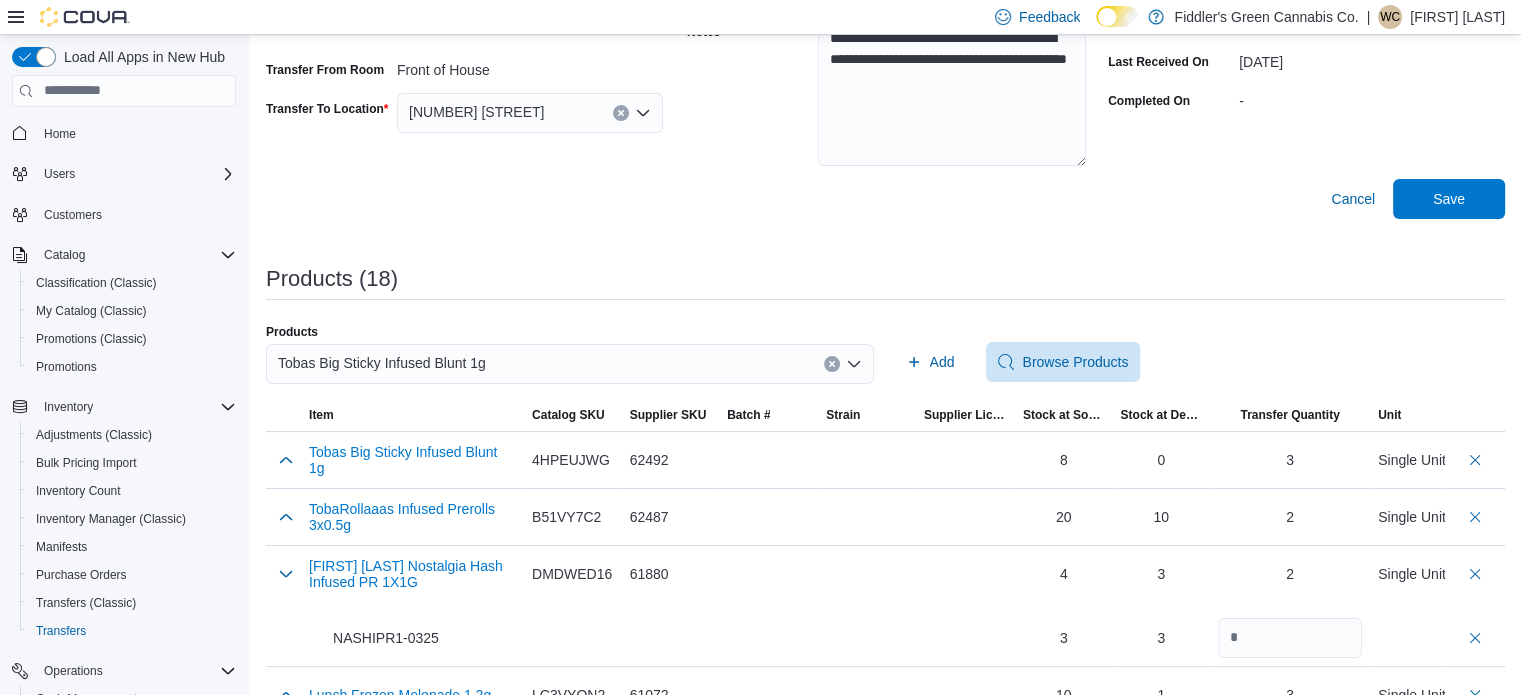 click on "Tobas Big Sticky Infused Blunt 1g" at bounding box center (382, 363) 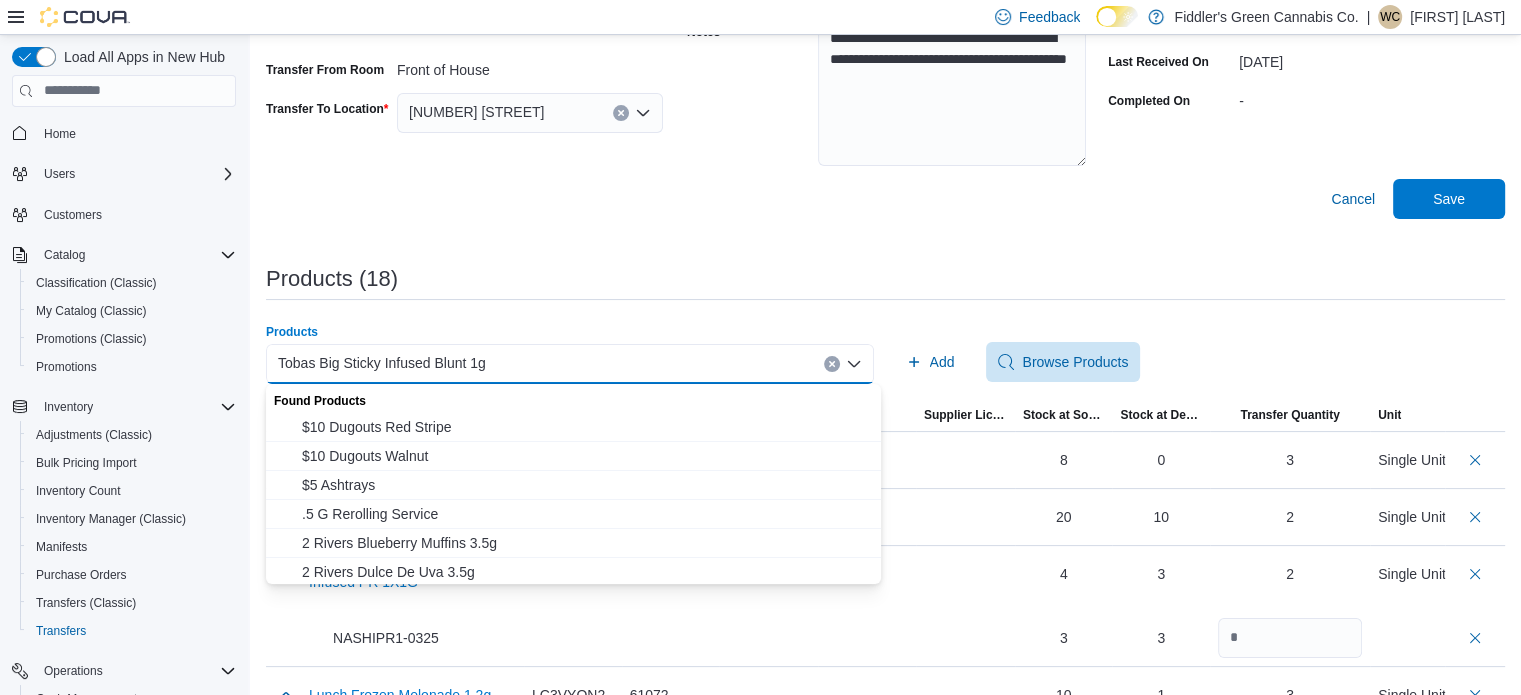 paste on "**********" 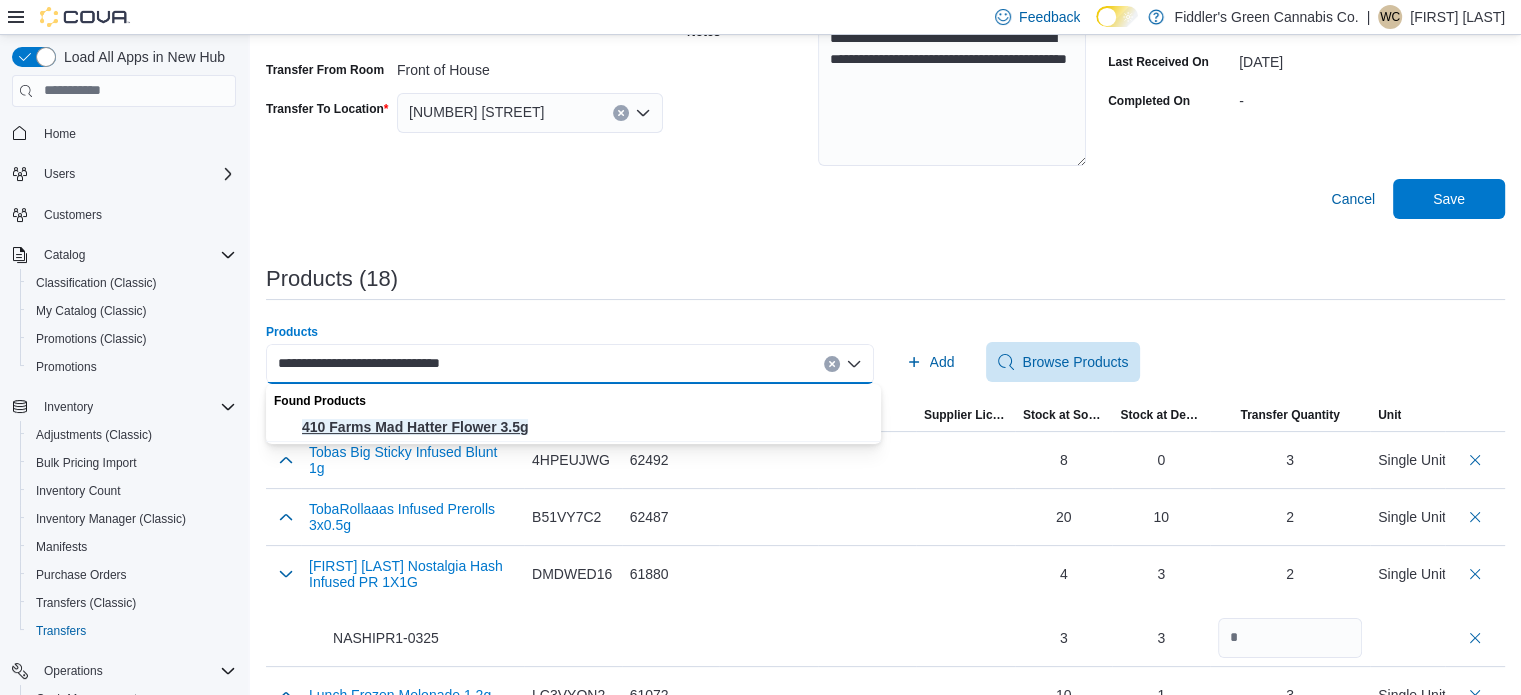 type on "**********" 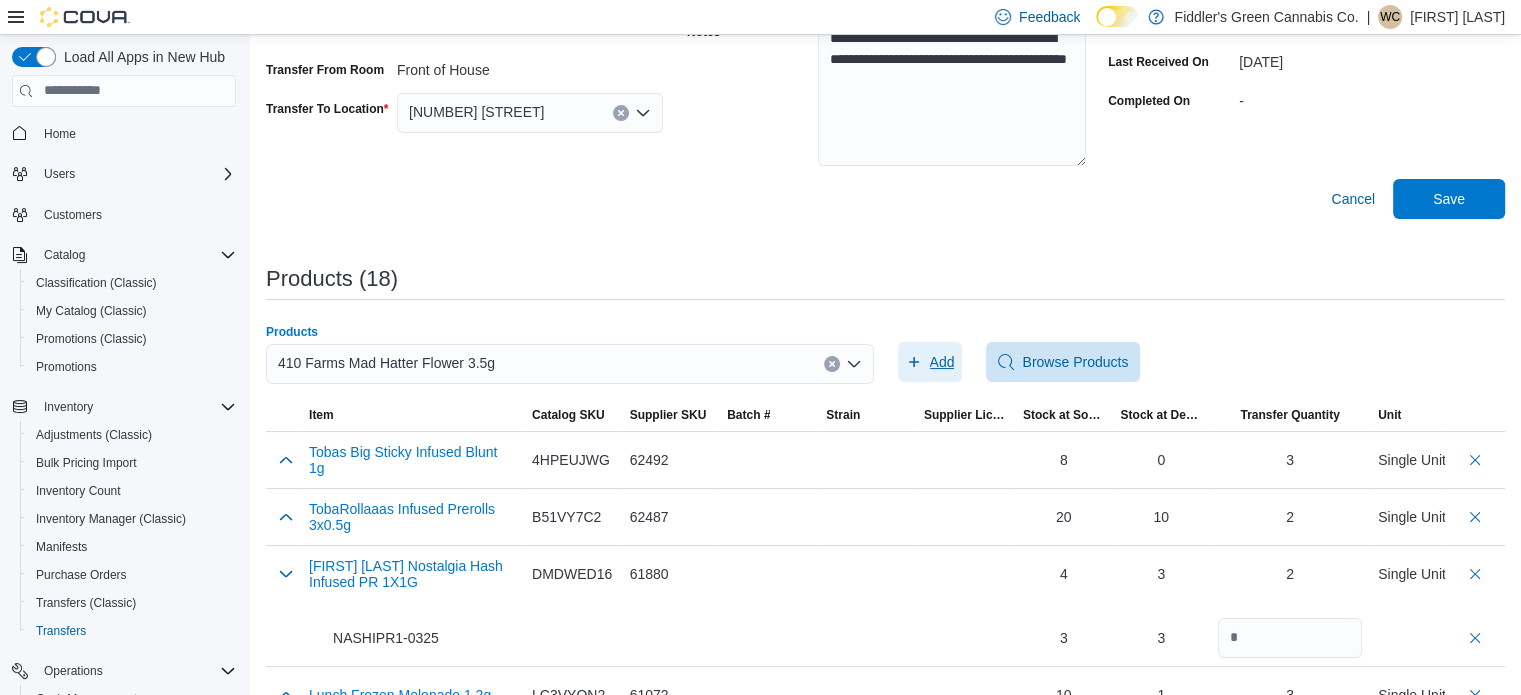 click on "Add" at bounding box center [930, 362] 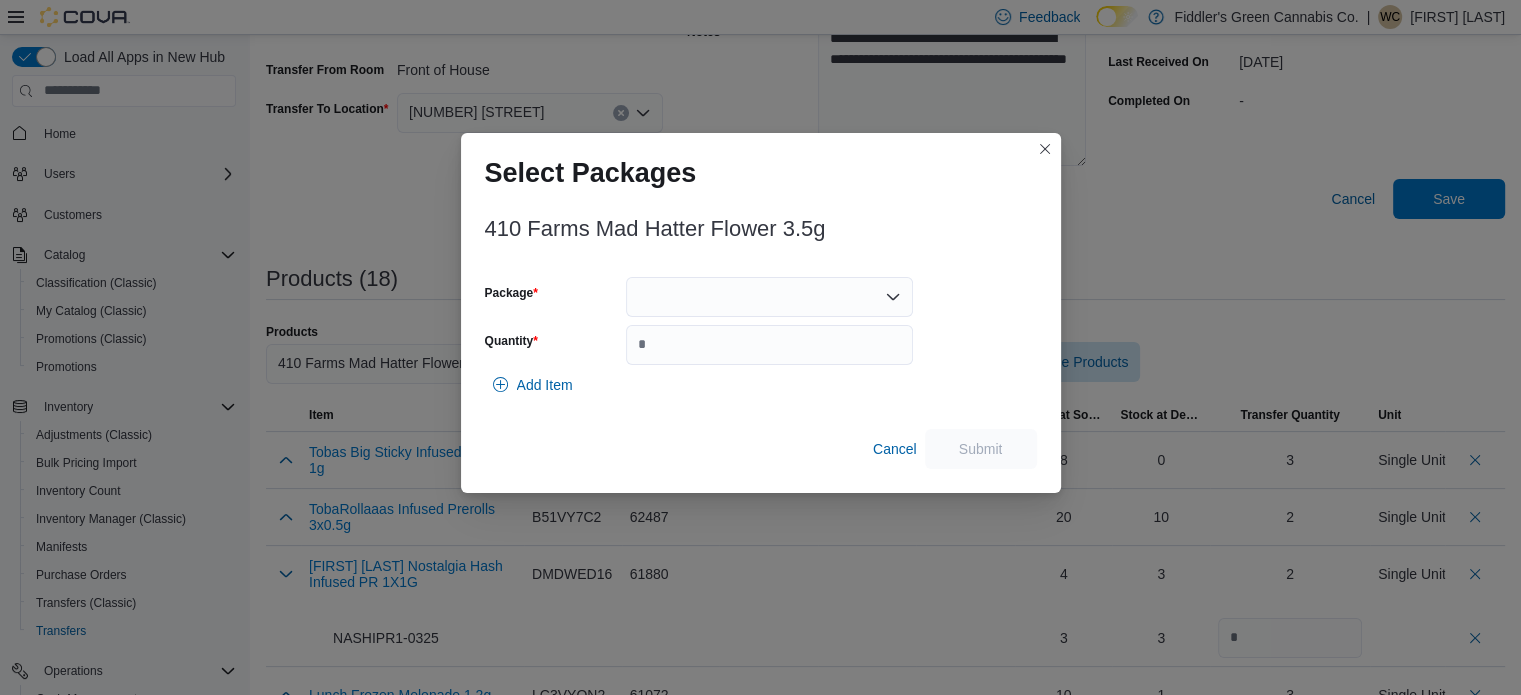 click at bounding box center (769, 297) 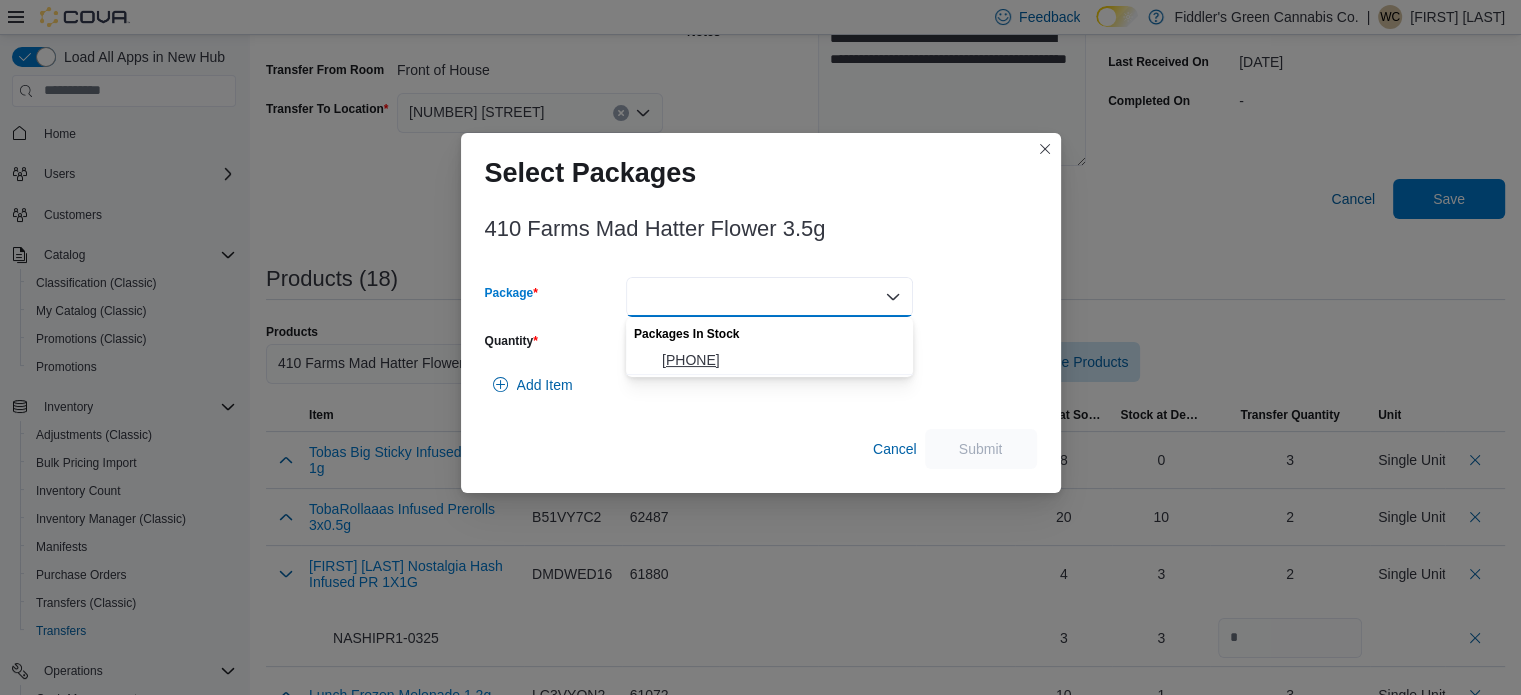 click on "[PHONE]" at bounding box center (781, 360) 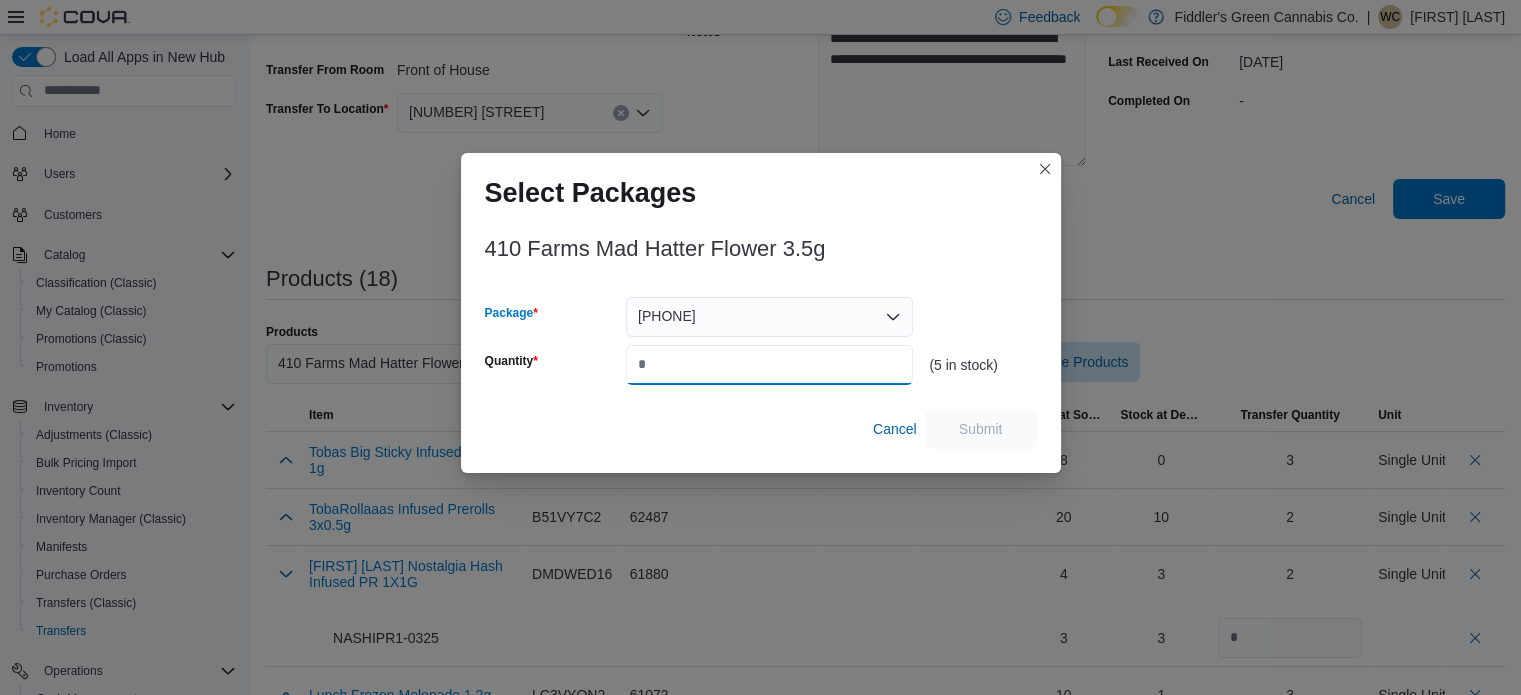 click on "Quantity" at bounding box center [769, 365] 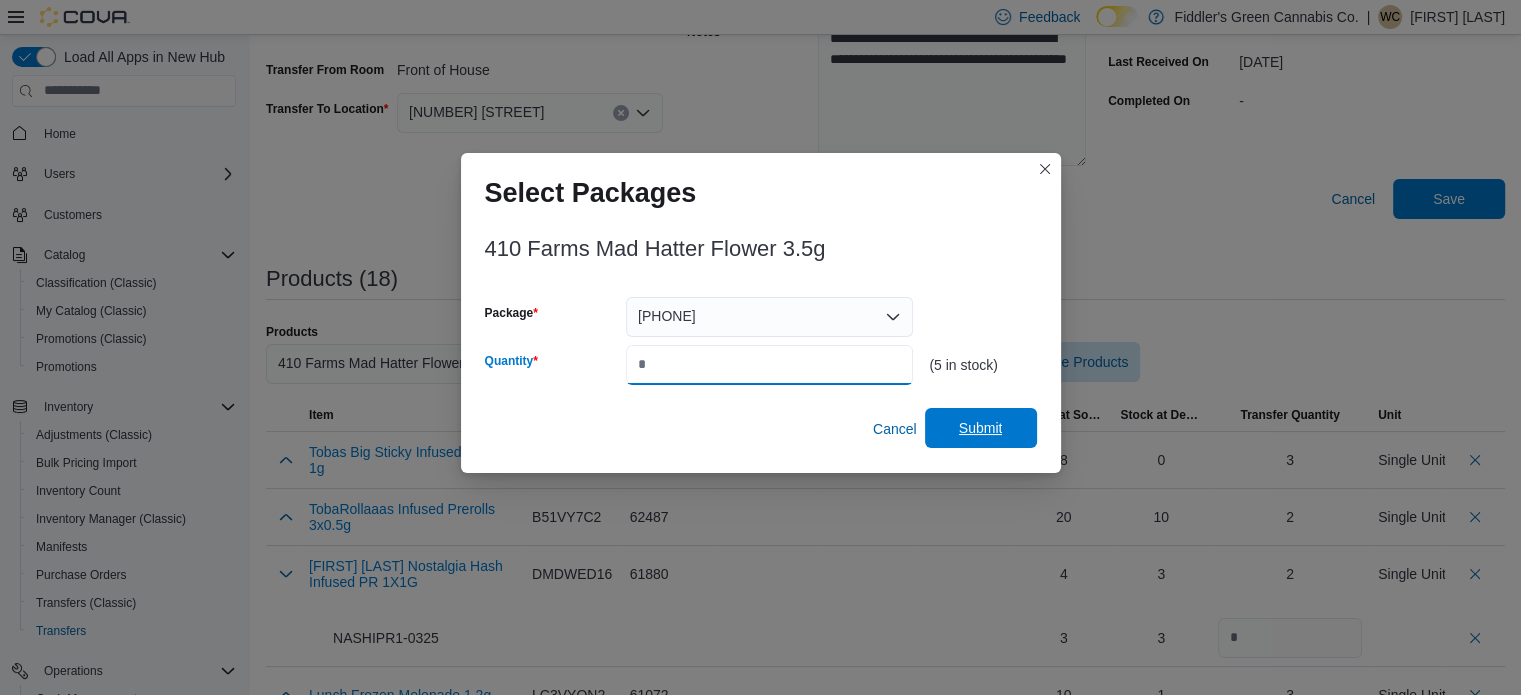 type on "*" 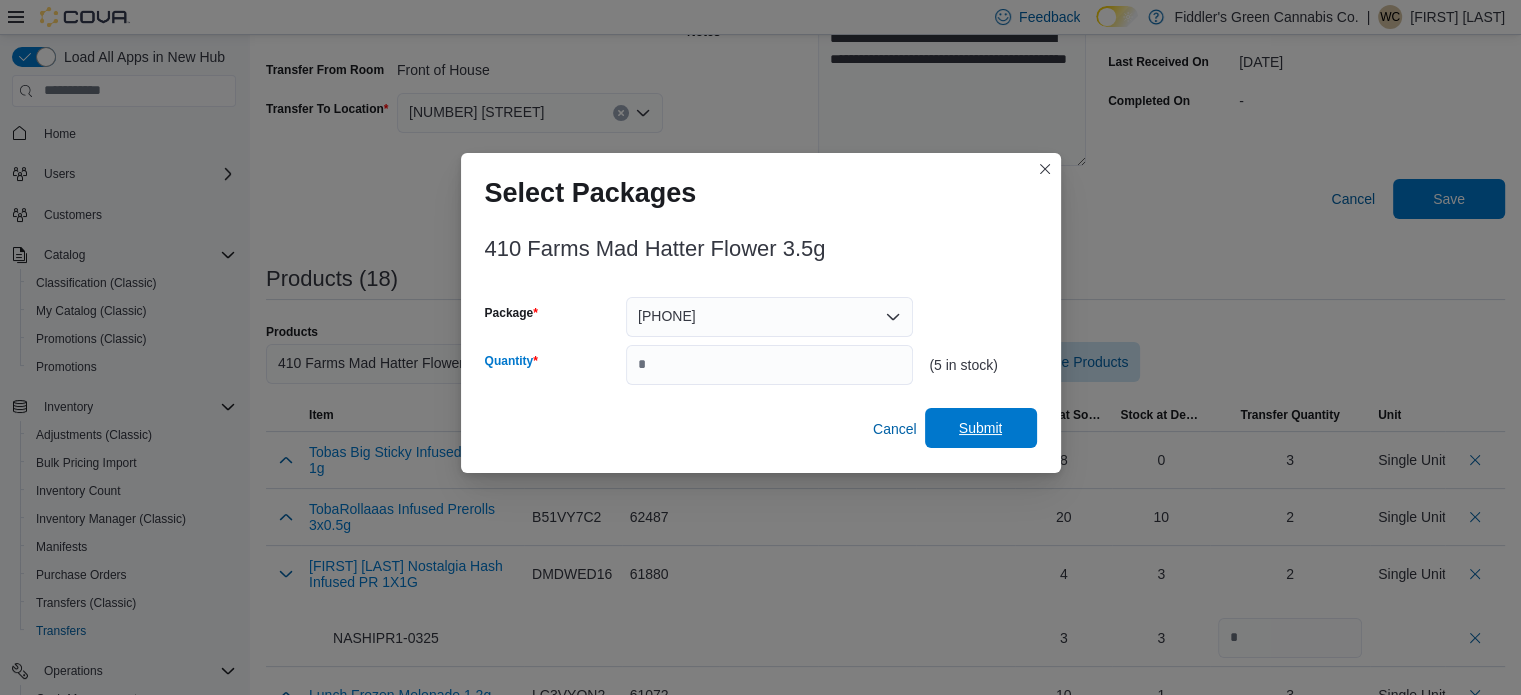 click on "Submit" at bounding box center [981, 428] 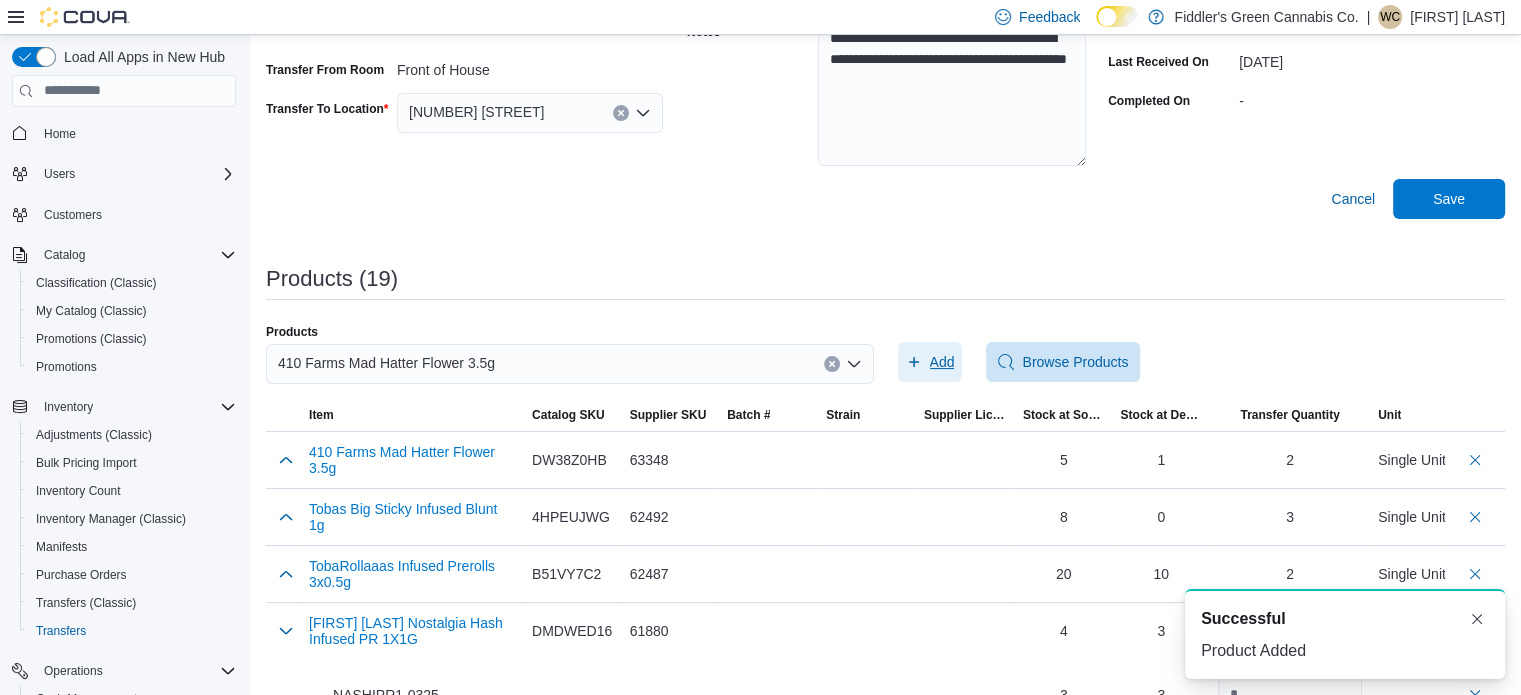 scroll, scrollTop: 0, scrollLeft: 0, axis: both 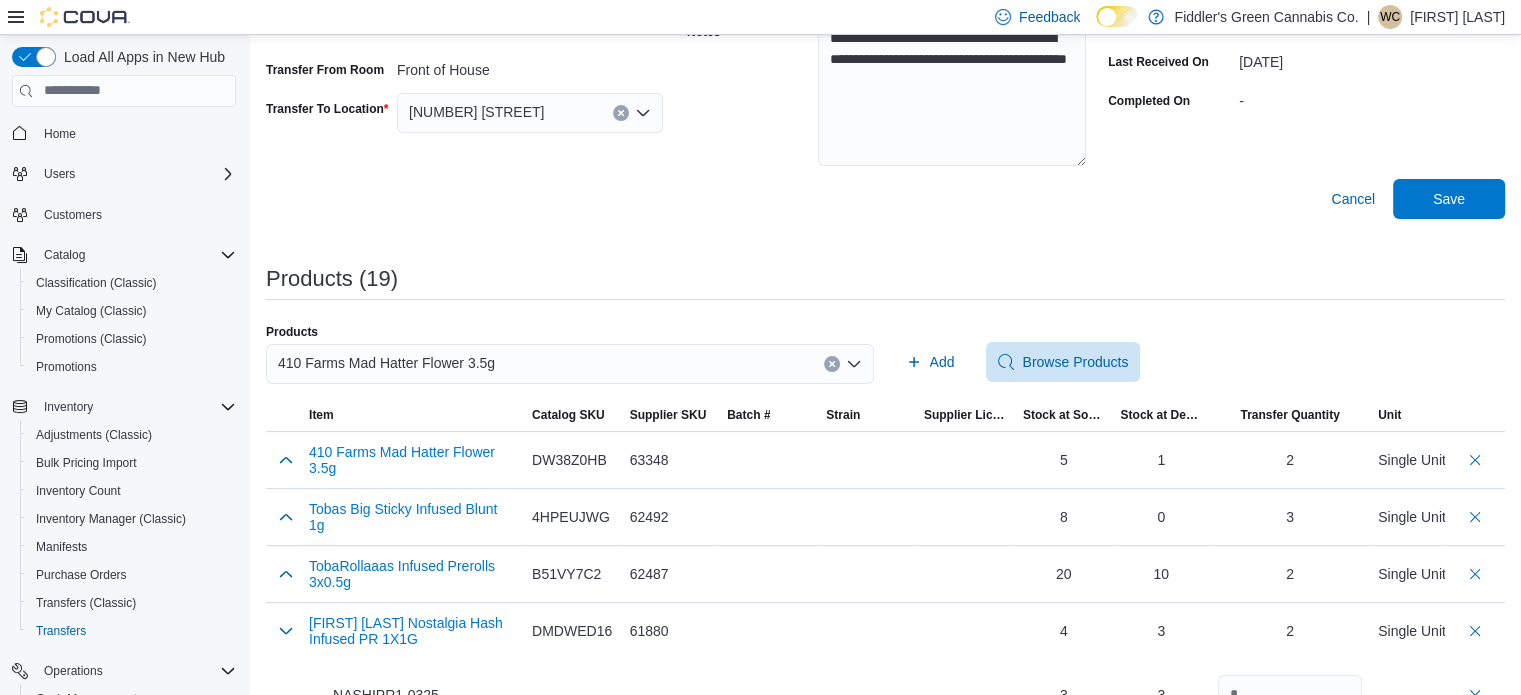 click on "410 Farms Mad Hatter Flower 3.5g" at bounding box center (570, 364) 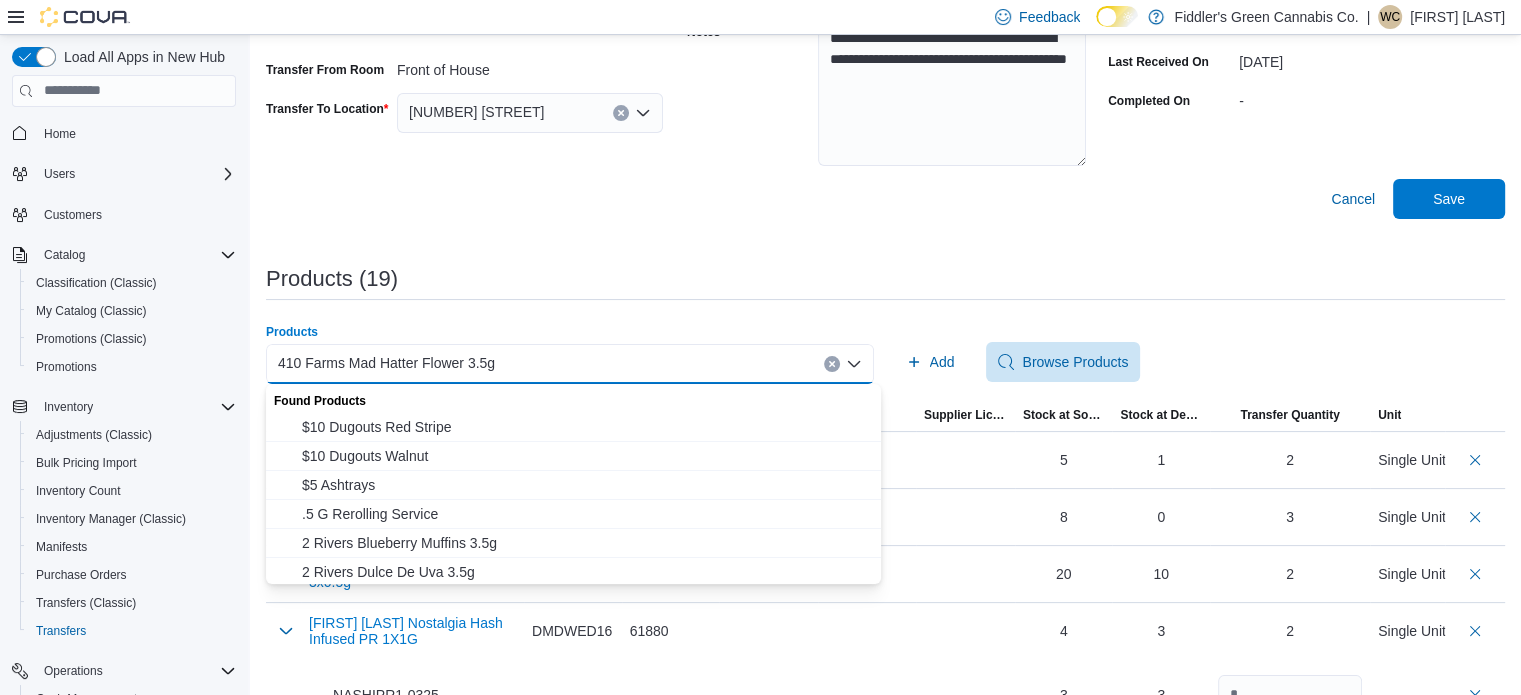 paste on "**********" 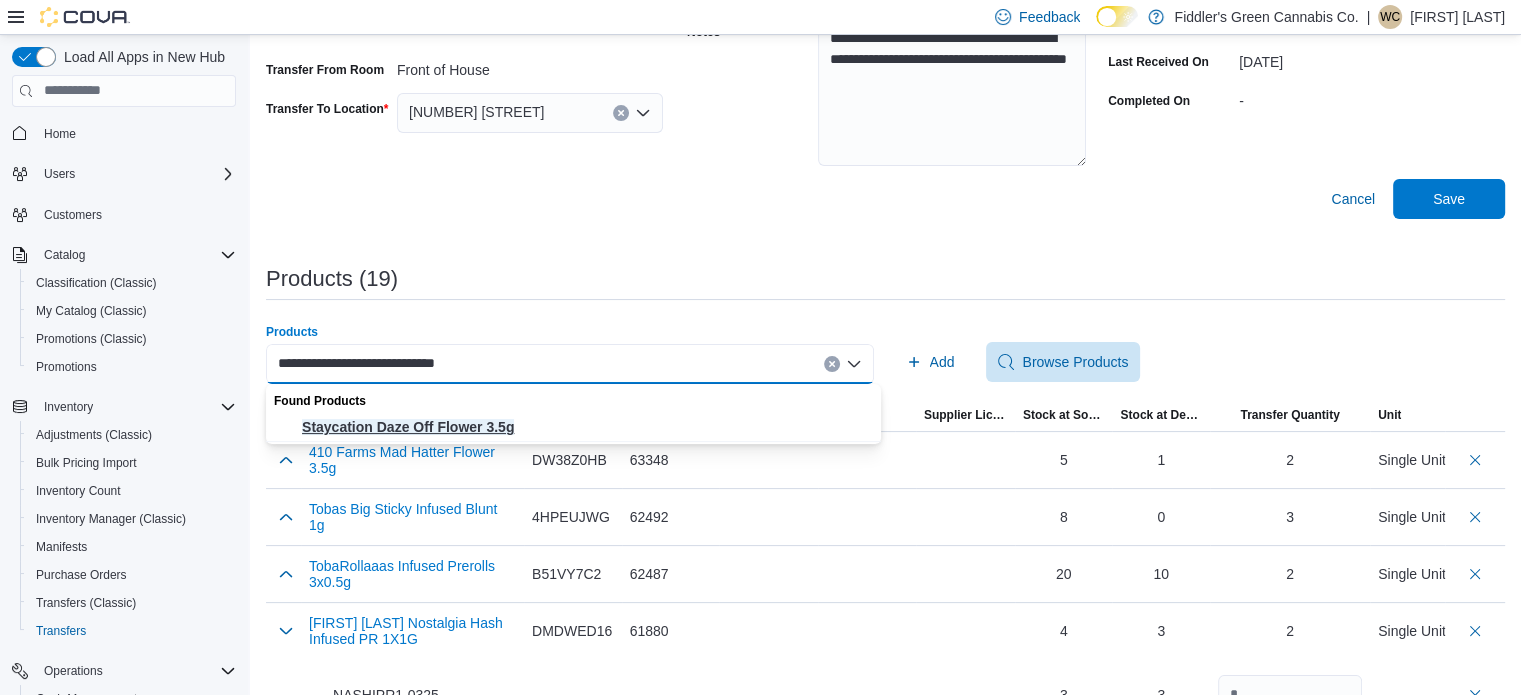 type on "**********" 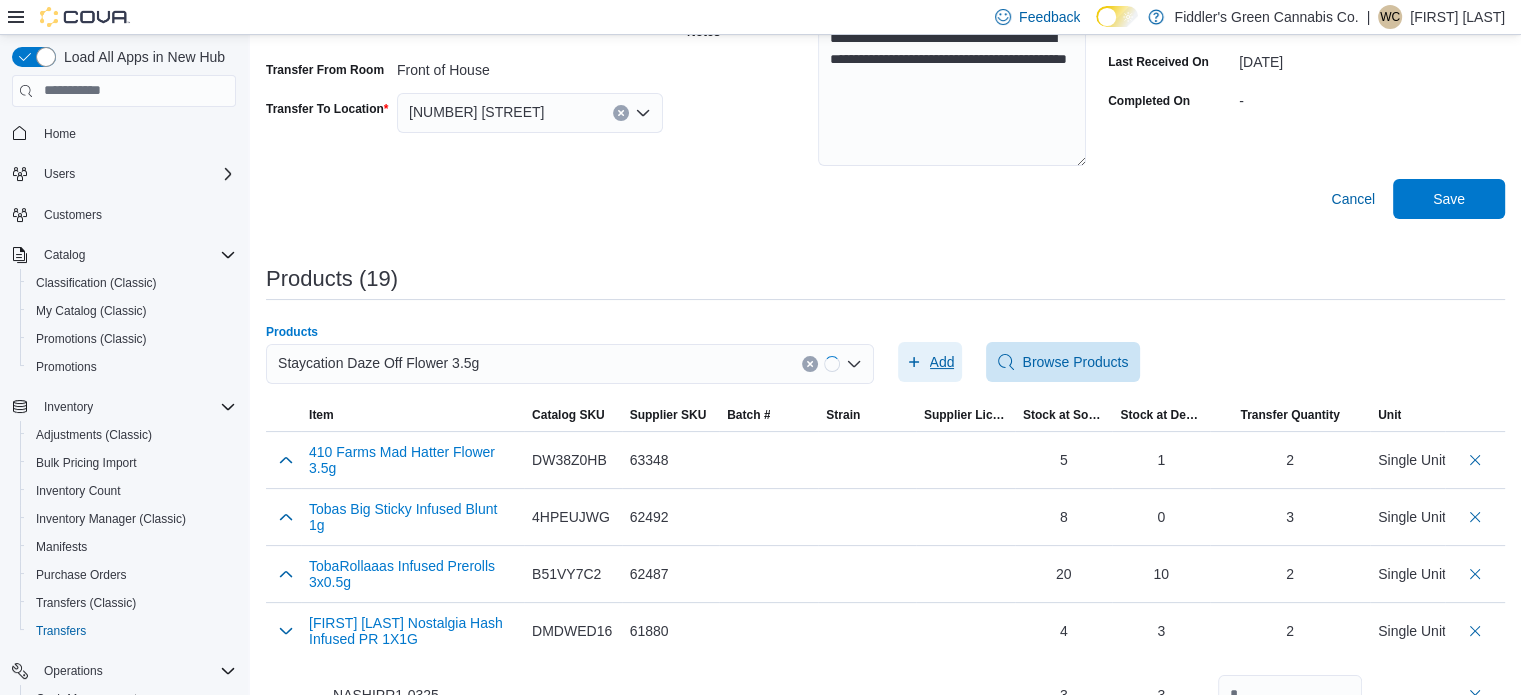 click on "Add" at bounding box center (930, 362) 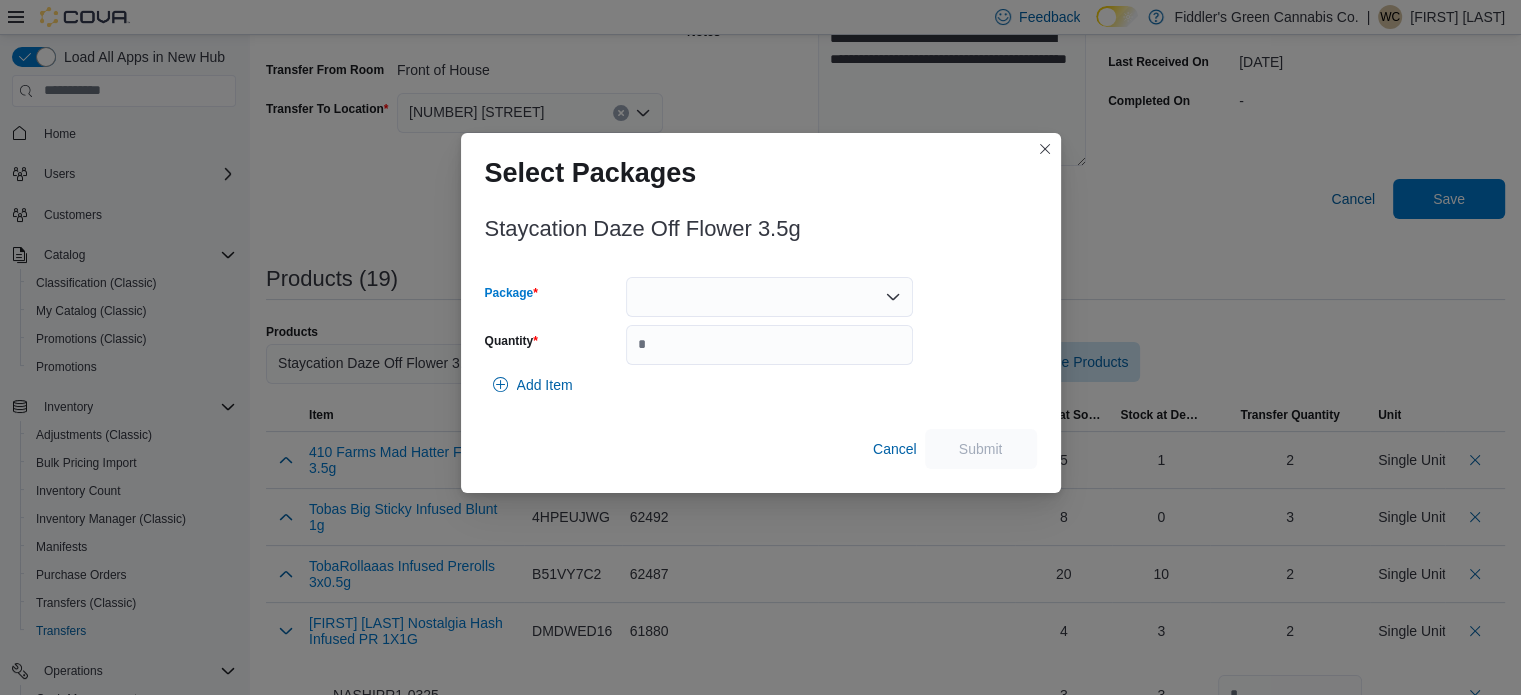 click at bounding box center [769, 297] 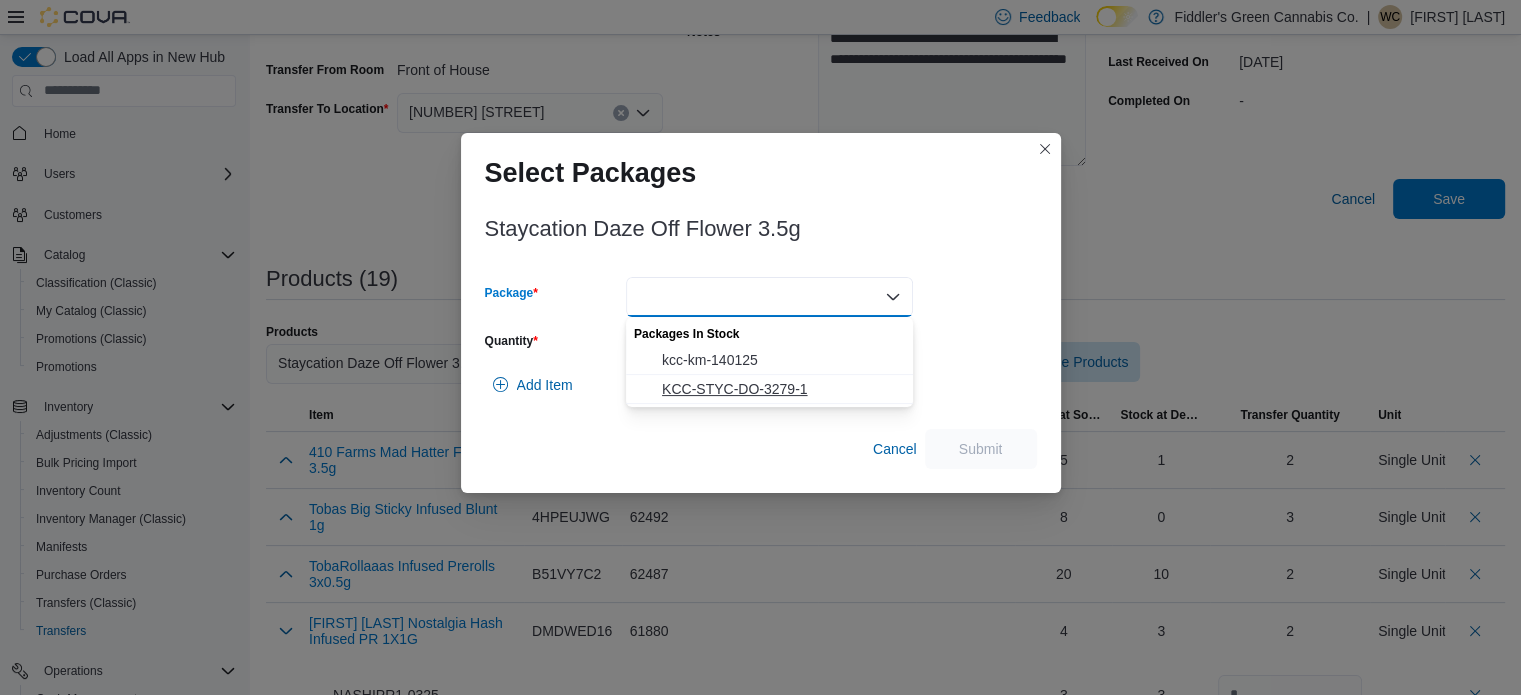 click on "KCC-STYC-DO-3279-1" at bounding box center [781, 389] 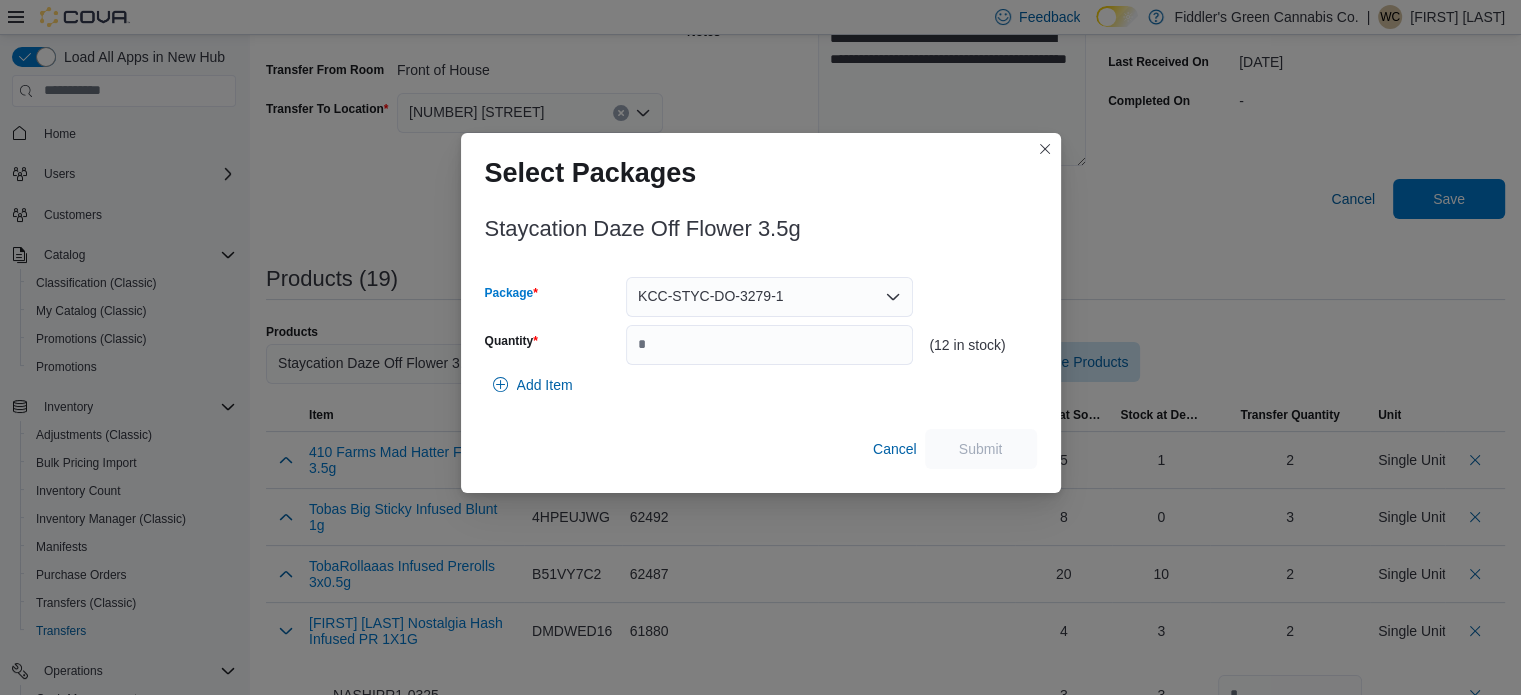 click on "KCC-STYC-DO-3279-1" at bounding box center (710, 296) 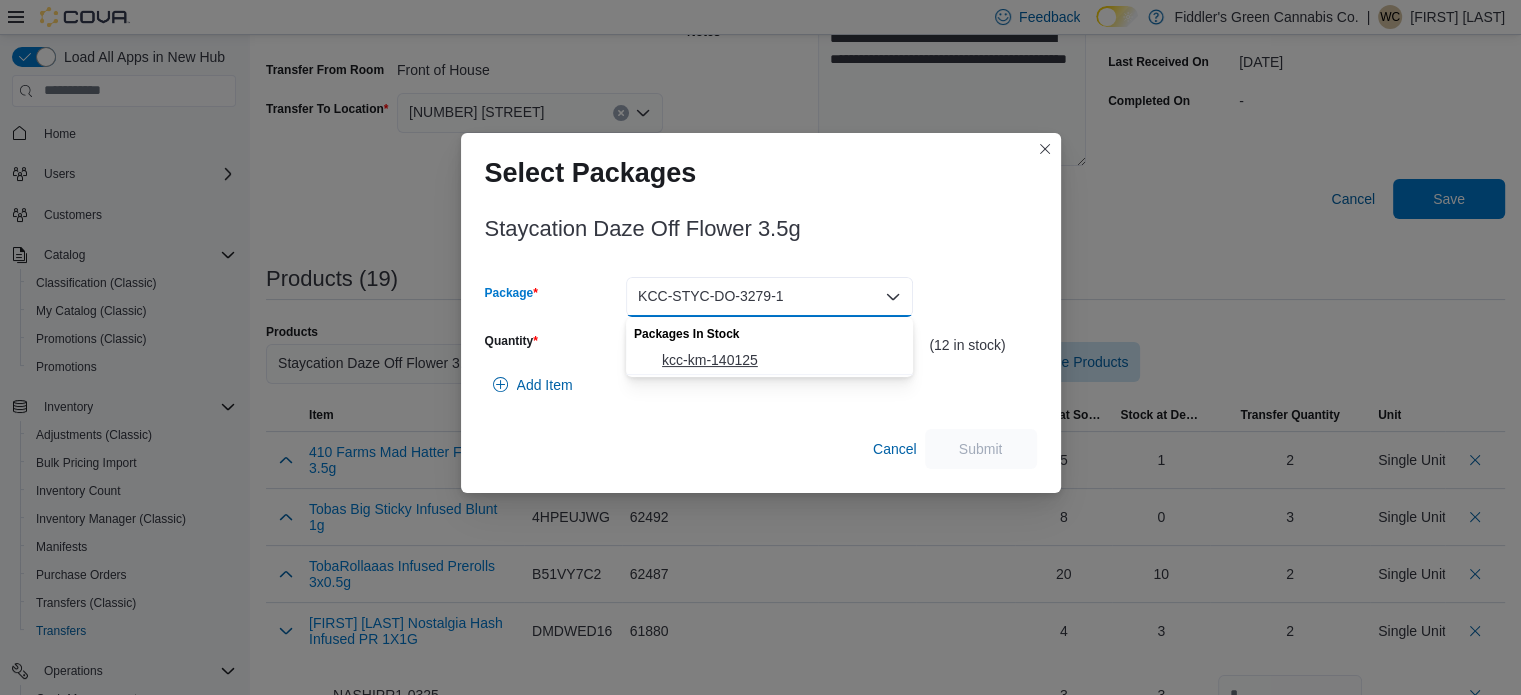 click on "kcc-km-140125" at bounding box center [781, 360] 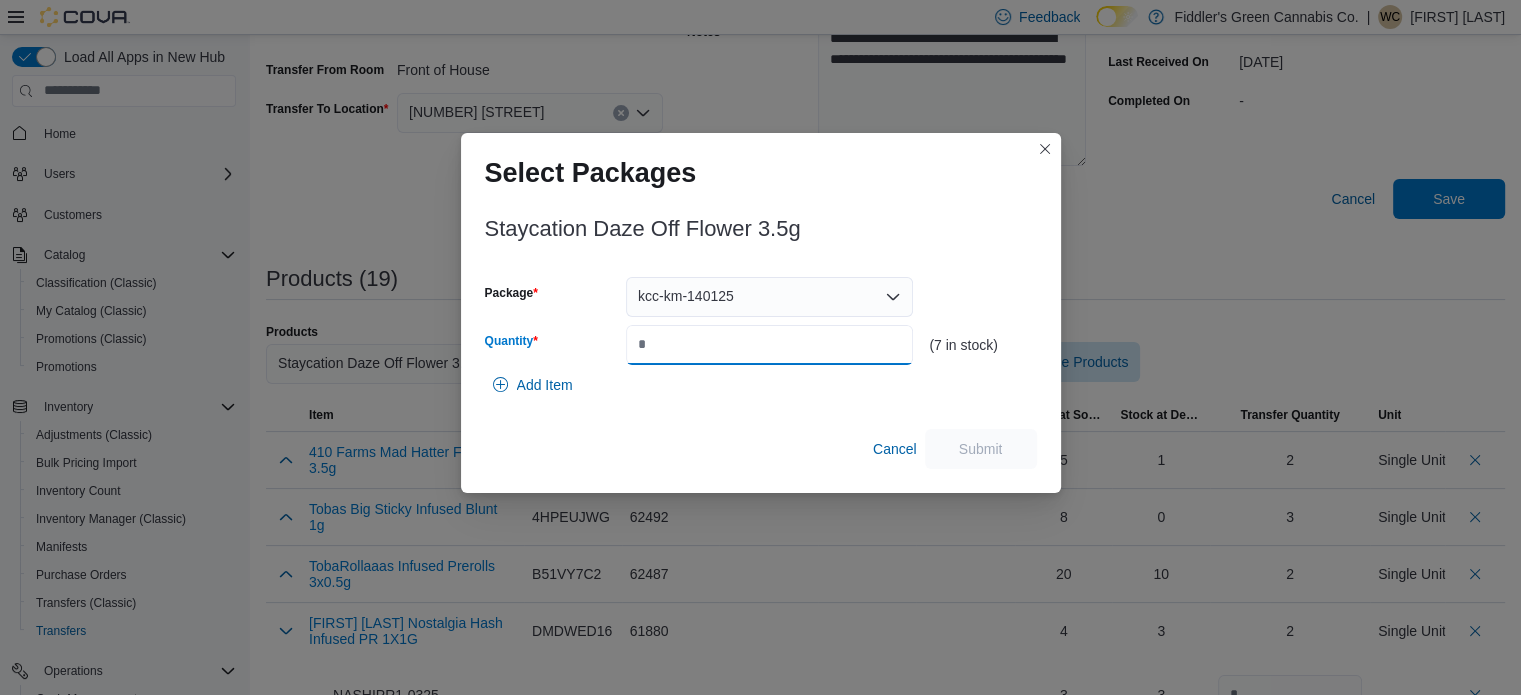 click on "Quantity" at bounding box center (769, 345) 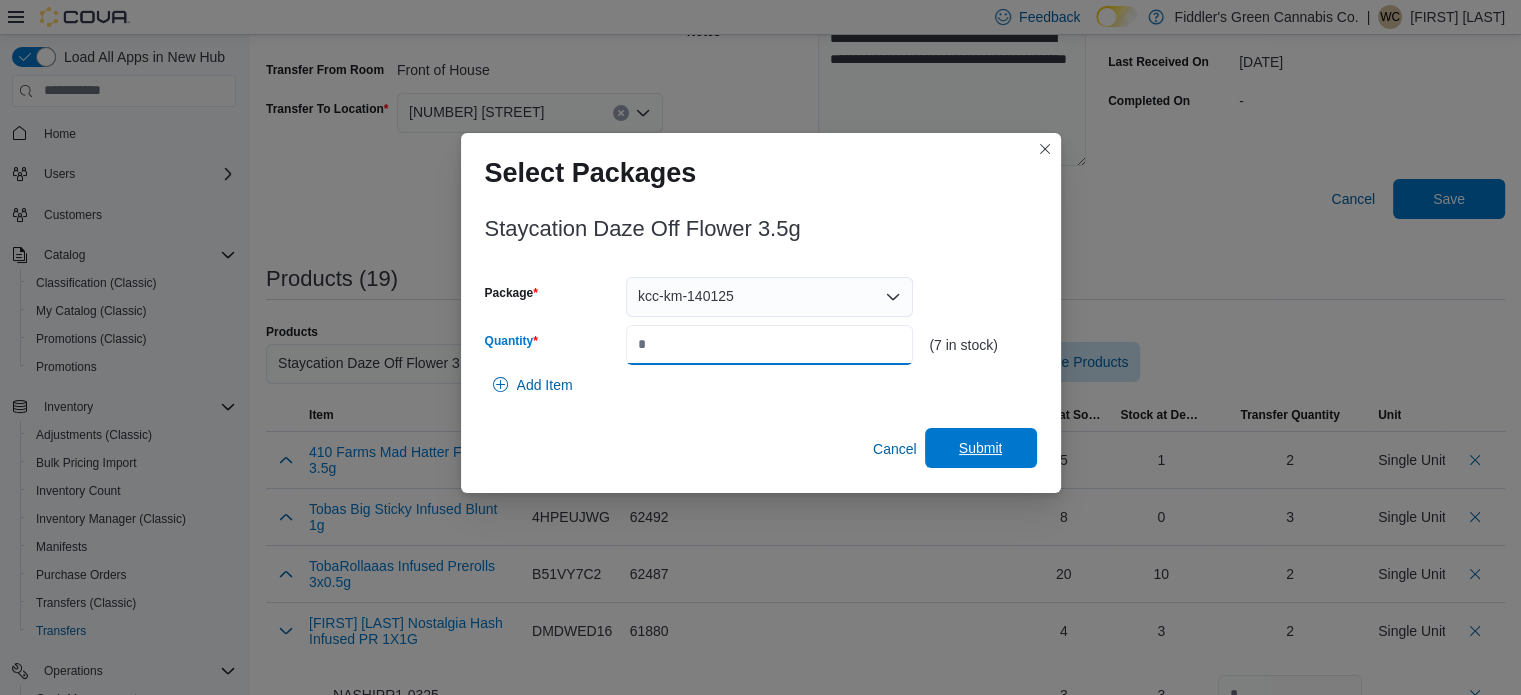 type on "*" 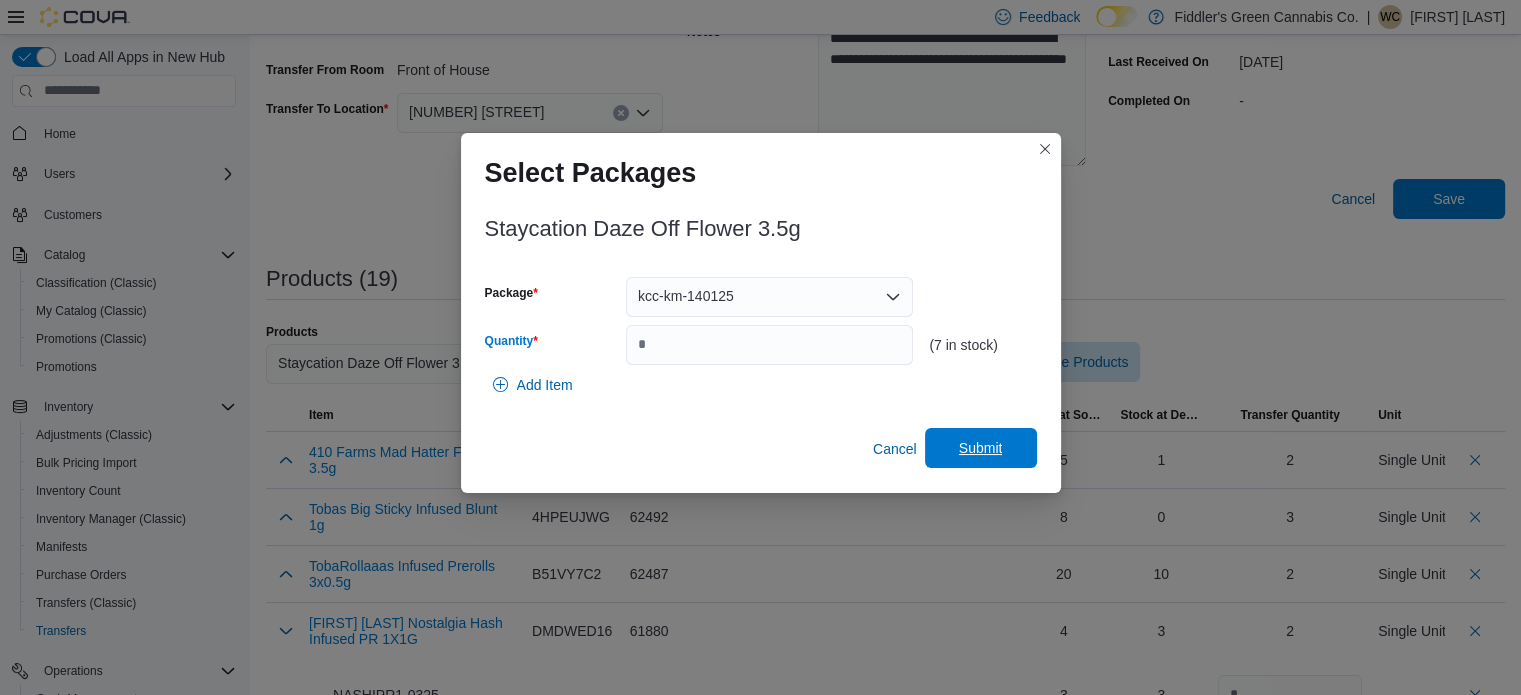 click on "Submit" at bounding box center (981, 448) 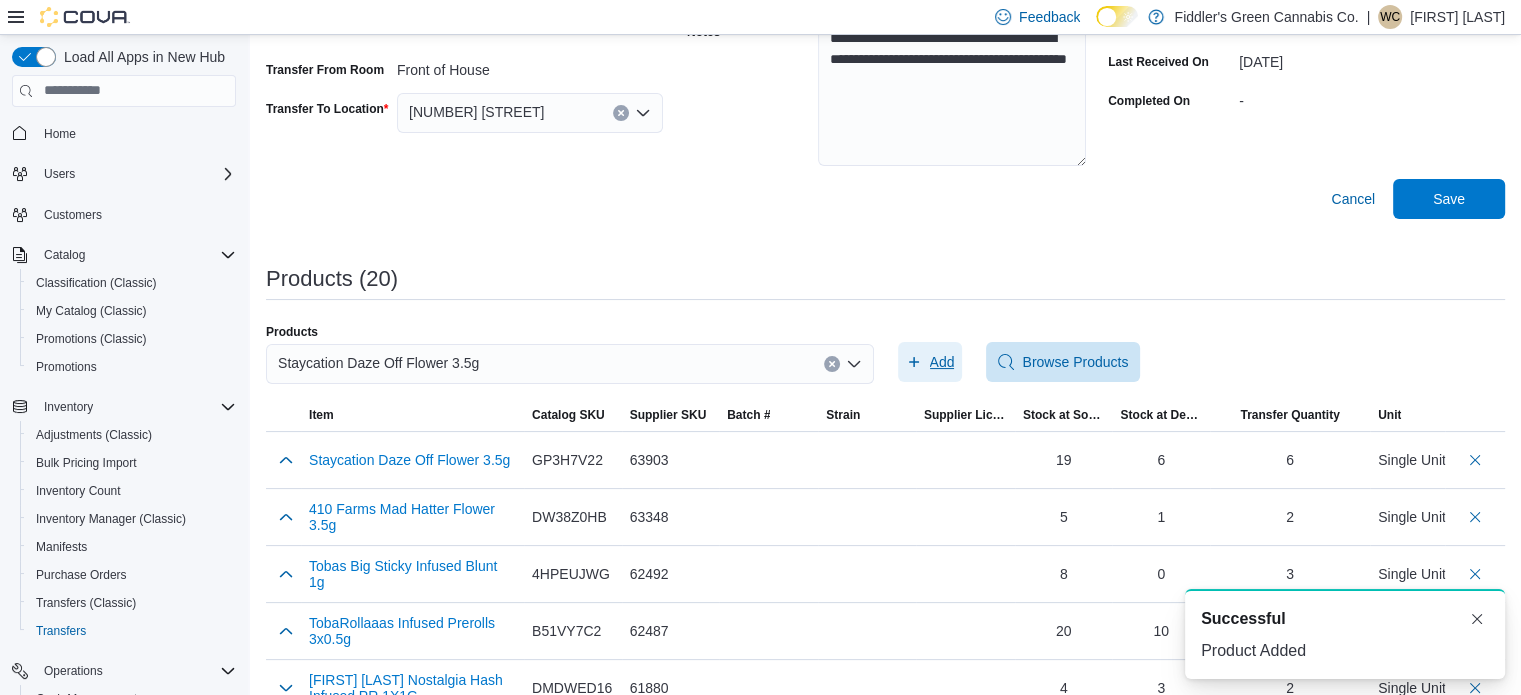 scroll, scrollTop: 0, scrollLeft: 0, axis: both 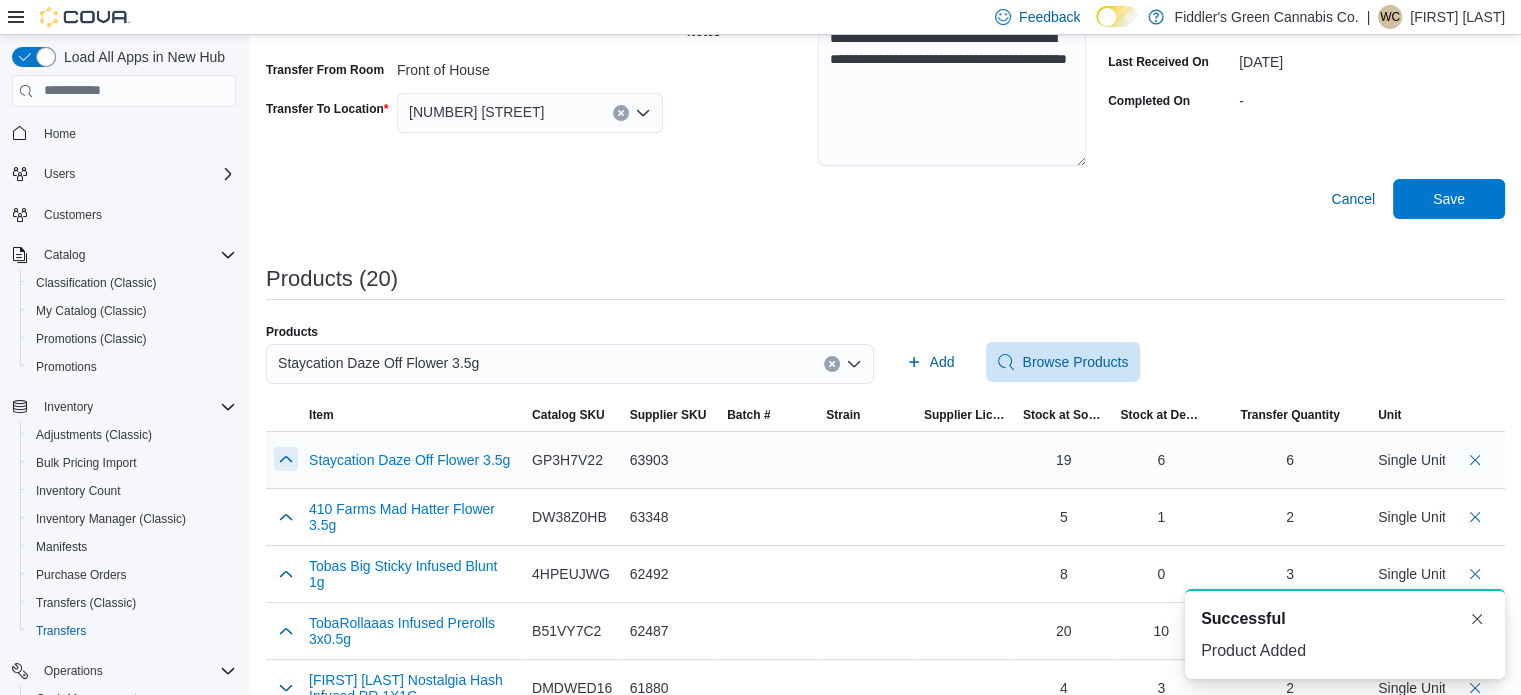 click at bounding box center [286, 459] 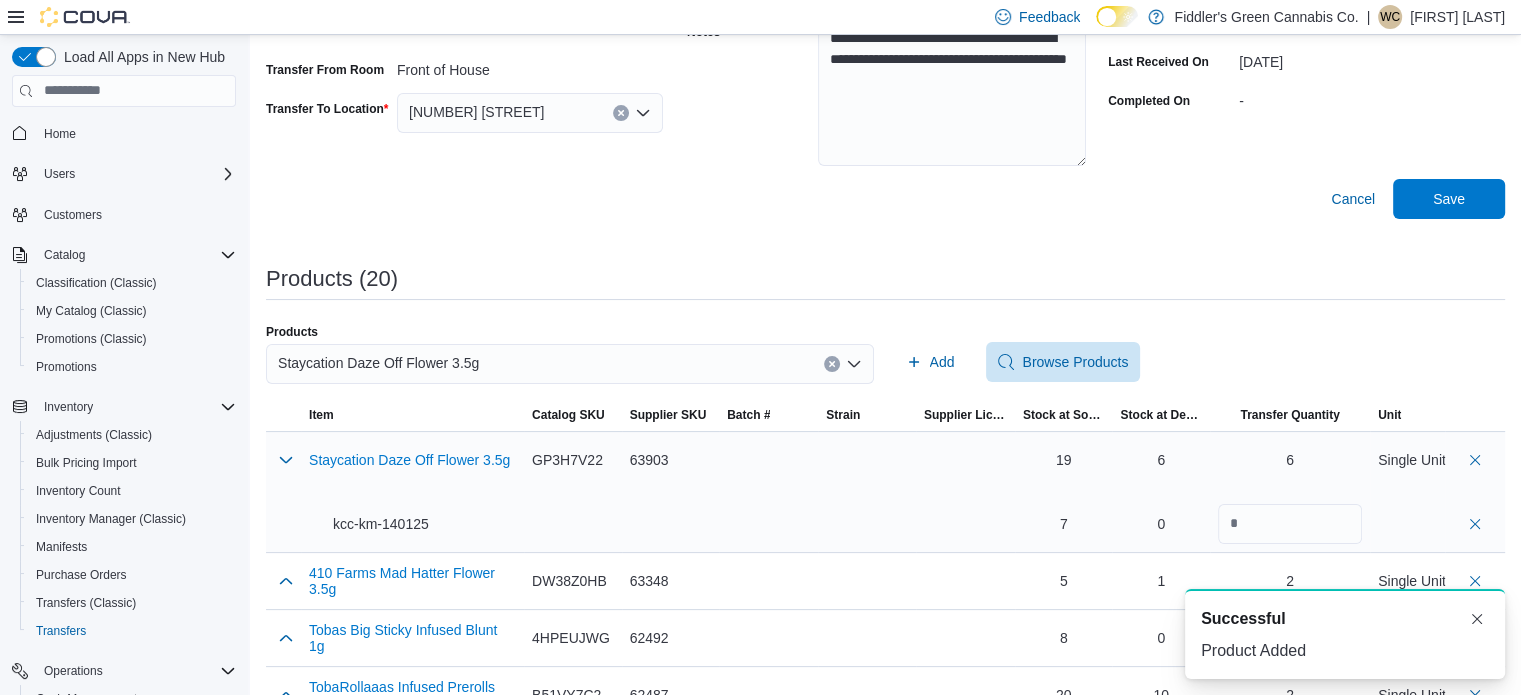 click on "kcc-km-140125" at bounding box center [369, 524] 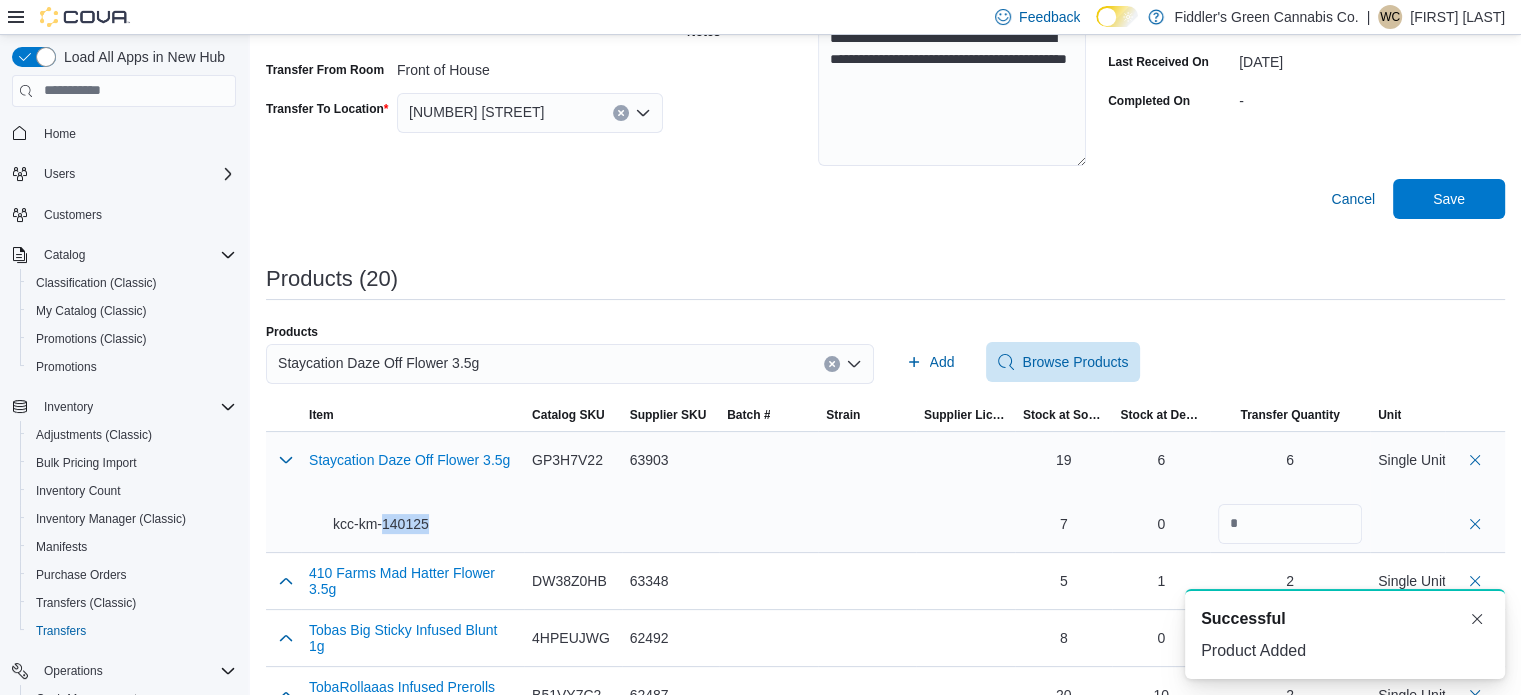 click on "kcc-km-140125" at bounding box center [369, 524] 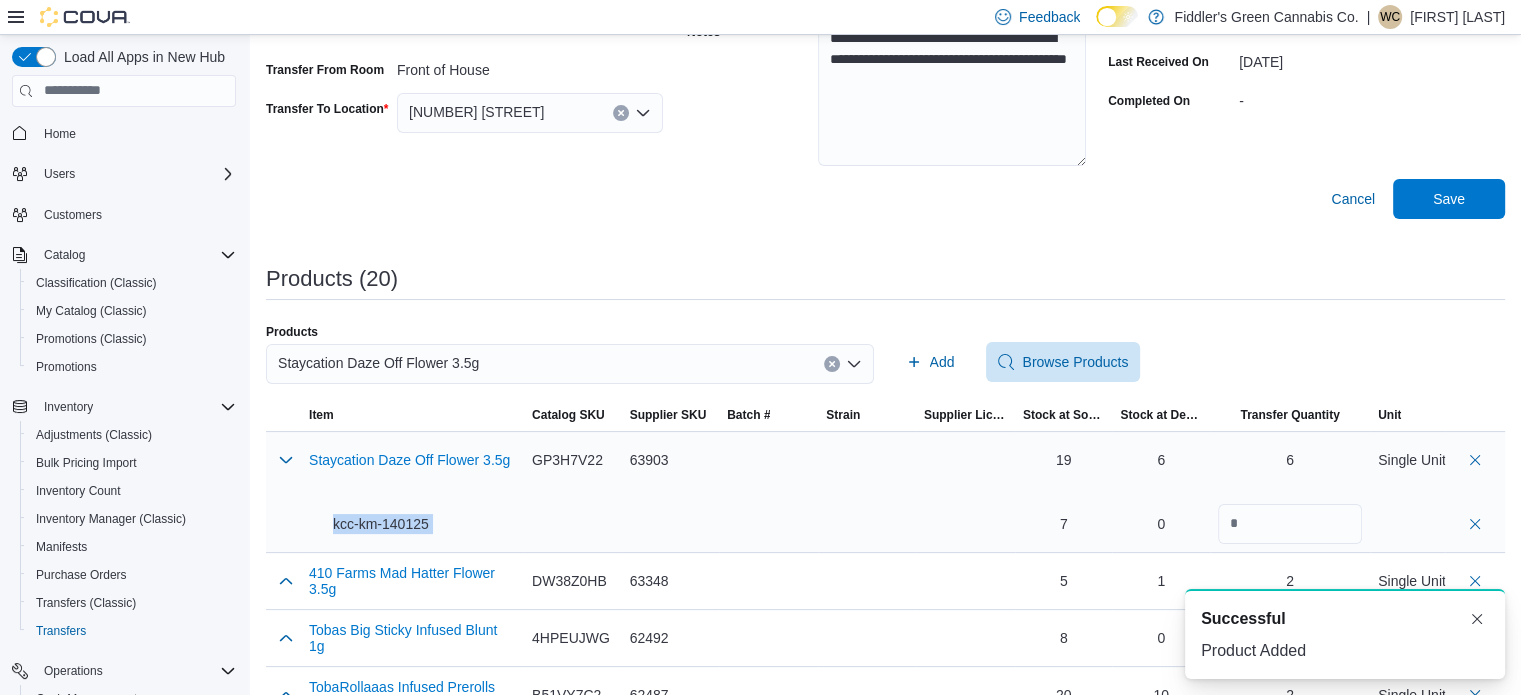 click on "kcc-km-140125" at bounding box center [369, 524] 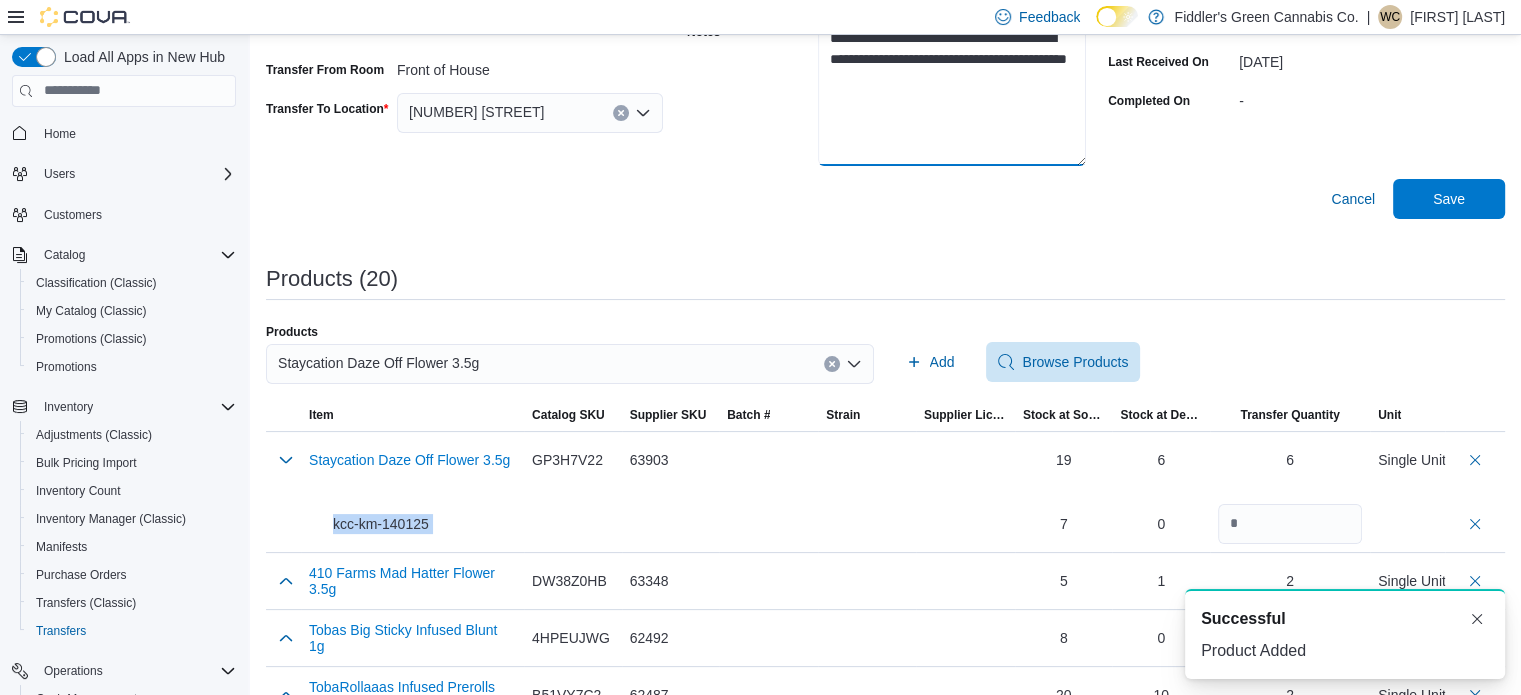 click on "**********" at bounding box center [952, 91] 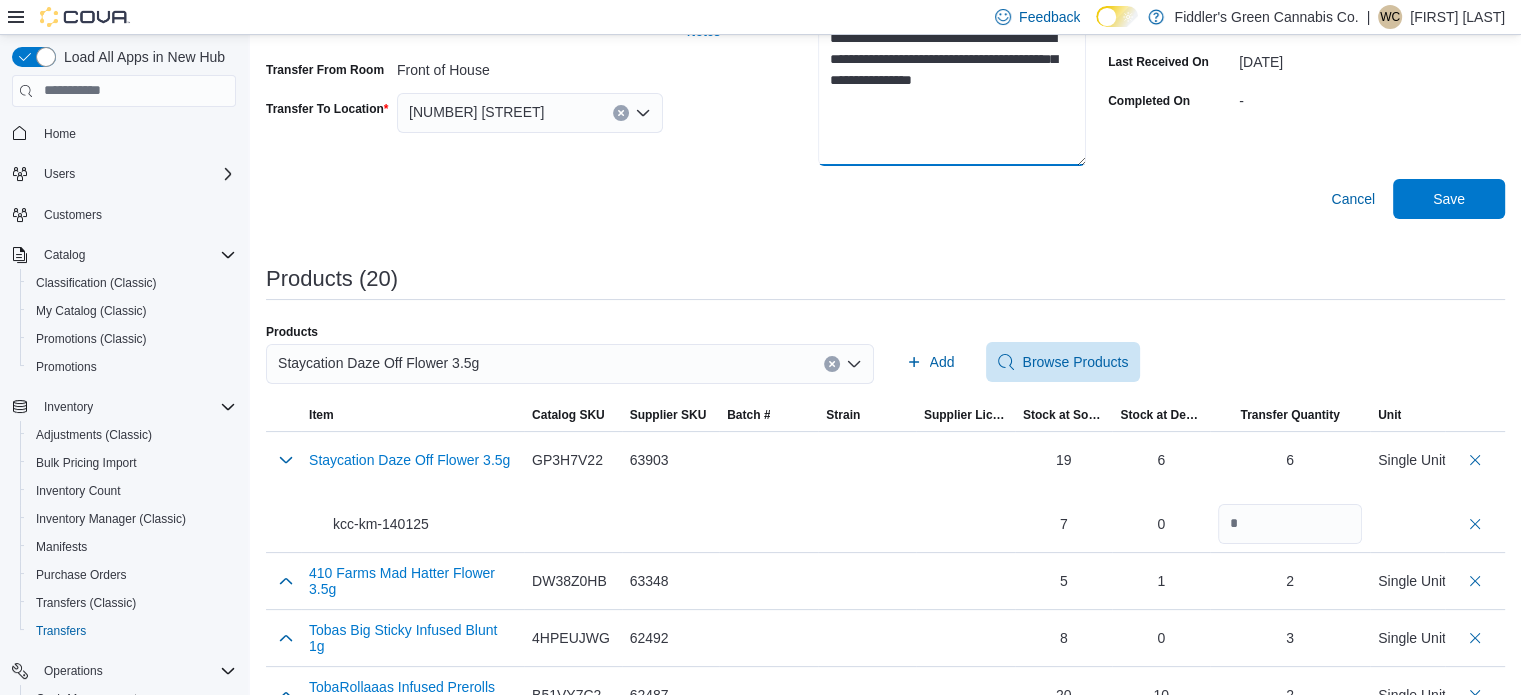 paste on "**********" 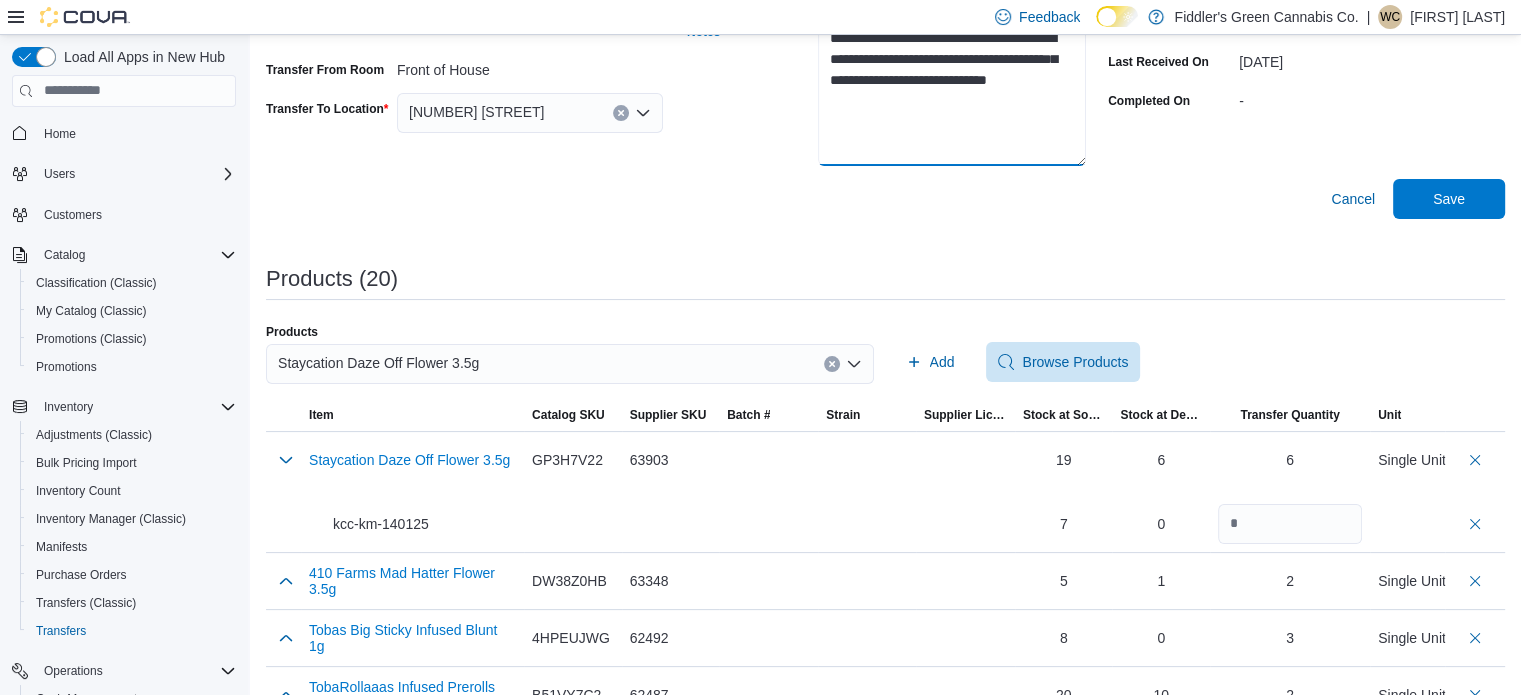 click on "**********" at bounding box center (952, 91) 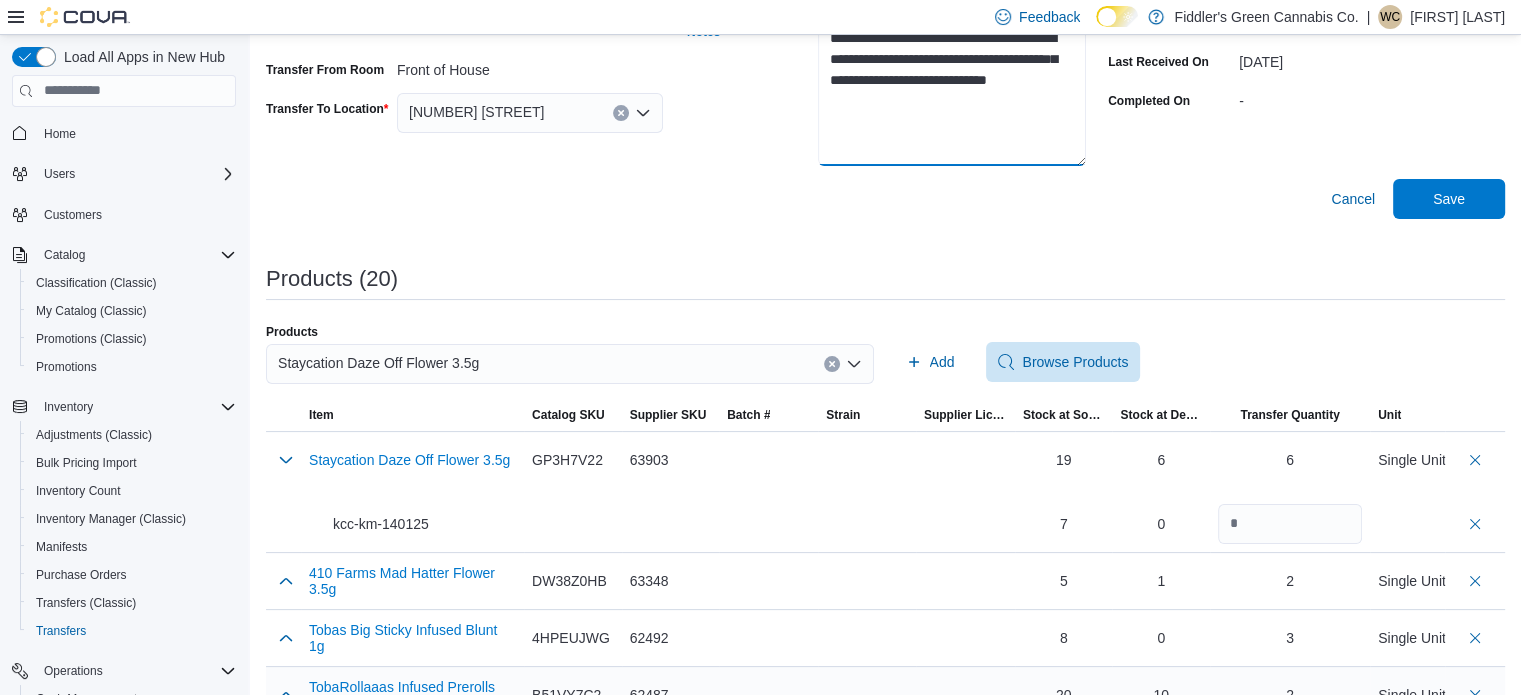 type on "**********" 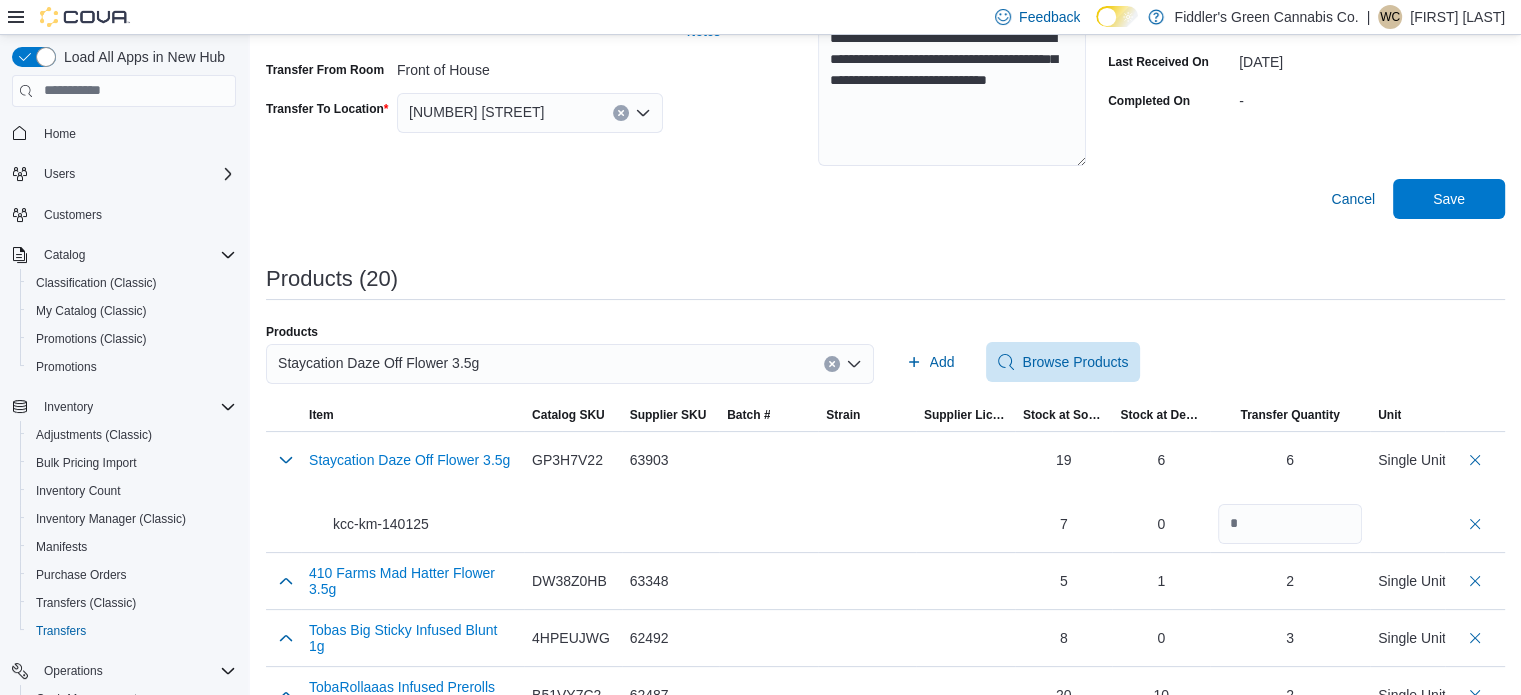 click on "Staycation Daze Off Flower 3.5g" at bounding box center [570, 364] 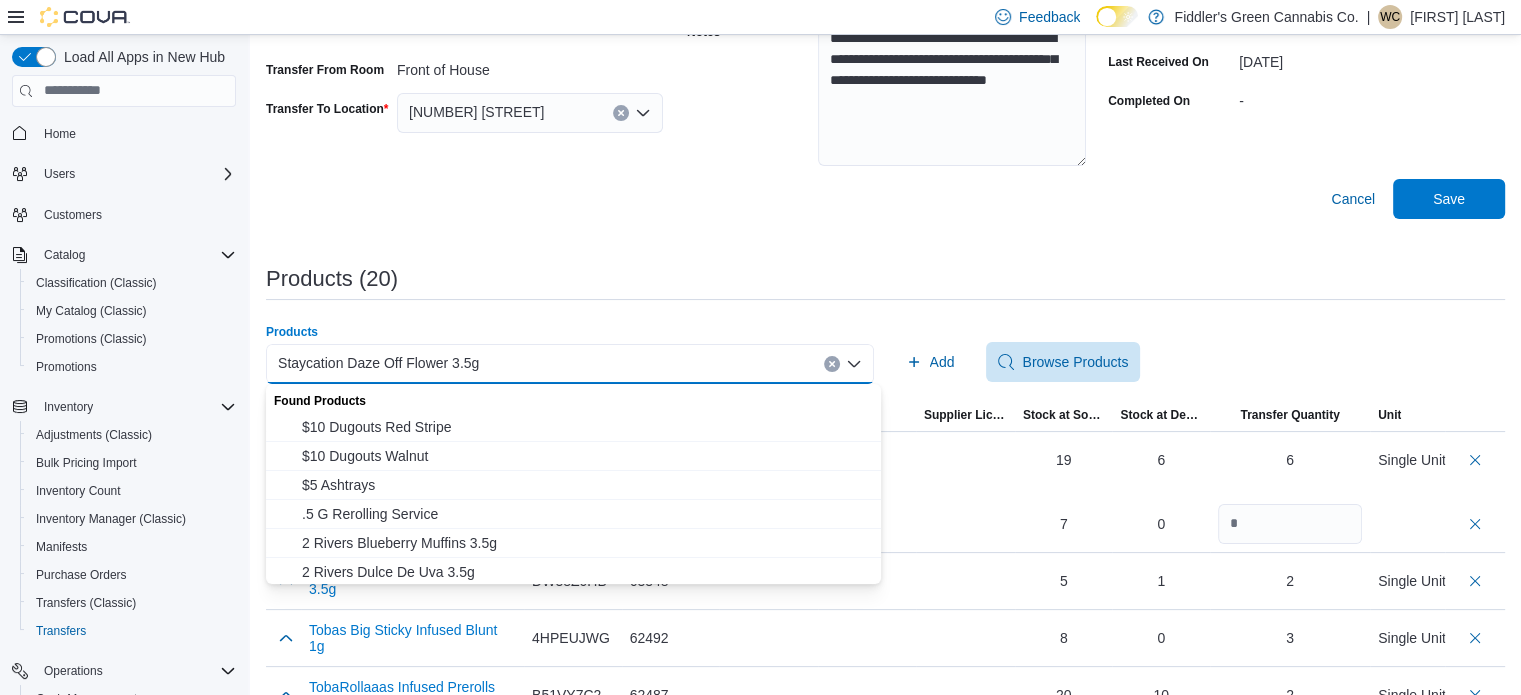 paste on "**********" 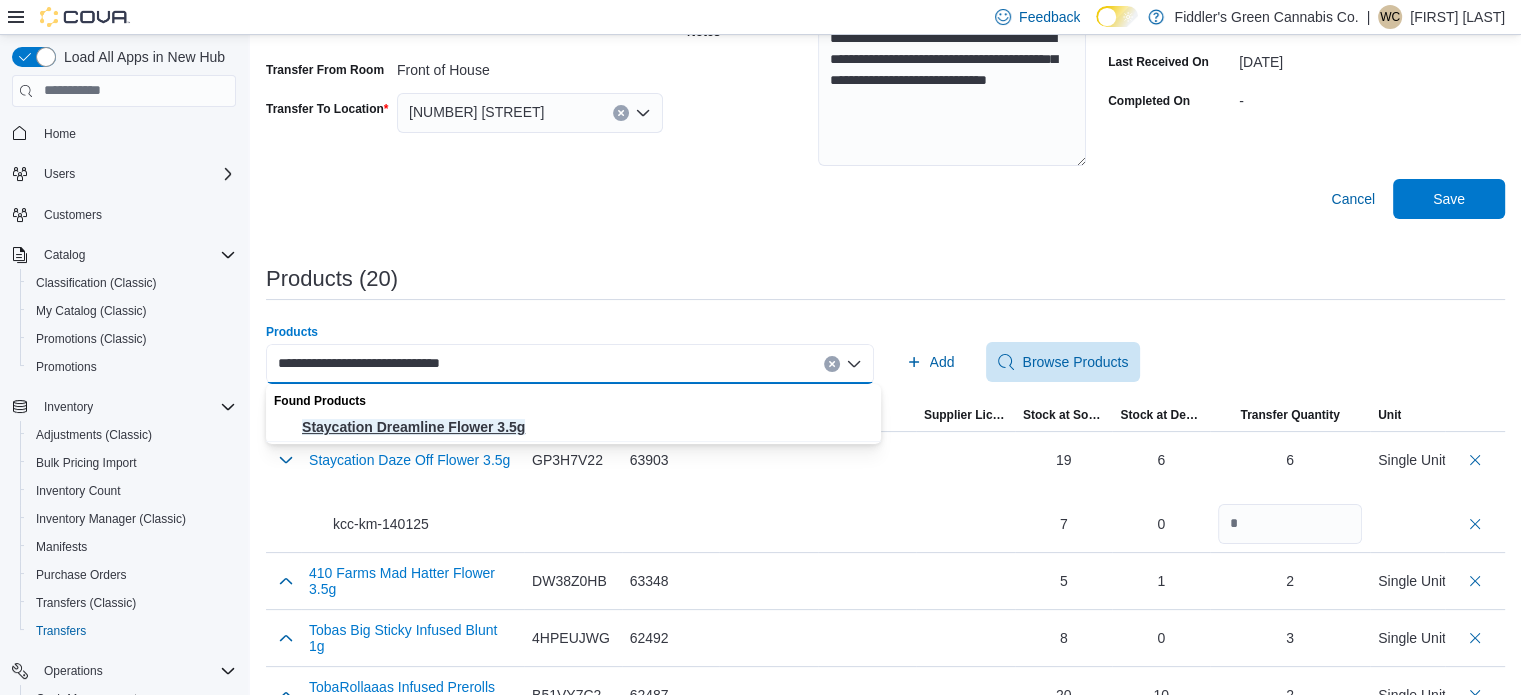 type on "**********" 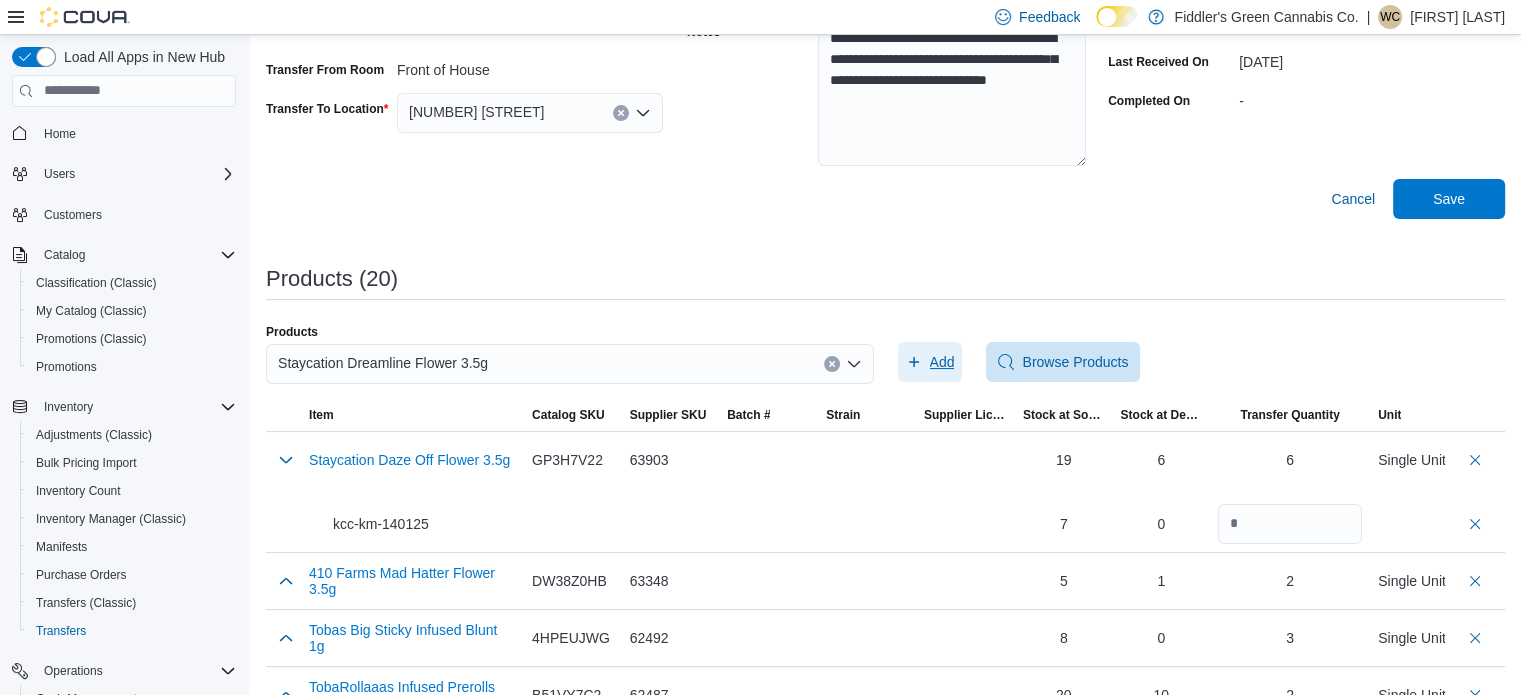 click on "Add" at bounding box center [930, 362] 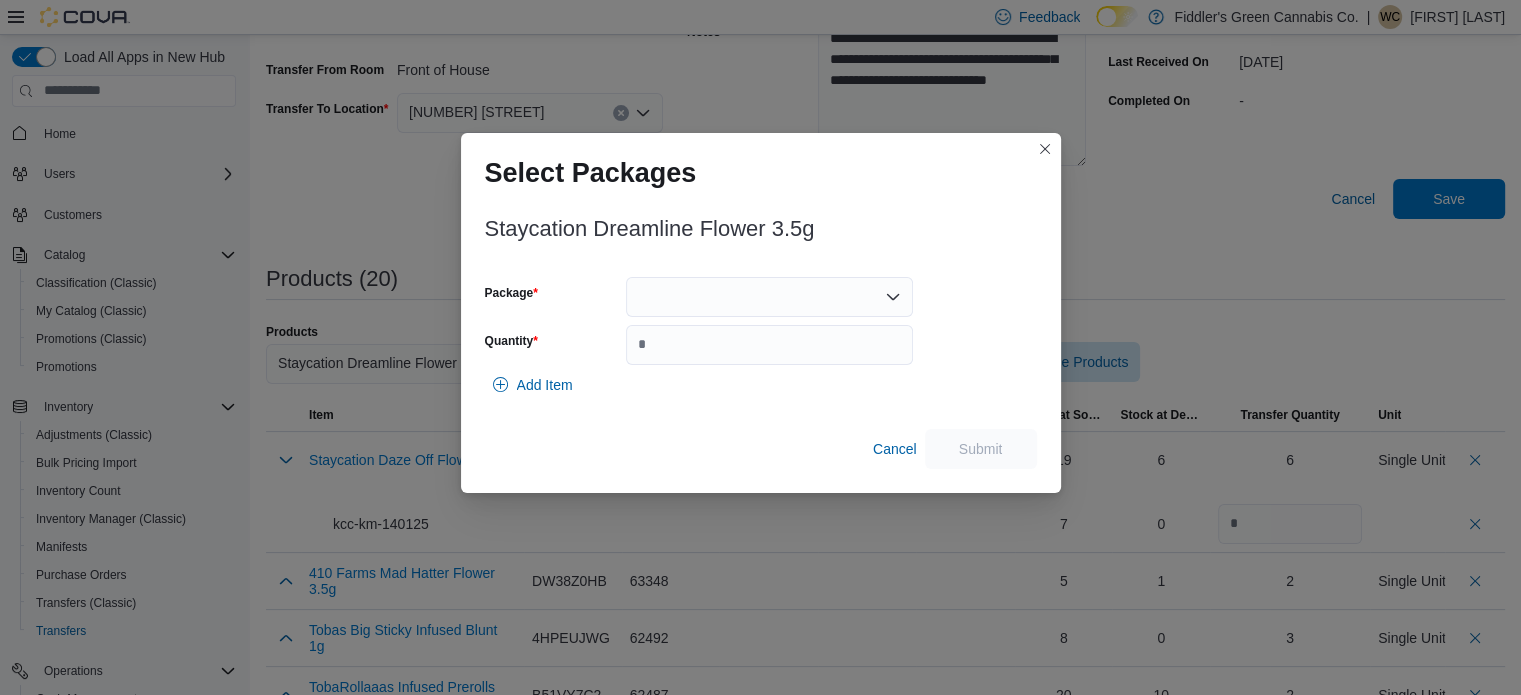 click at bounding box center (769, 297) 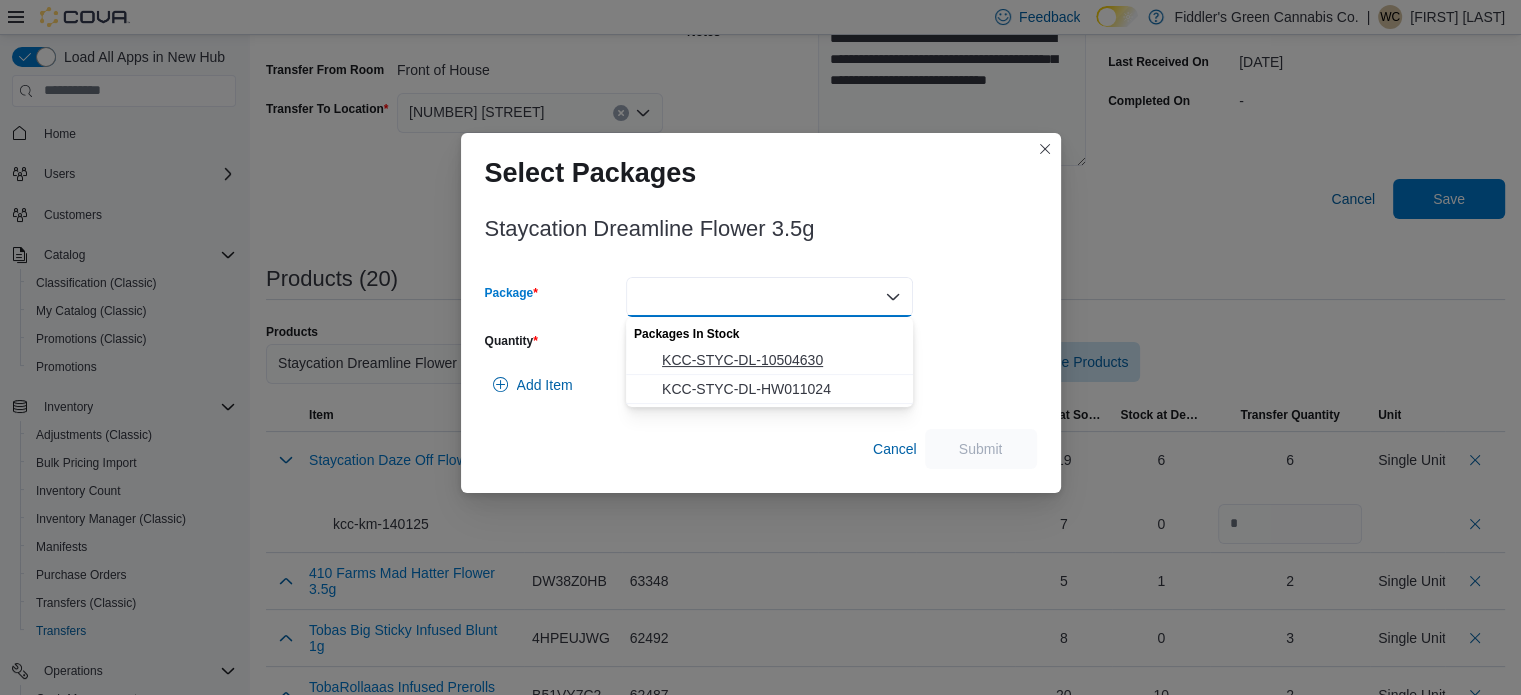 click on "KCC-STYC-DL-10504630" at bounding box center (781, 360) 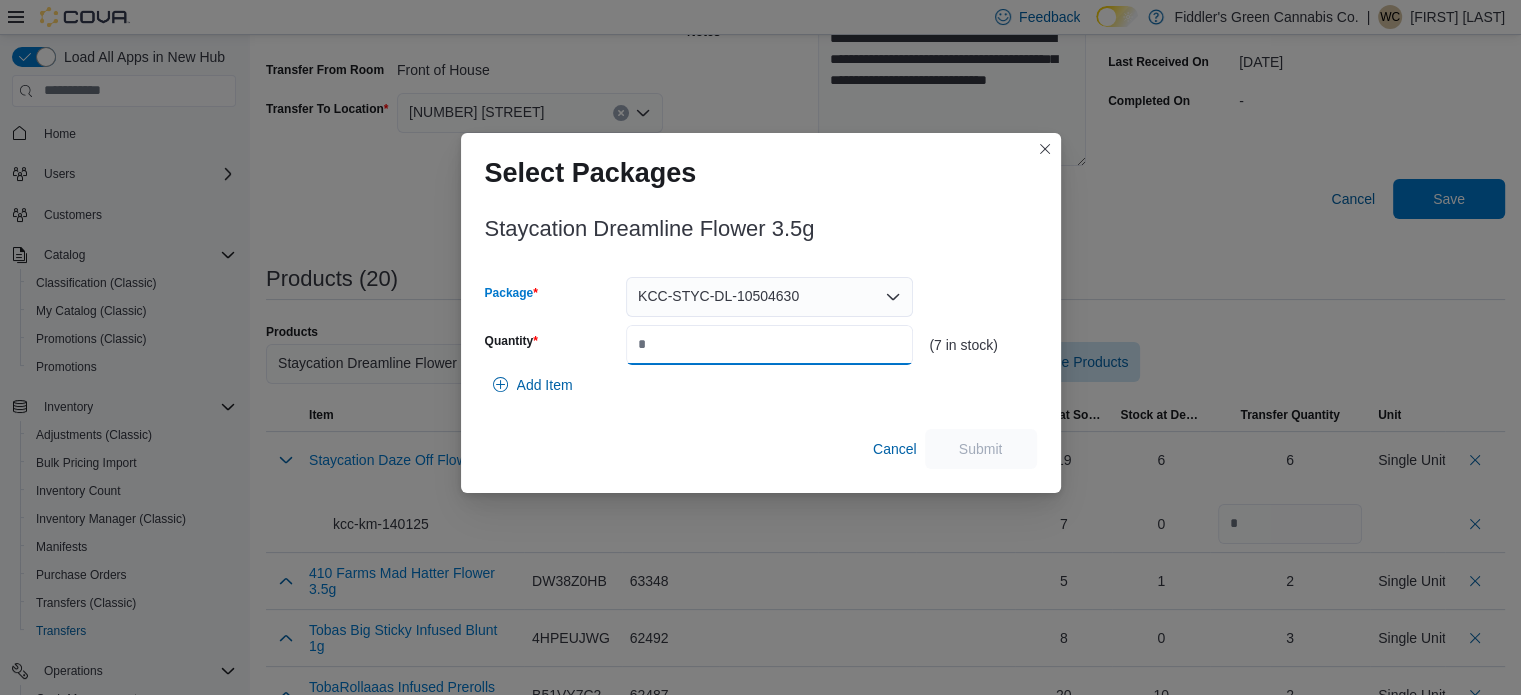 click on "Quantity" at bounding box center [769, 345] 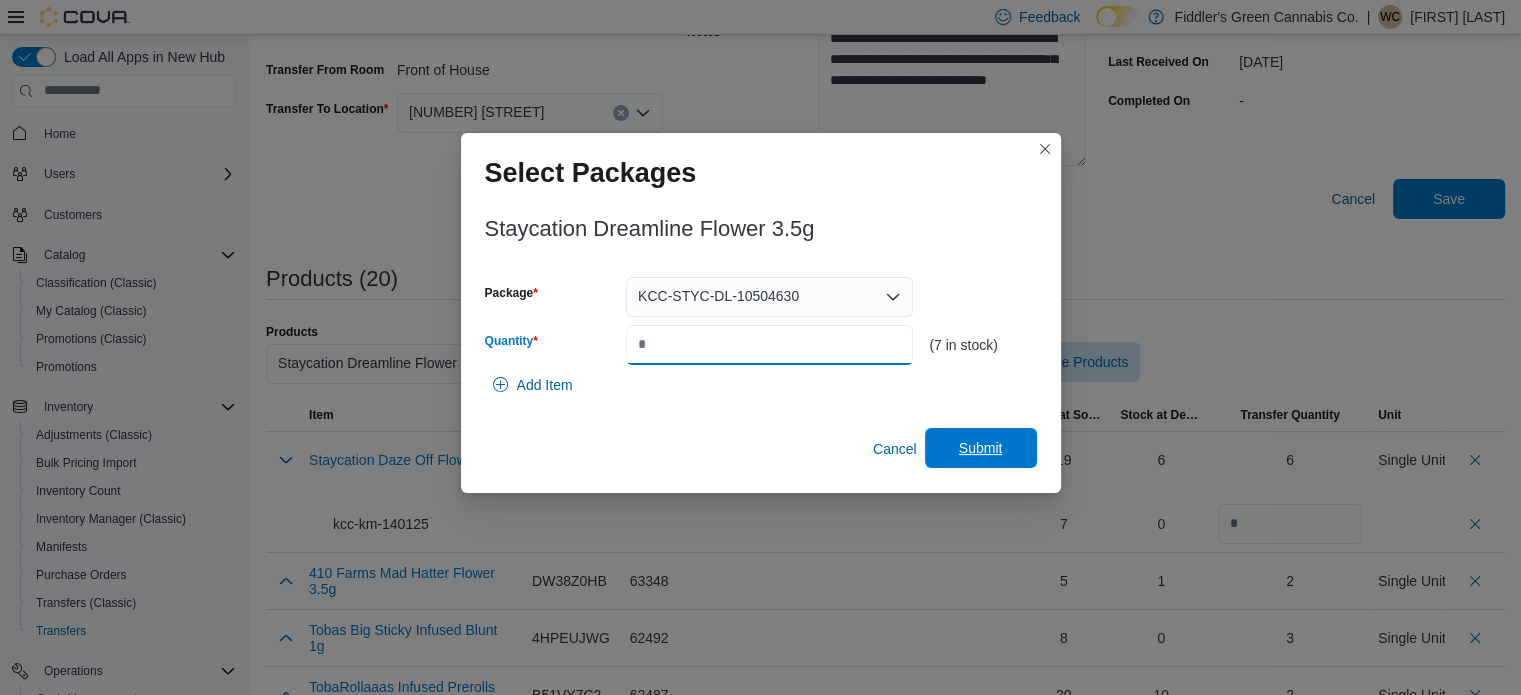 type on "*" 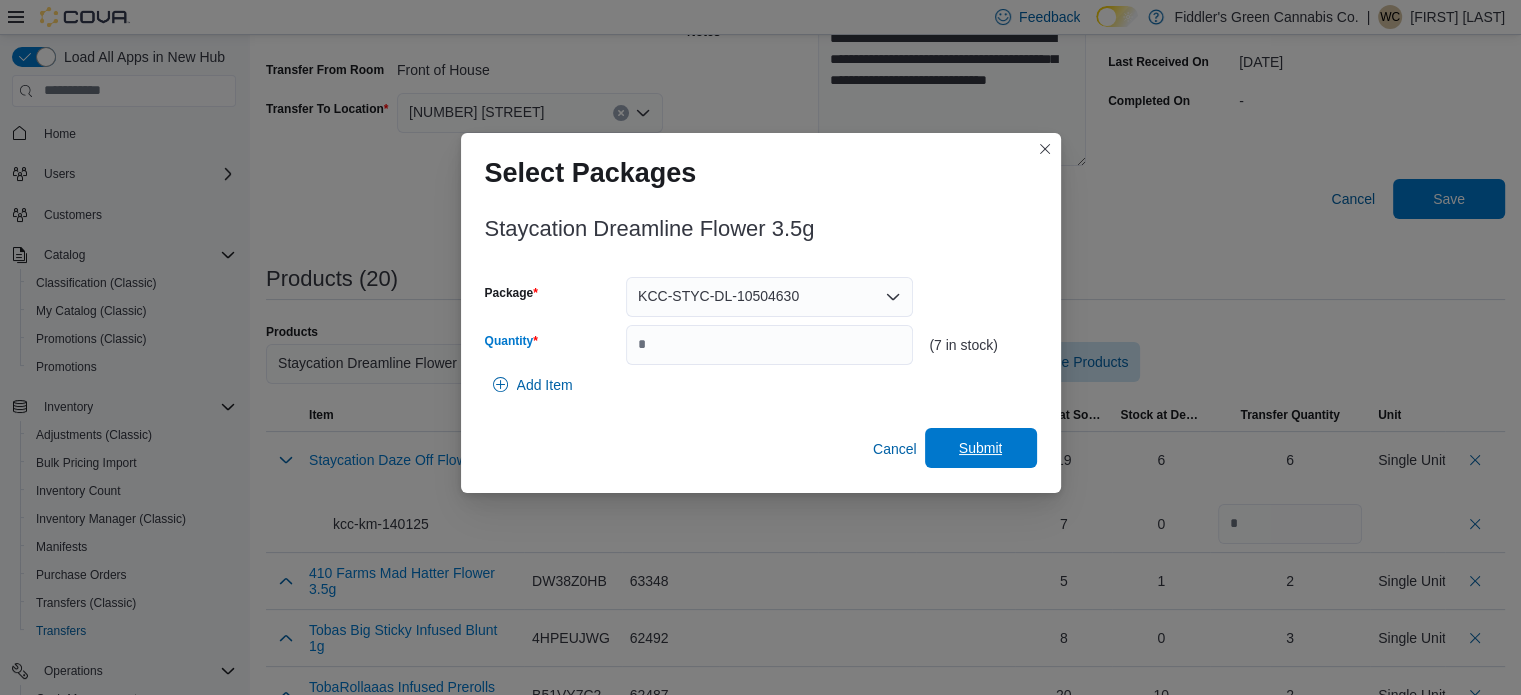 click on "Submit" at bounding box center [981, 448] 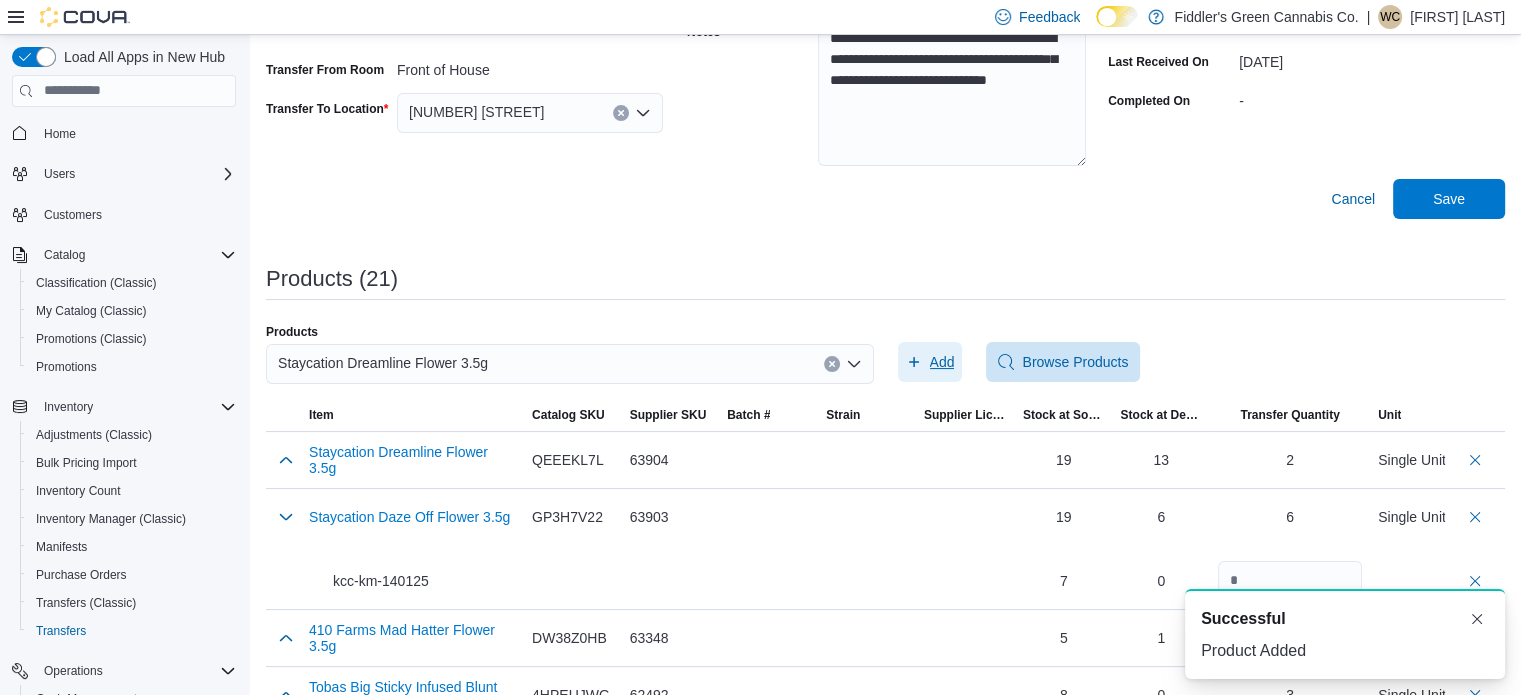 scroll, scrollTop: 0, scrollLeft: 0, axis: both 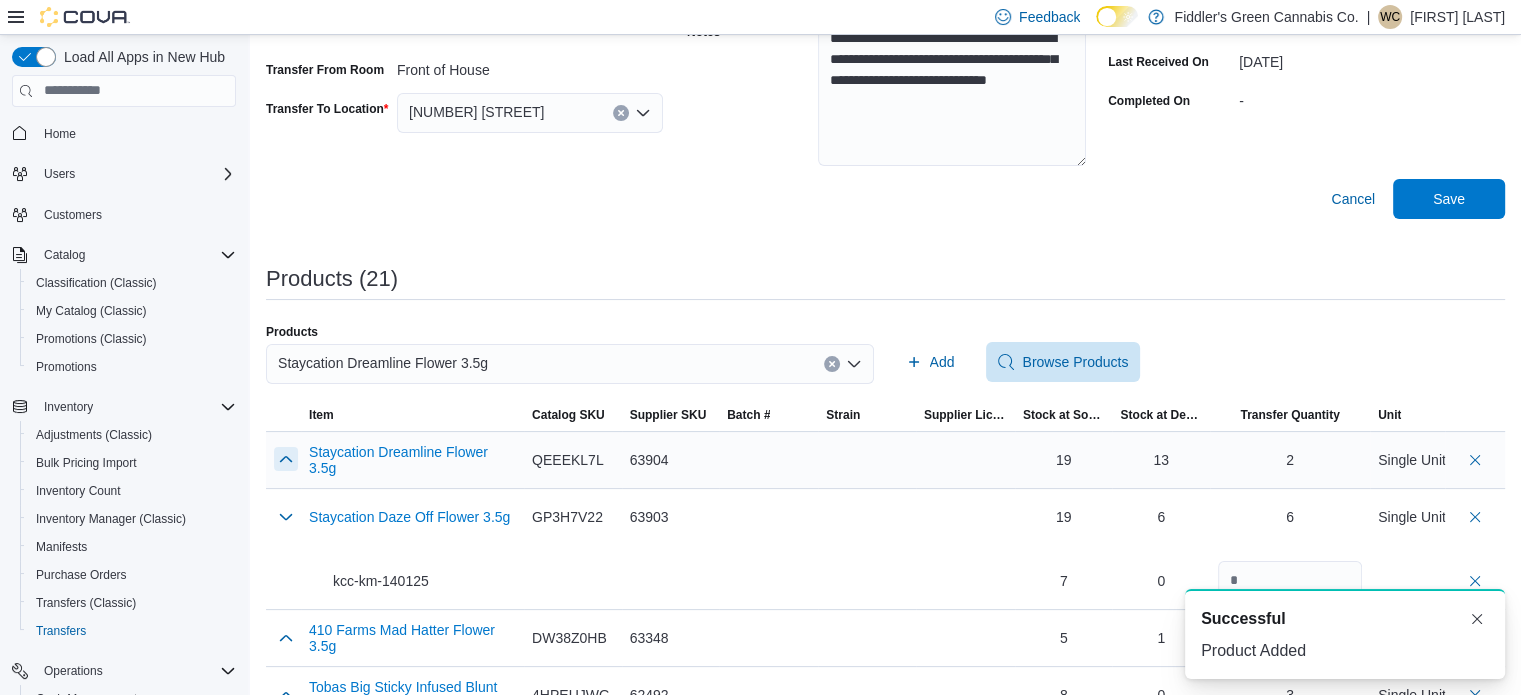 click at bounding box center [286, 459] 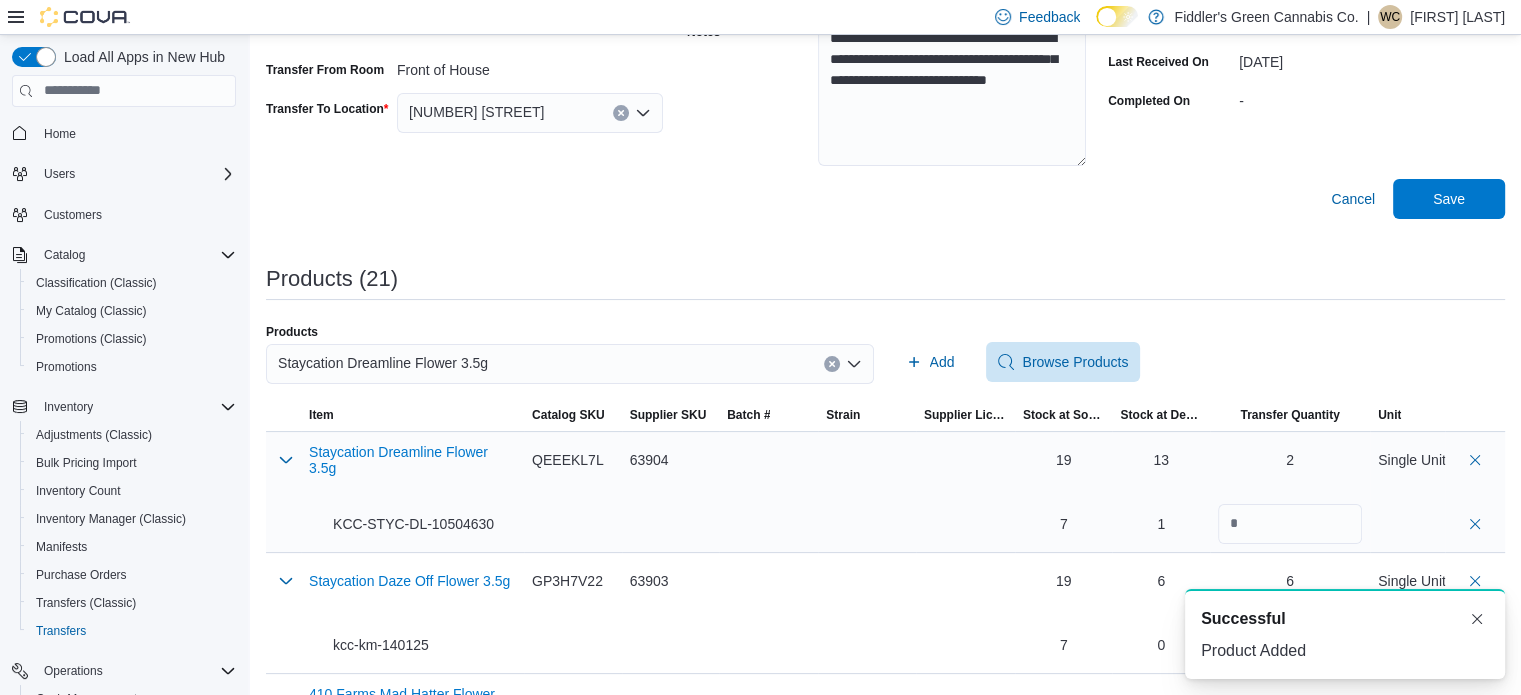 click on "KCC-STYC-DL-10504630" at bounding box center (401, 524) 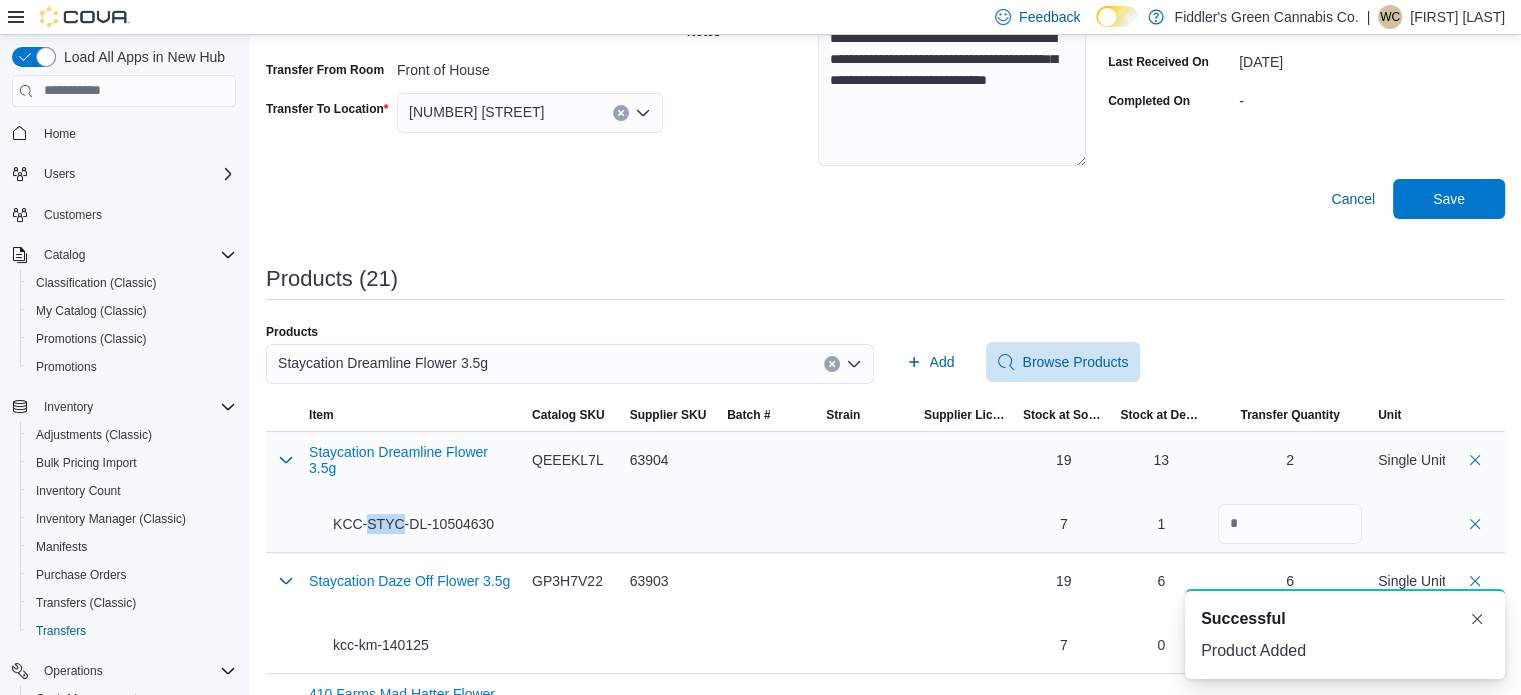 click on "KCC-STYC-DL-10504630" at bounding box center (401, 524) 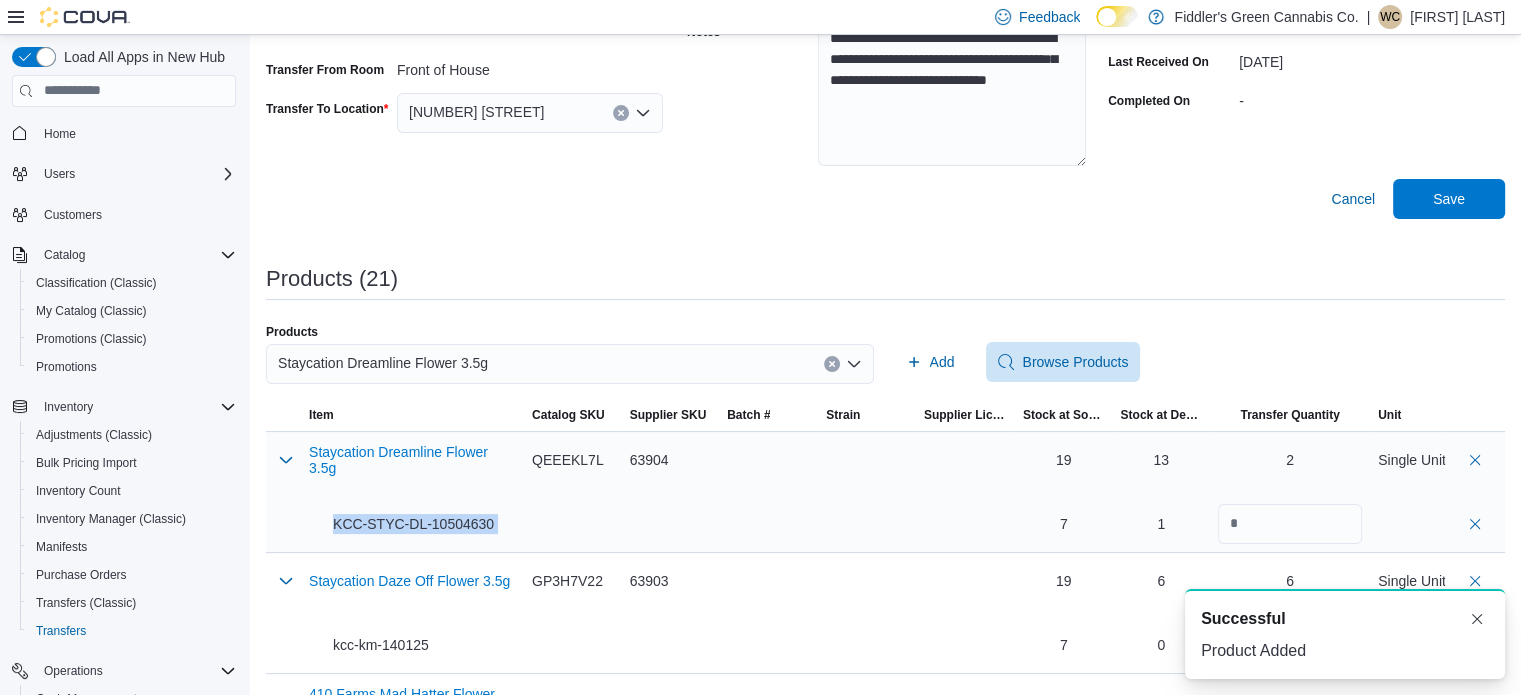 click on "KCC-STYC-DL-10504630" at bounding box center [401, 524] 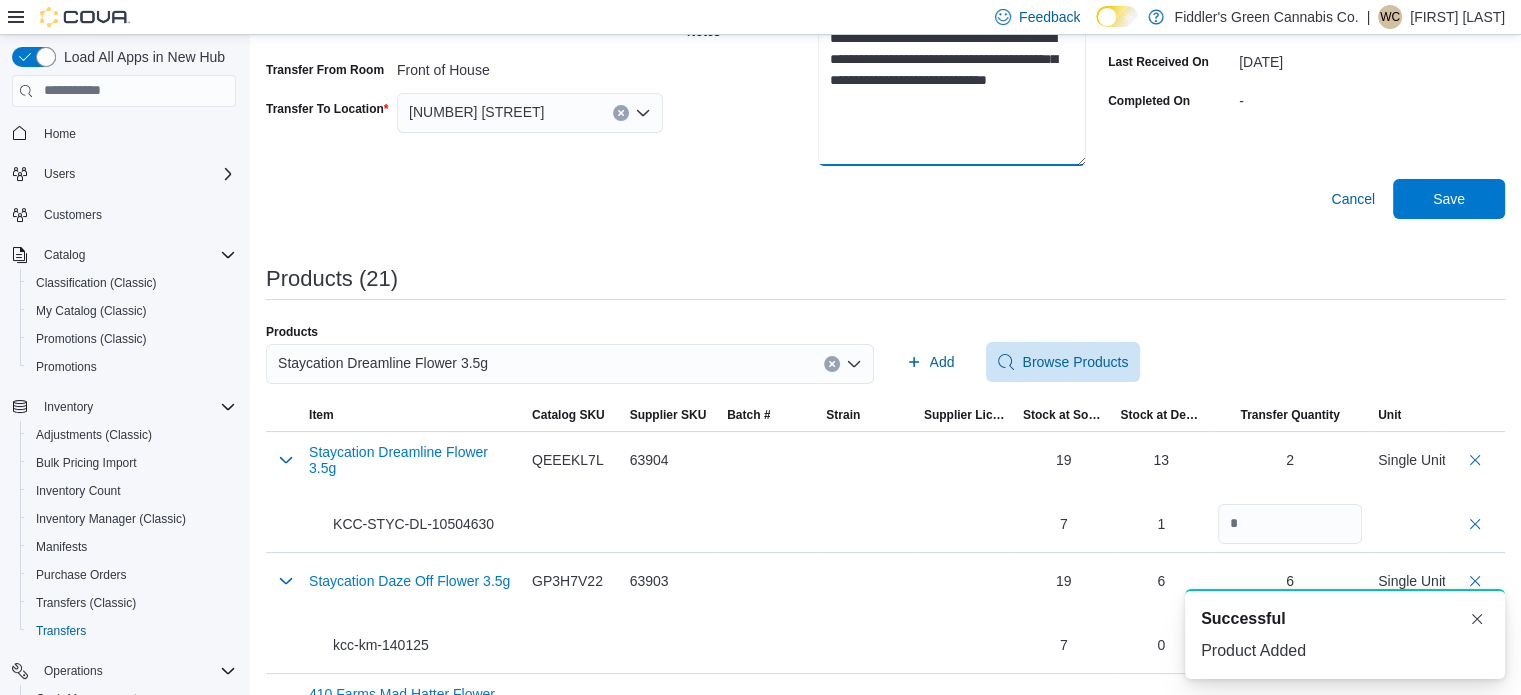 click on "**********" at bounding box center (952, 91) 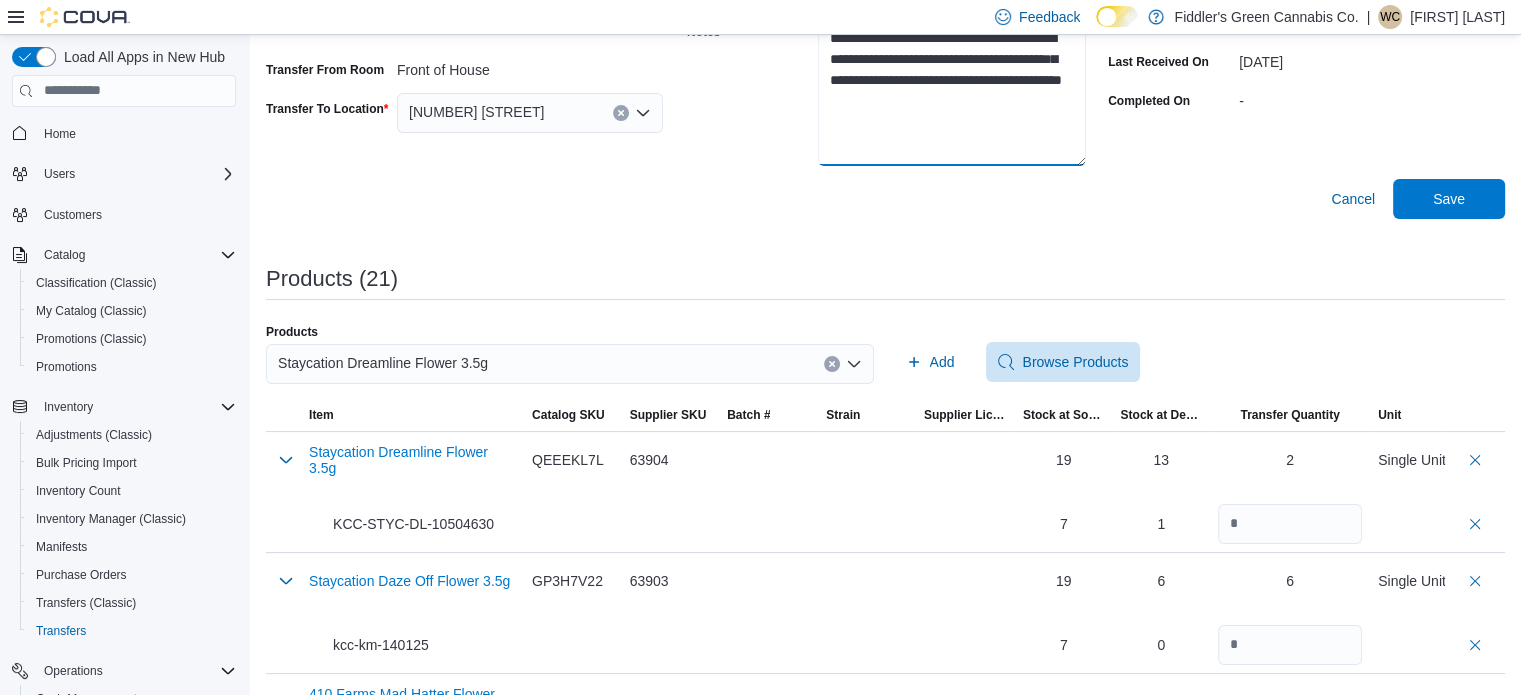 paste on "**********" 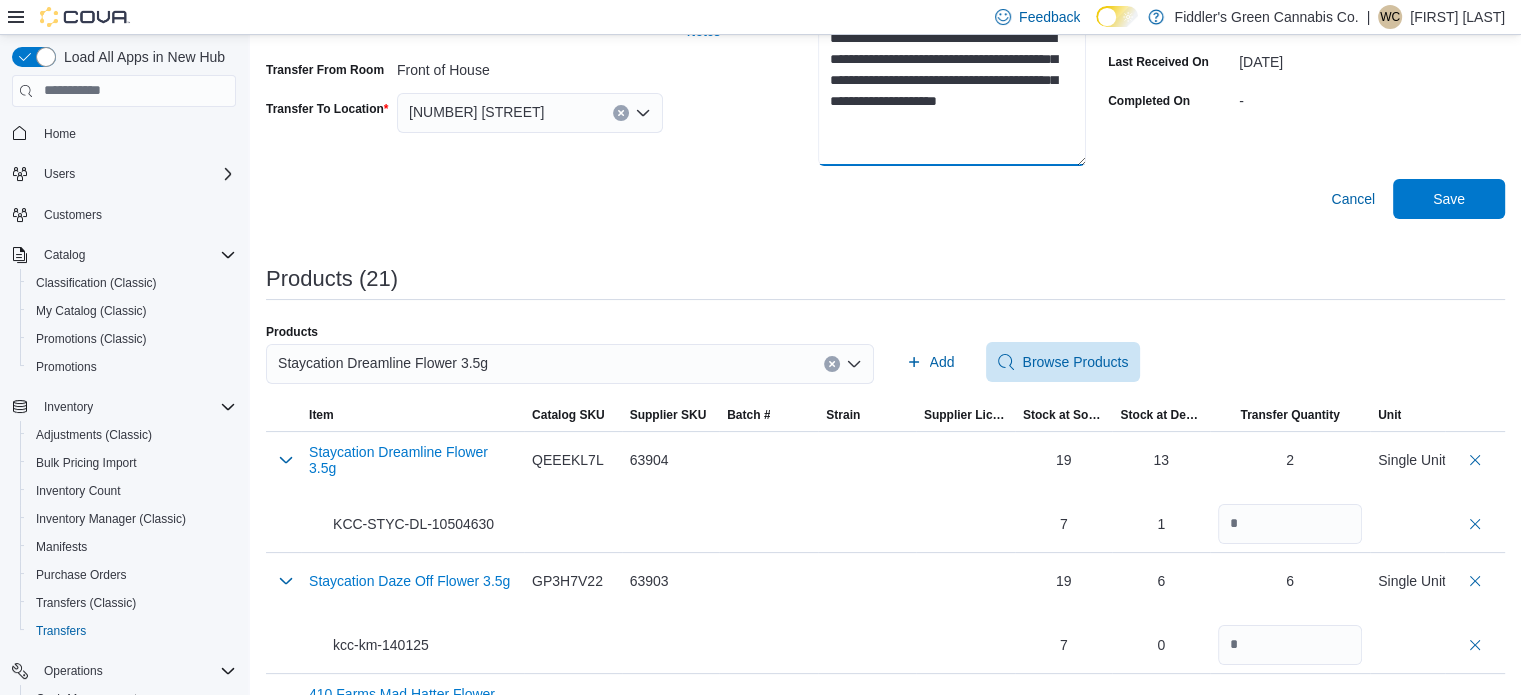 scroll, scrollTop: 0, scrollLeft: 0, axis: both 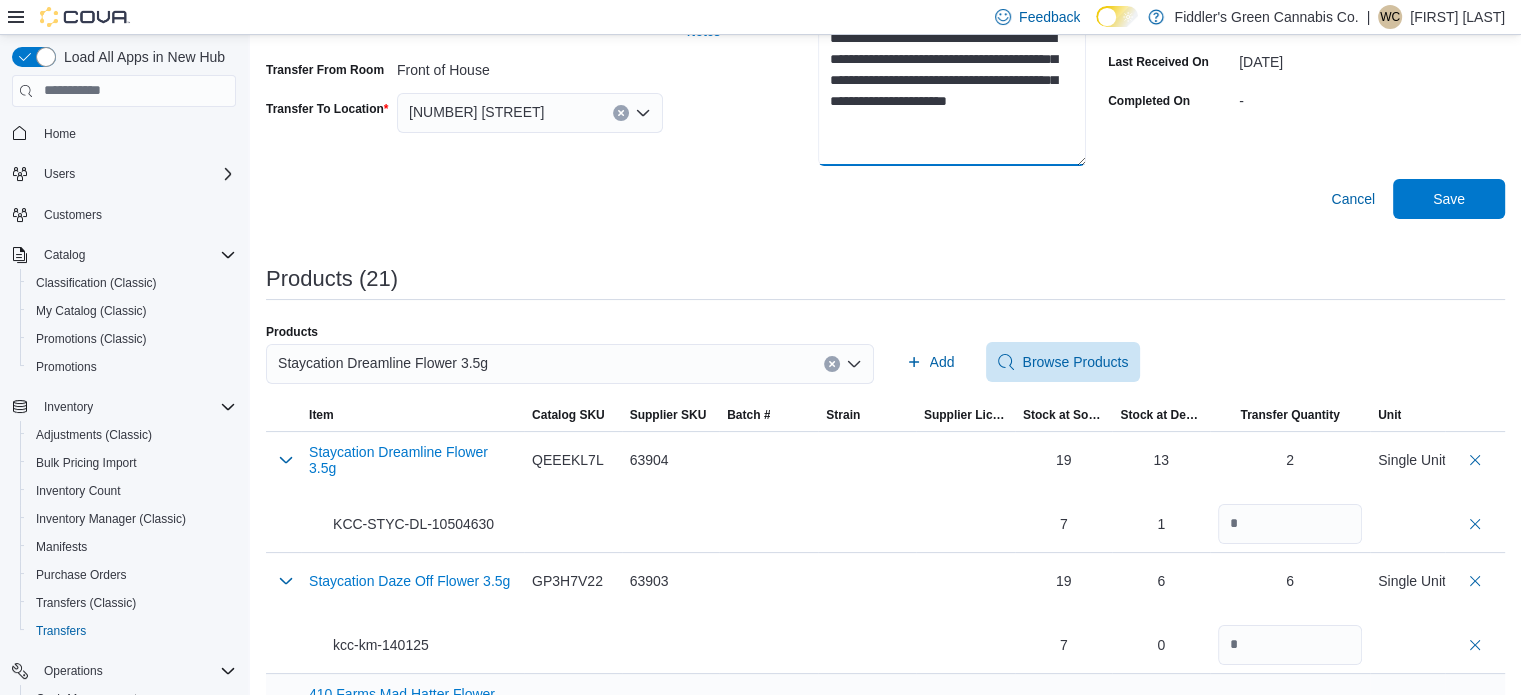 type on "**********" 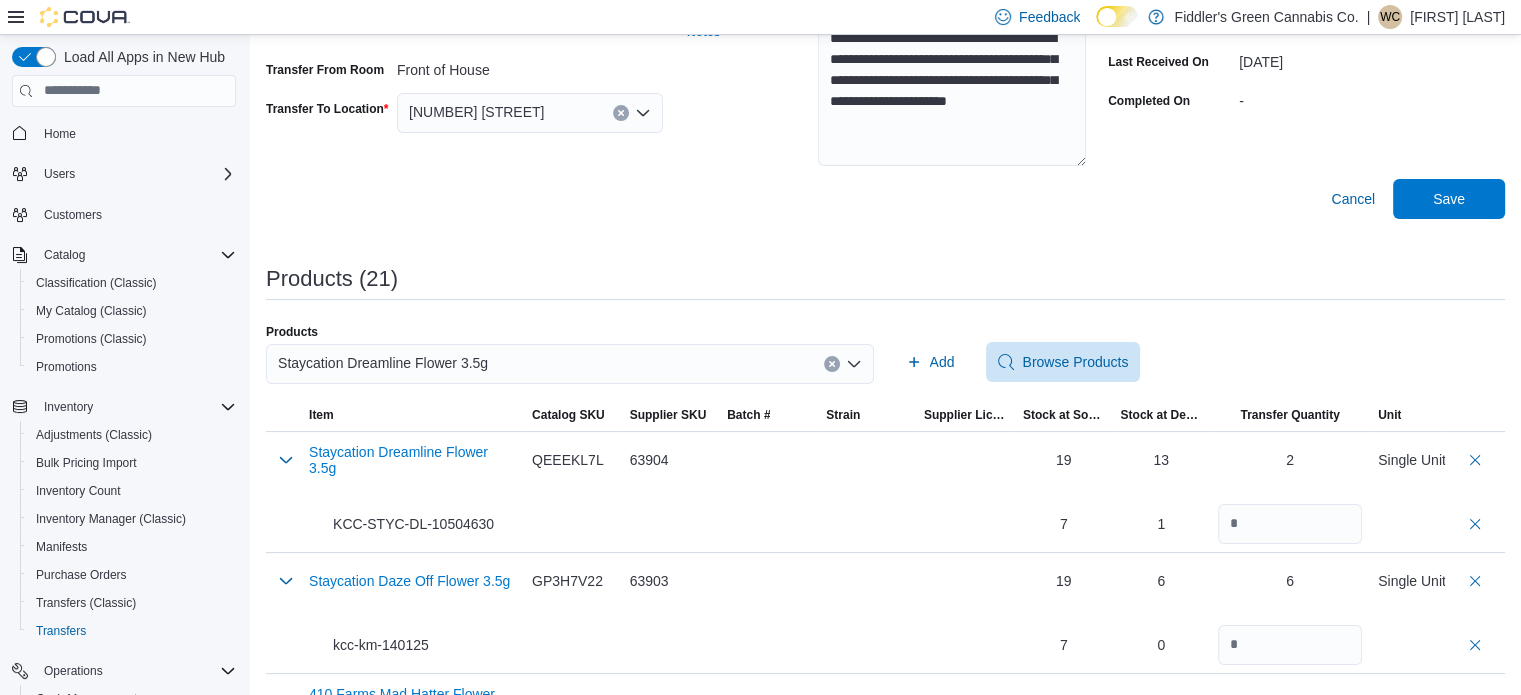click on "Staycation Dreamline Flower 3.5g" at bounding box center (570, 364) 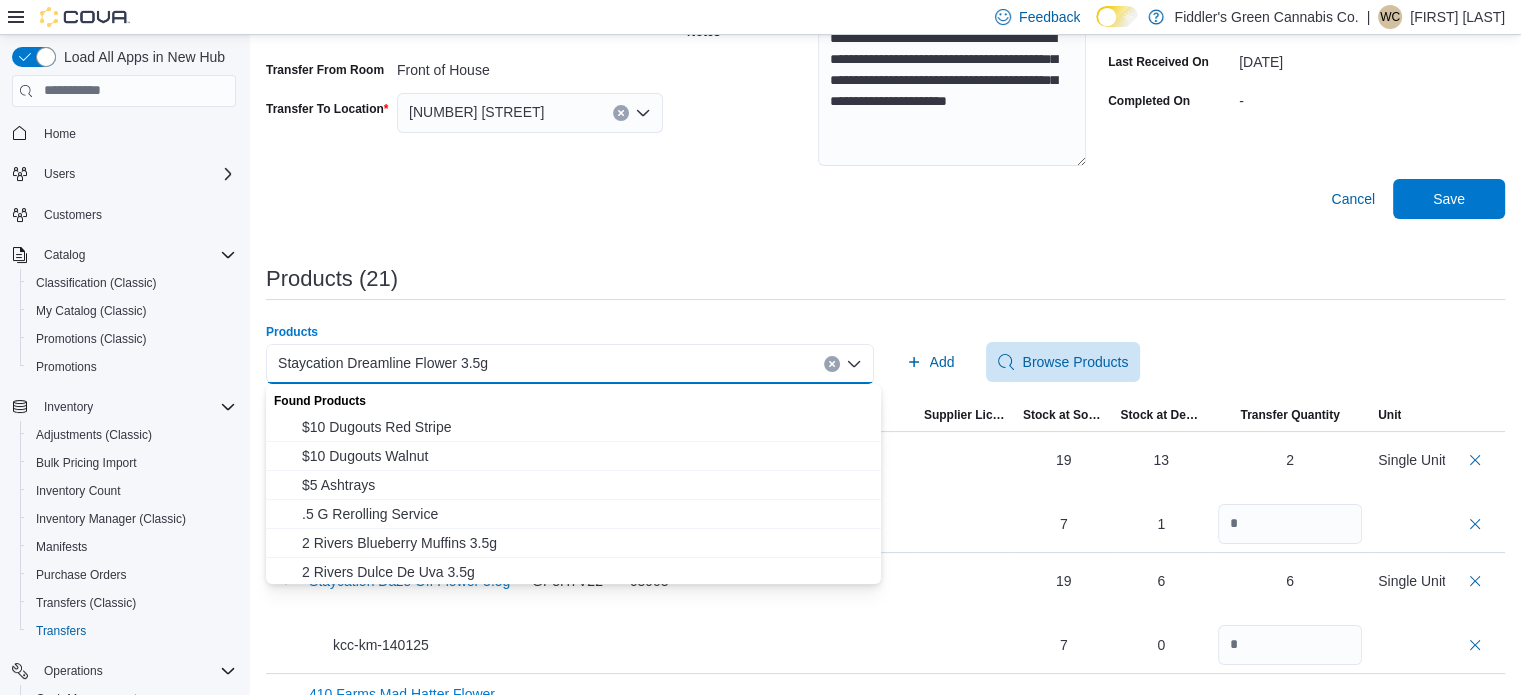 paste on "**********" 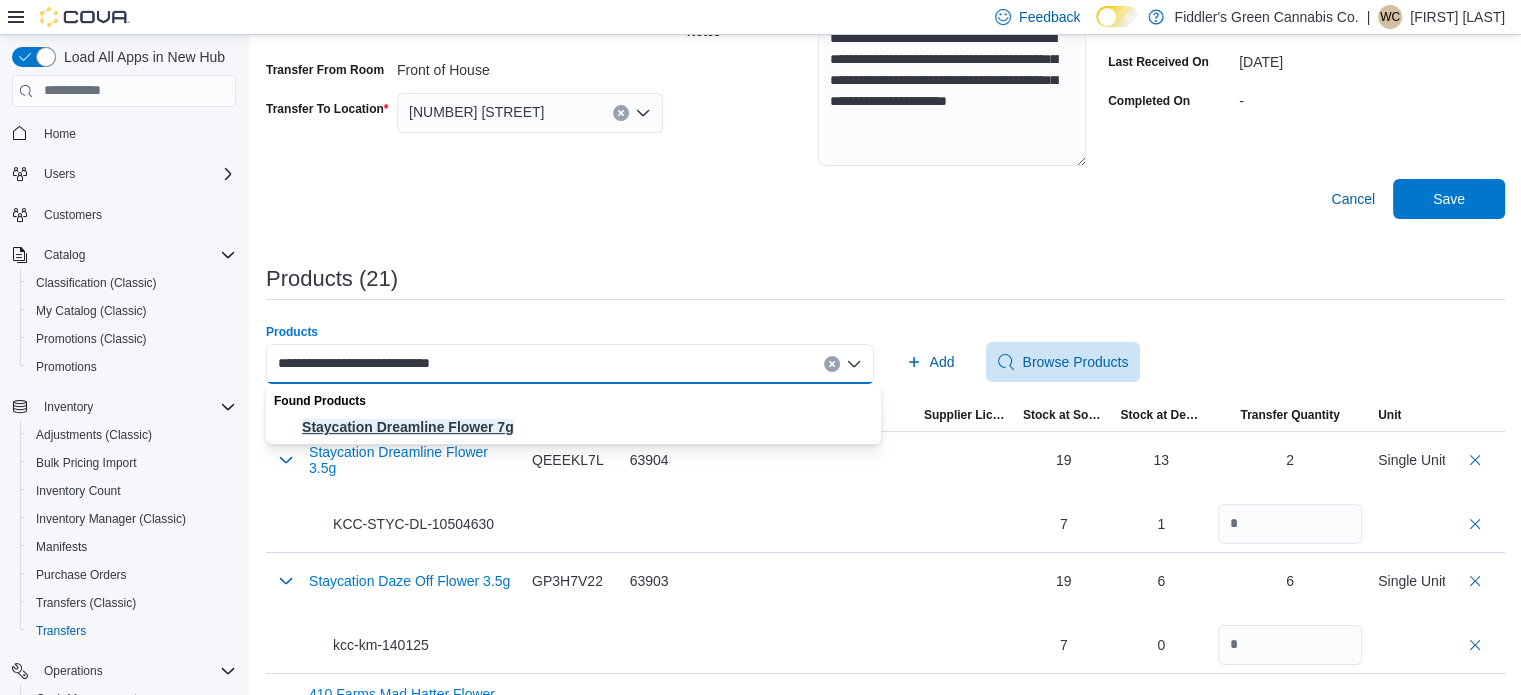 type on "**********" 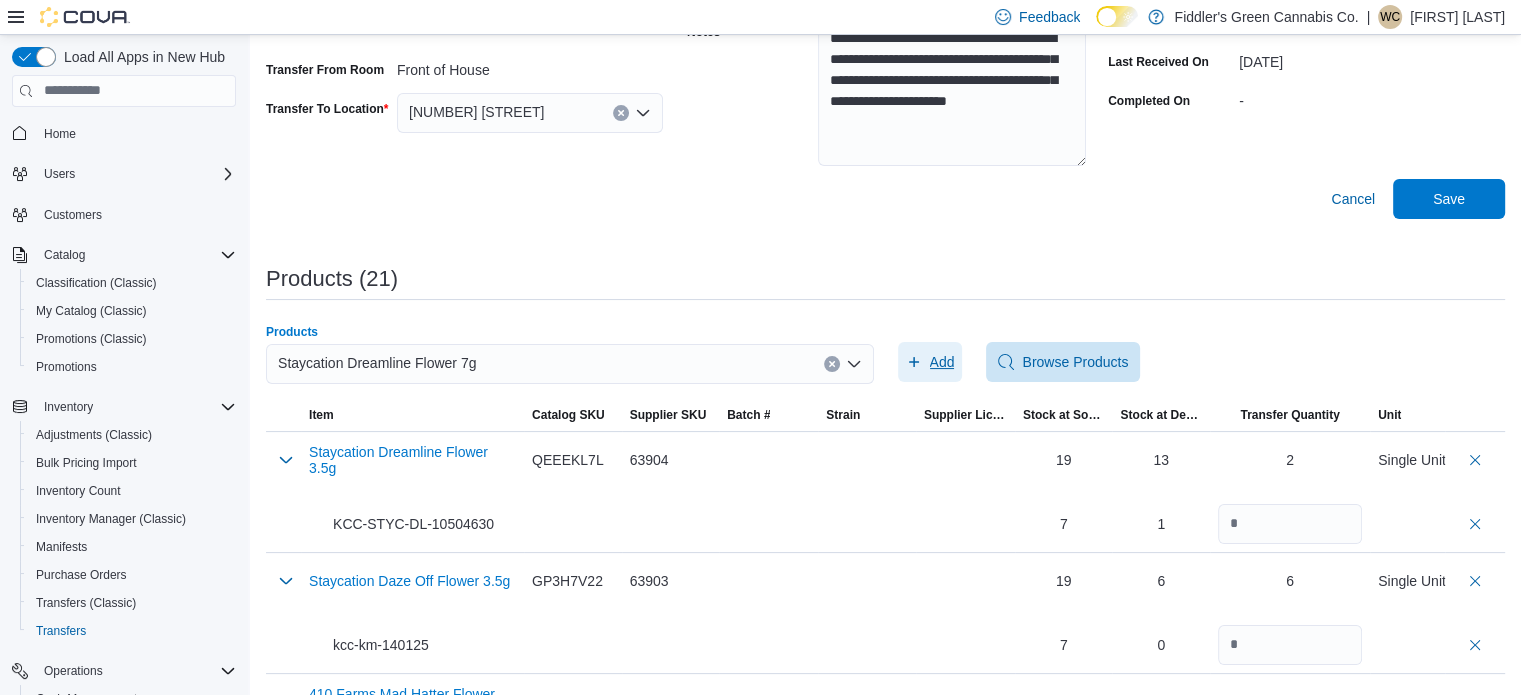 click on "Add" at bounding box center [942, 362] 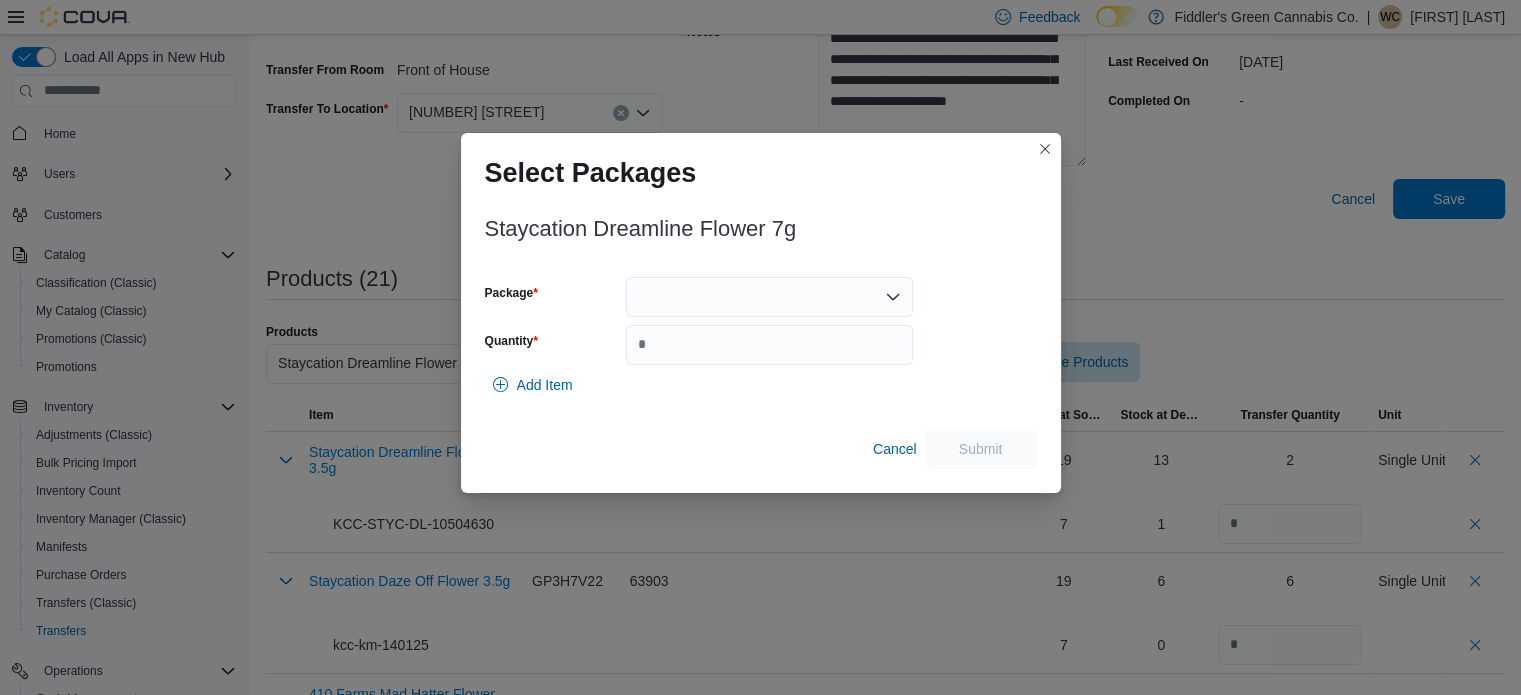click at bounding box center (769, 297) 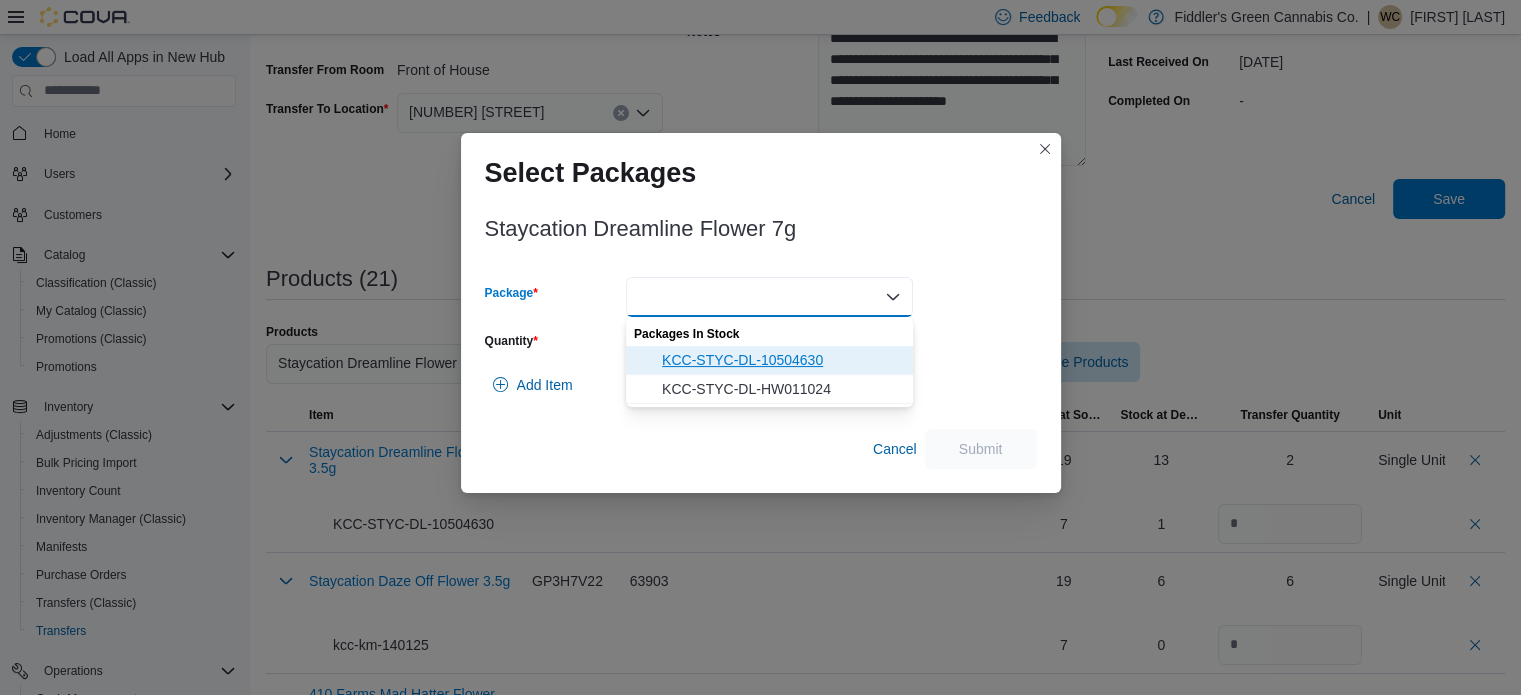 click on "KCC-STYC-DL-10504630" at bounding box center (781, 360) 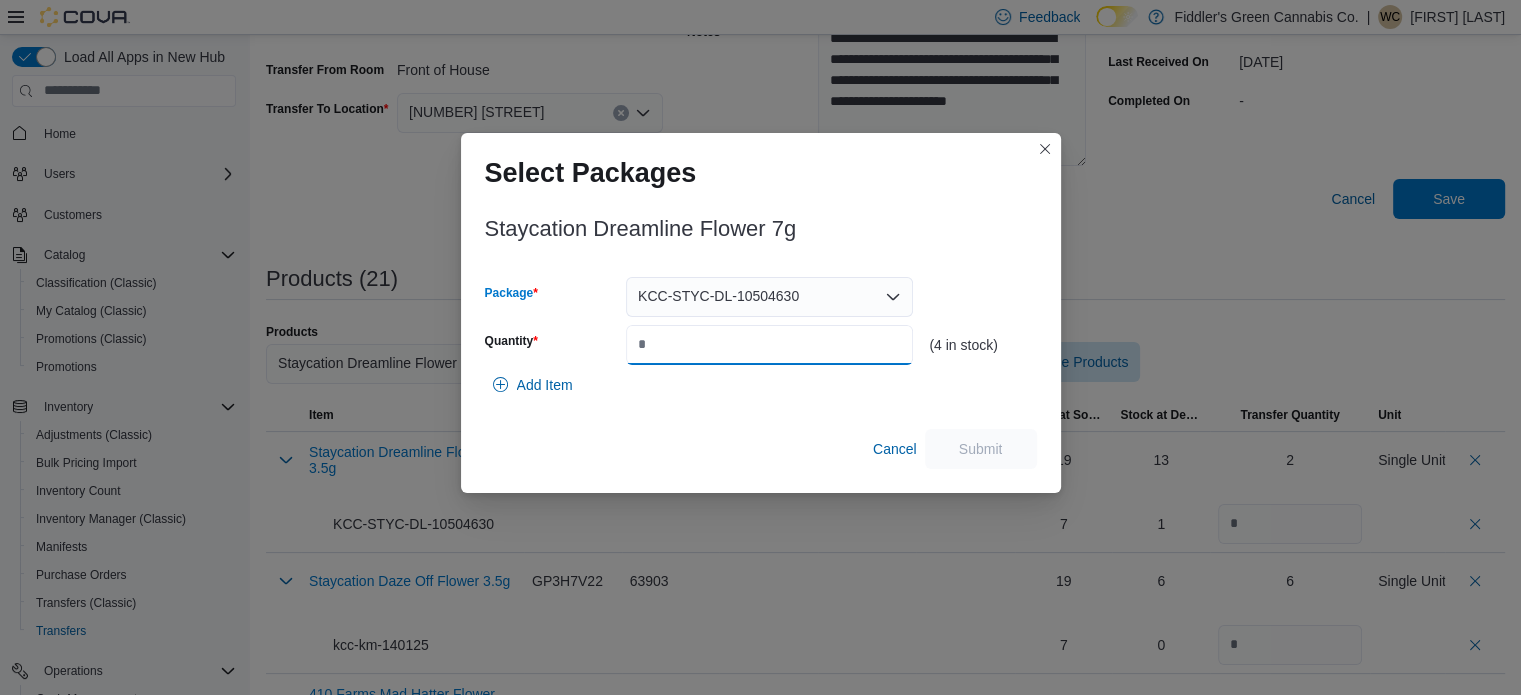 click on "Quantity" at bounding box center [769, 345] 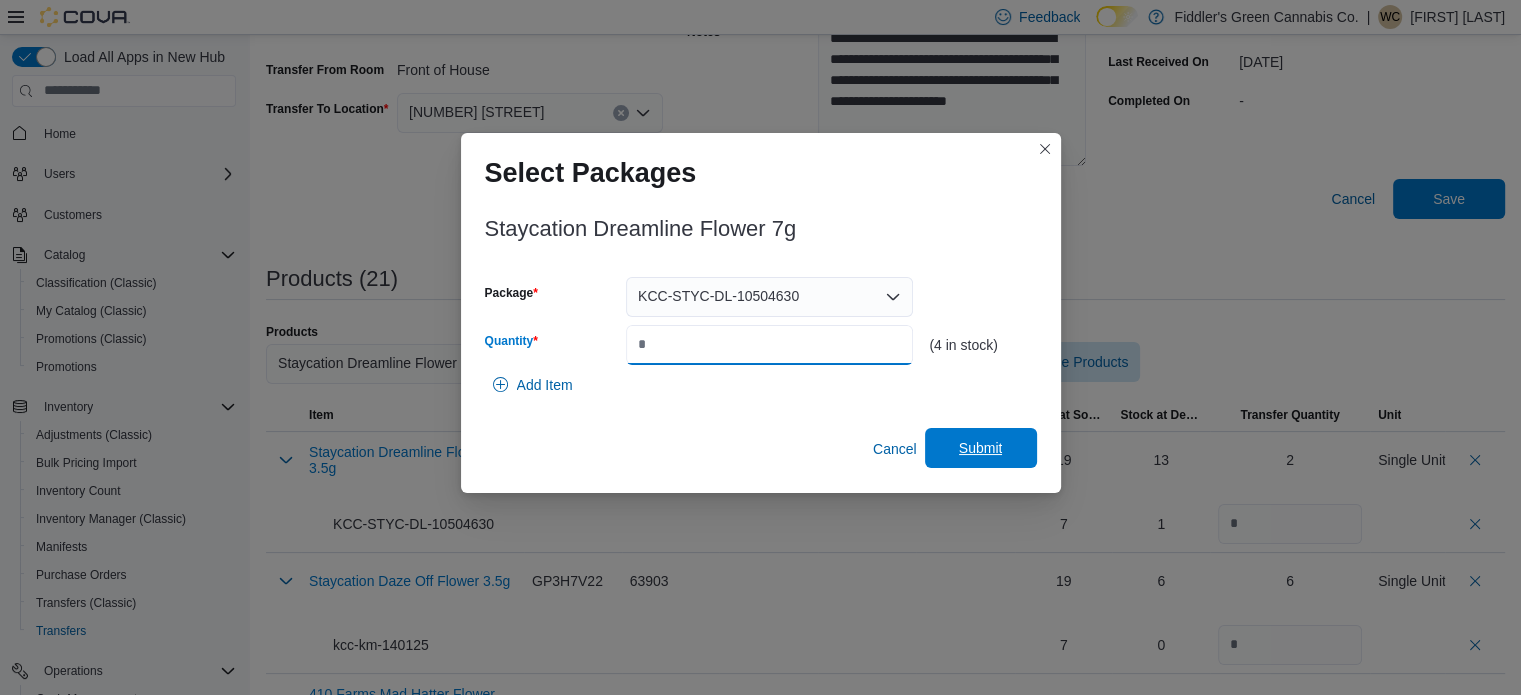type on "*" 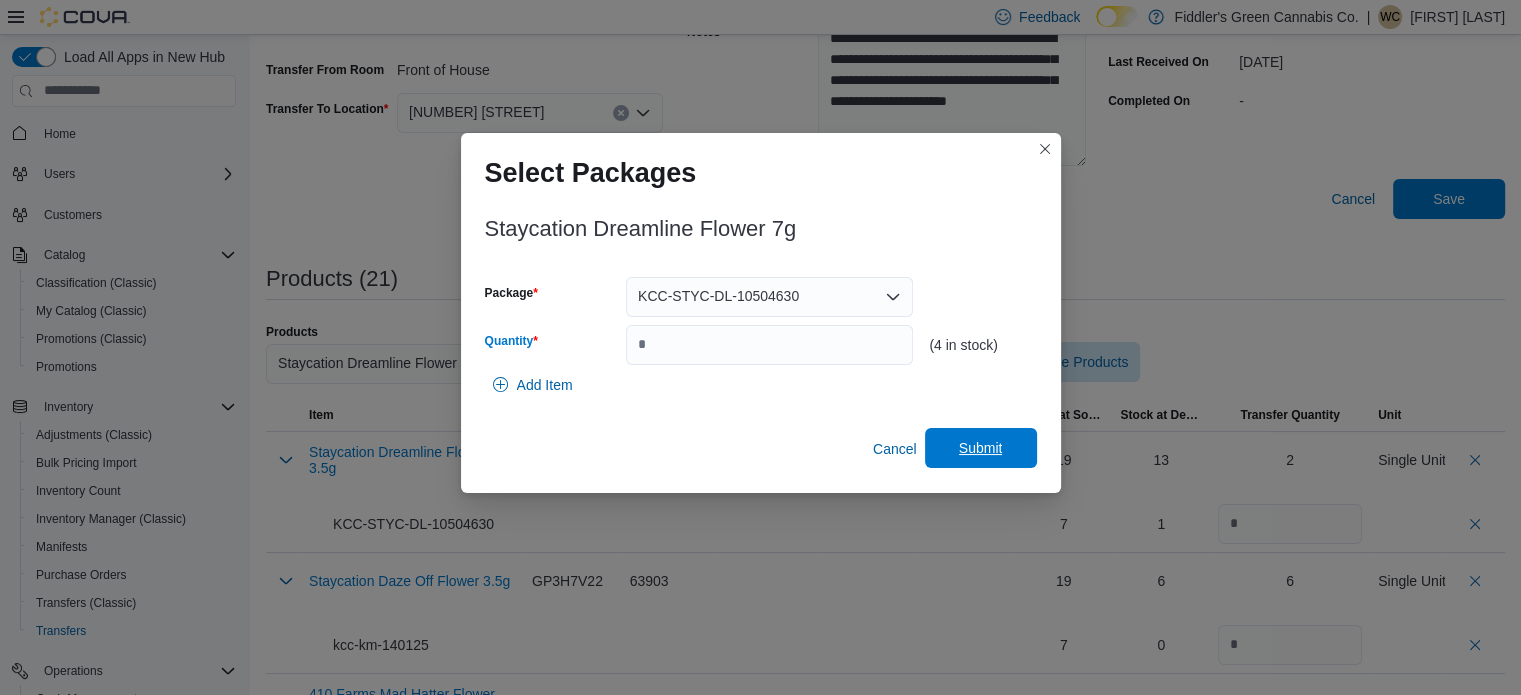click on "Submit" at bounding box center (981, 448) 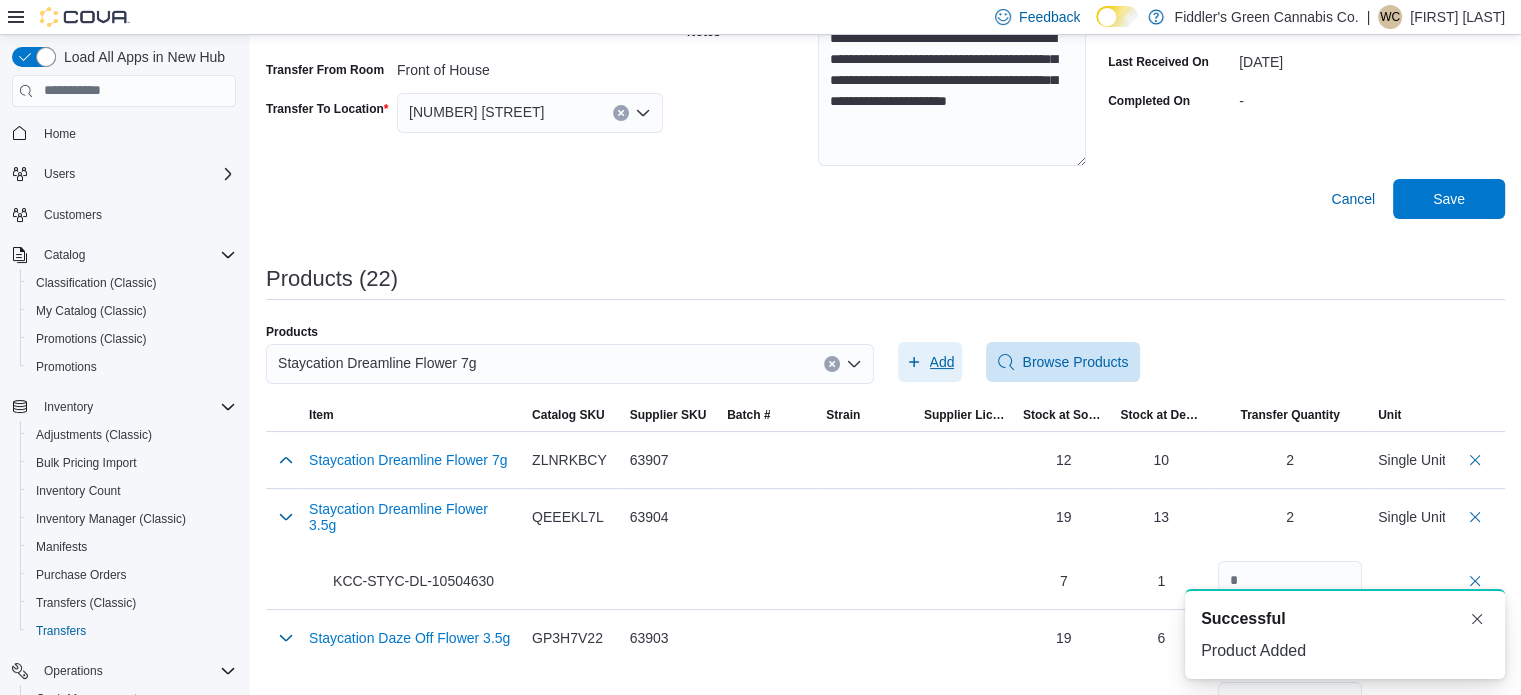 scroll, scrollTop: 0, scrollLeft: 0, axis: both 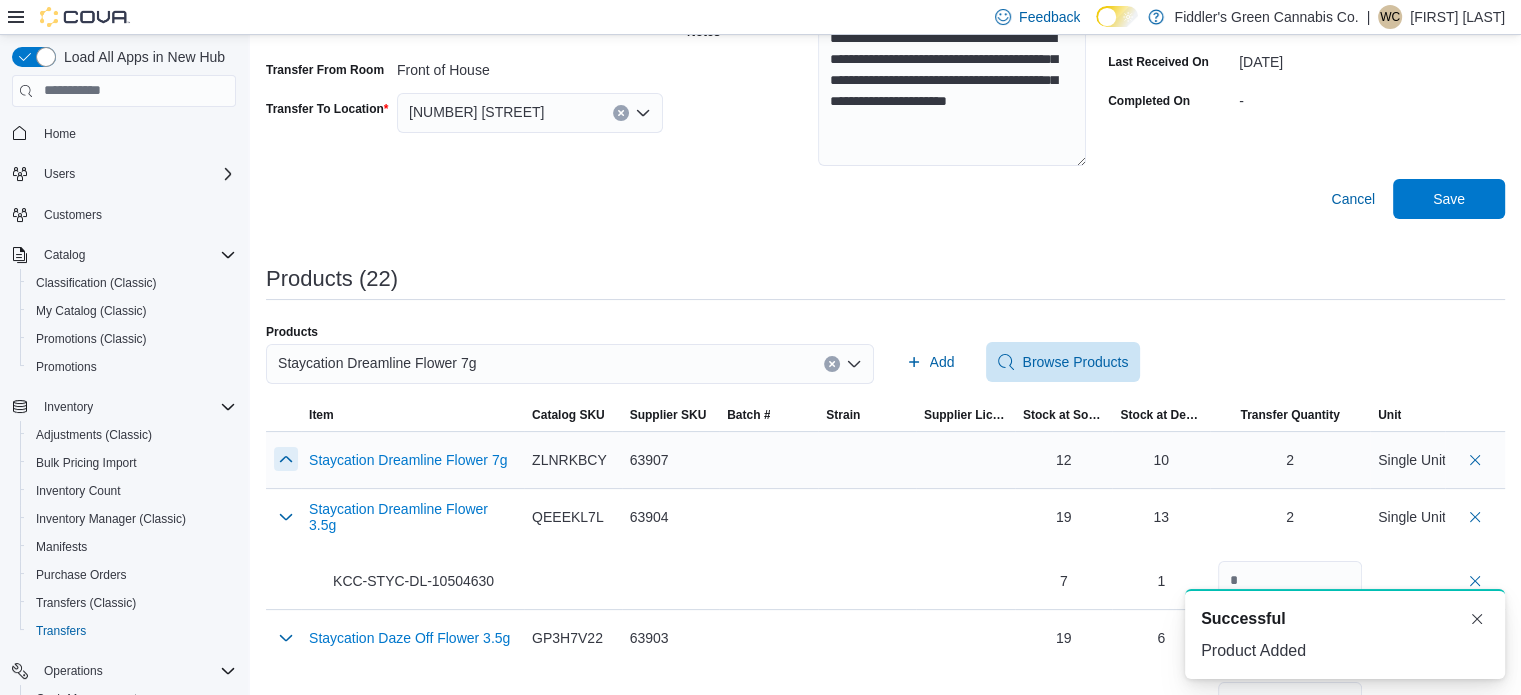 click at bounding box center (286, 459) 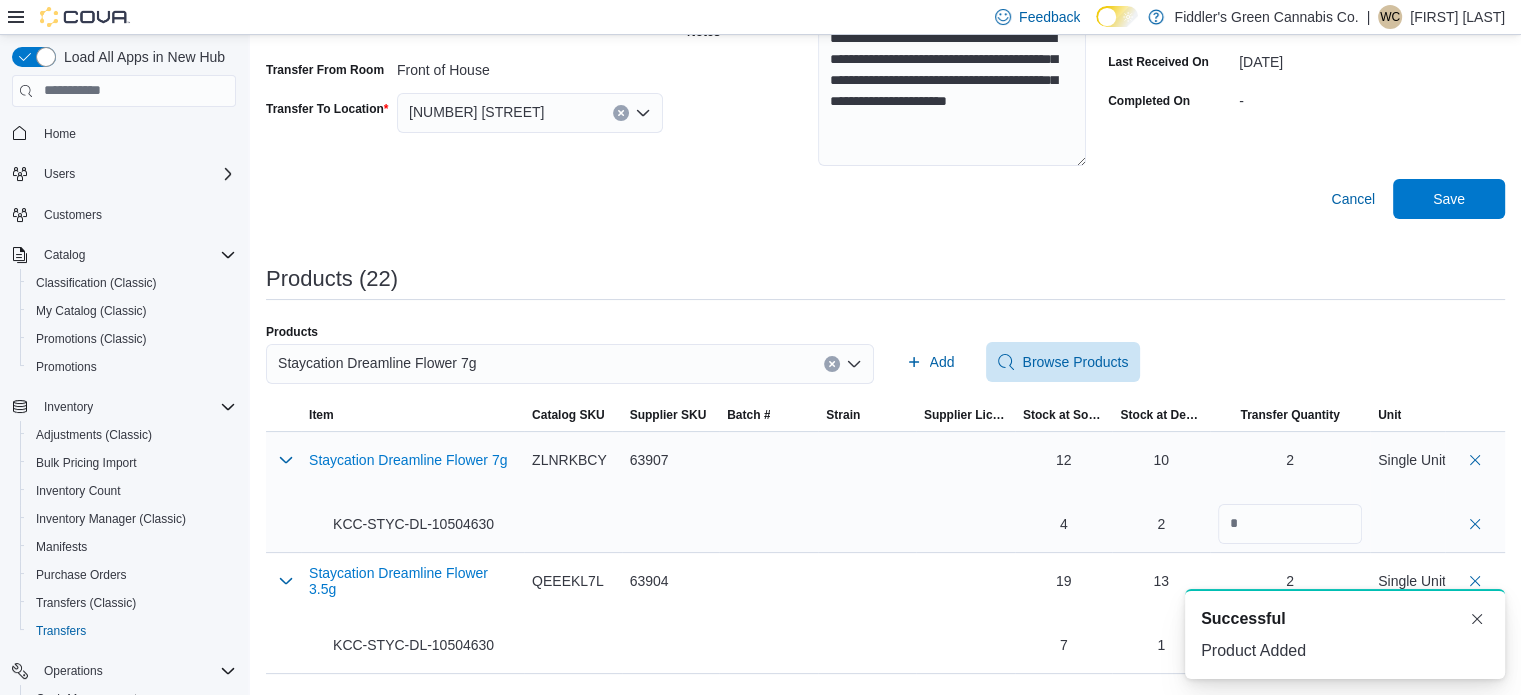 click on "KCC-STYC-DL-10504630" at bounding box center (401, 524) 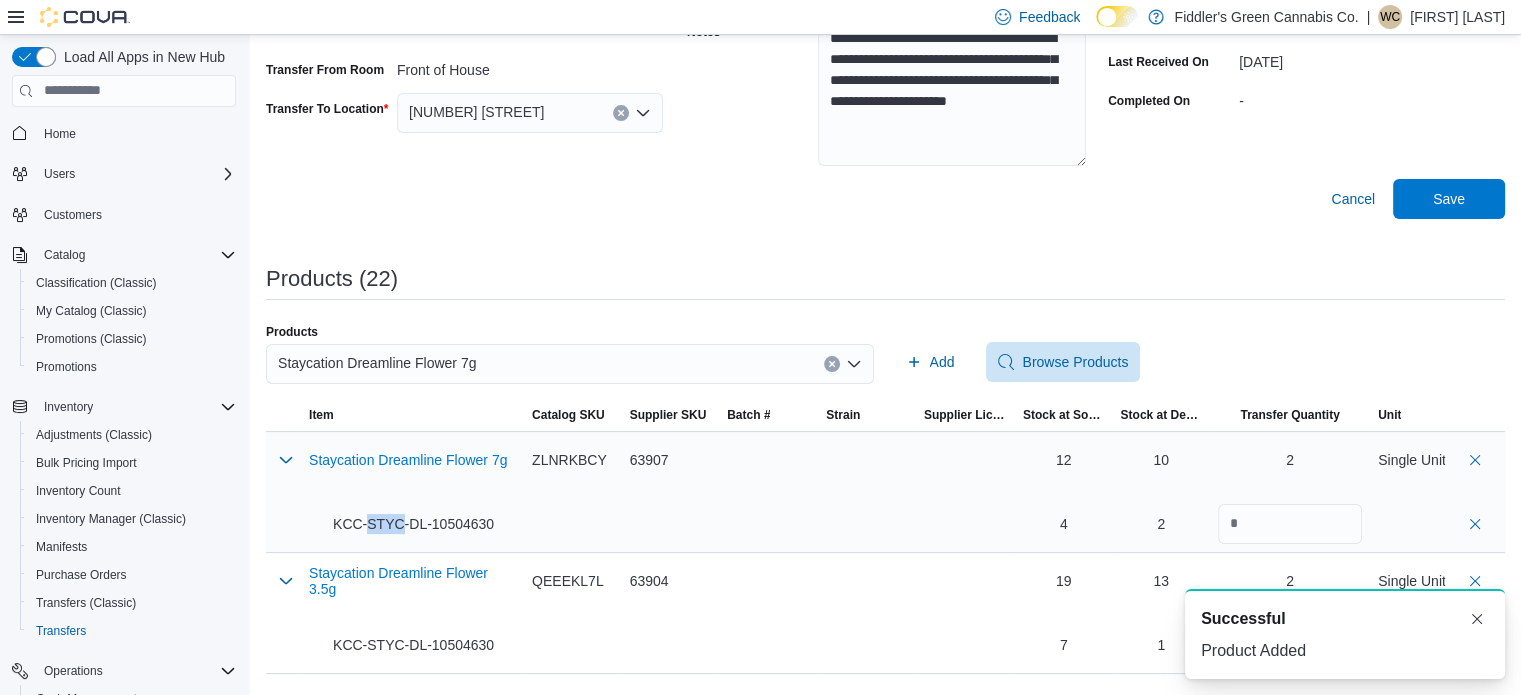 click on "KCC-STYC-DL-10504630" at bounding box center (401, 524) 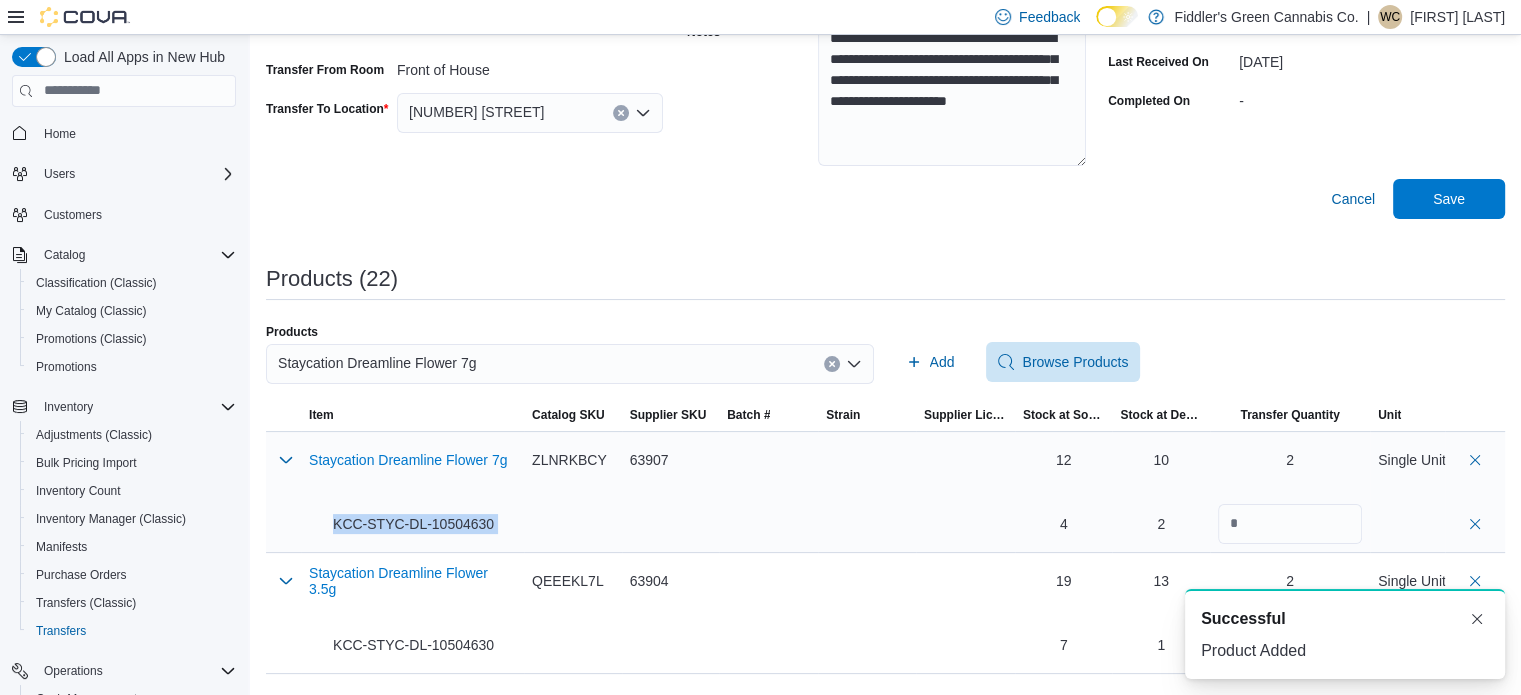 click on "KCC-STYC-DL-10504630" at bounding box center [401, 524] 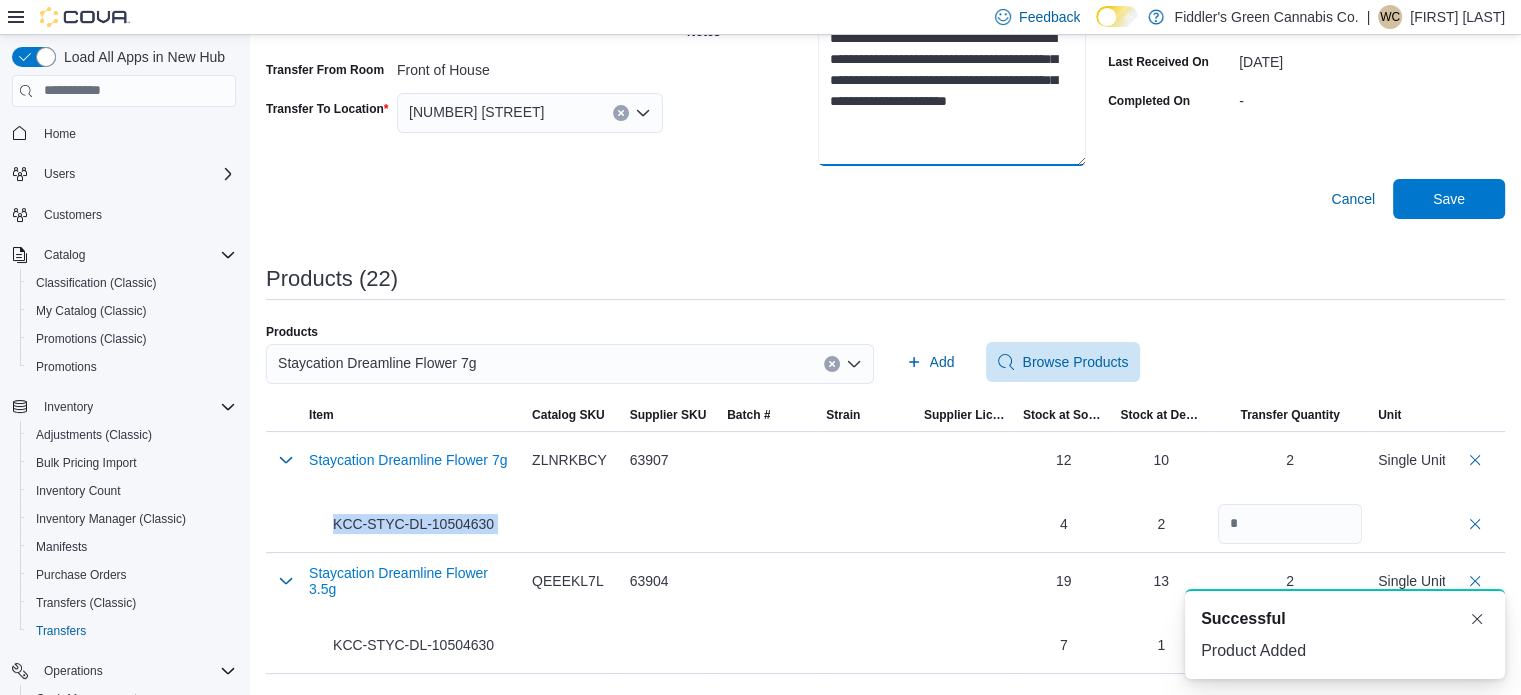 click on "**********" at bounding box center (952, 91) 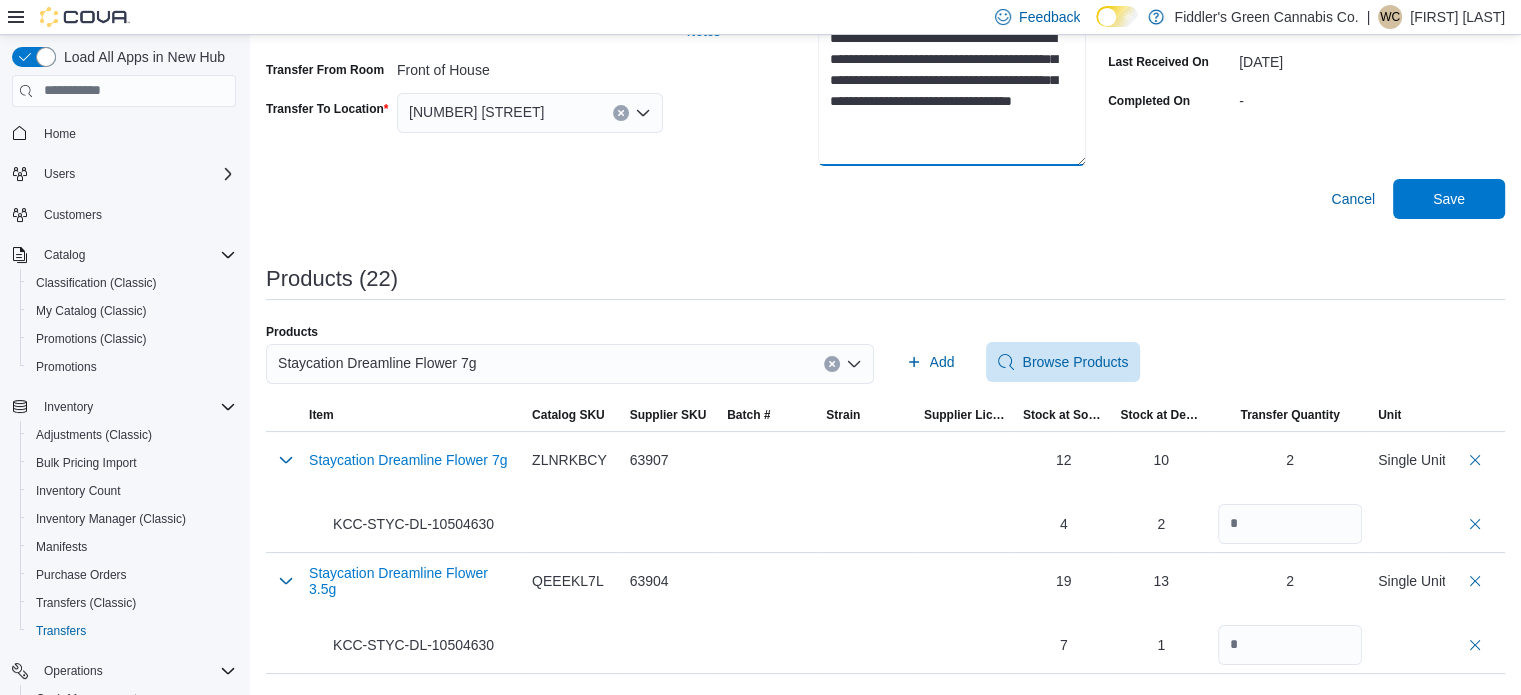 paste on "**********" 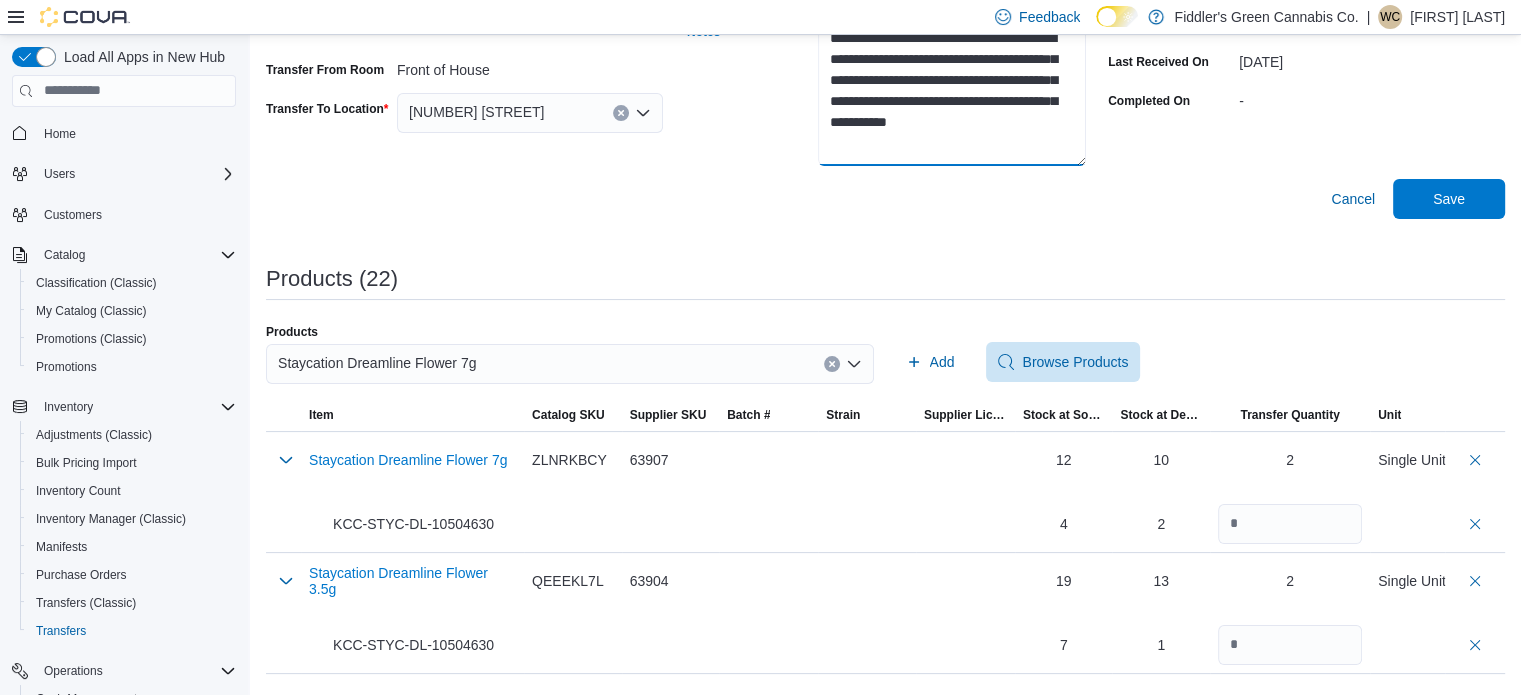 scroll, scrollTop: 20, scrollLeft: 0, axis: vertical 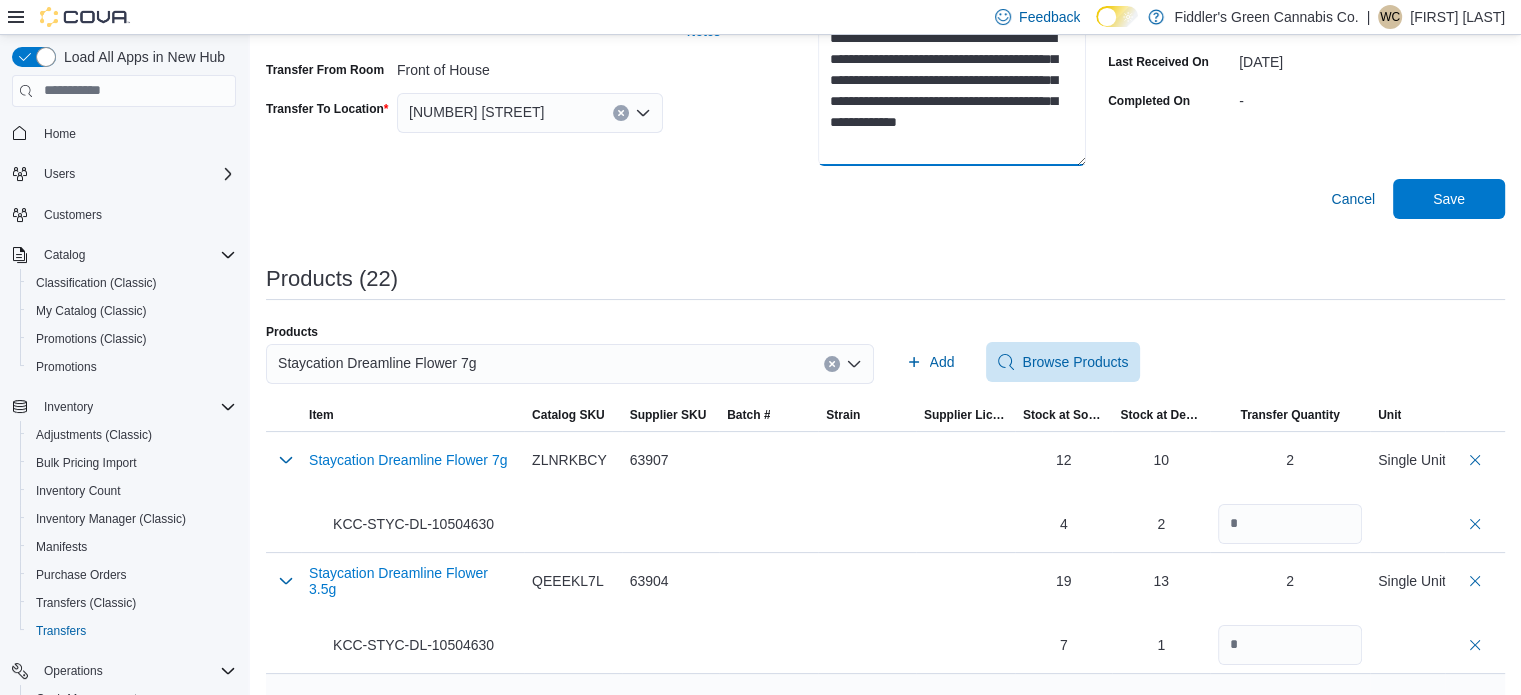 type on "**********" 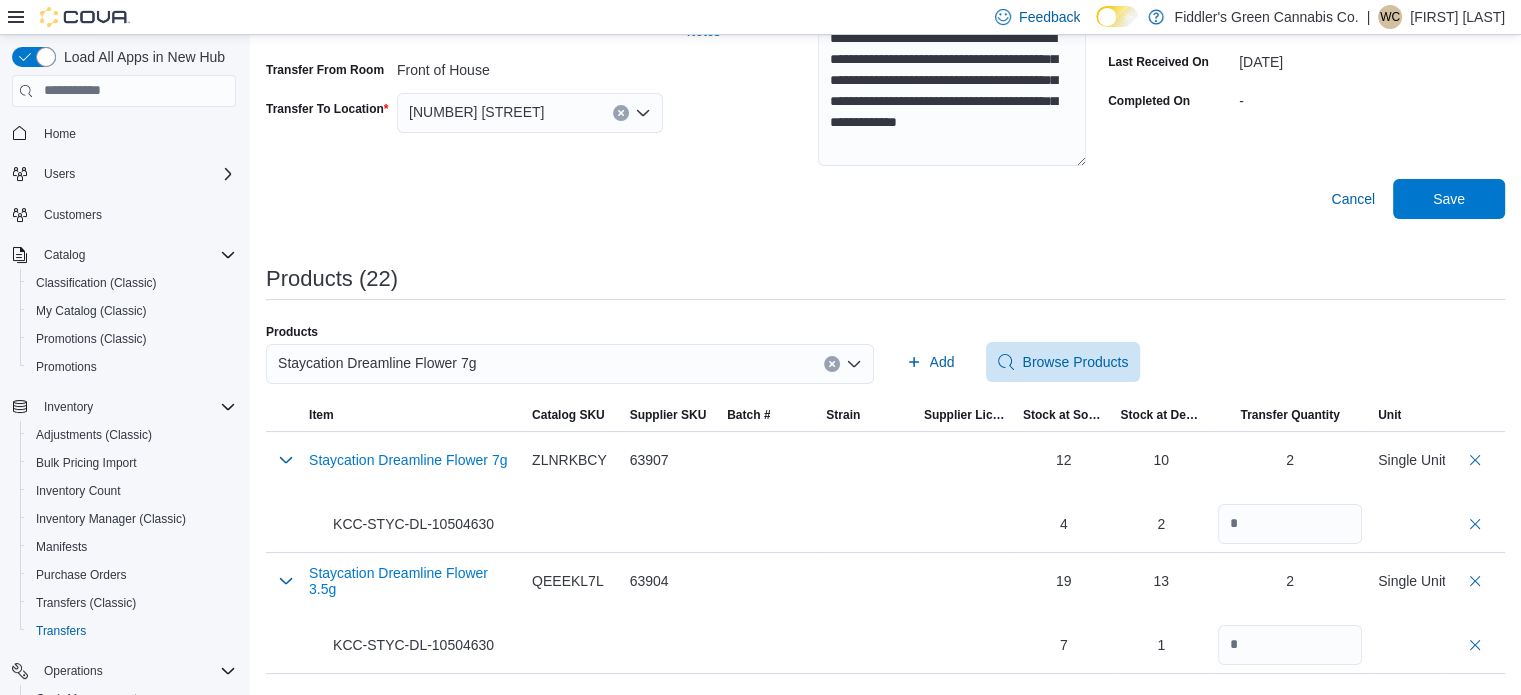 click on "Staycation Dreamline Flower 7g" at bounding box center [570, 364] 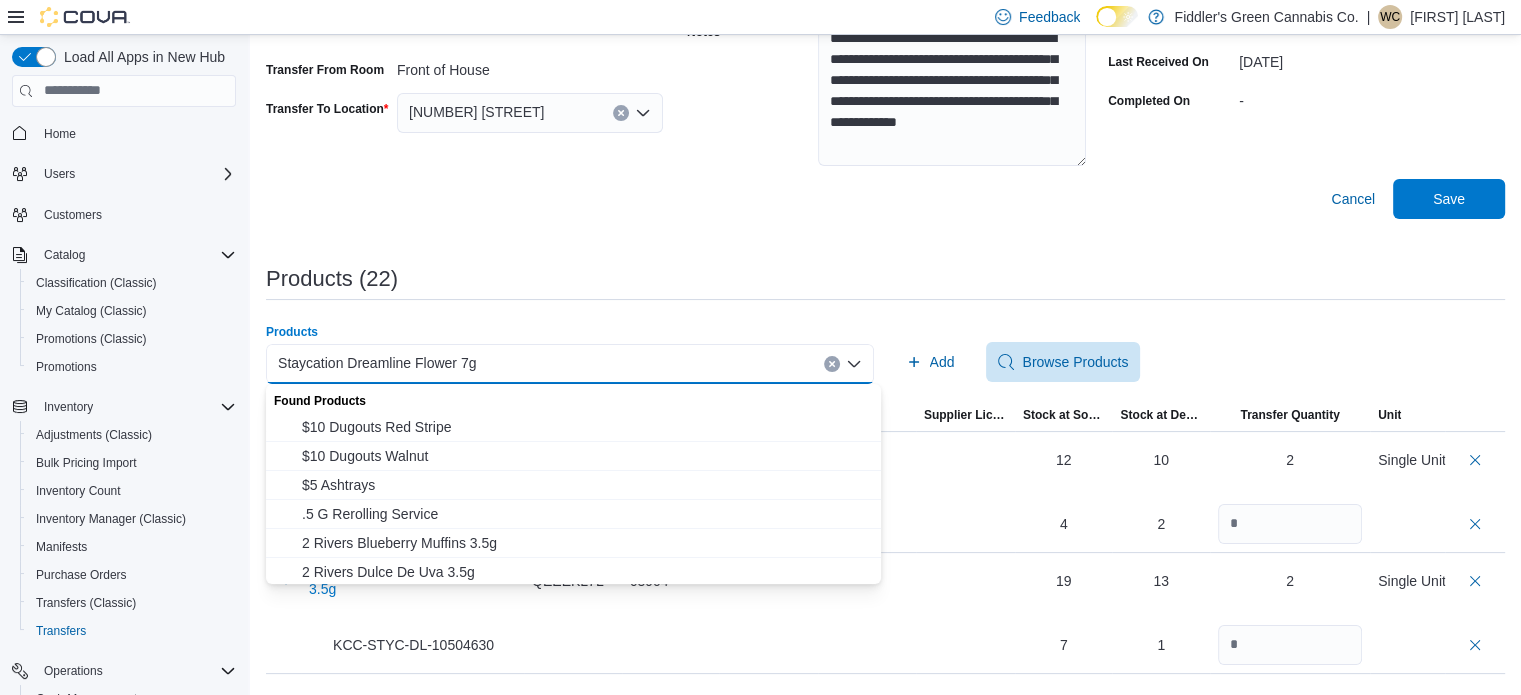 paste on "**********" 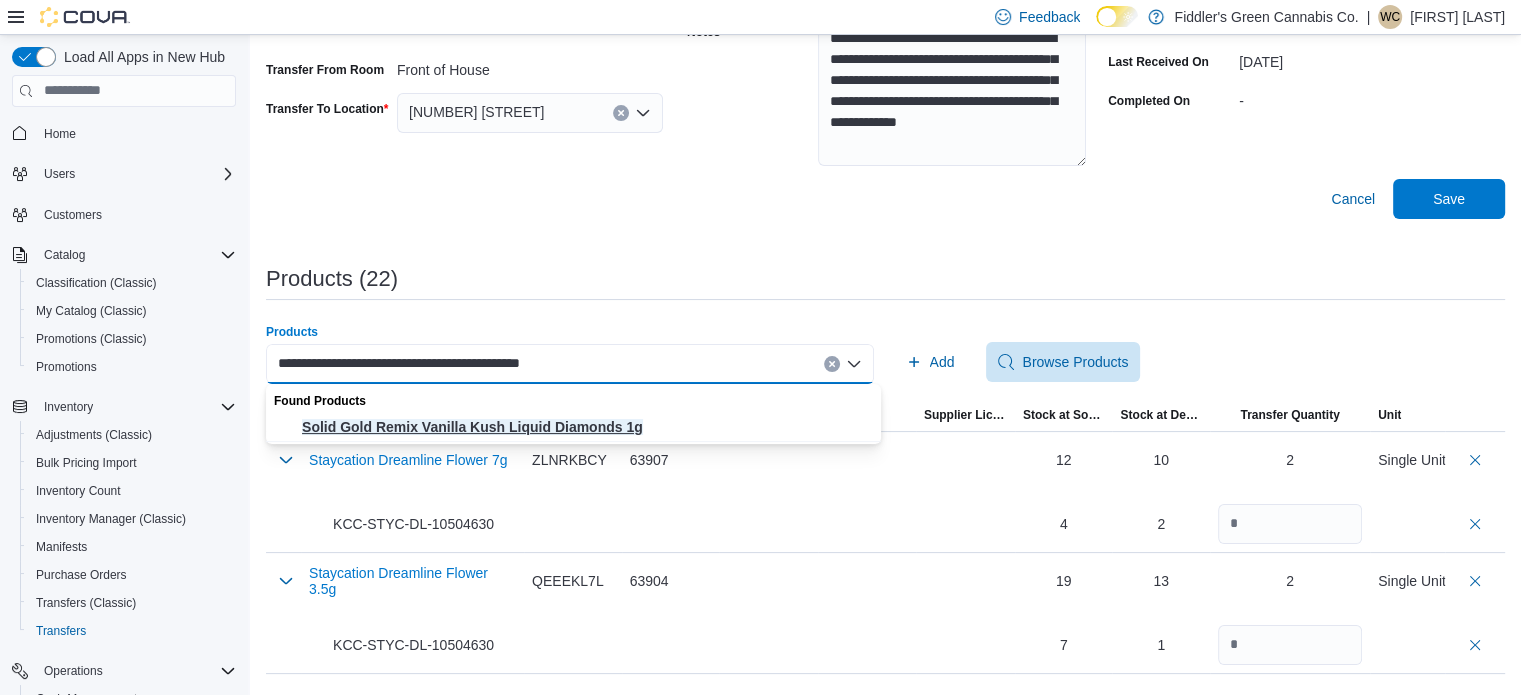 type on "**********" 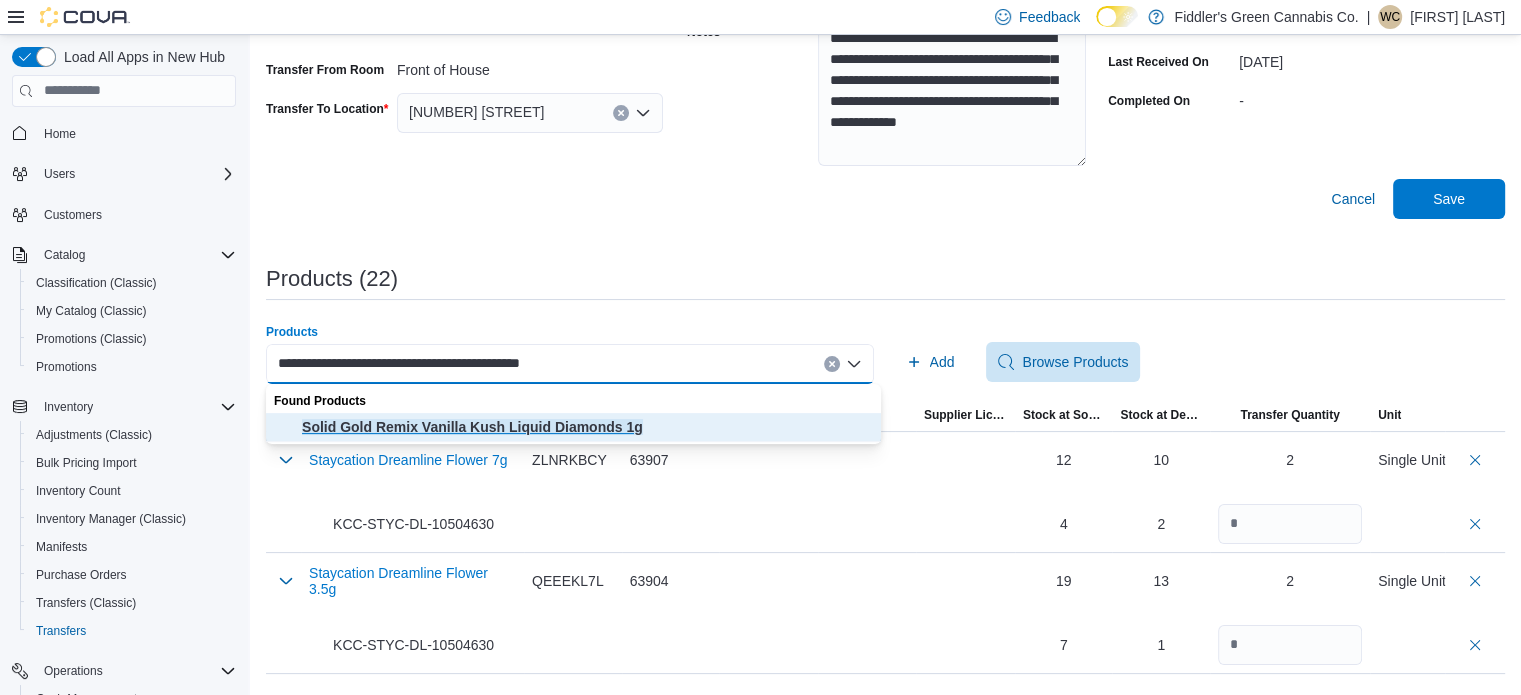 click on "Solid Gold Remix Vanilla Kush Liquid Diamonds 1g" at bounding box center (585, 427) 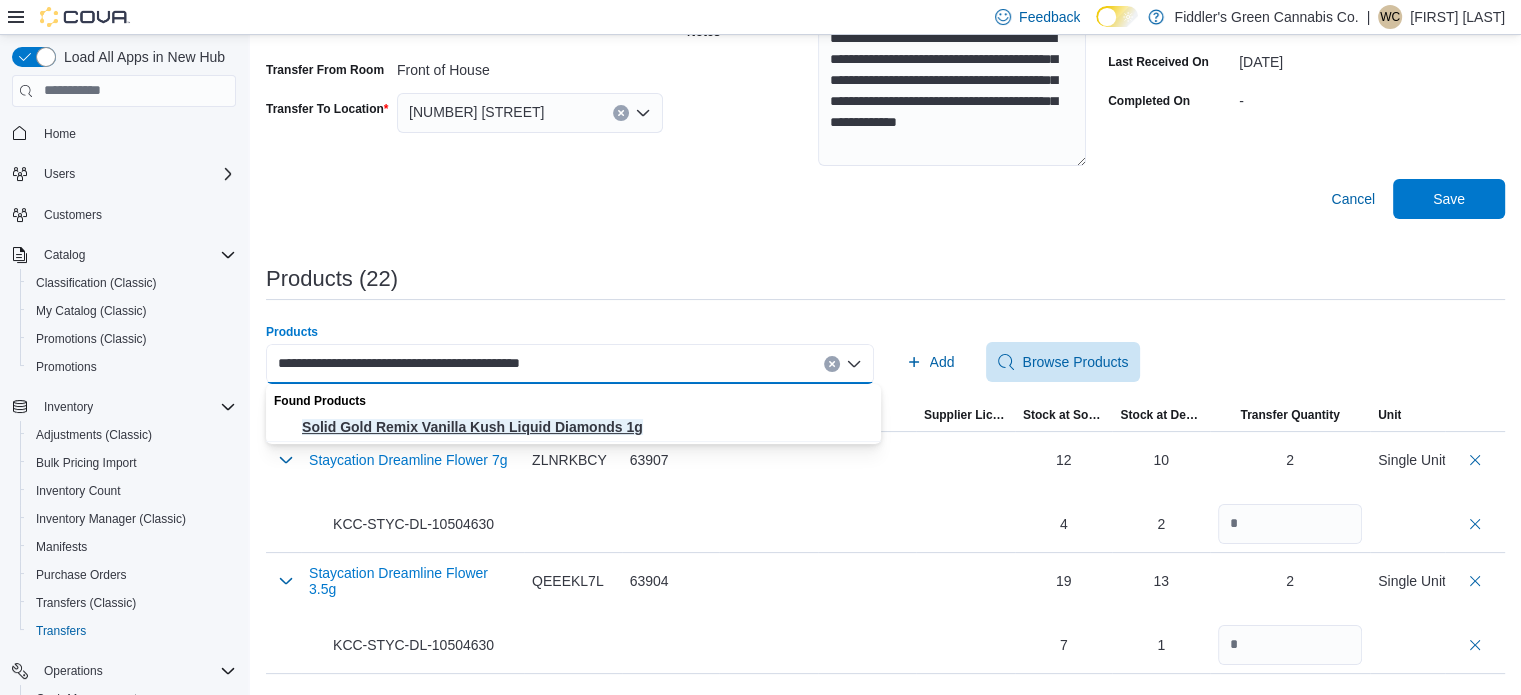 type 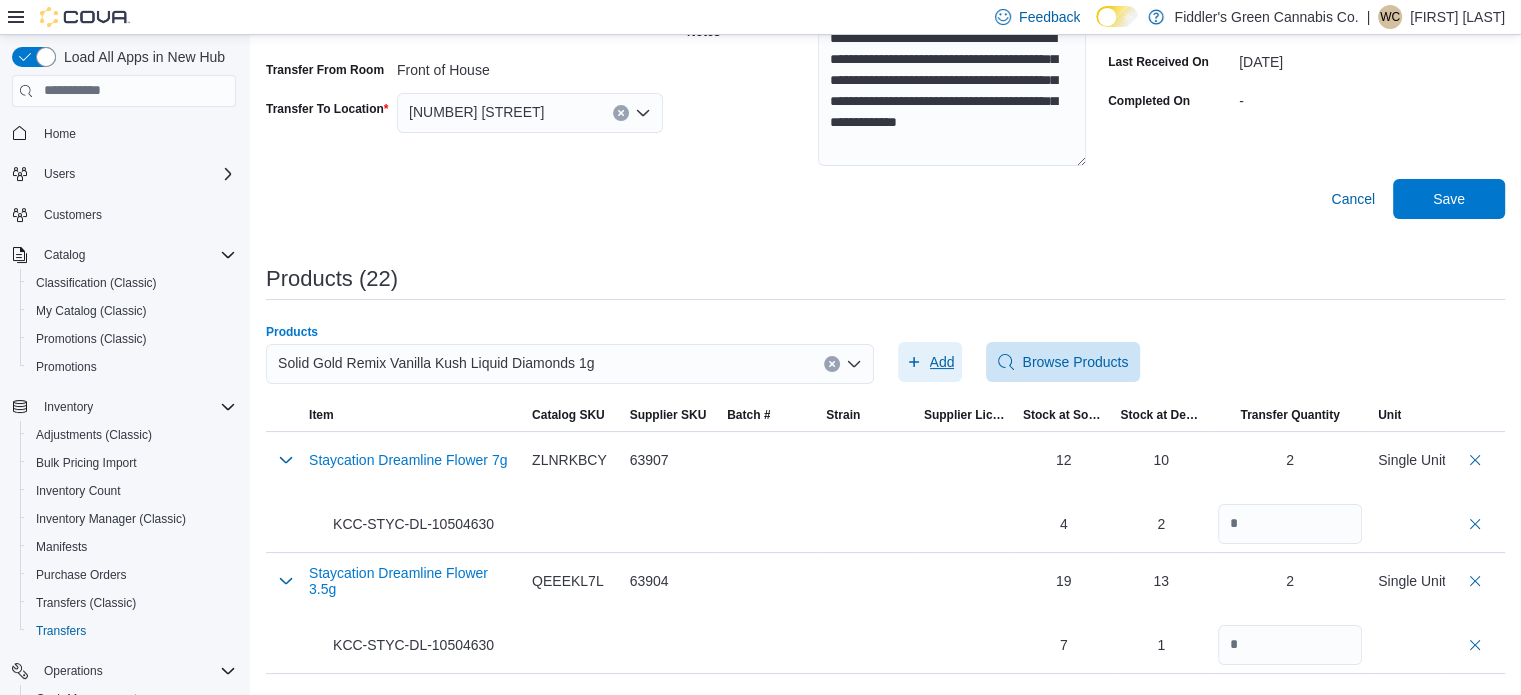 click on "Add" at bounding box center [942, 362] 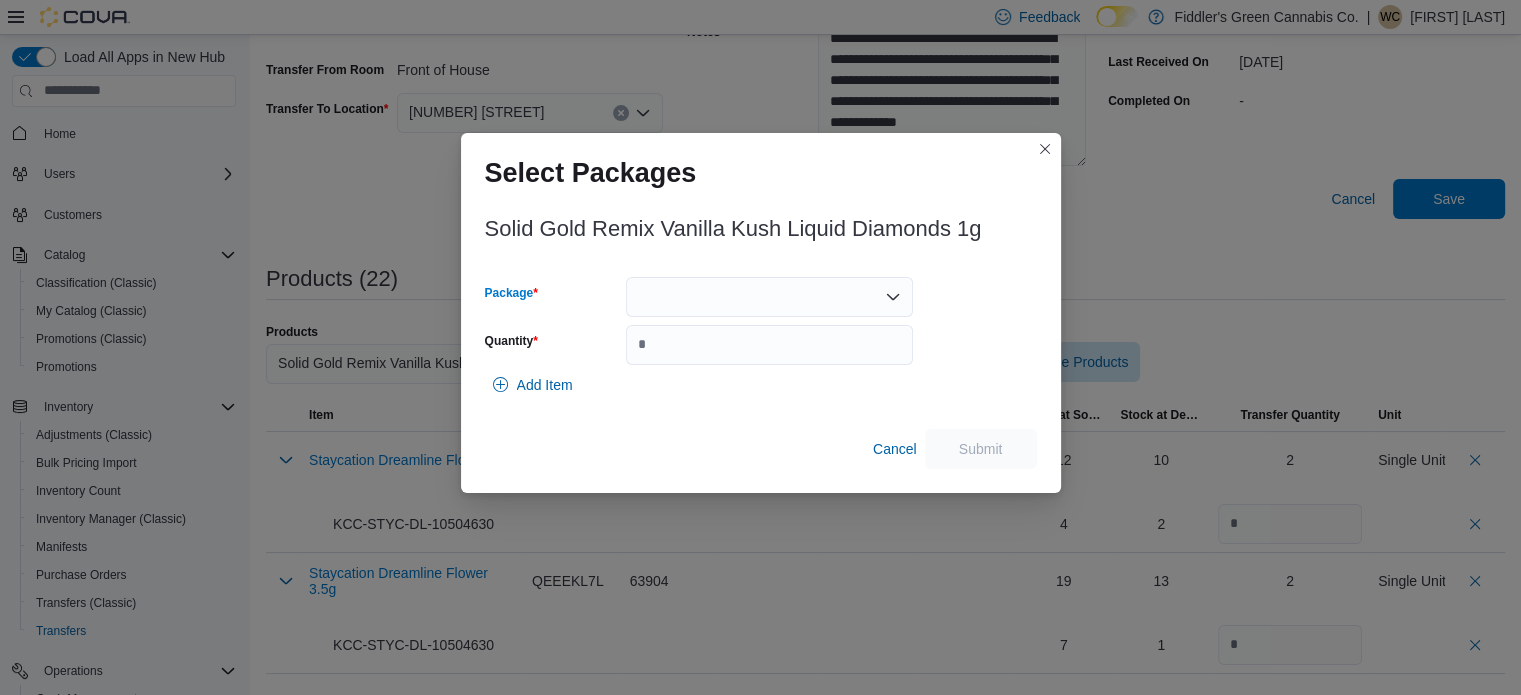 click at bounding box center (769, 297) 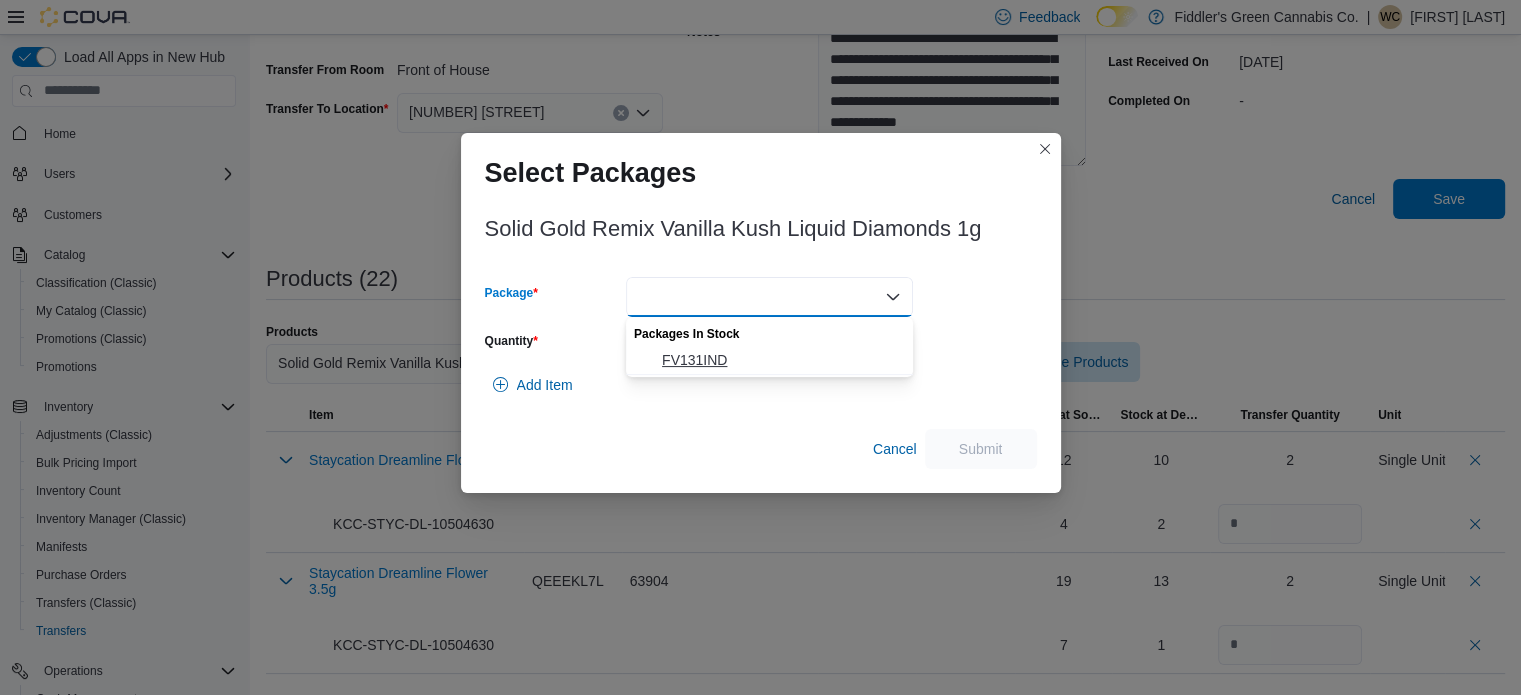 click on "FV131IND" at bounding box center (781, 360) 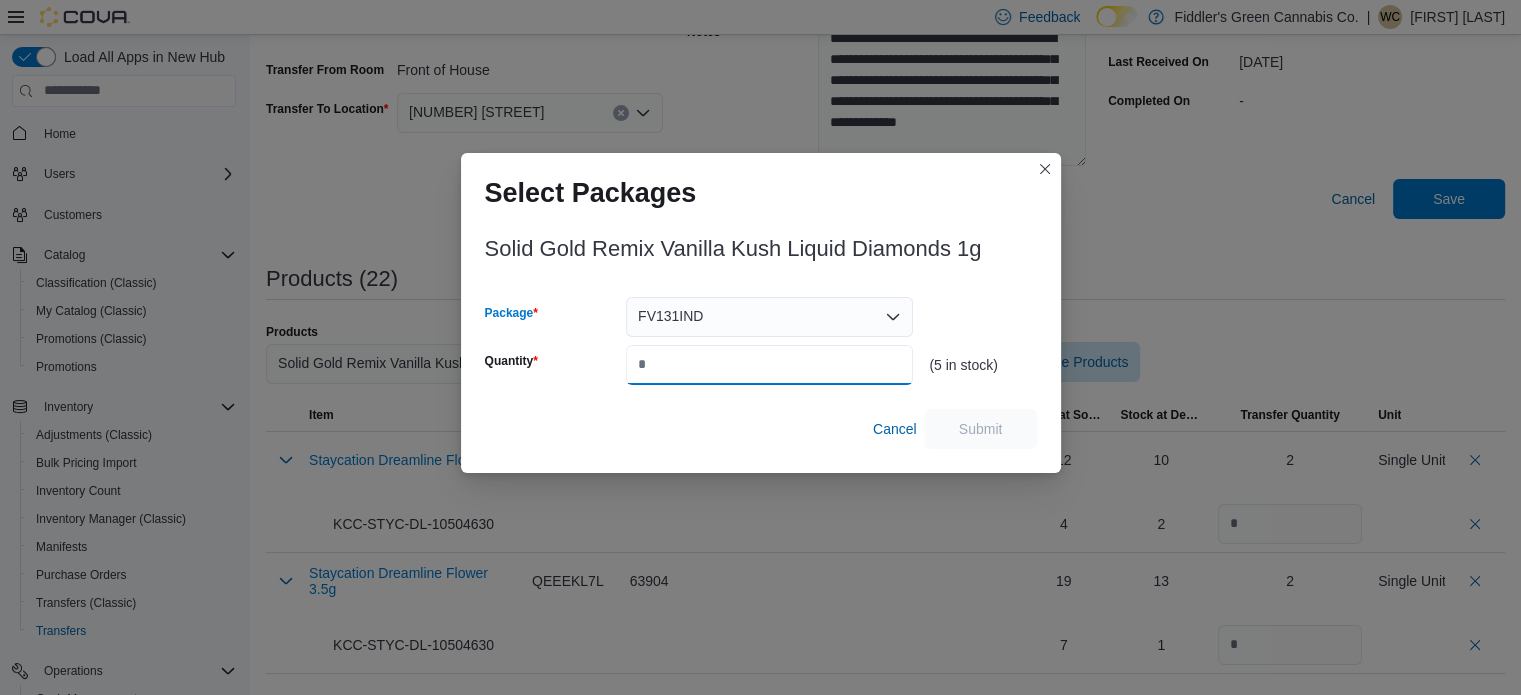 click on "Quantity" at bounding box center [769, 365] 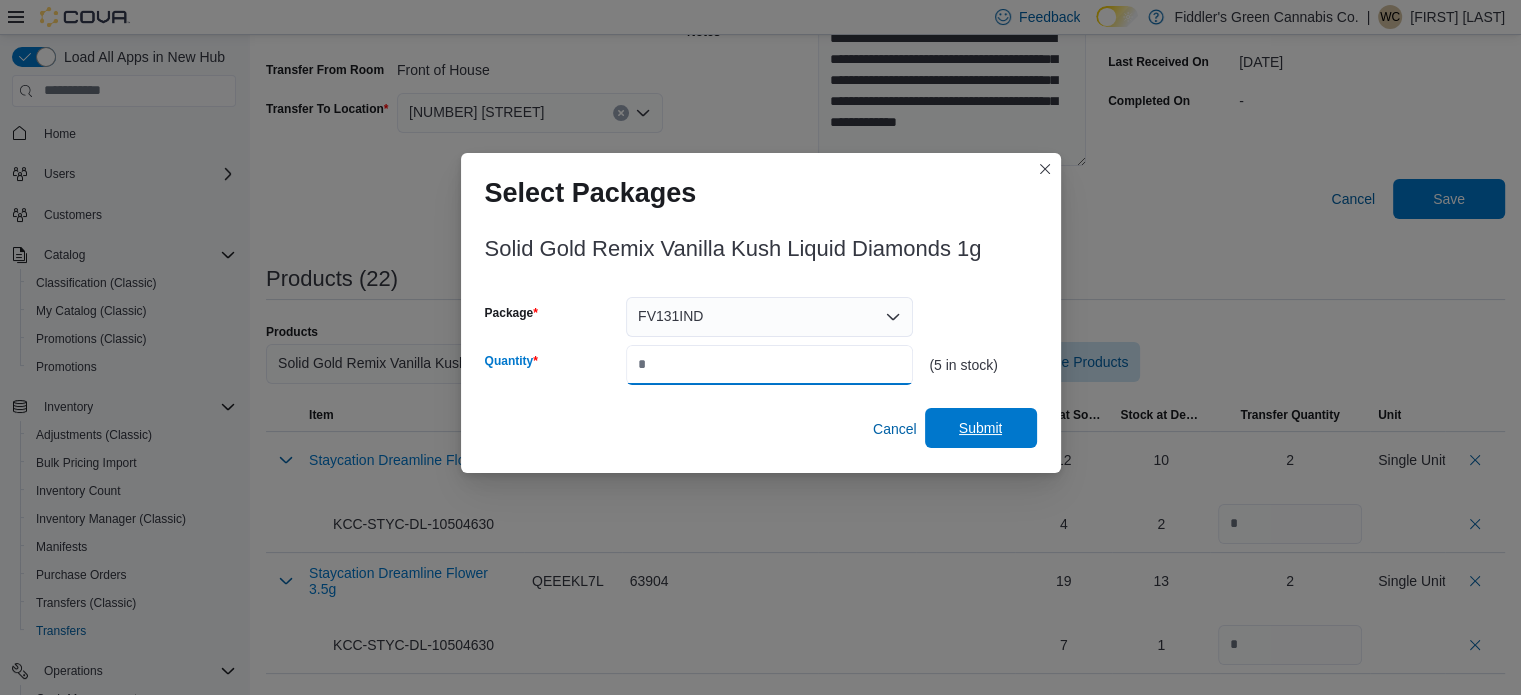 type on "*" 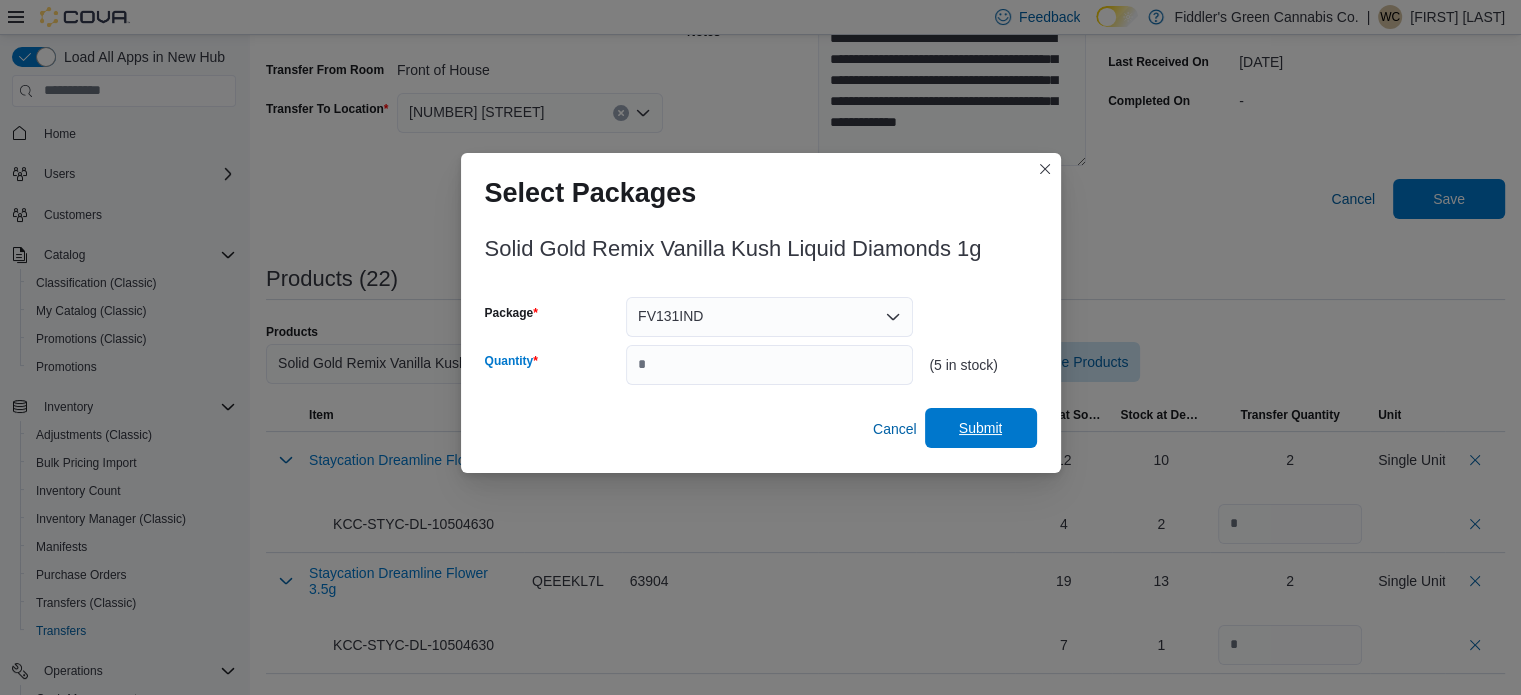 click on "Submit" at bounding box center (981, 428) 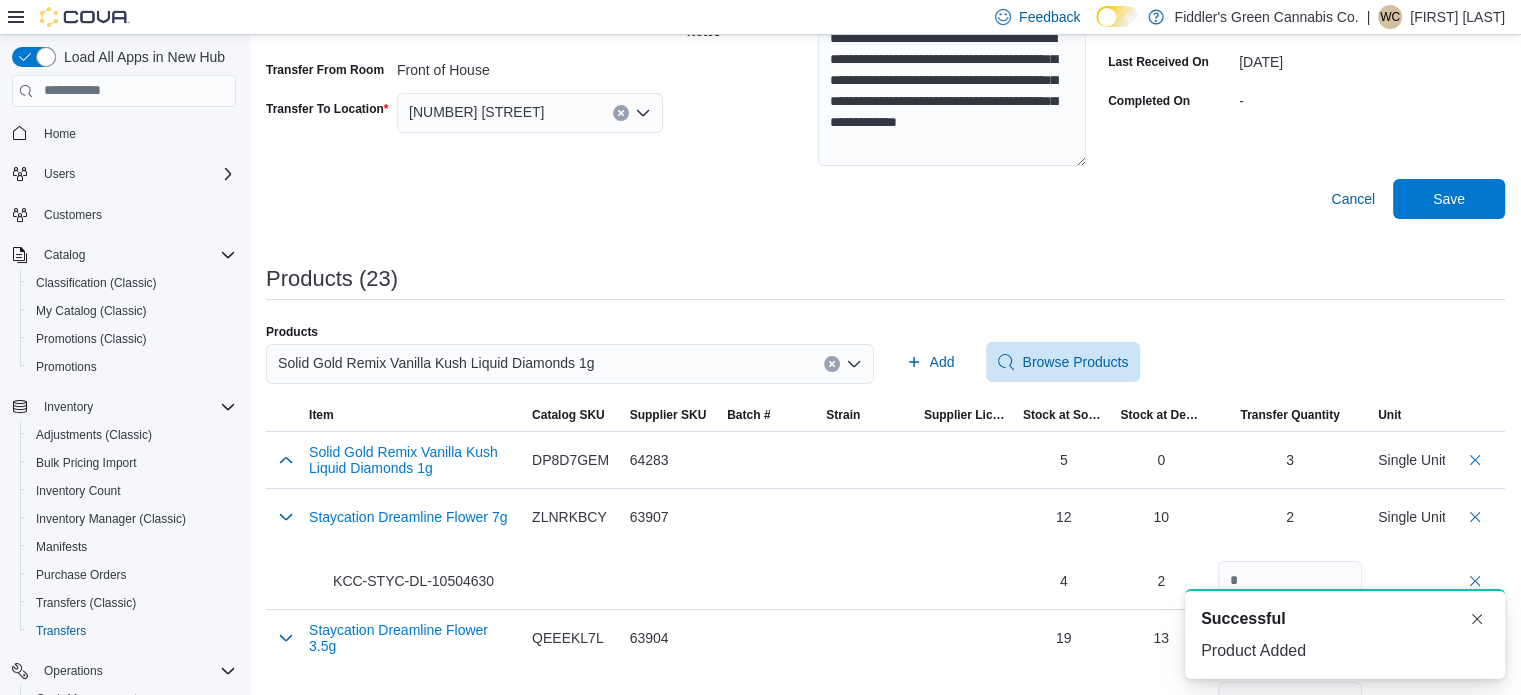 click on "Solid Gold Remix Vanilla Kush Liquid Diamonds 1g" at bounding box center [570, 364] 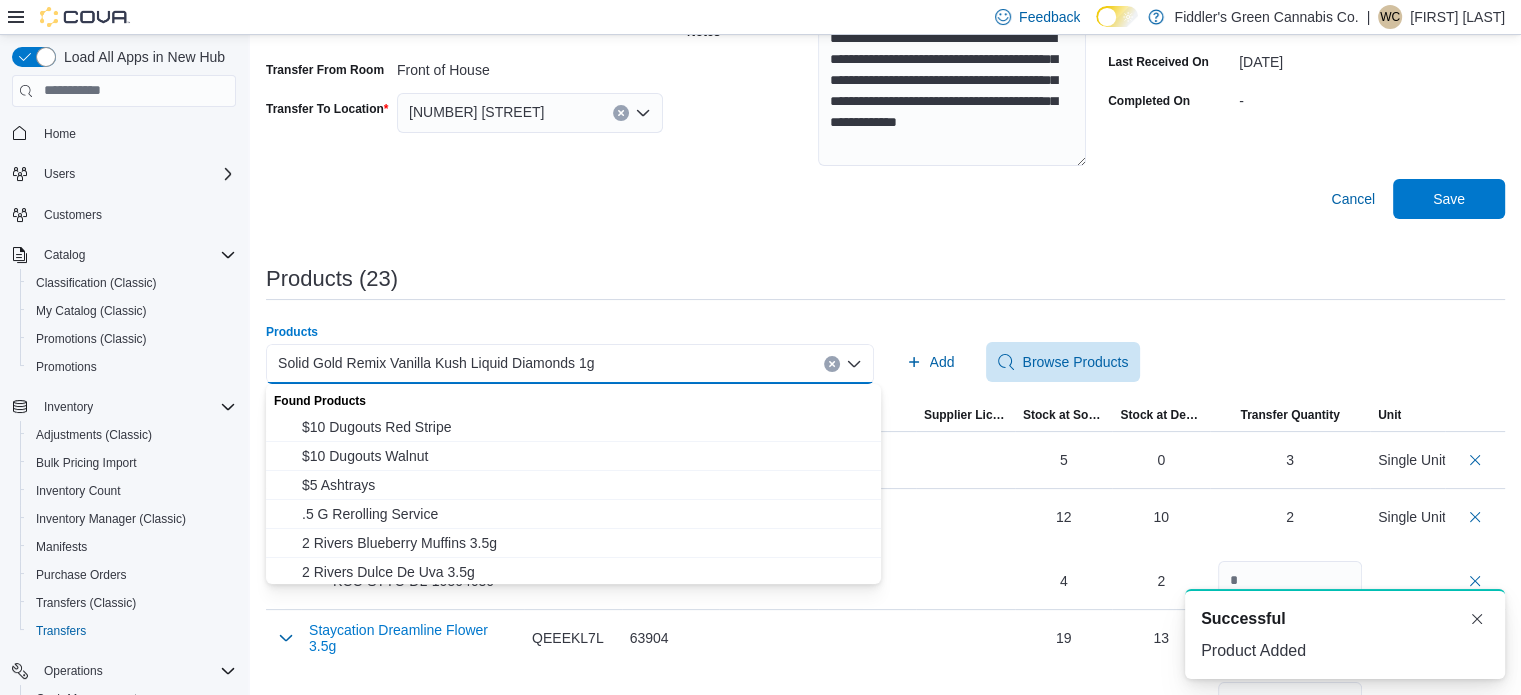 paste on "**********" 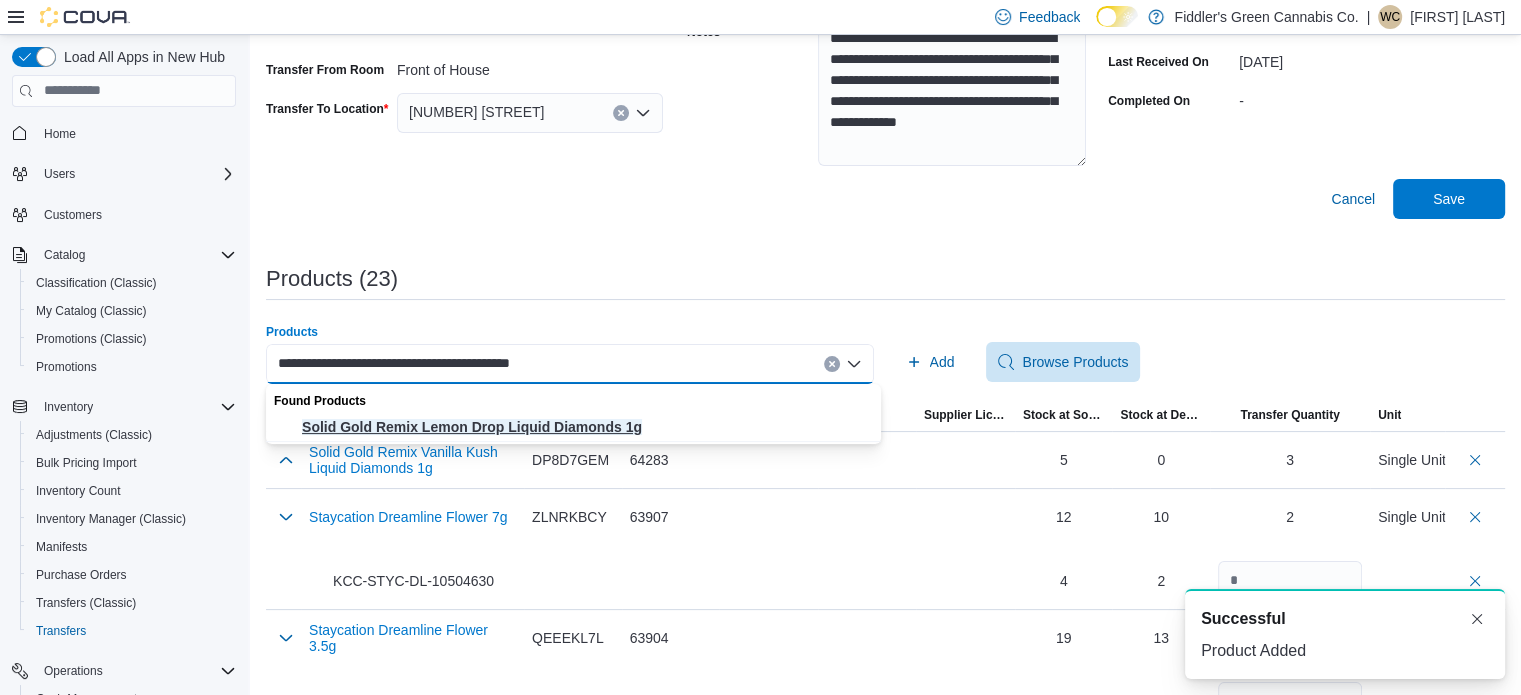 type on "**********" 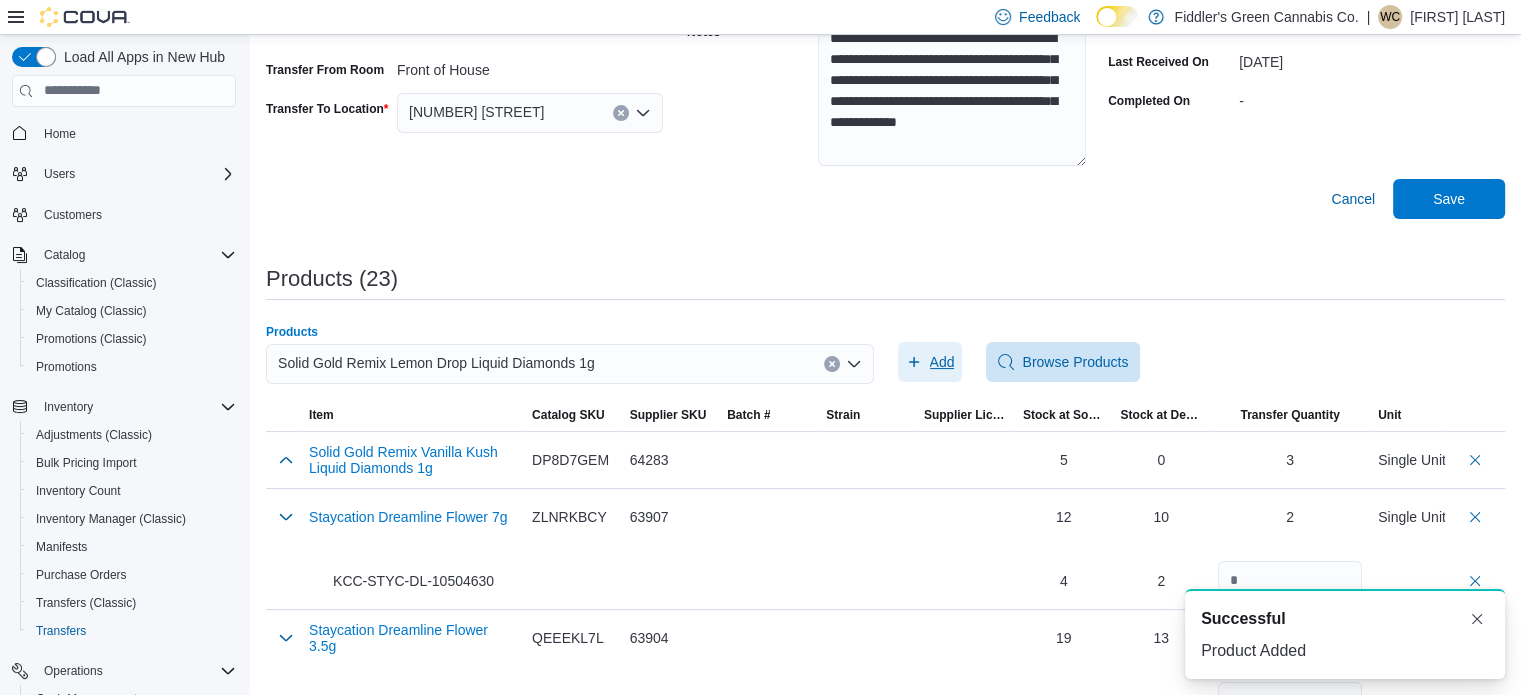 click on "Add" at bounding box center [942, 362] 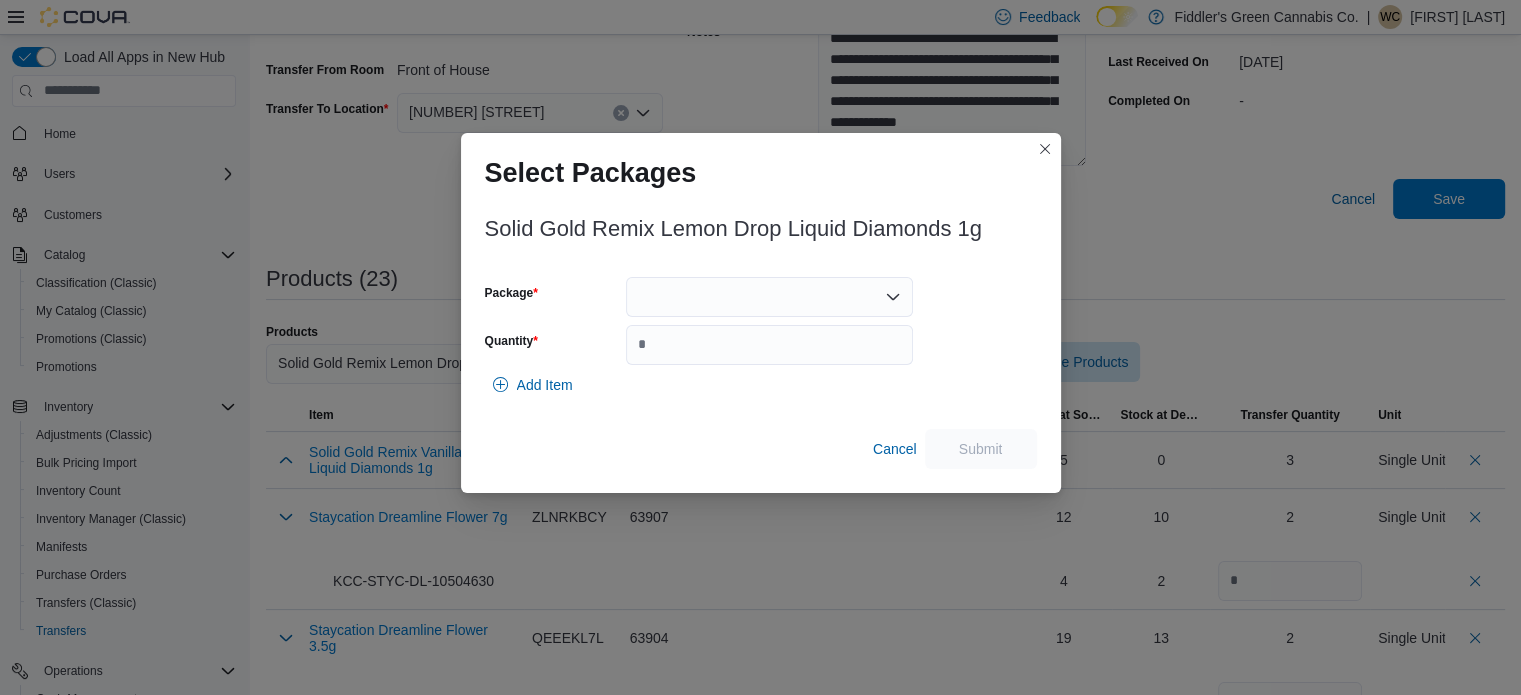 click at bounding box center (769, 297) 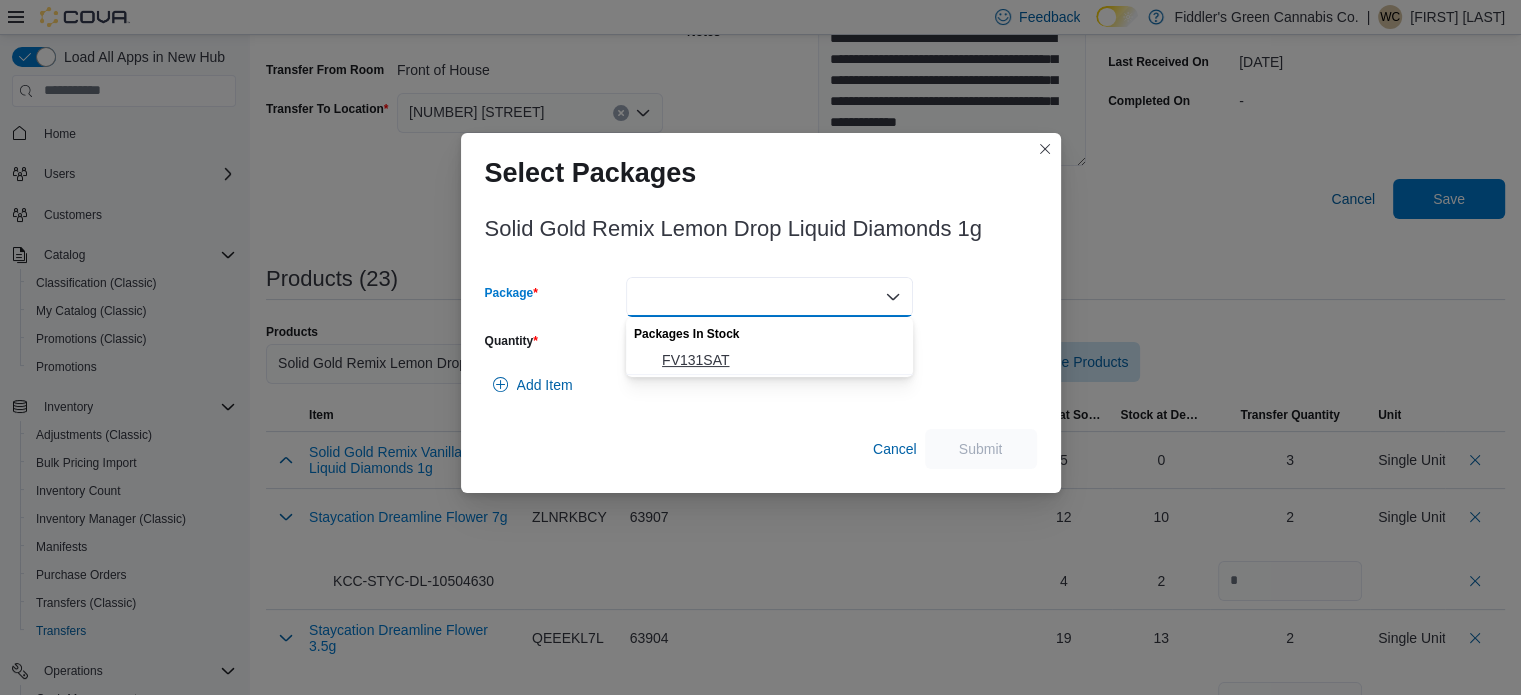 click on "FV131SAT" at bounding box center (781, 360) 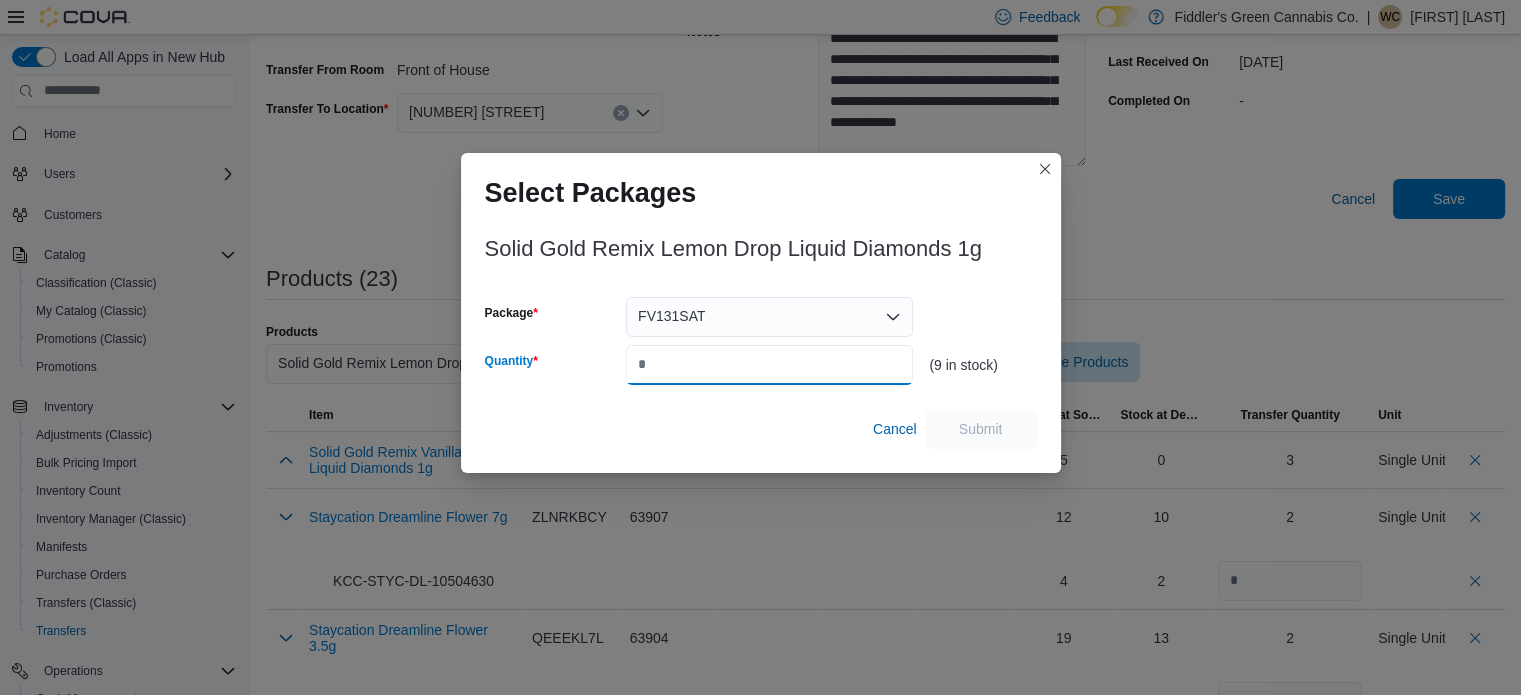 click on "*" at bounding box center [769, 365] 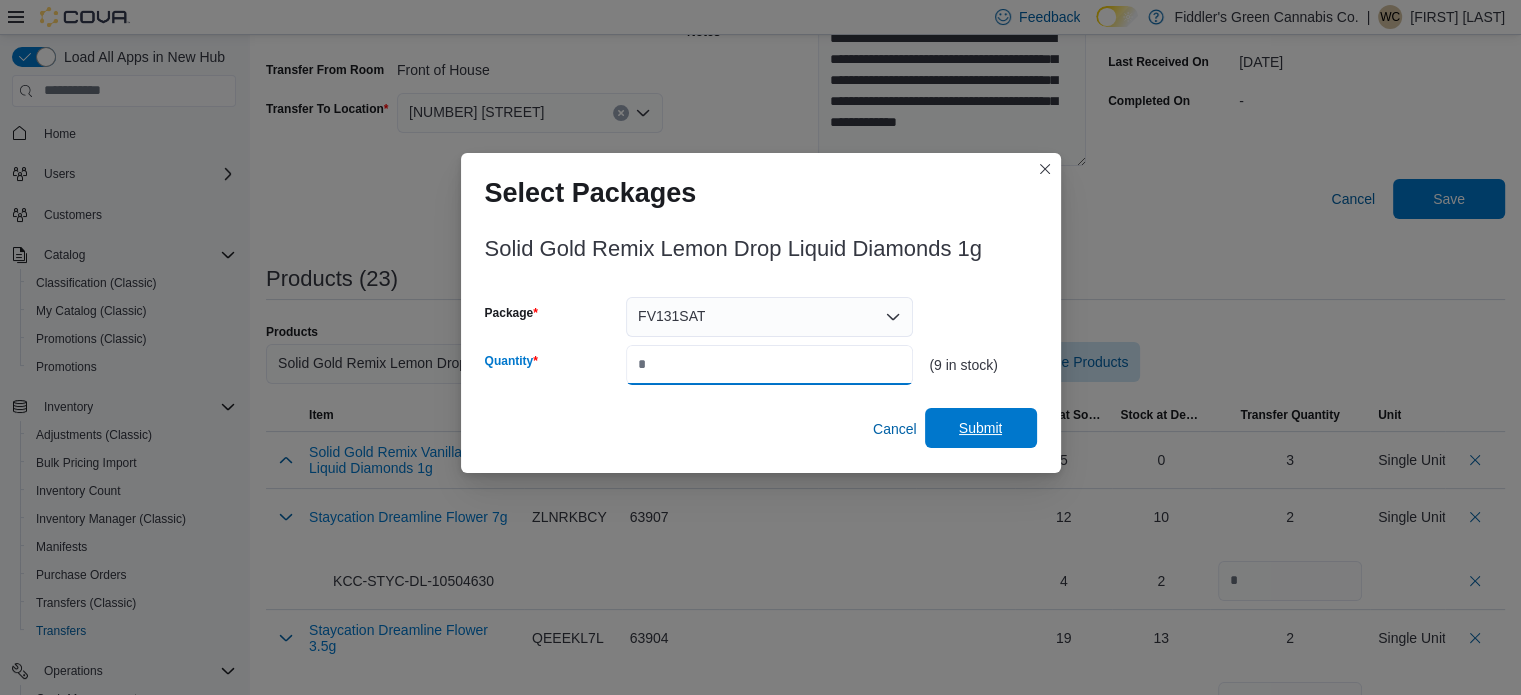 type on "*" 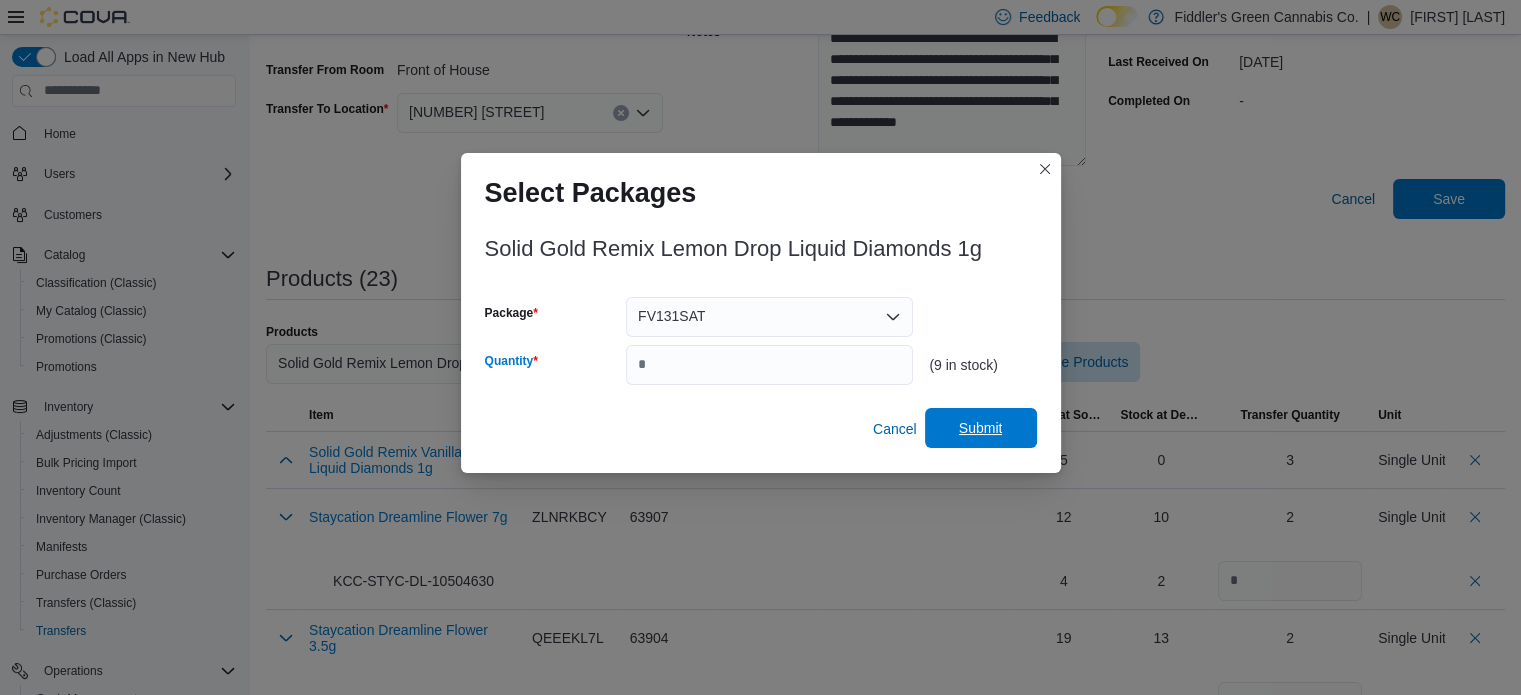click on "Submit" at bounding box center (981, 428) 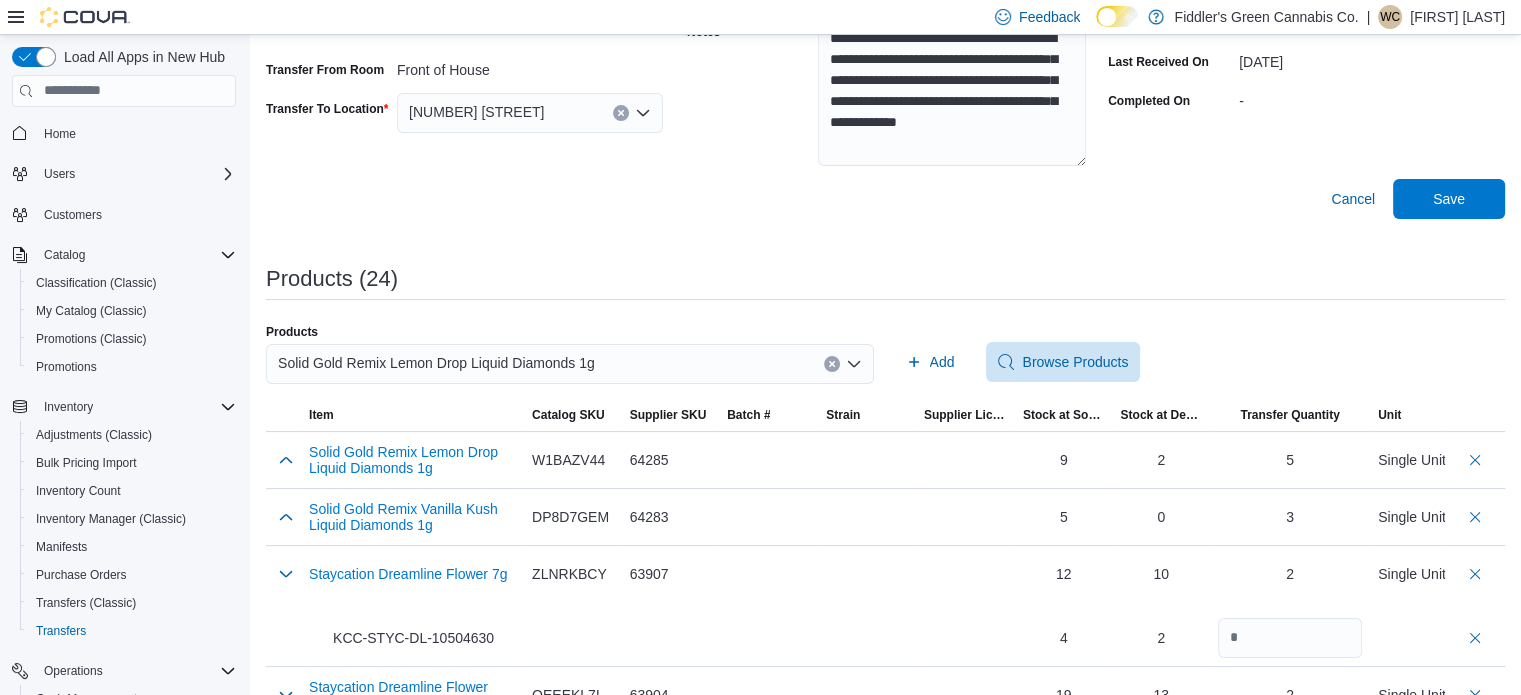 click on "Solid Gold Remix Lemon Drop Liquid Diamonds 1g" at bounding box center (570, 364) 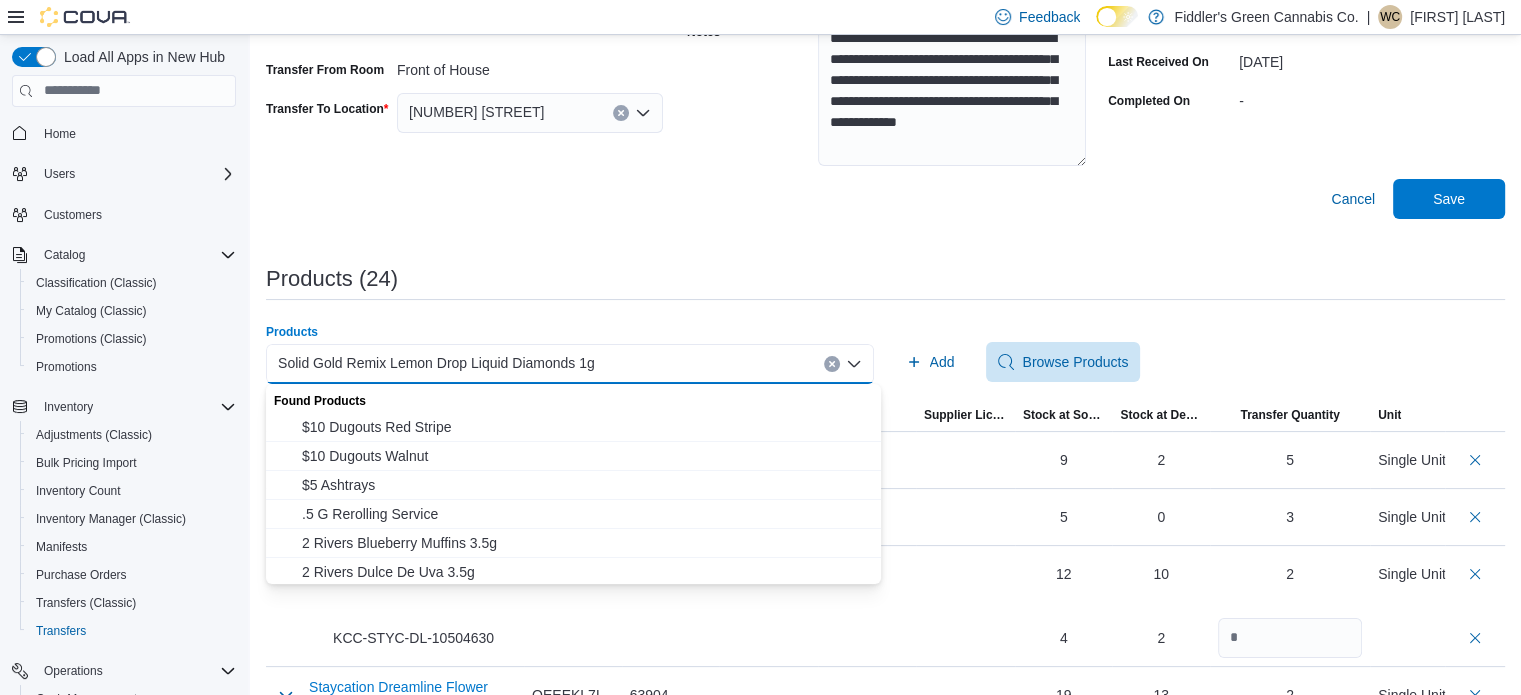 paste on "**********" 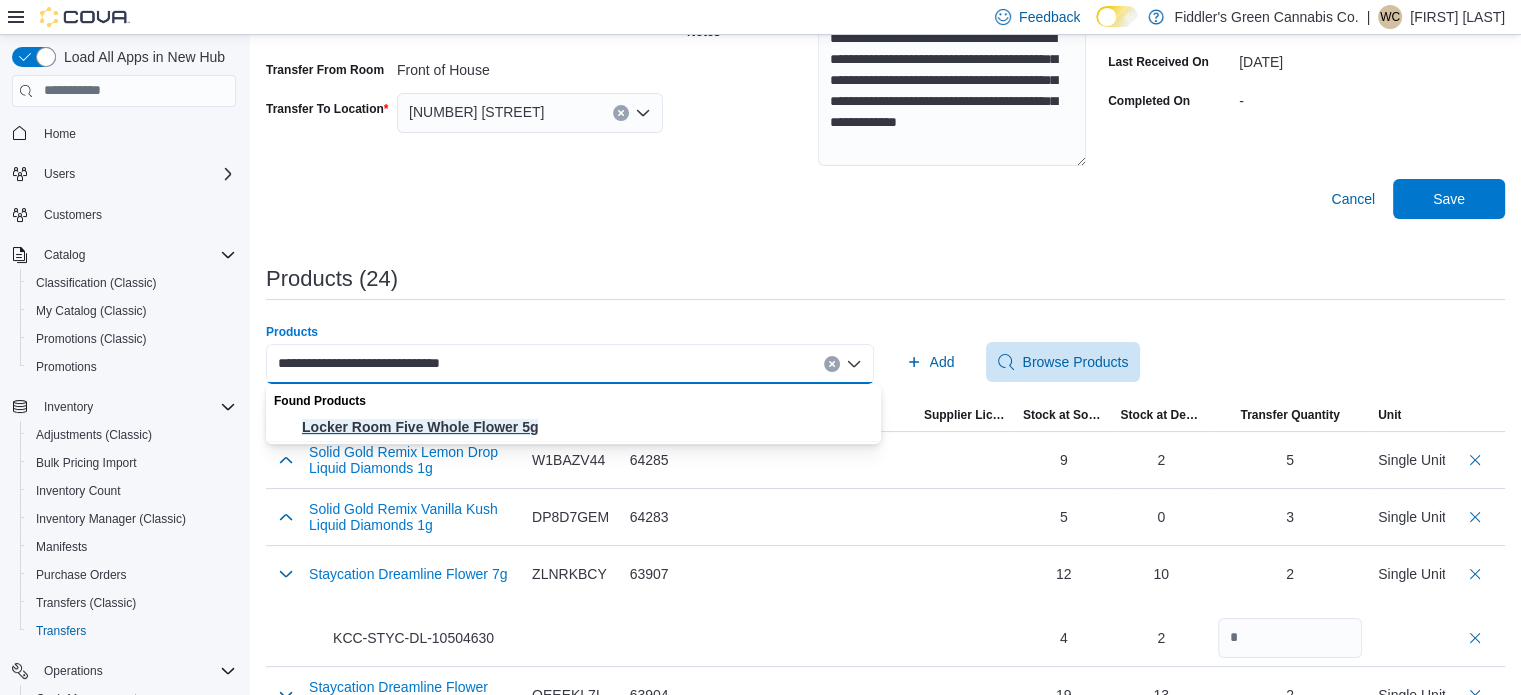 type on "**********" 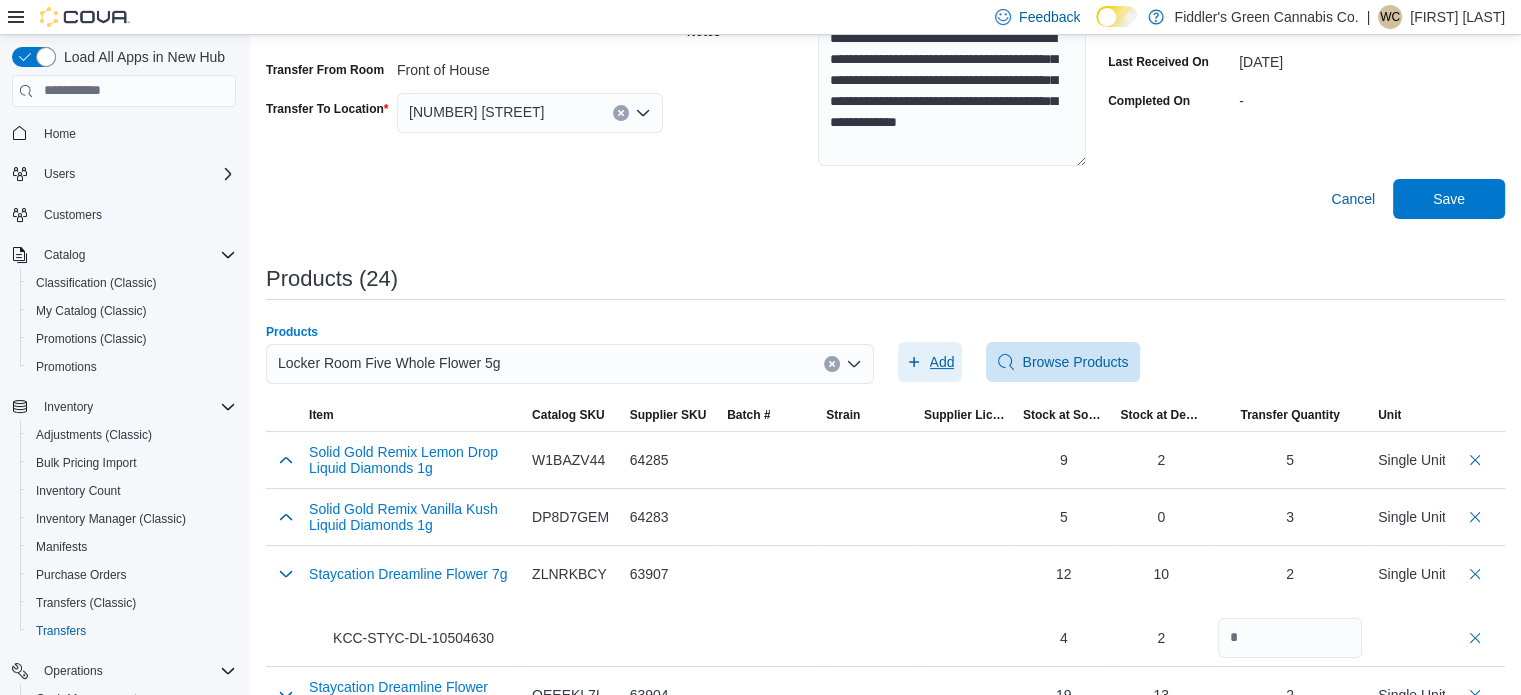 click on "Add" at bounding box center (930, 362) 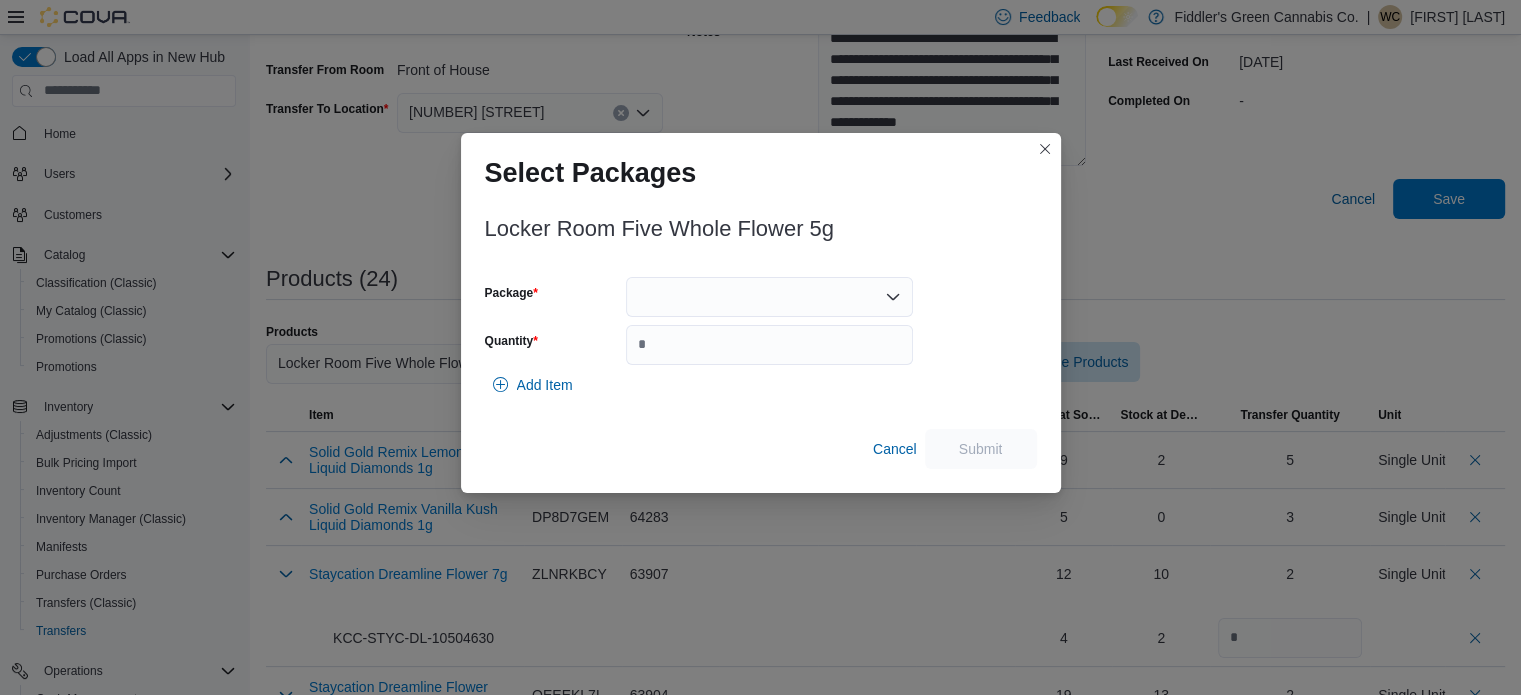click at bounding box center (769, 297) 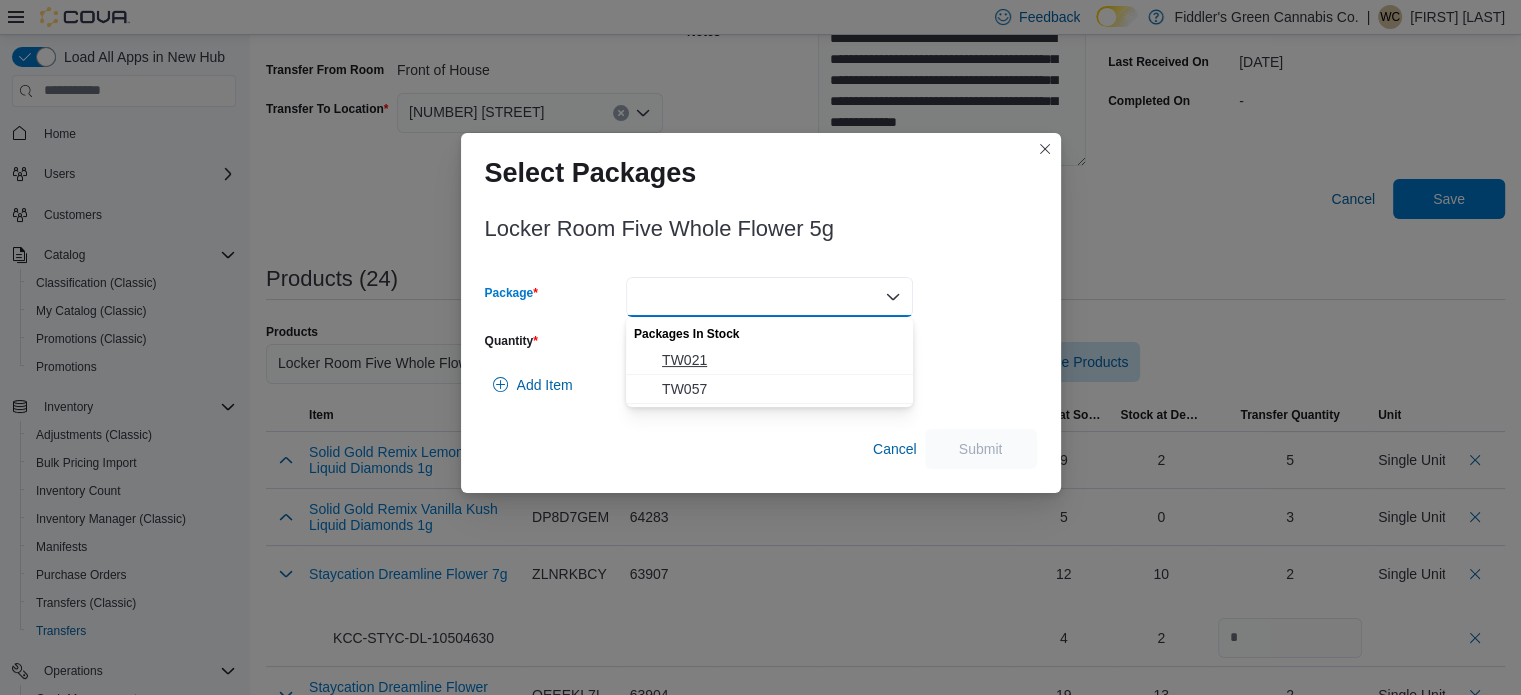 click on "TW021" at bounding box center [781, 360] 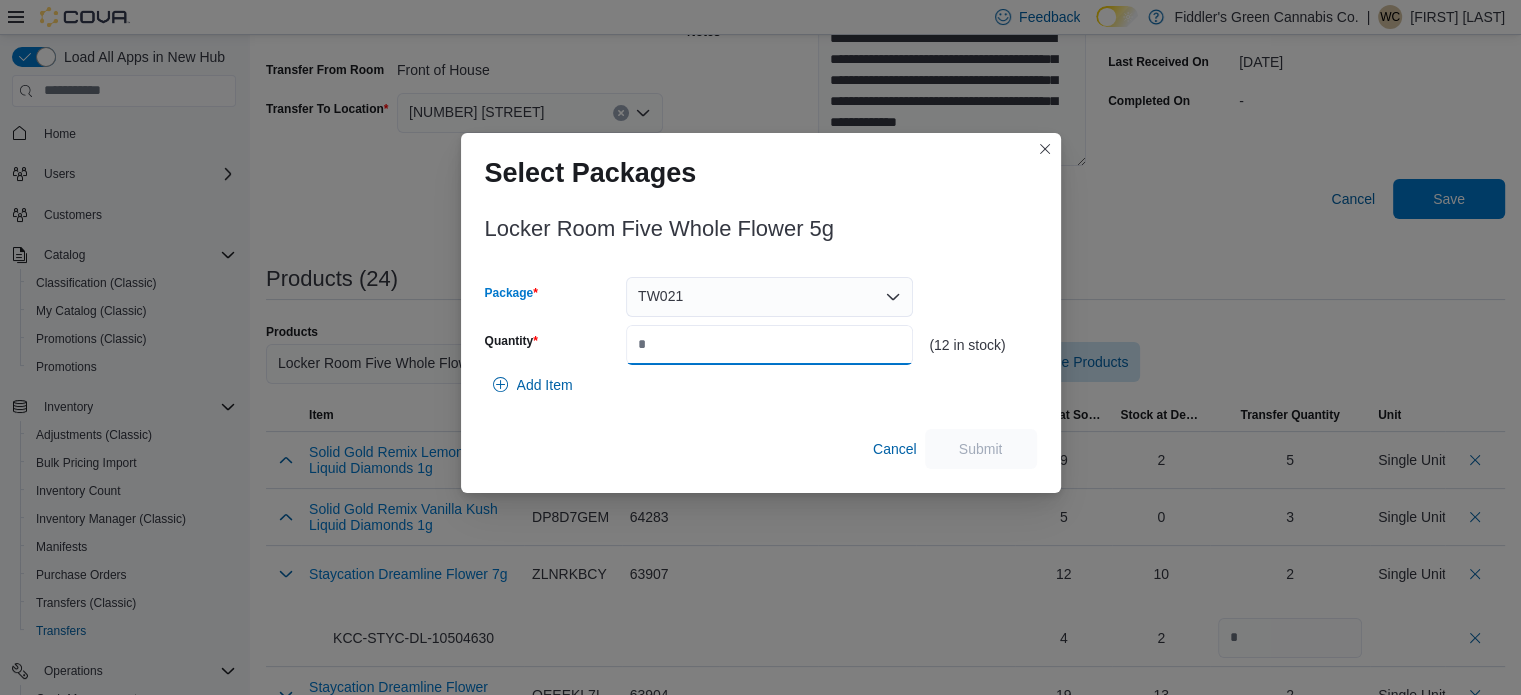 click on "Quantity" at bounding box center (769, 345) 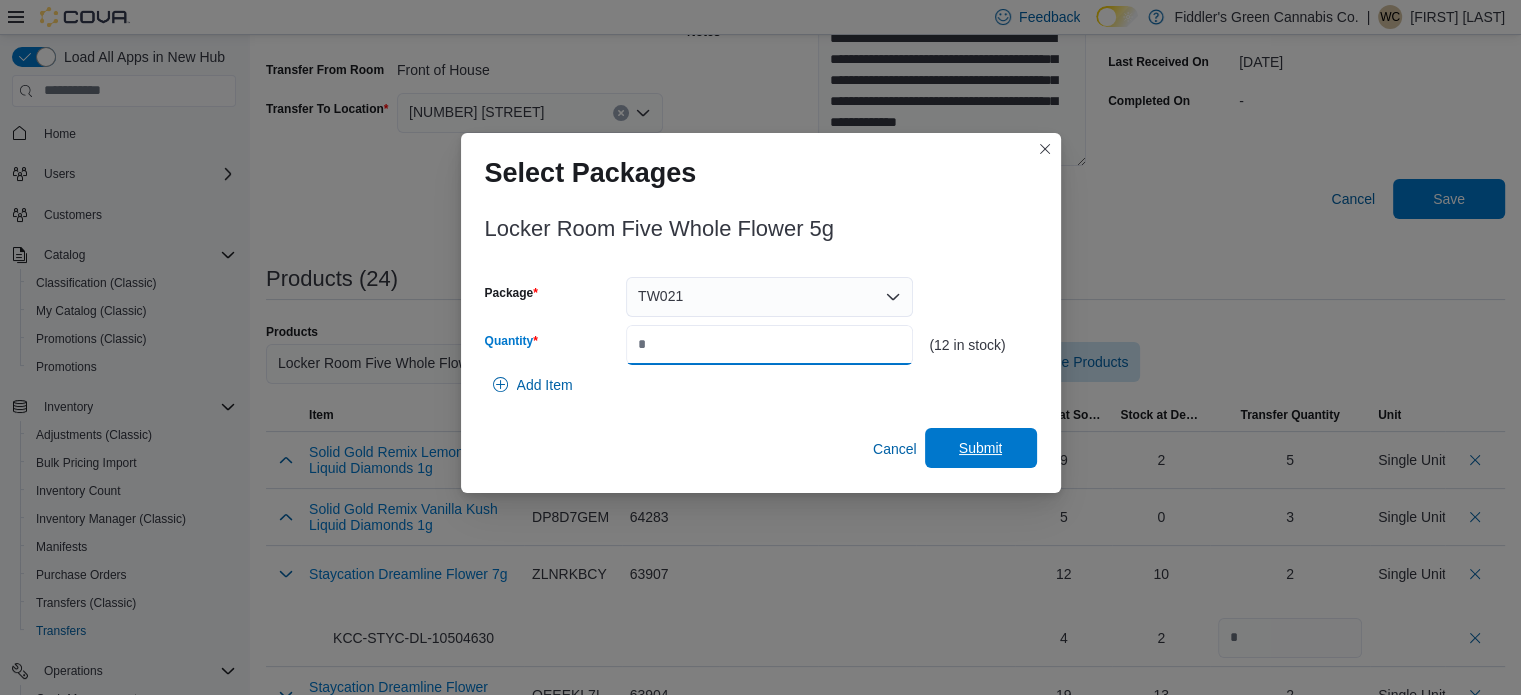 type on "*" 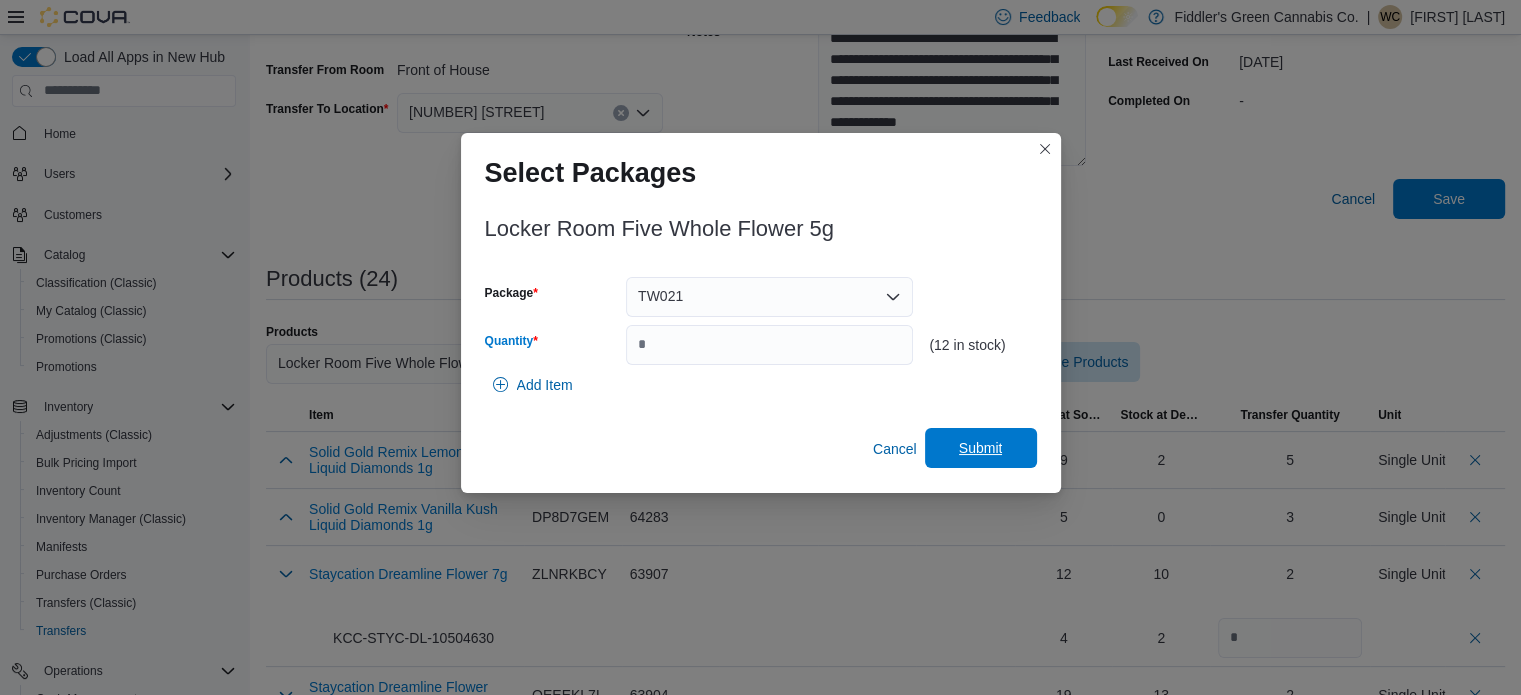 click on "Submit" at bounding box center [981, 448] 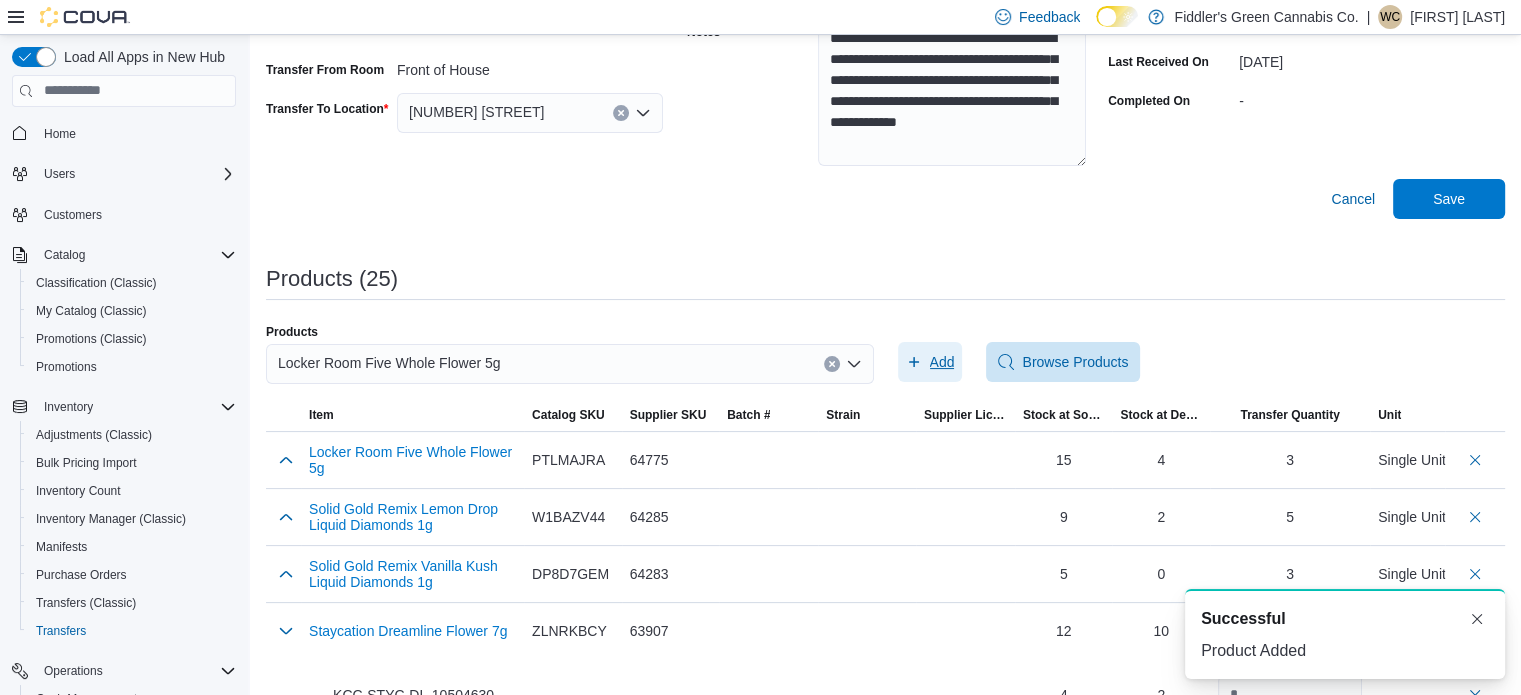 scroll, scrollTop: 0, scrollLeft: 0, axis: both 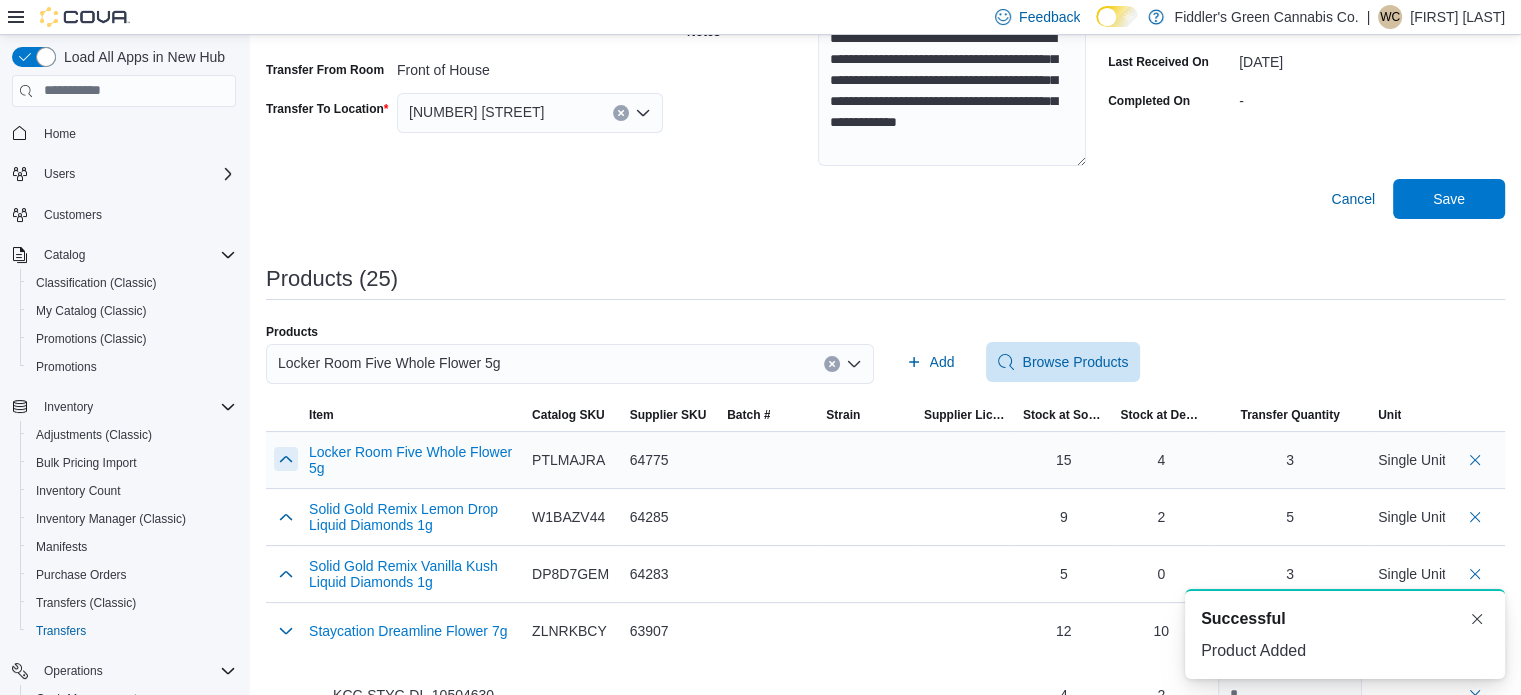 click at bounding box center [286, 459] 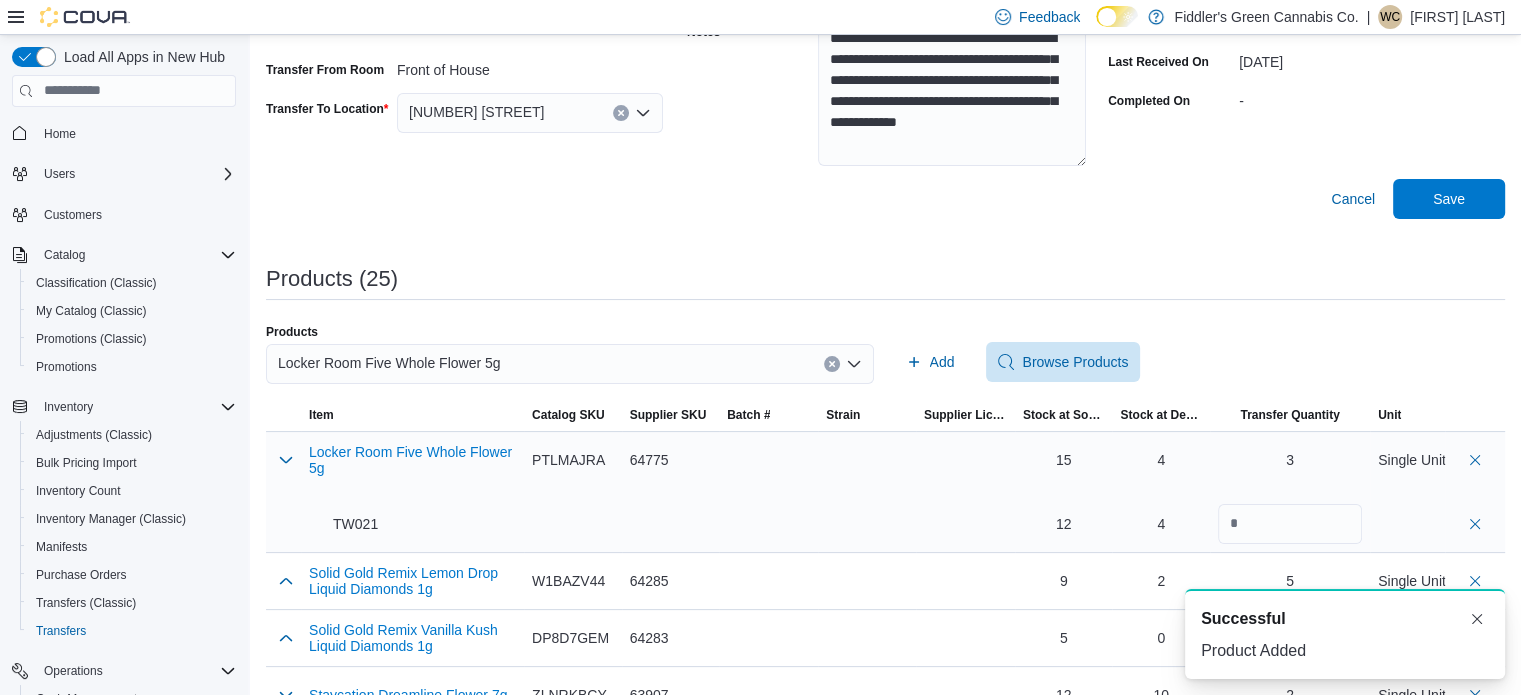 click on "TW021" at bounding box center [343, 524] 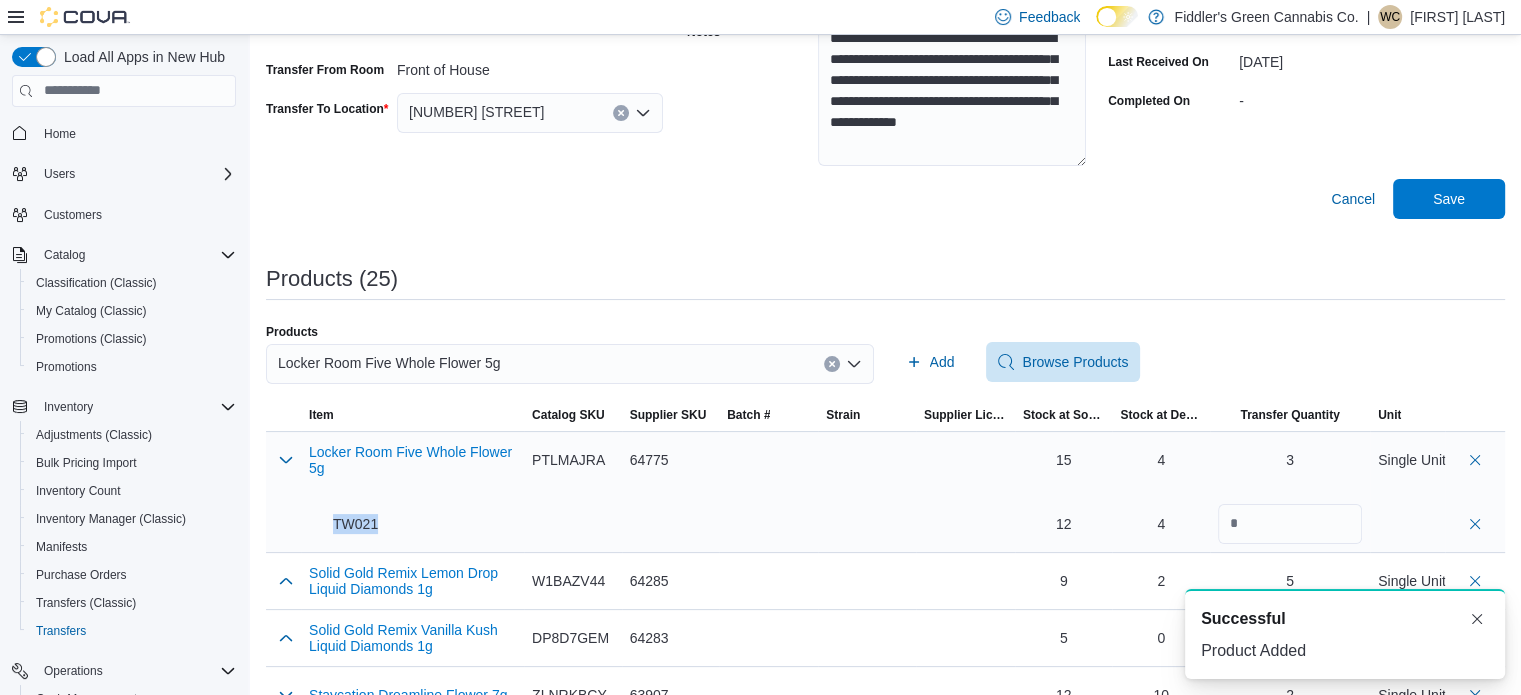 click on "TW021" at bounding box center (343, 524) 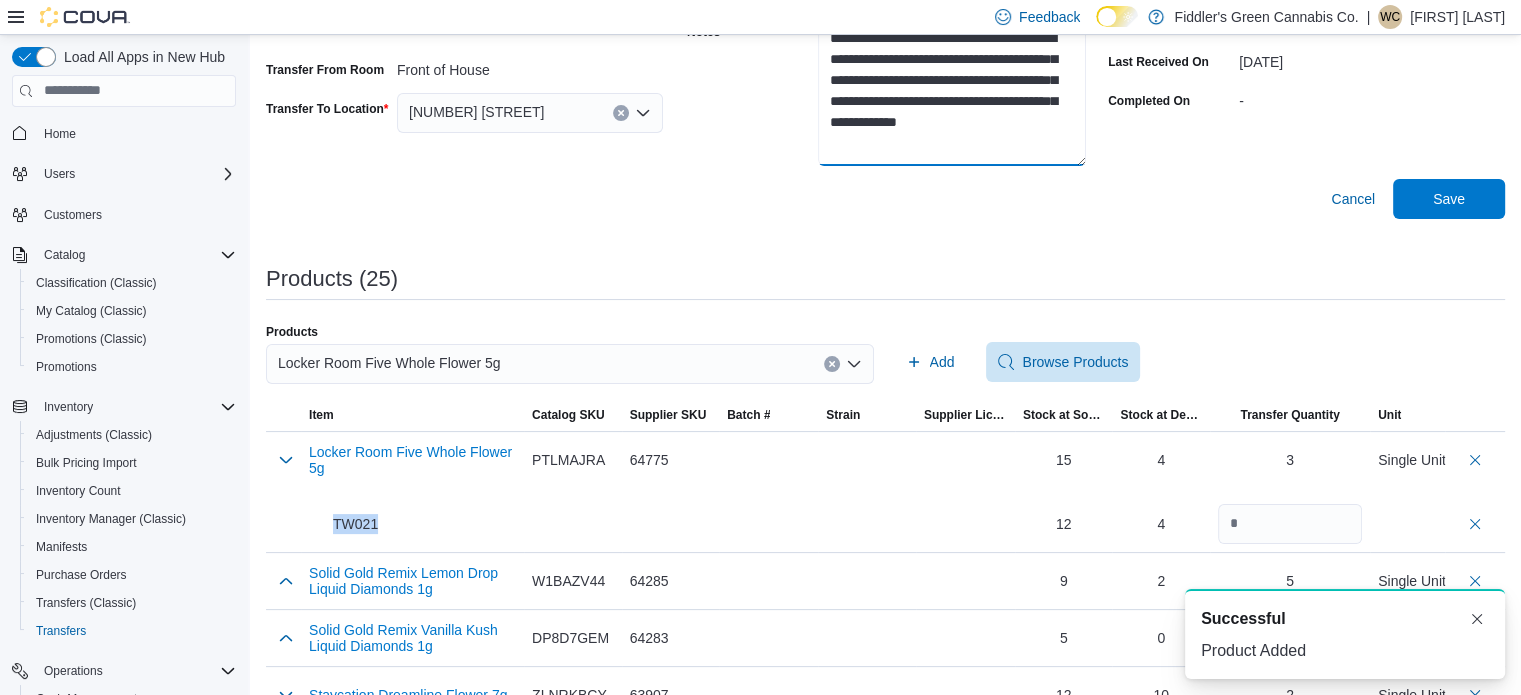 click on "**********" at bounding box center [952, 91] 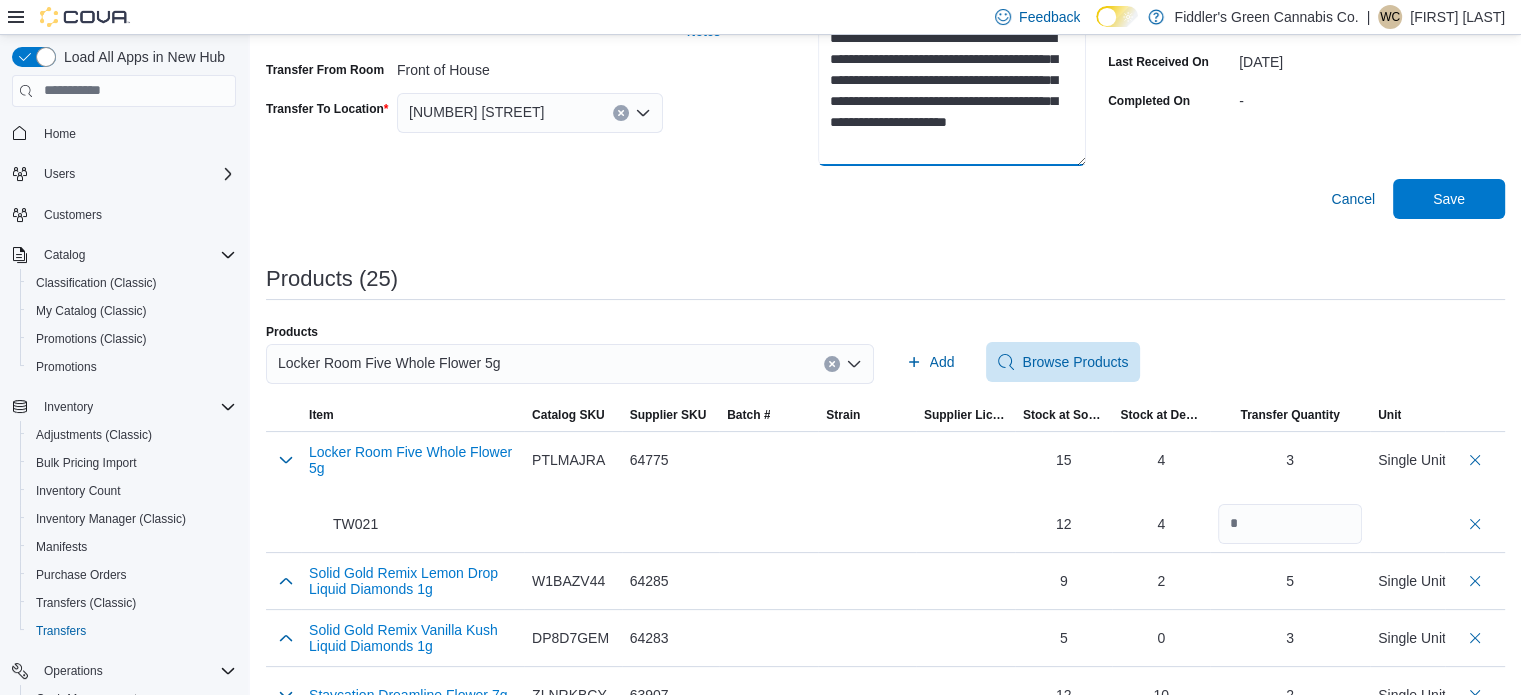 scroll, scrollTop: 28, scrollLeft: 0, axis: vertical 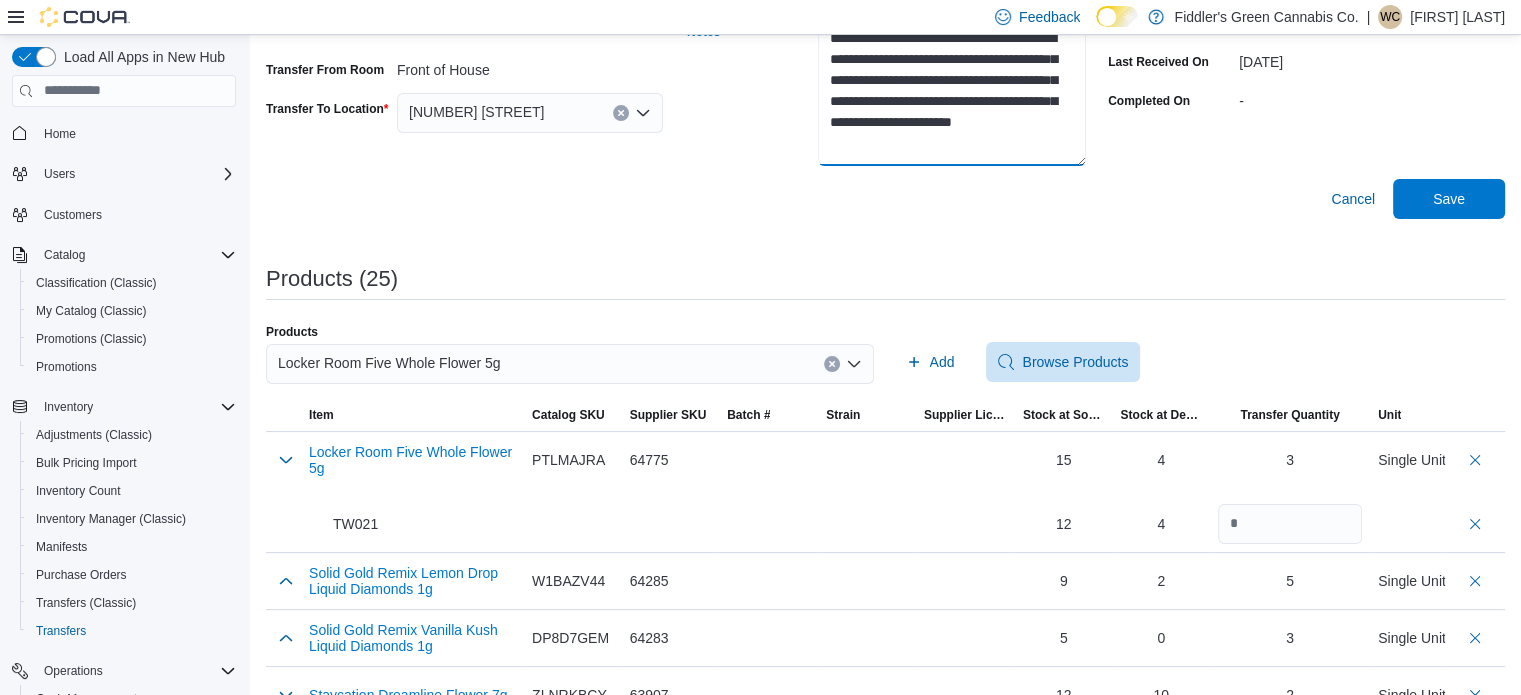 paste on "******" 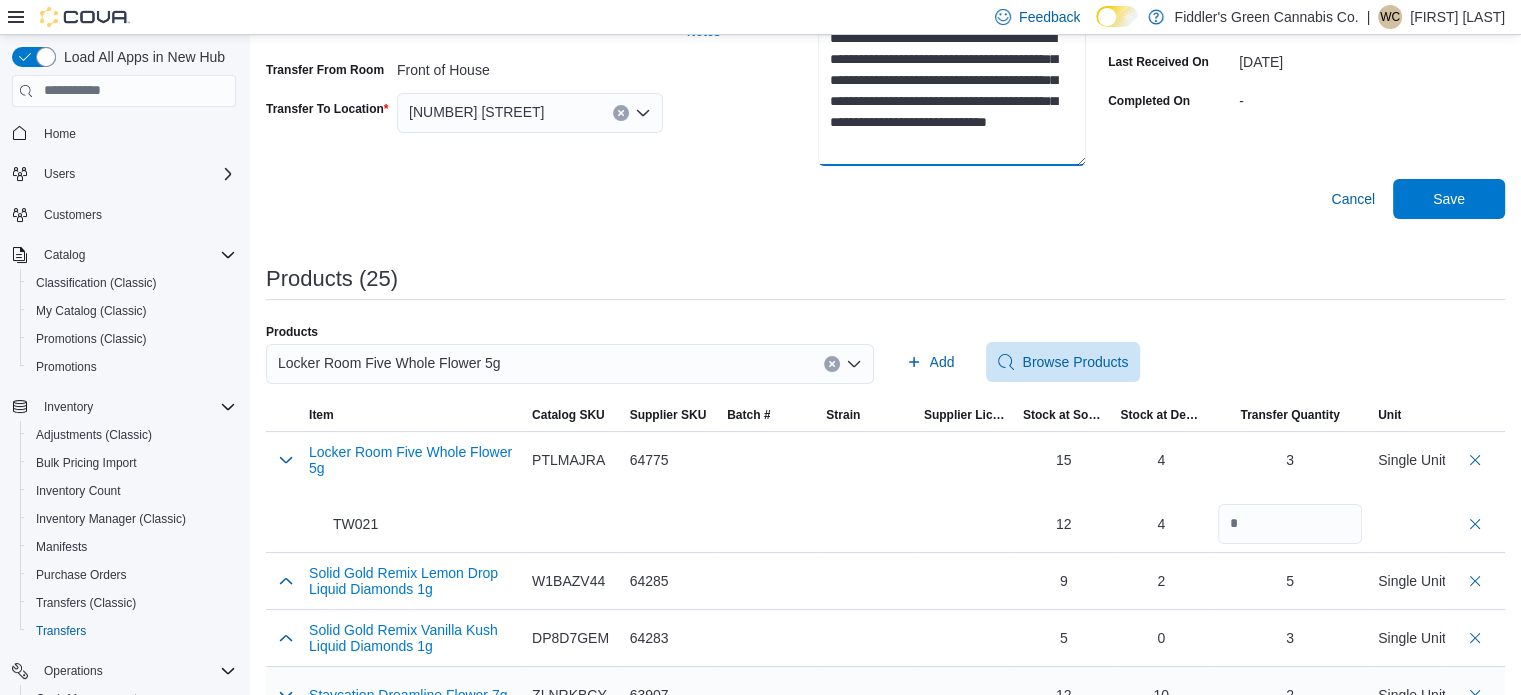 type on "**********" 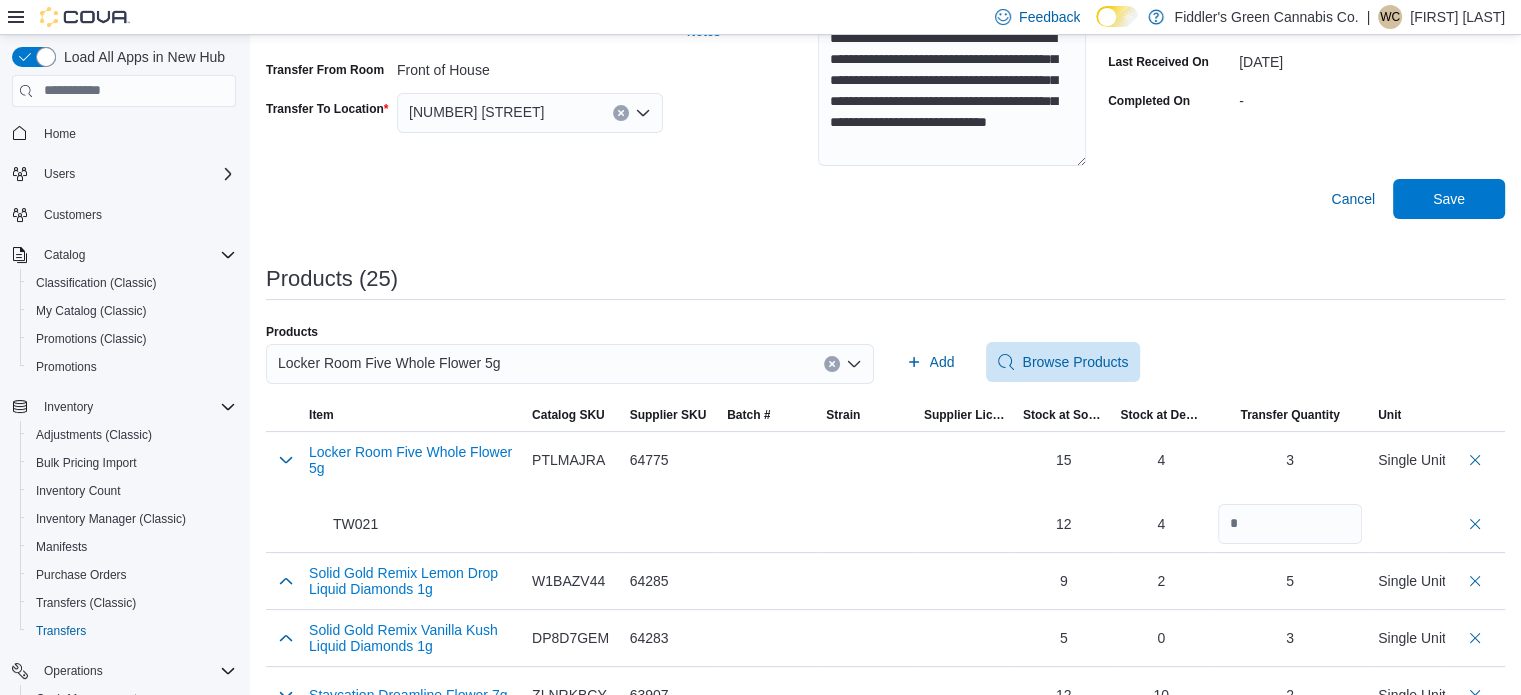 click on "Locker Room Five Whole Flower 5g" at bounding box center [570, 364] 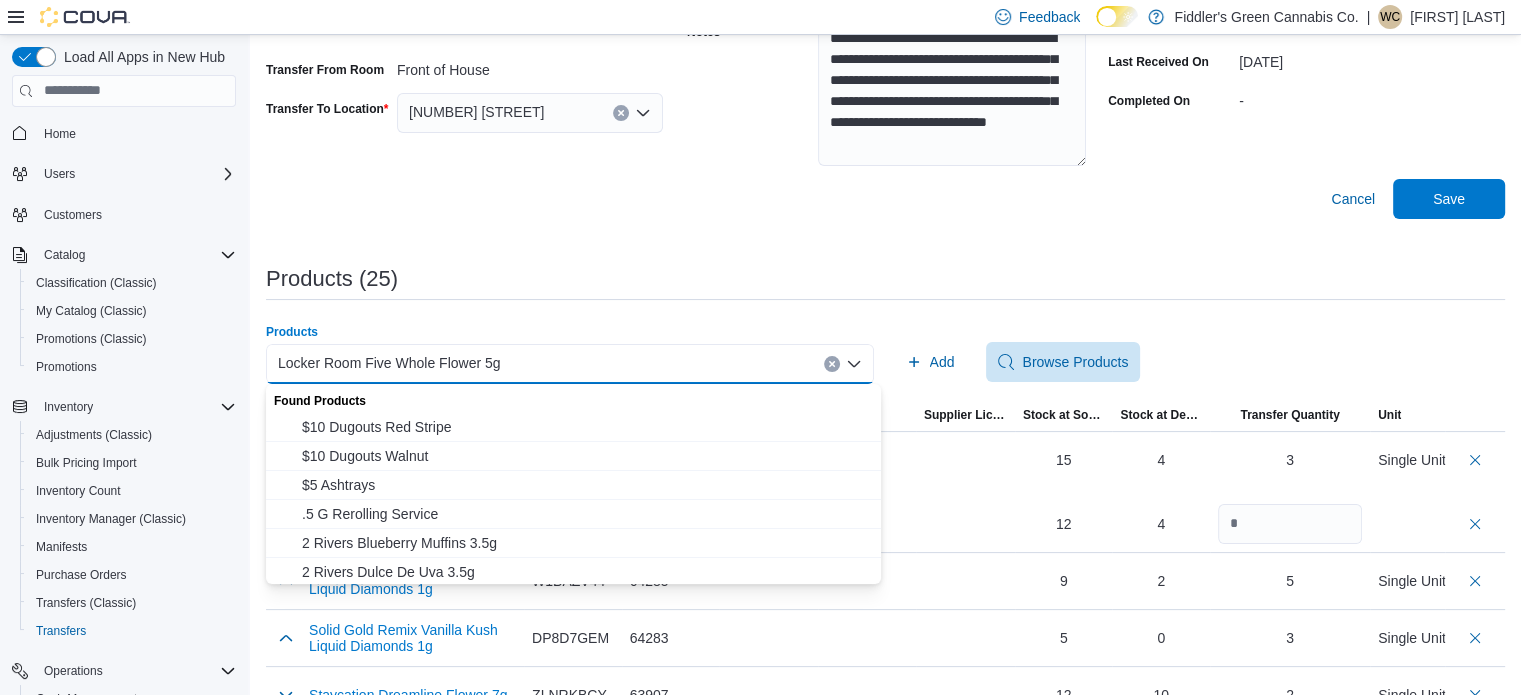 paste on "**********" 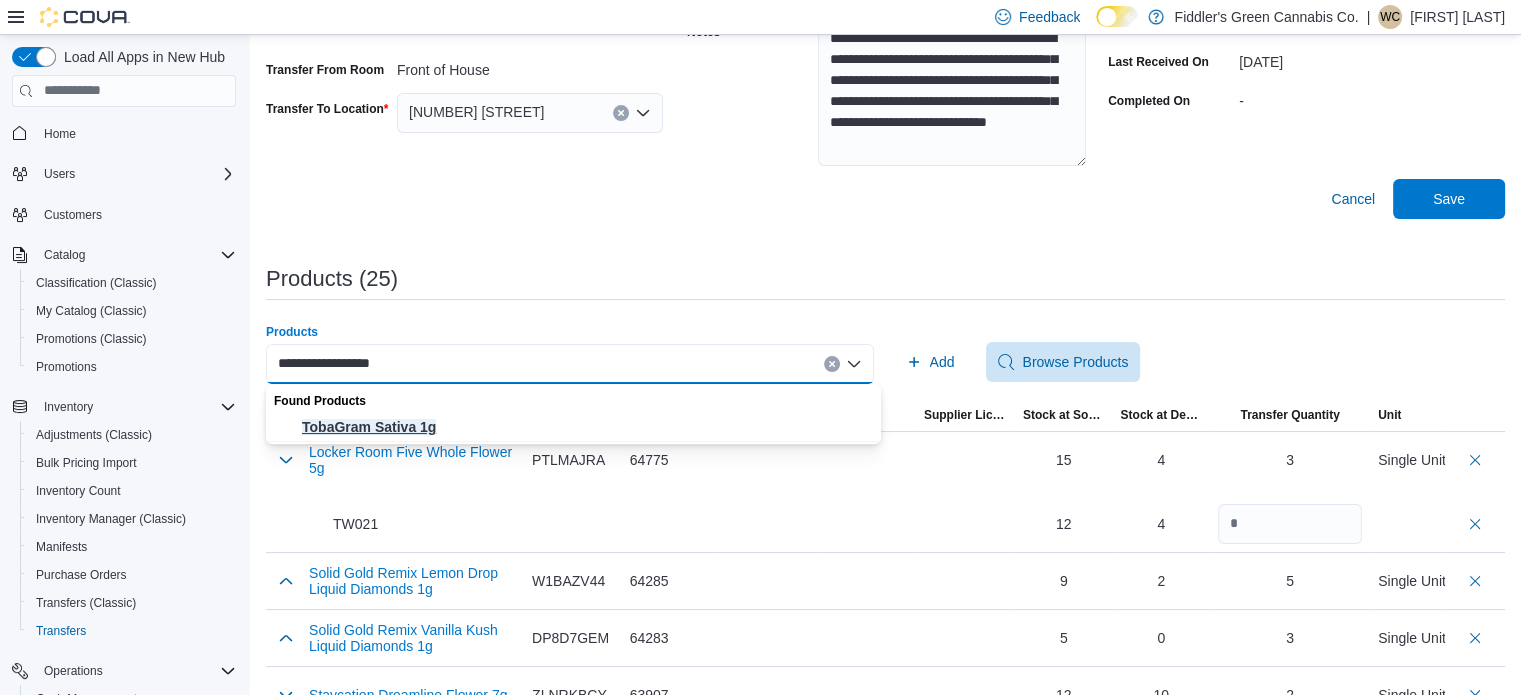 type on "**********" 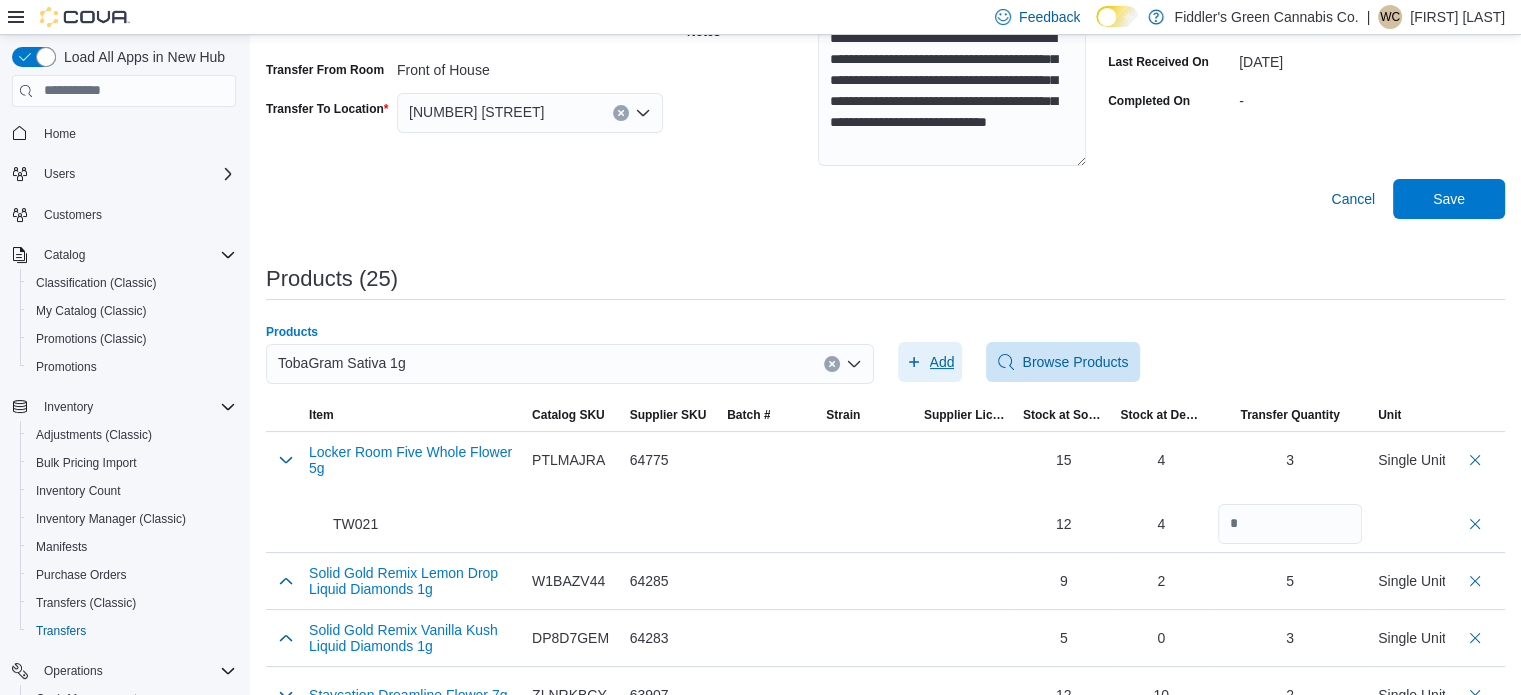 click on "Add" at bounding box center (942, 362) 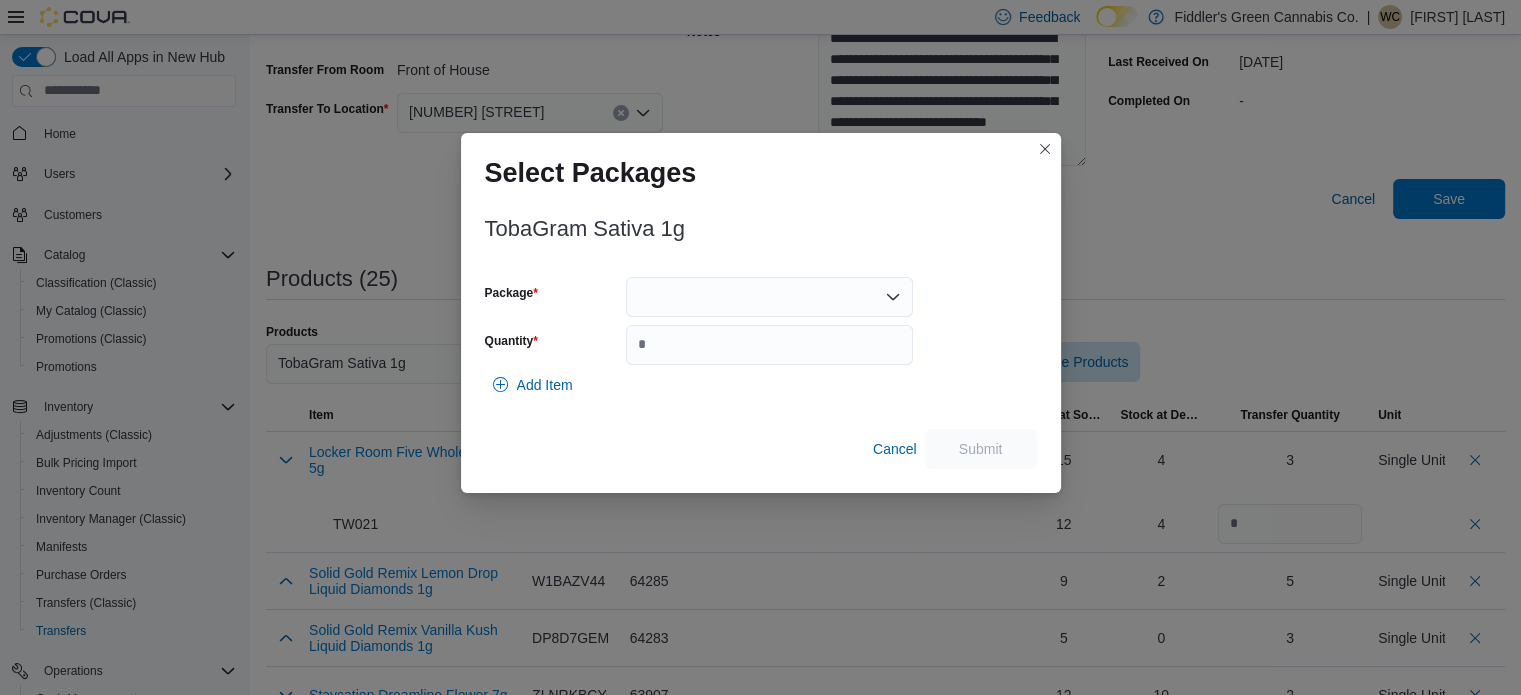 click at bounding box center (769, 297) 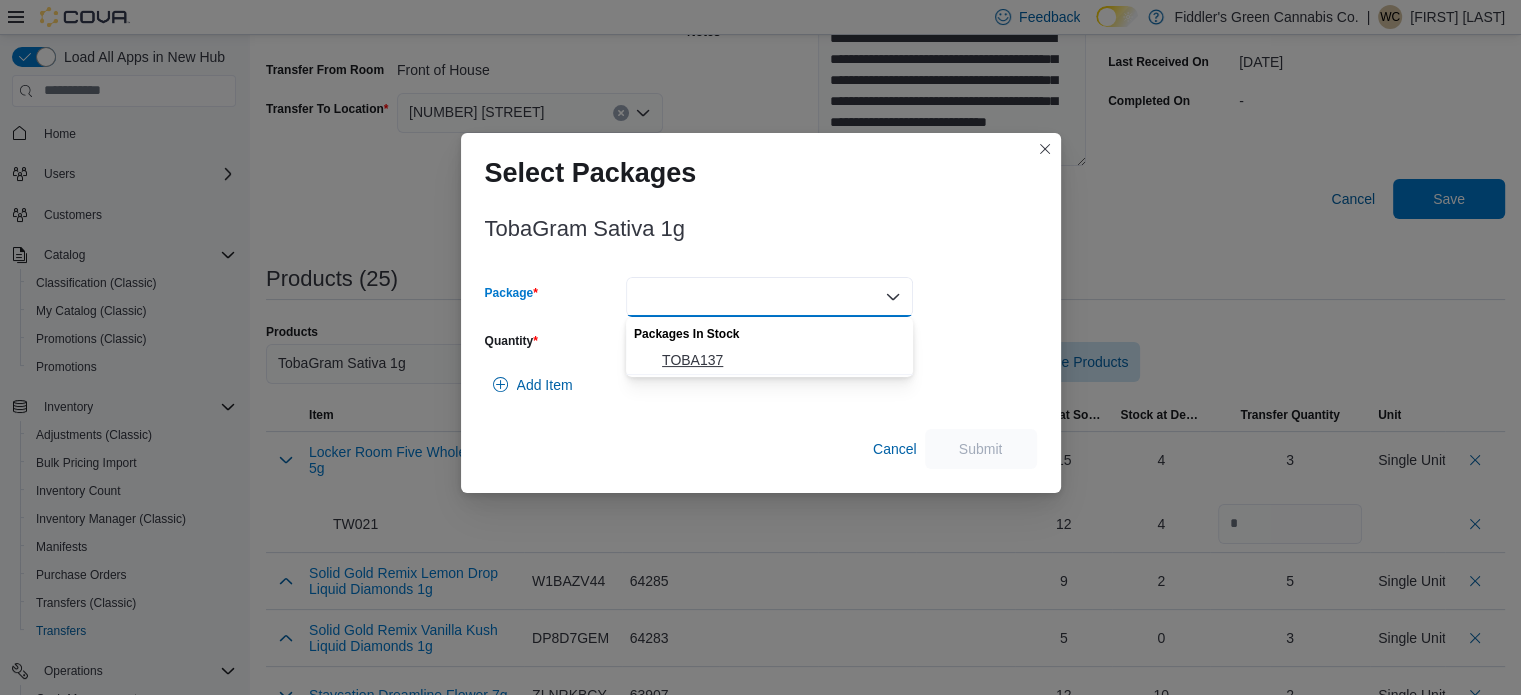 click on "TOBA137" at bounding box center (781, 360) 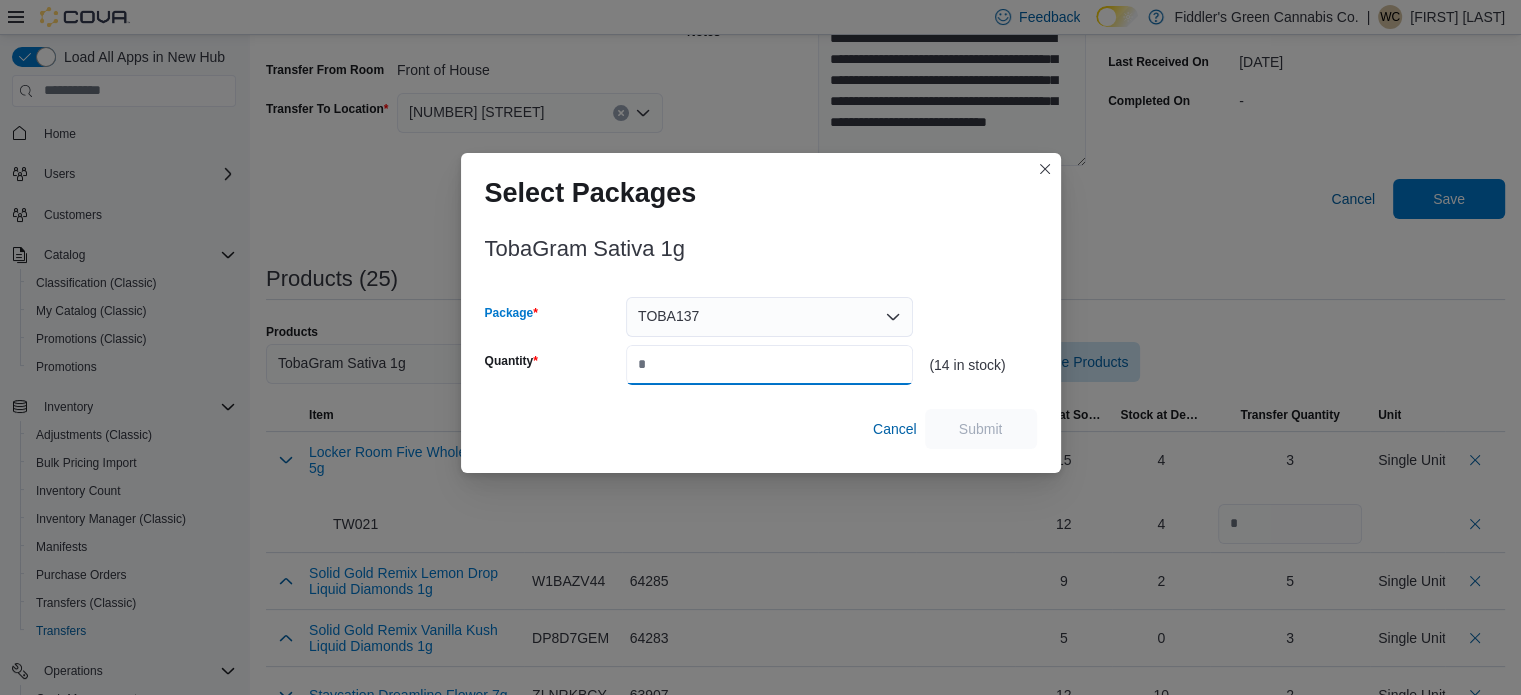 click on "Quantity" at bounding box center [769, 365] 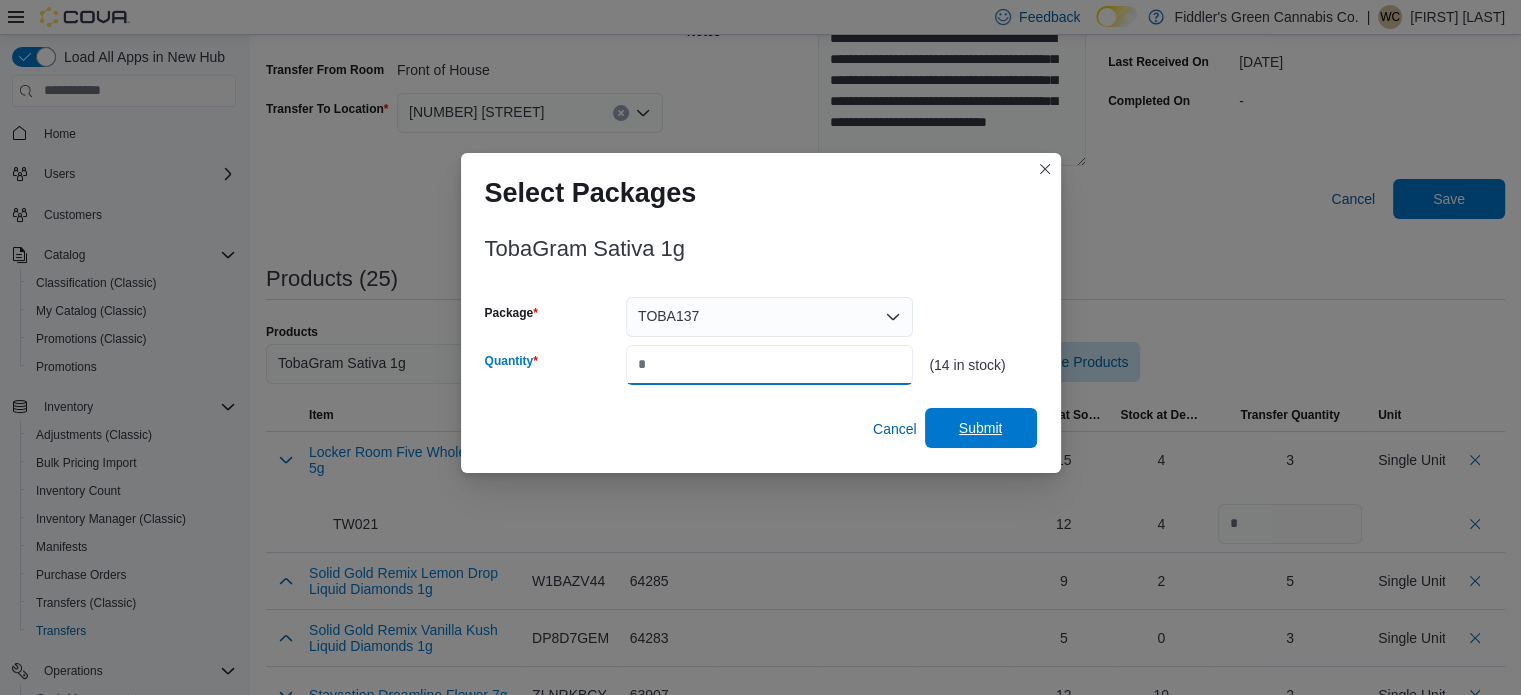 type on "*" 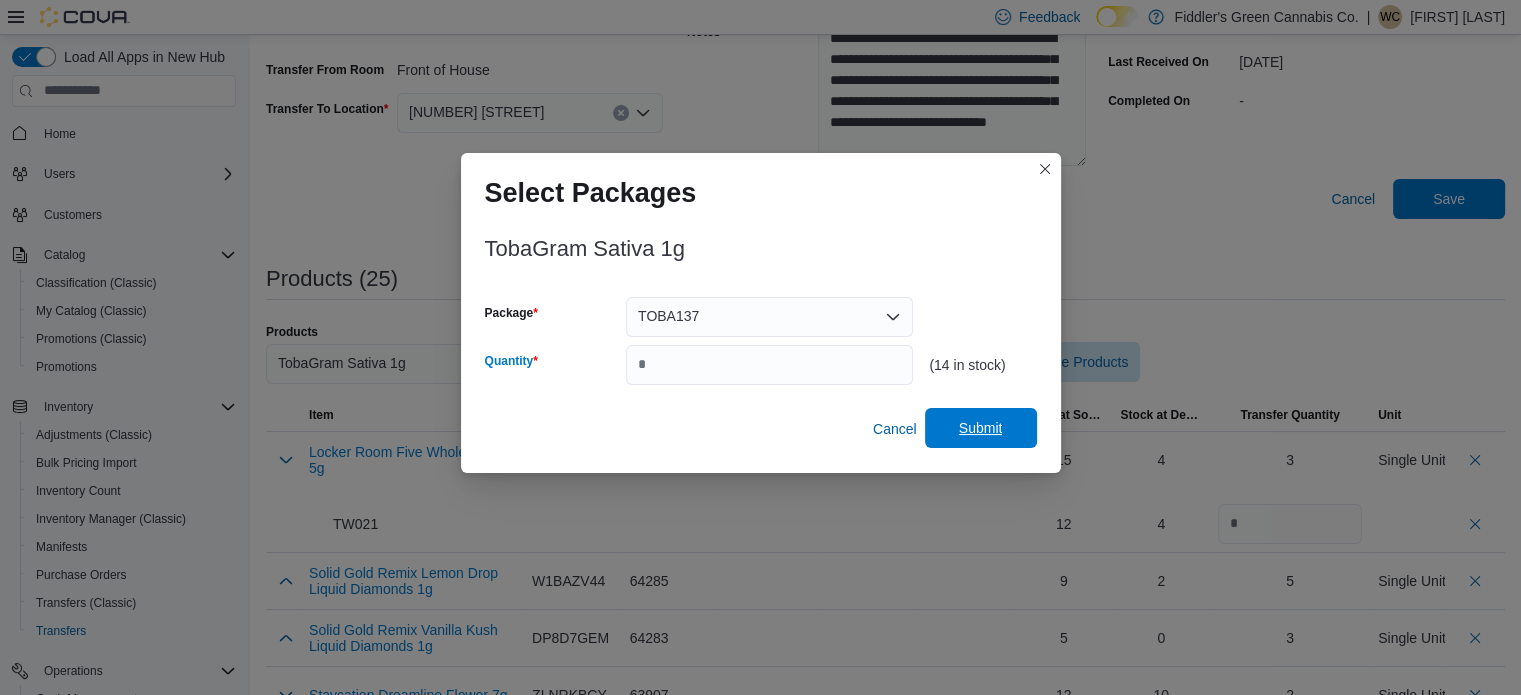 click on "Submit" at bounding box center (981, 428) 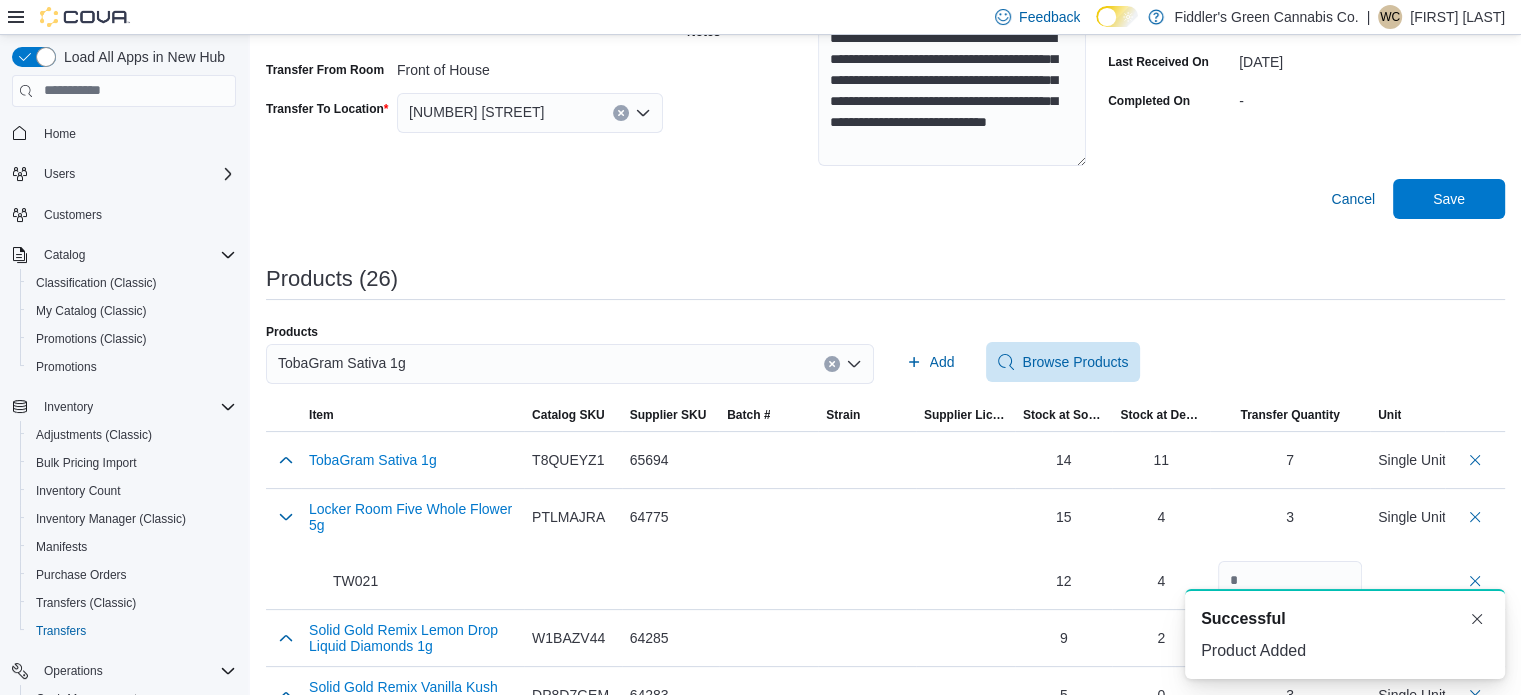 click on "TobaGram Sativa 1g" at bounding box center (570, 364) 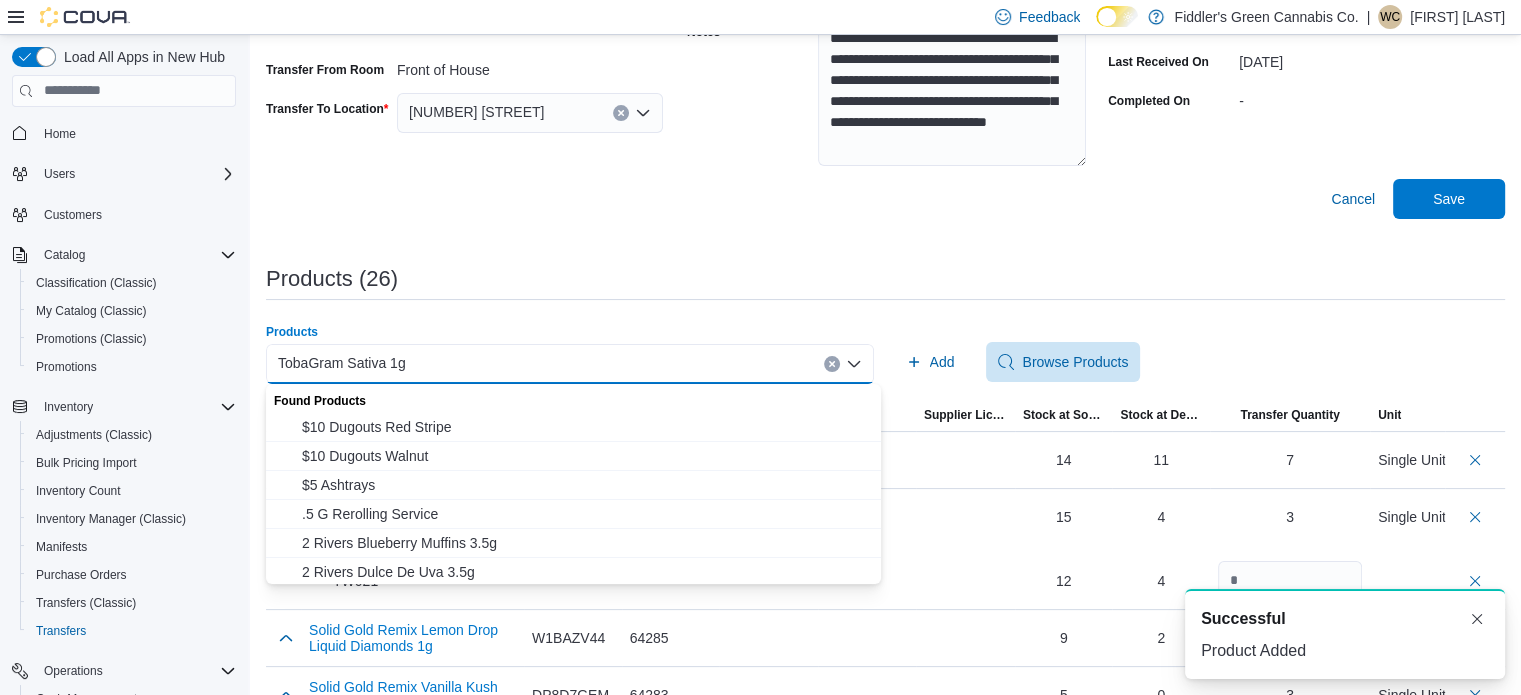 paste on "**********" 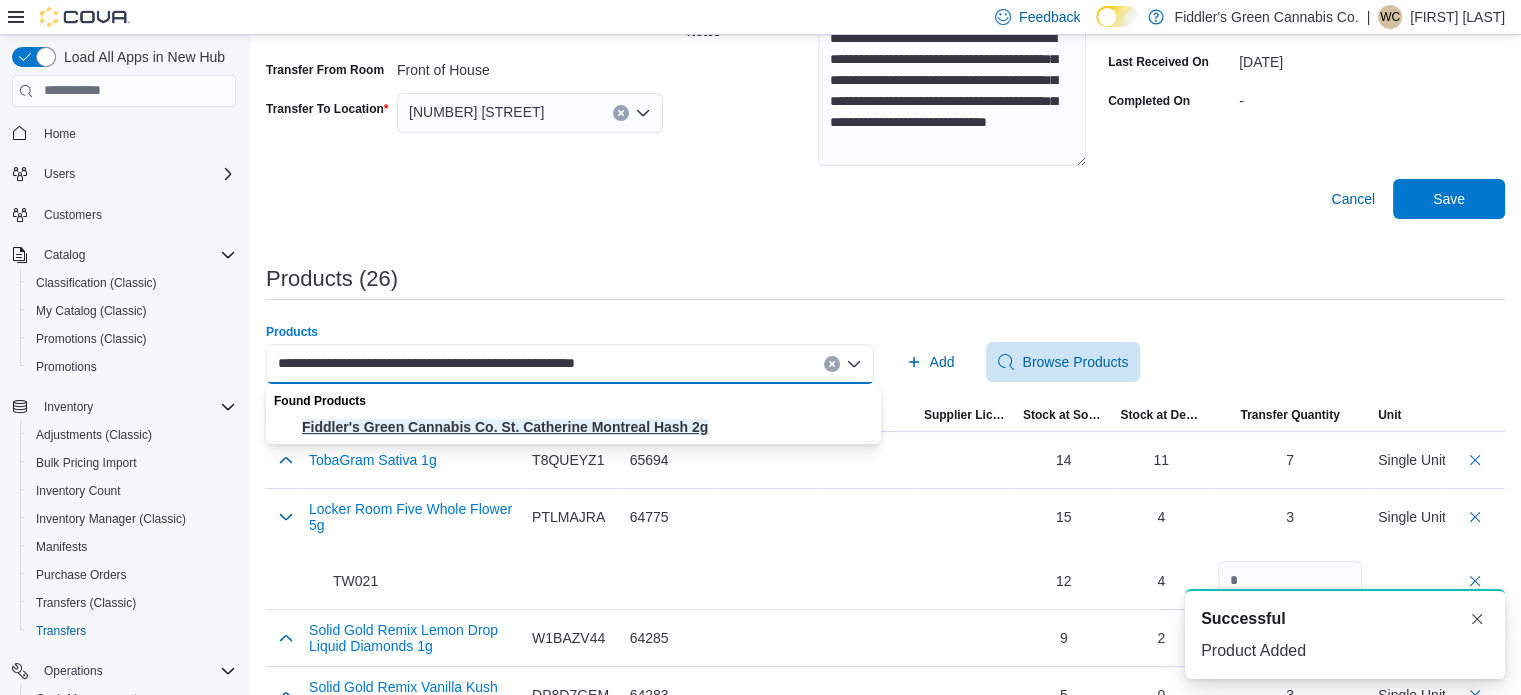 type on "**********" 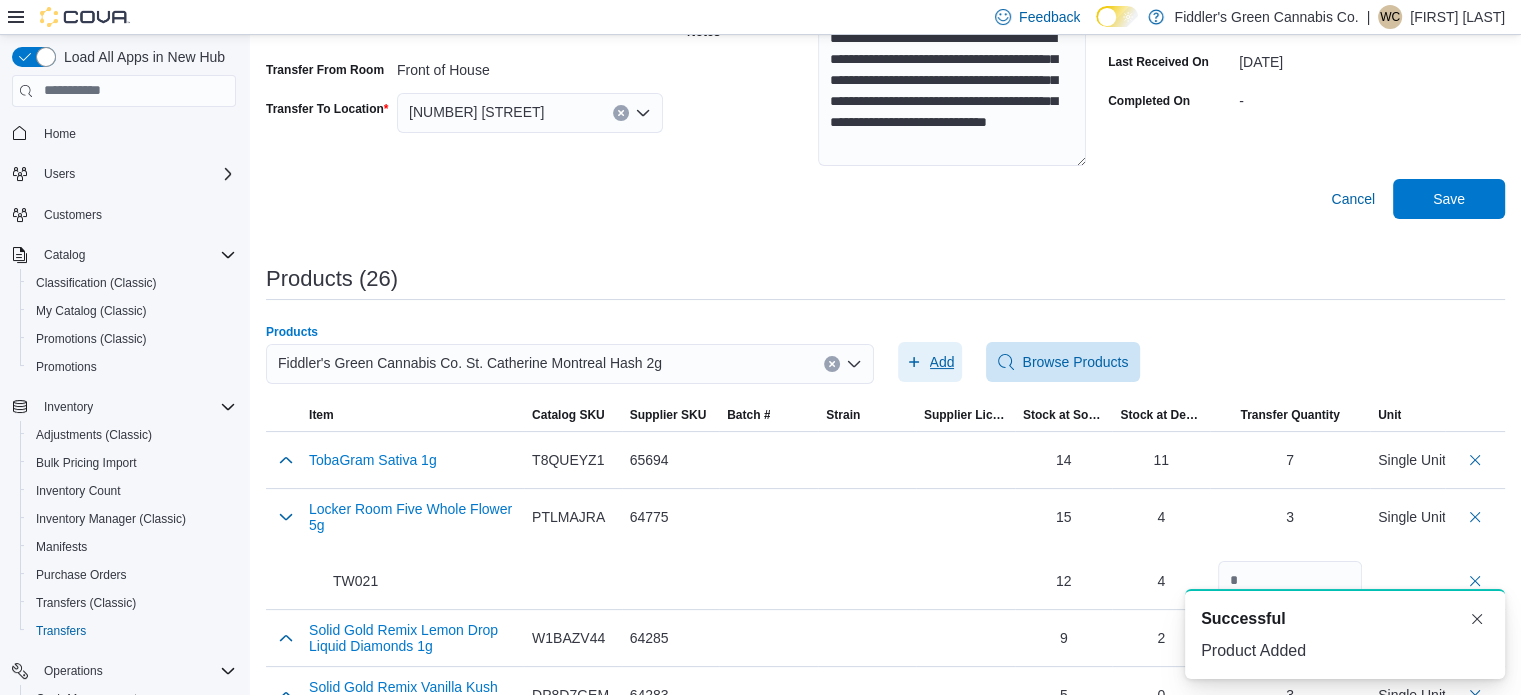 click on "Add" at bounding box center (942, 362) 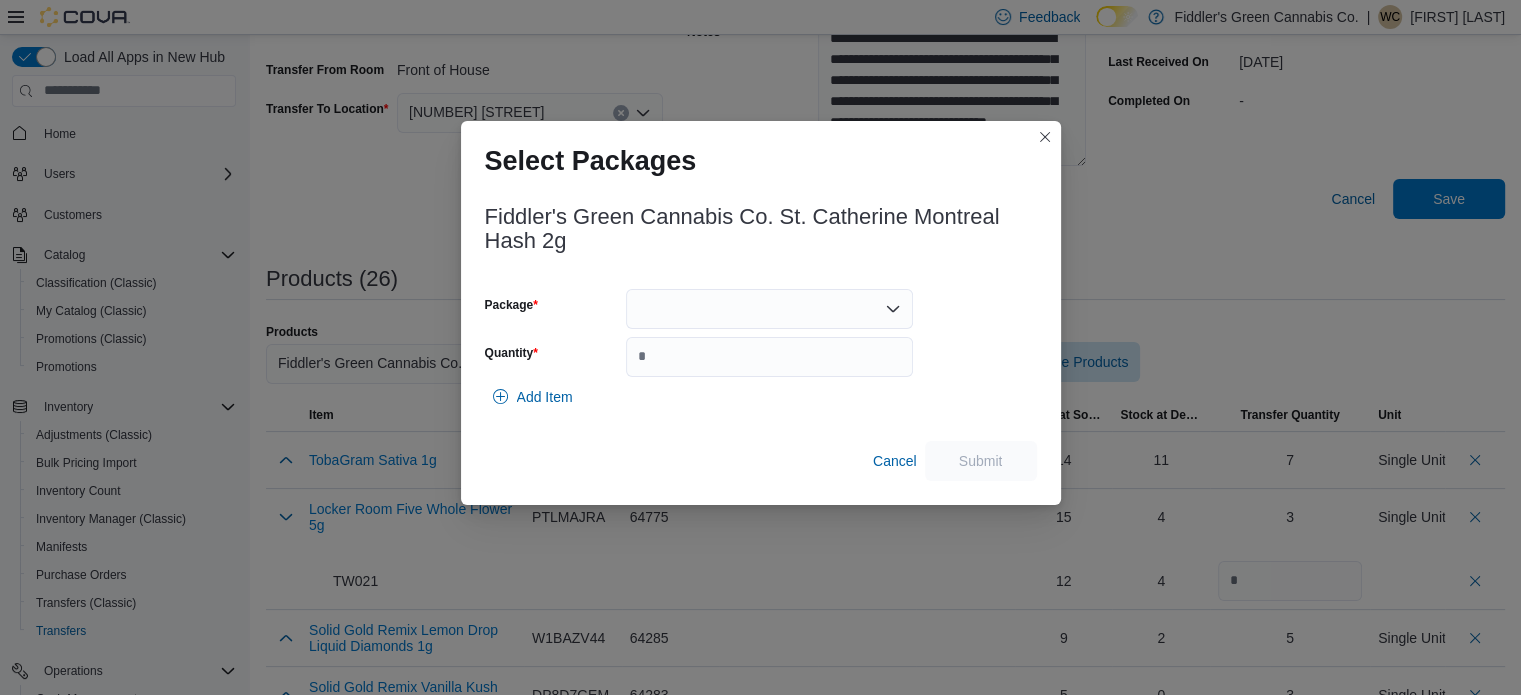 click at bounding box center [769, 309] 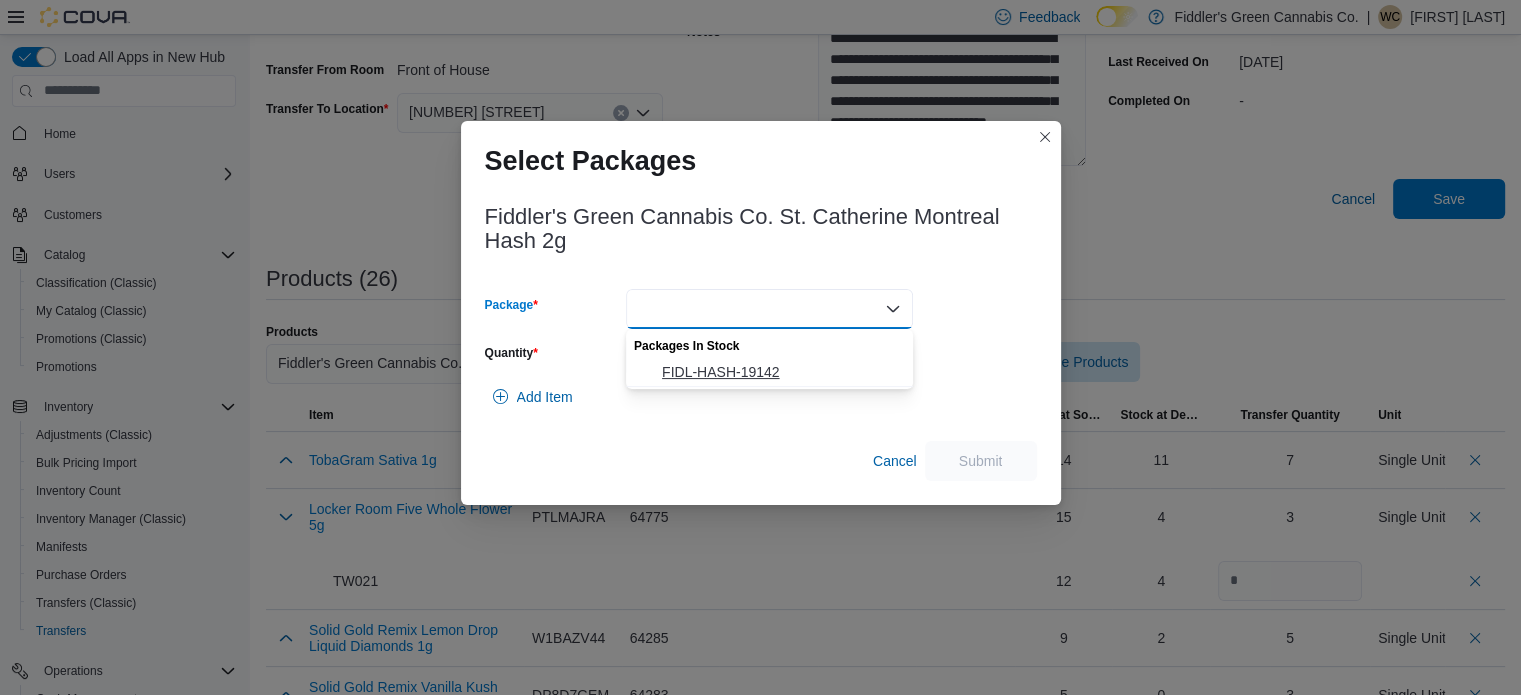 click on "FIDL-HASH-19142" at bounding box center [769, 372] 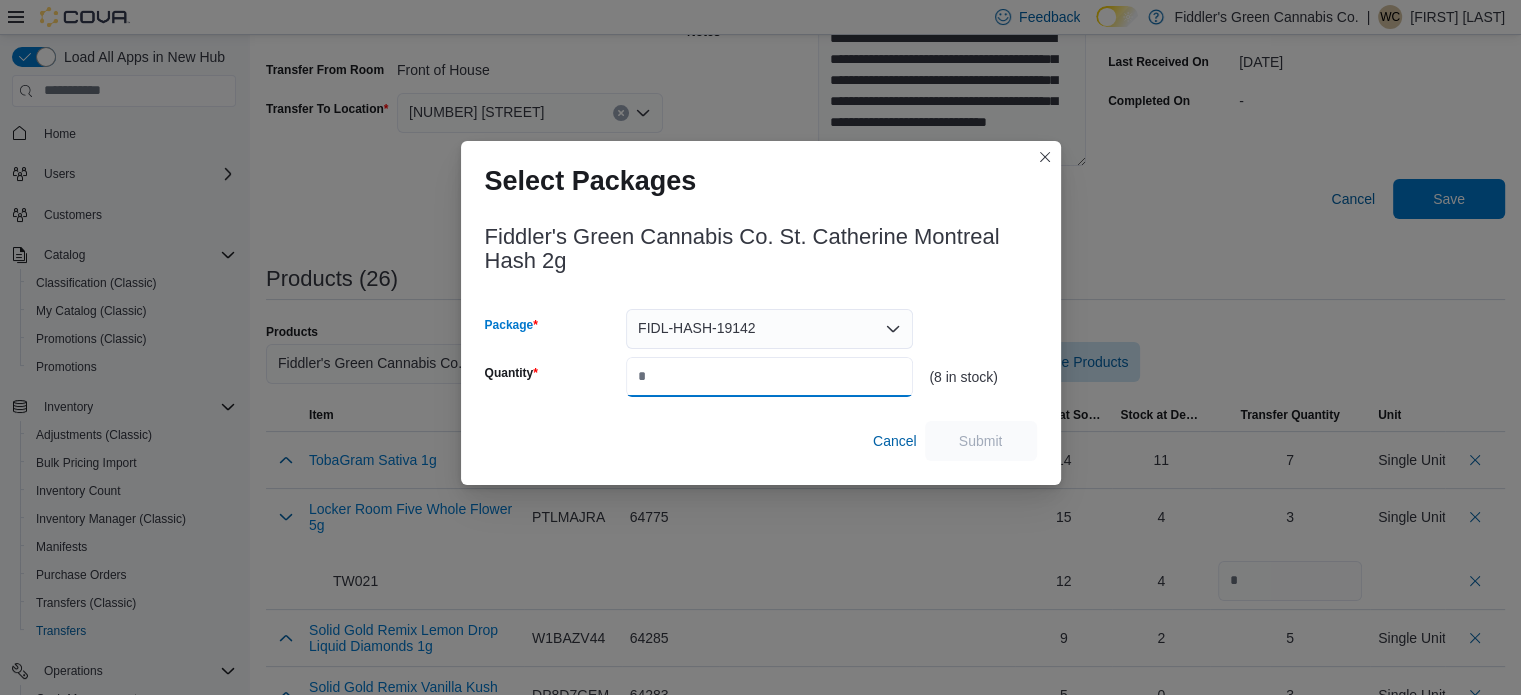 click on "Quantity" at bounding box center (769, 377) 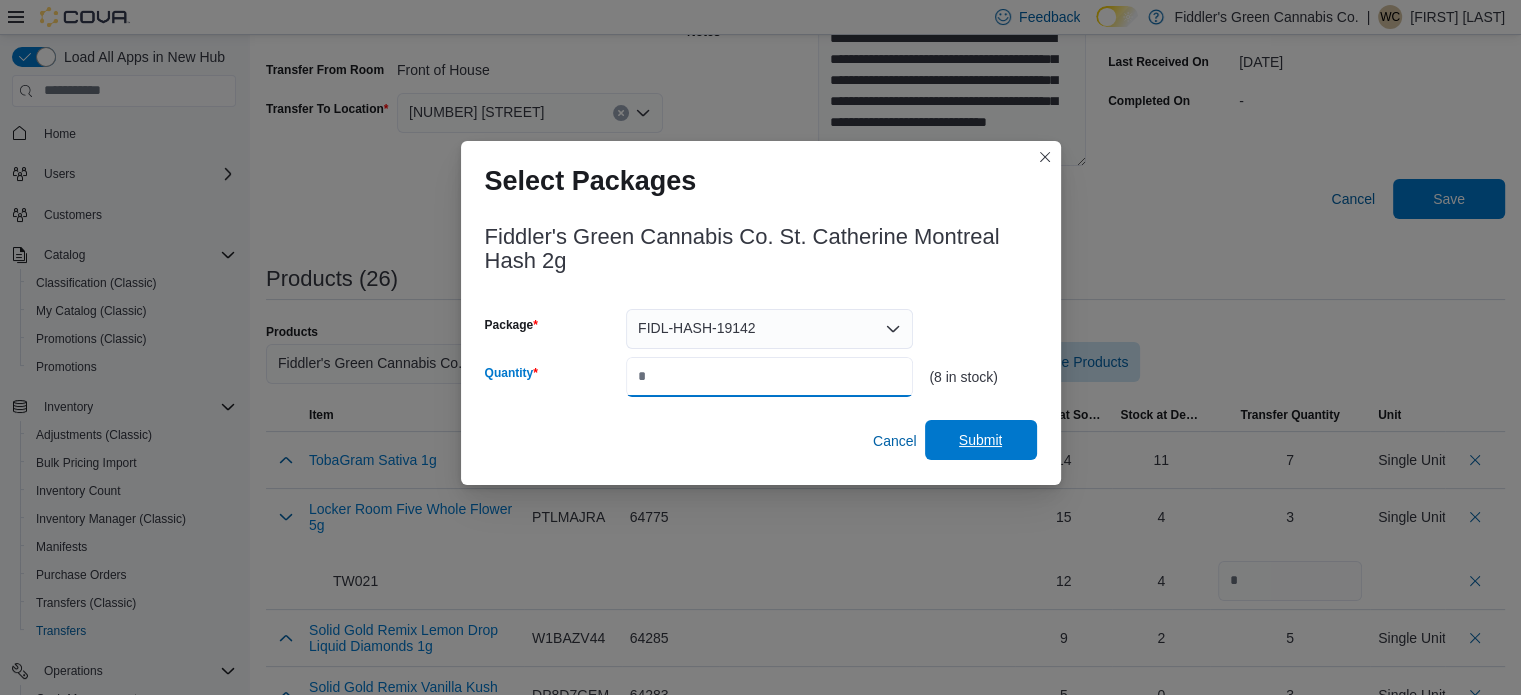 type on "*" 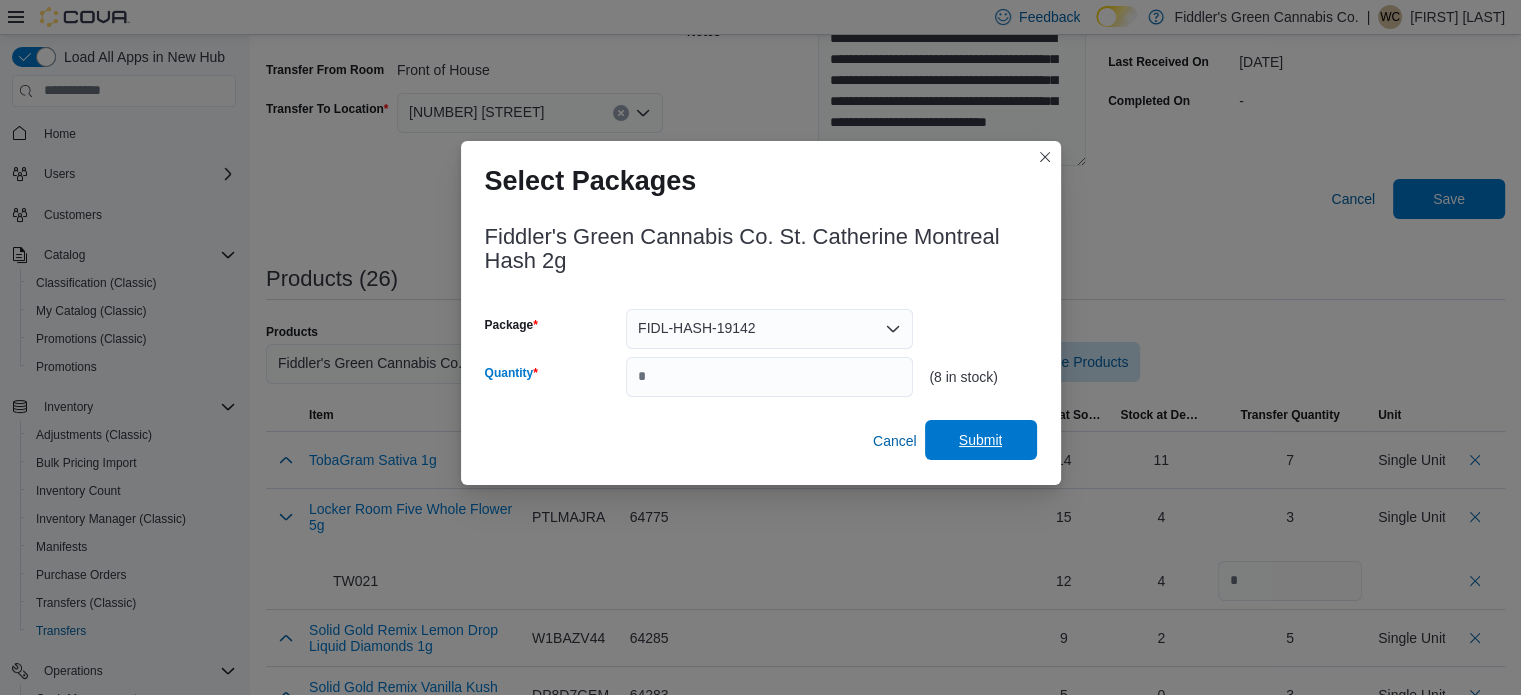 click on "Submit" at bounding box center (981, 440) 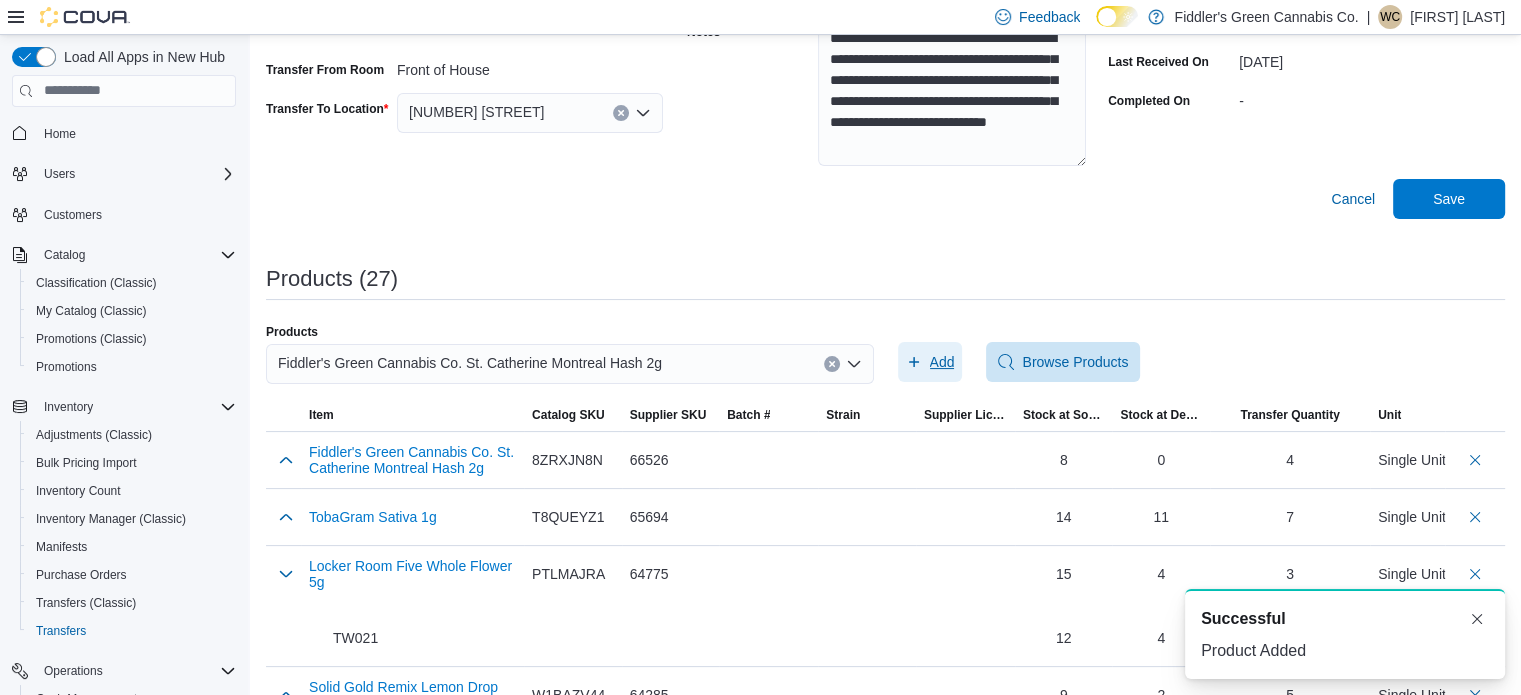 scroll, scrollTop: 0, scrollLeft: 0, axis: both 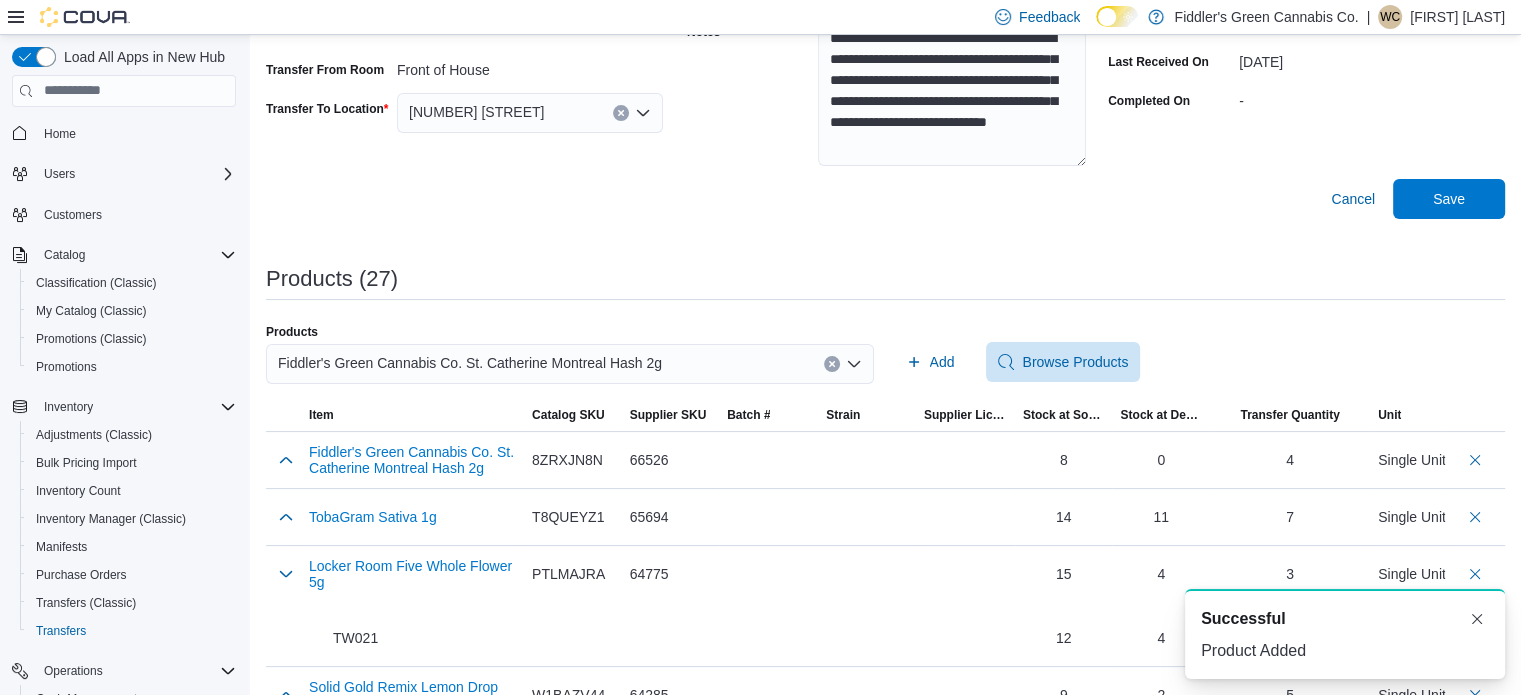 click on "Fiddler's Green Cannabis Co. St. Catherine Montreal Hash 2g" at bounding box center (570, 364) 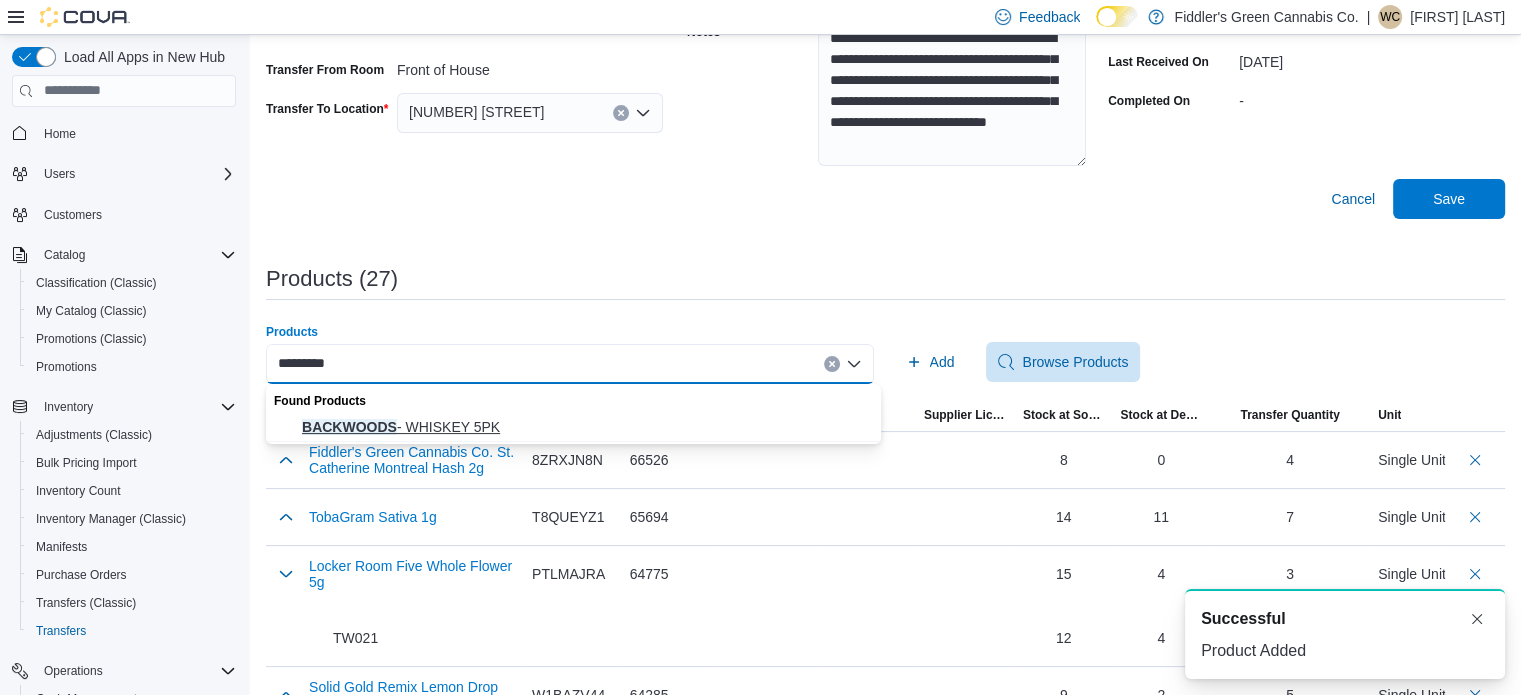 type on "*********" 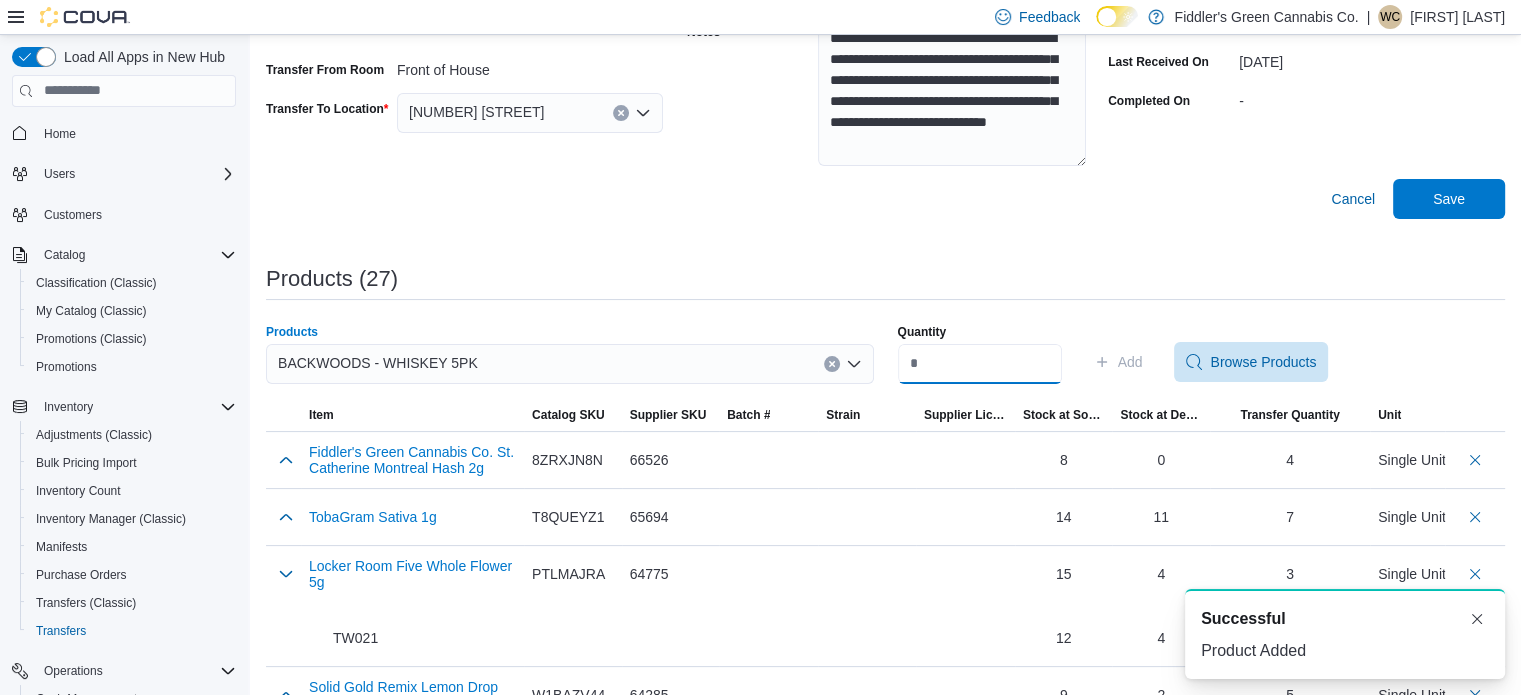 click on "Quantity" at bounding box center [980, 364] 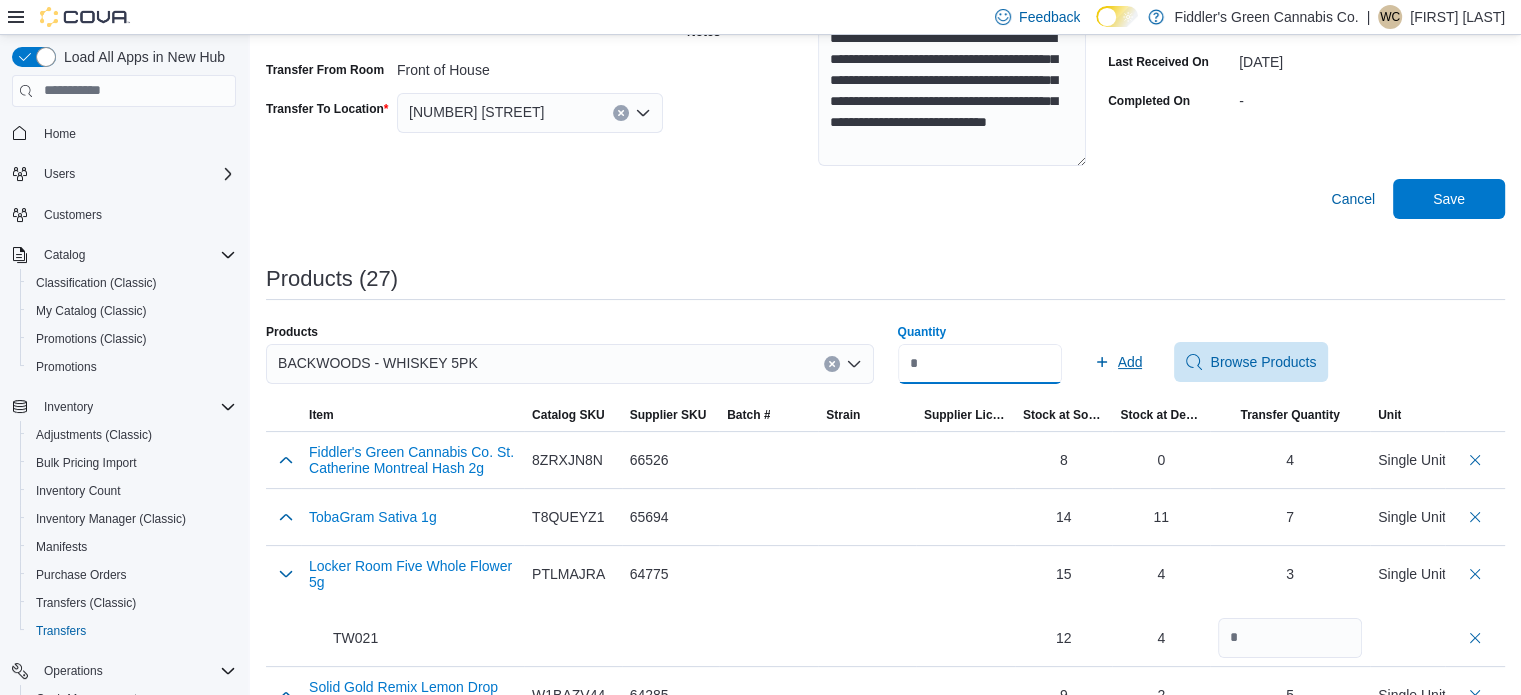 type on "**" 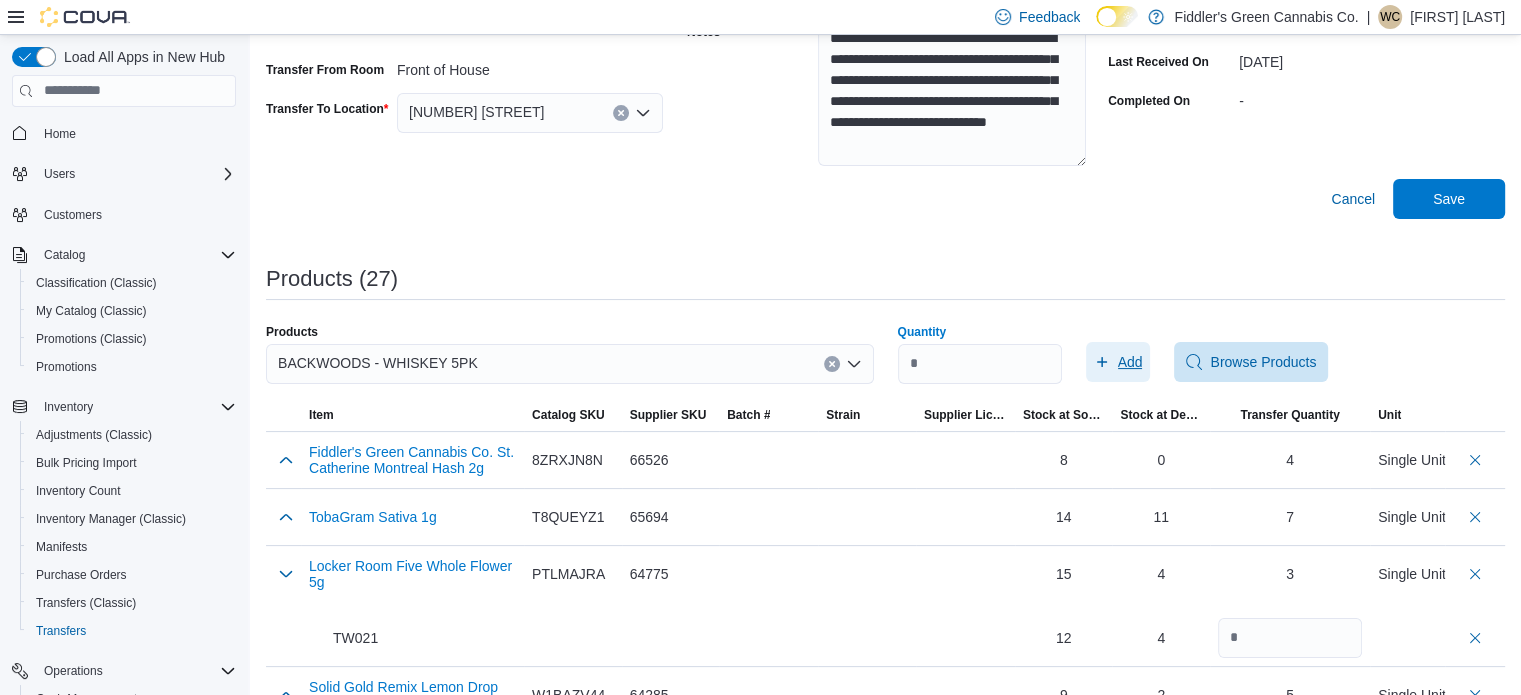 click on "Add" at bounding box center [1130, 362] 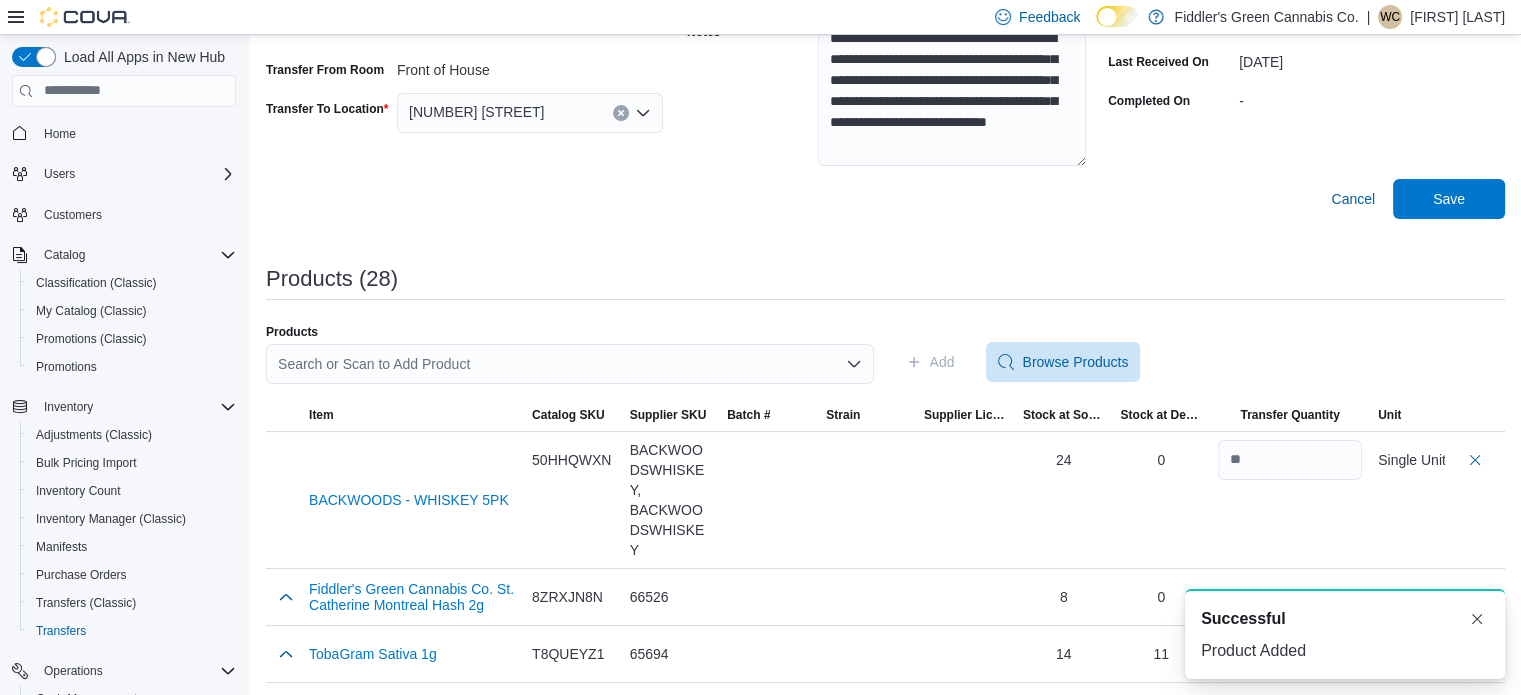 scroll, scrollTop: 0, scrollLeft: 0, axis: both 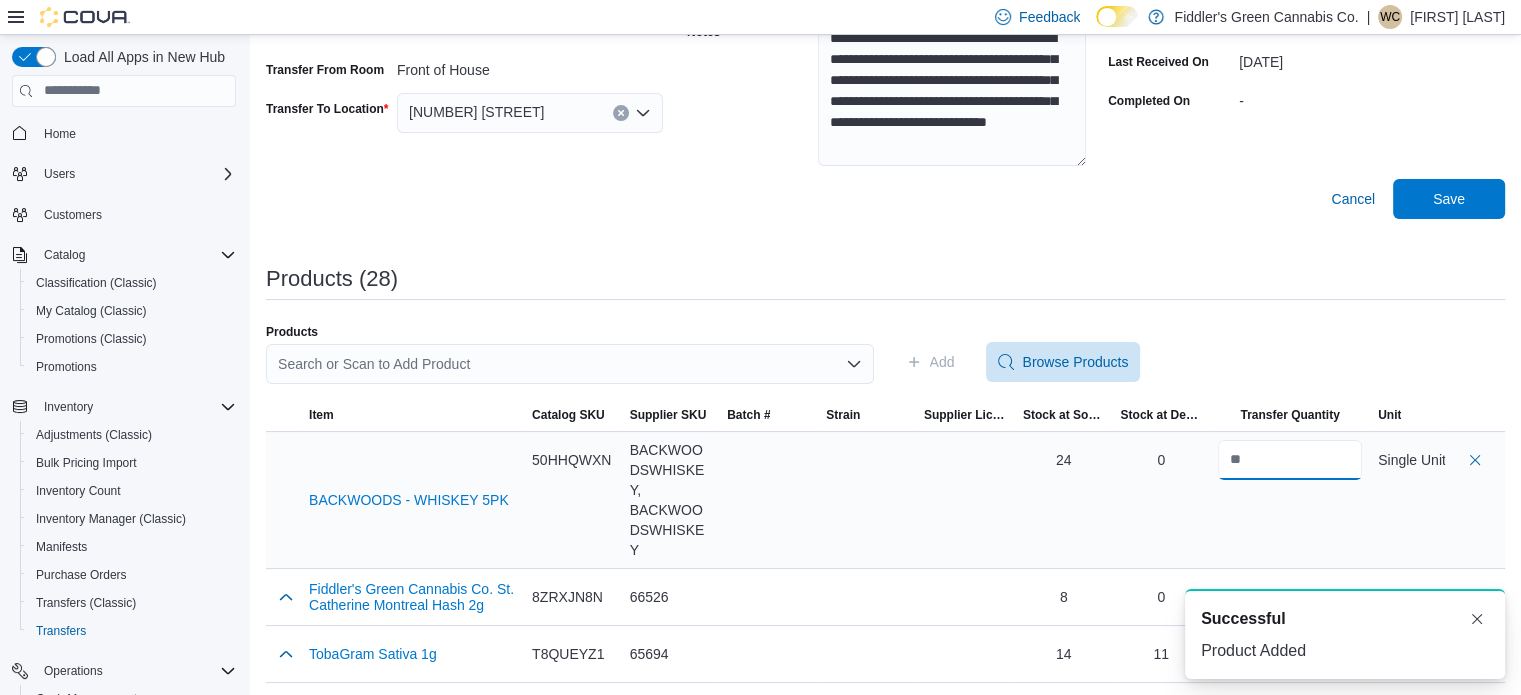click at bounding box center (1290, 460) 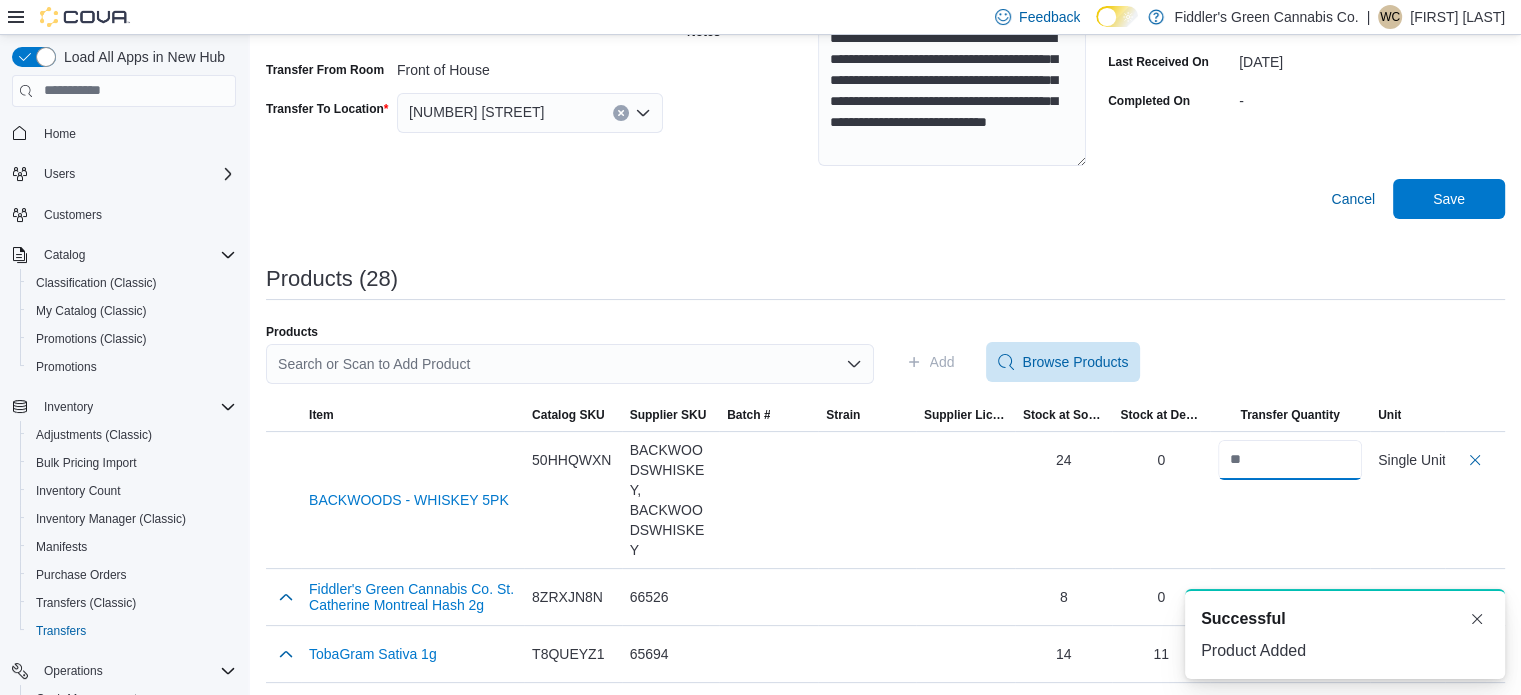 type on "*" 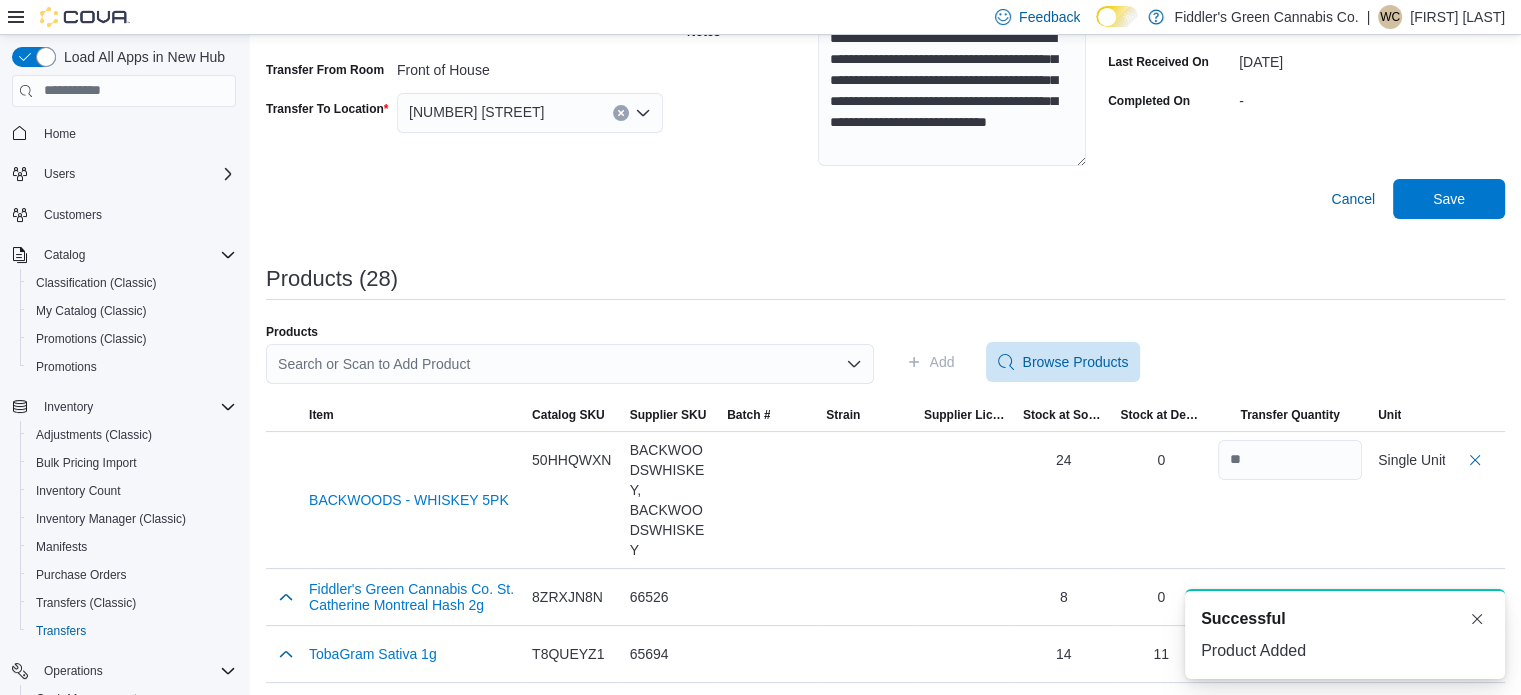 click on "Products Search or Scan to Add Product Add Browse Products" at bounding box center (885, 362) 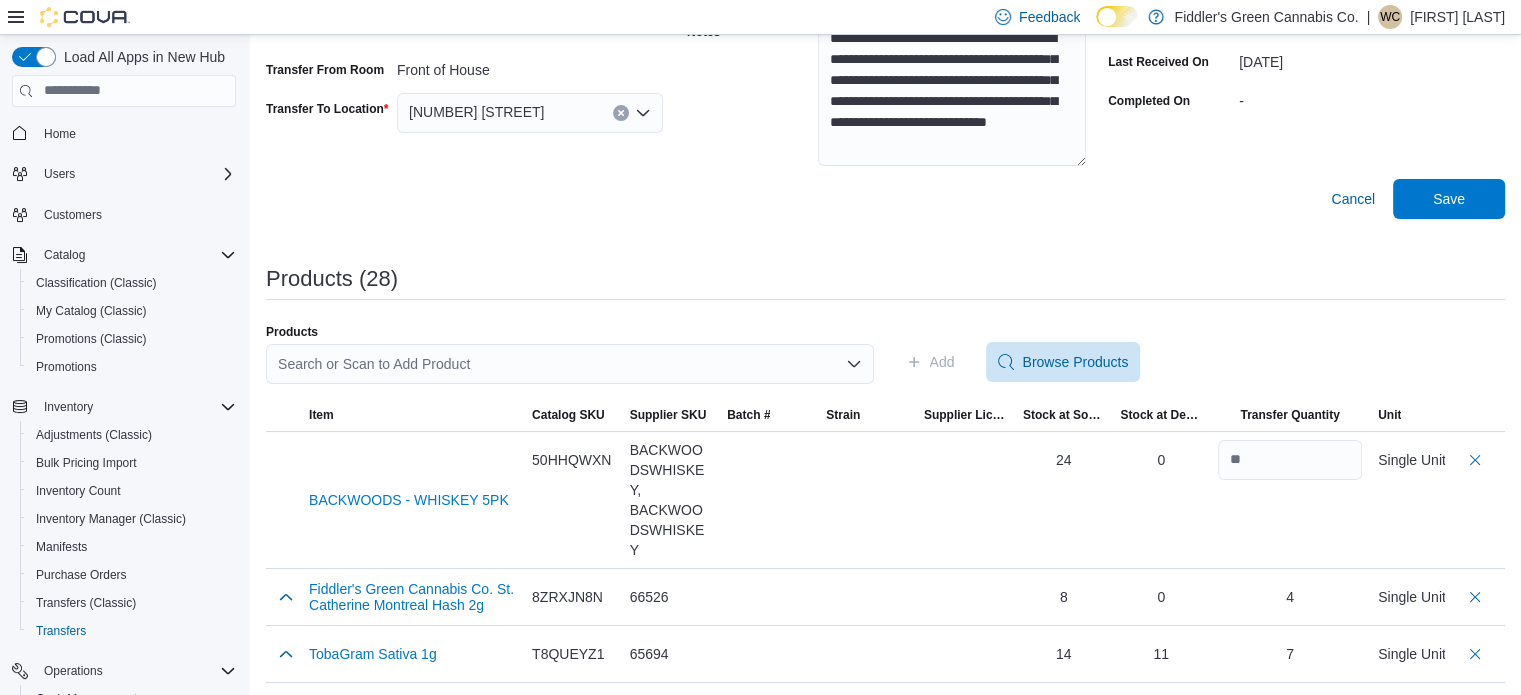click on "Search or Scan to Add Product" at bounding box center [570, 364] 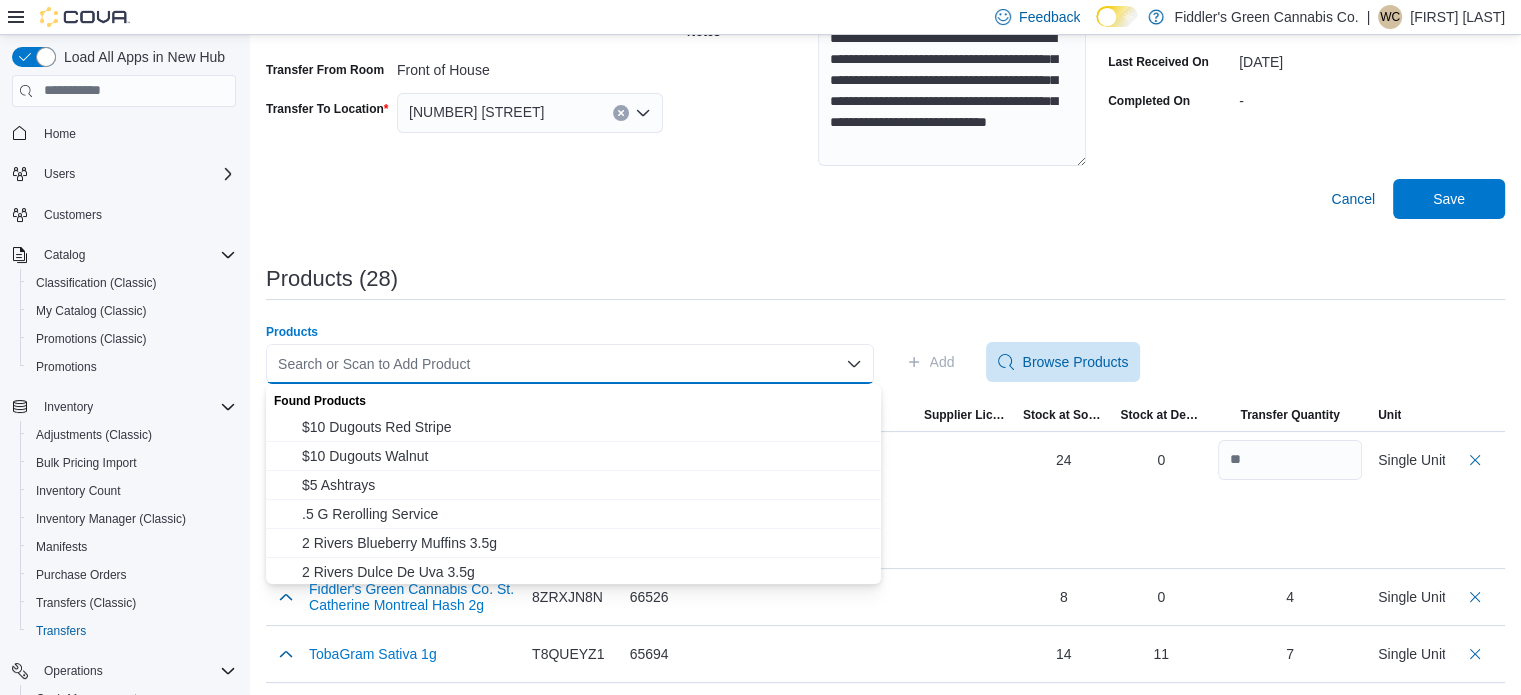 paste on "**********" 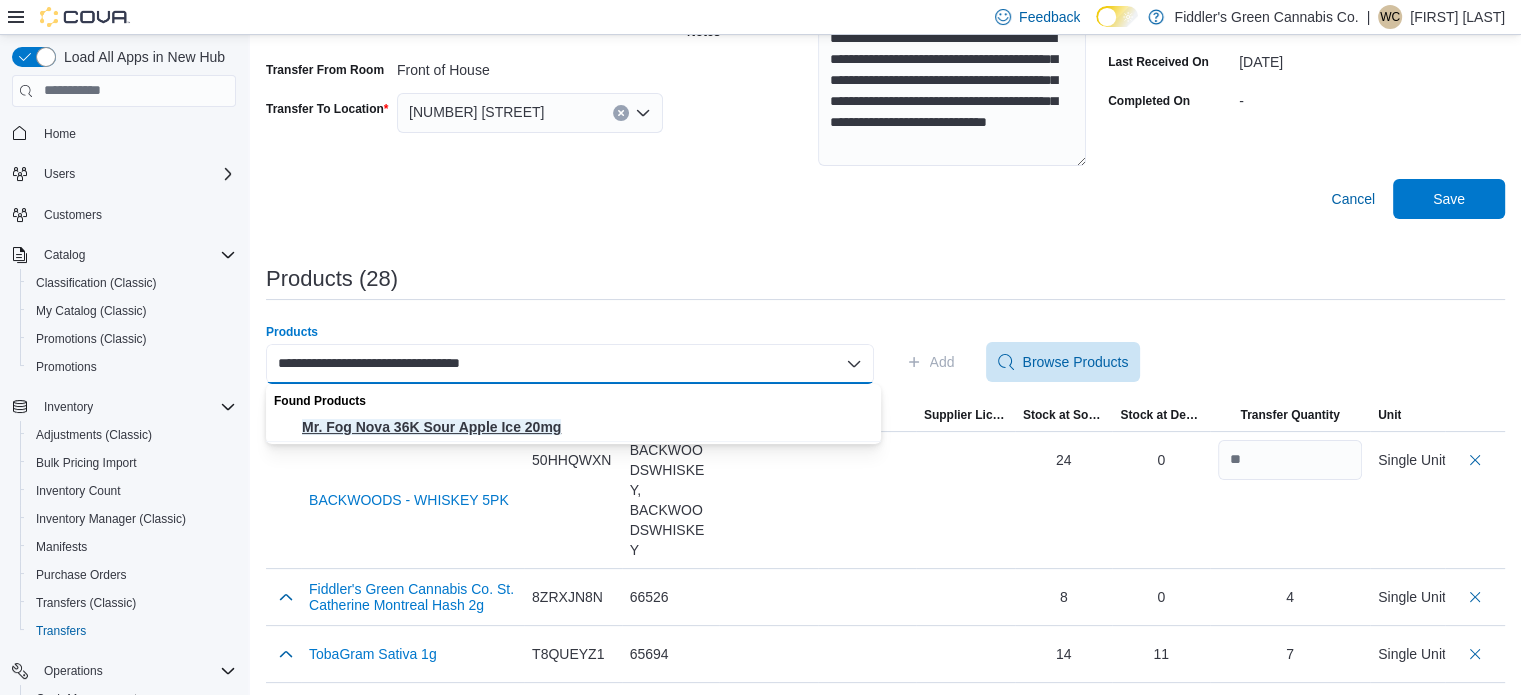 type on "**********" 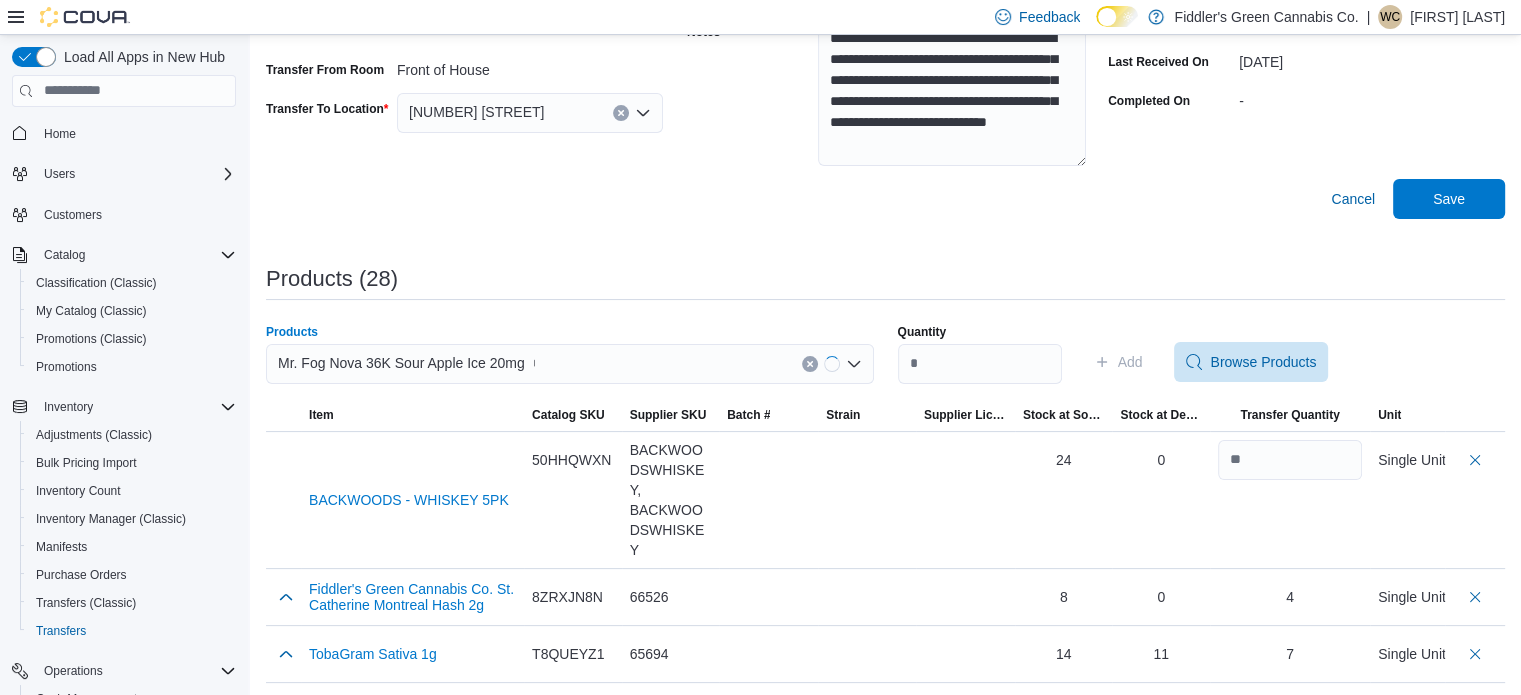type 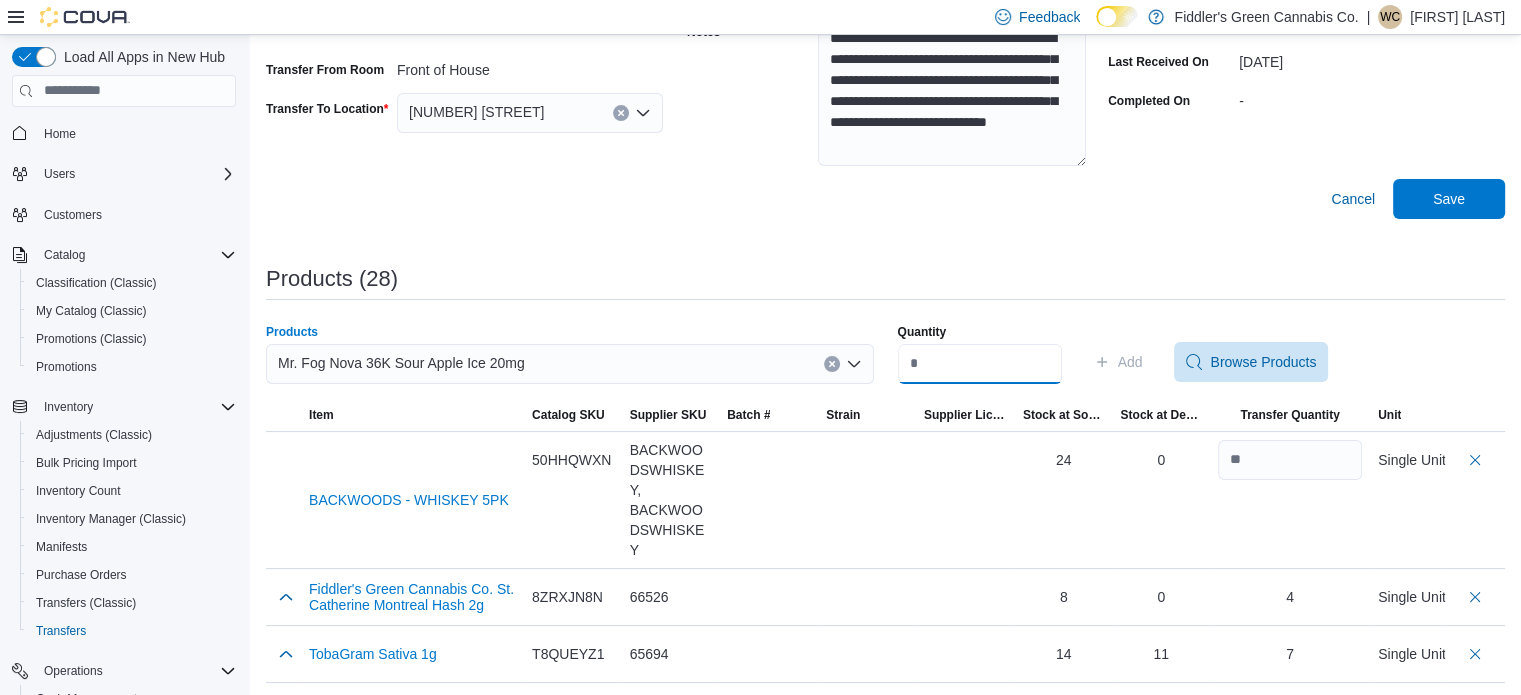 click on "Quantity" at bounding box center (980, 364) 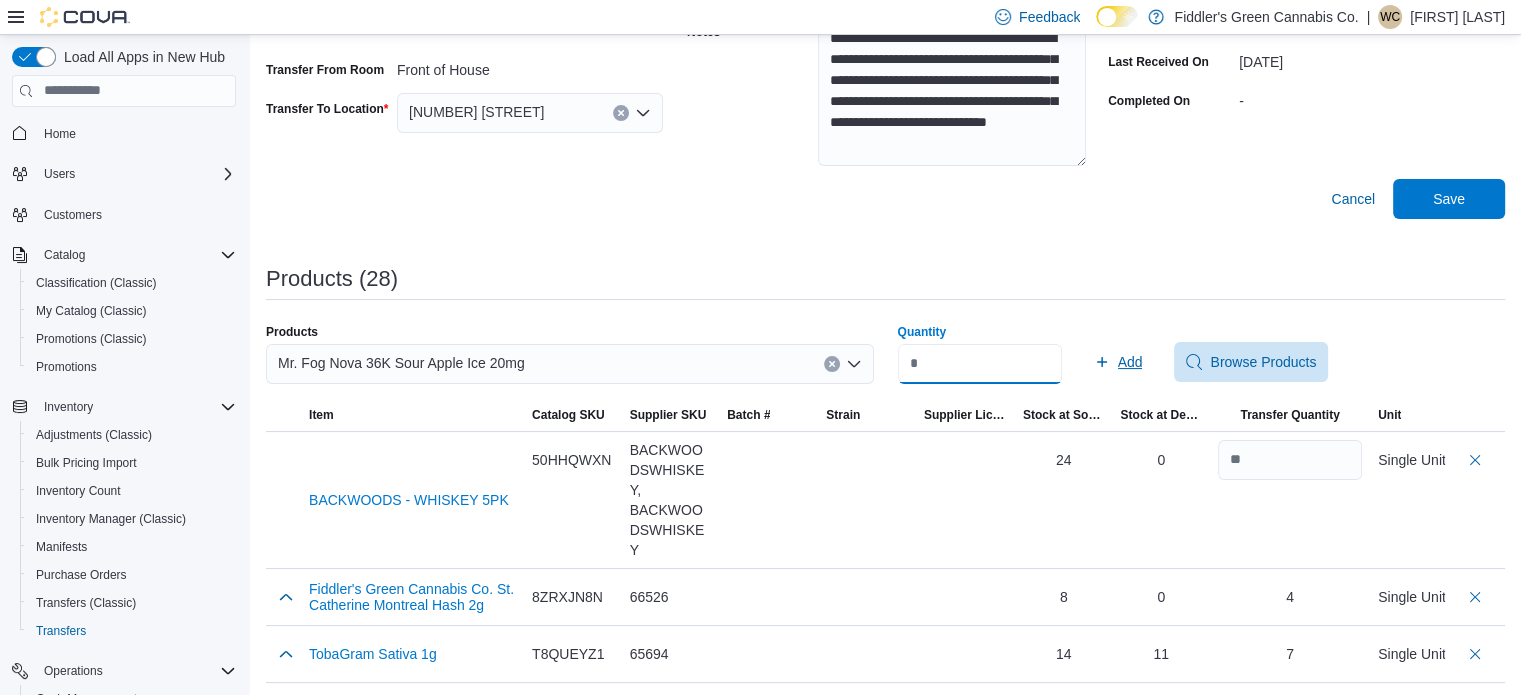 type on "*" 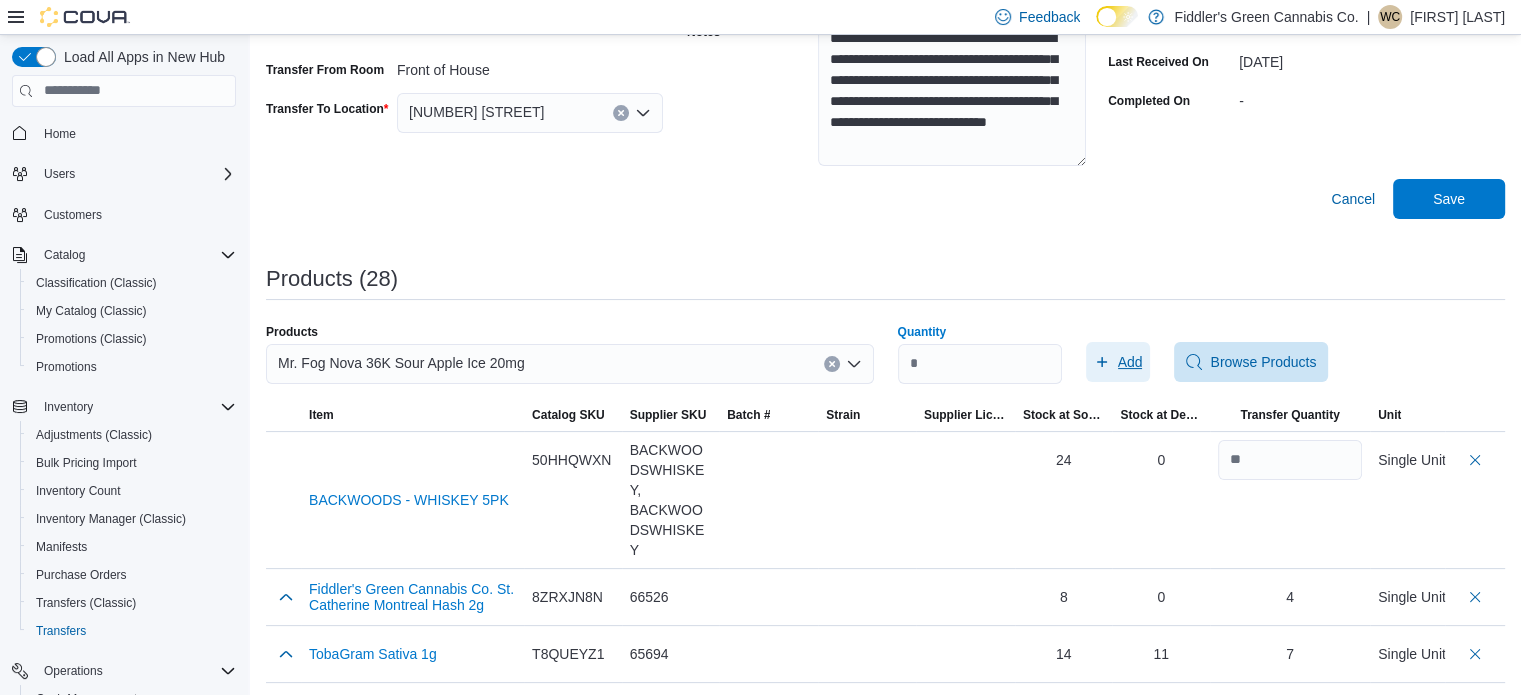click on "Add" at bounding box center (1130, 362) 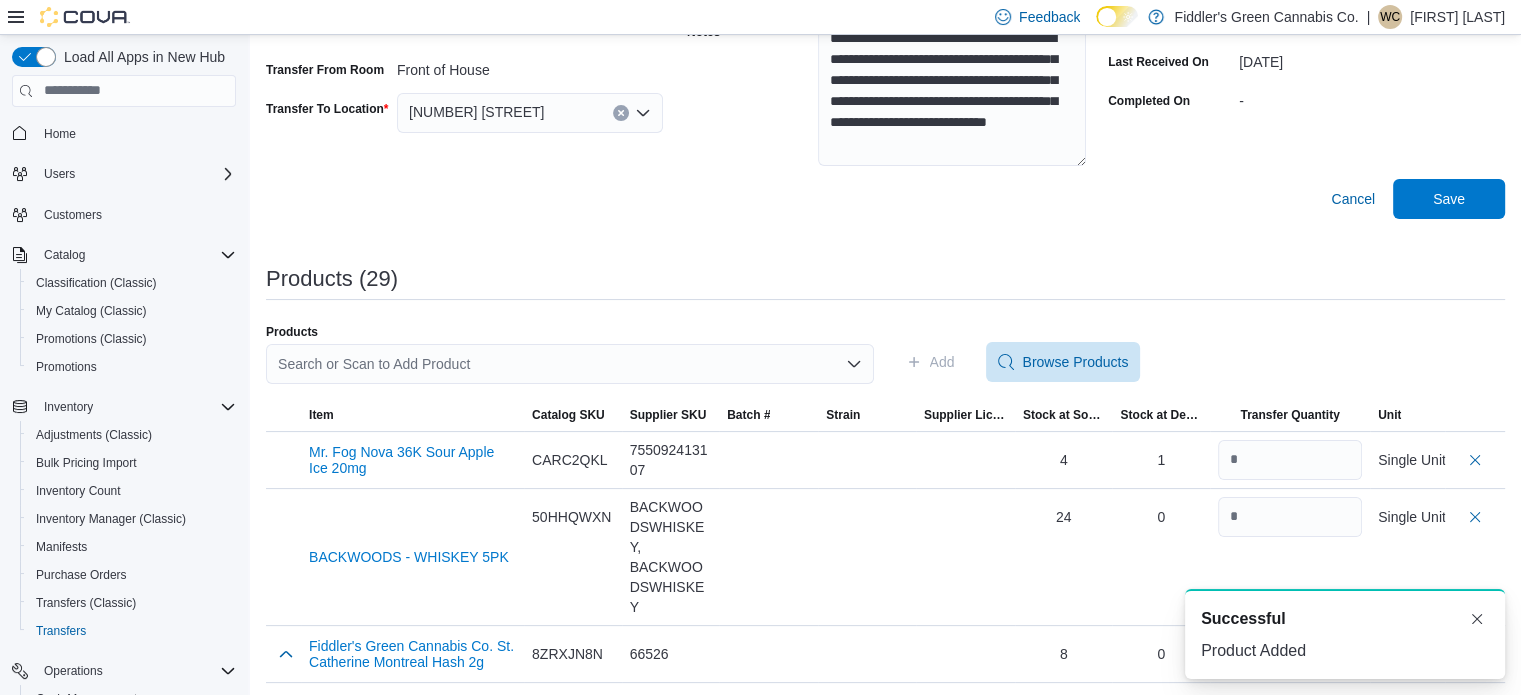 scroll, scrollTop: 0, scrollLeft: 0, axis: both 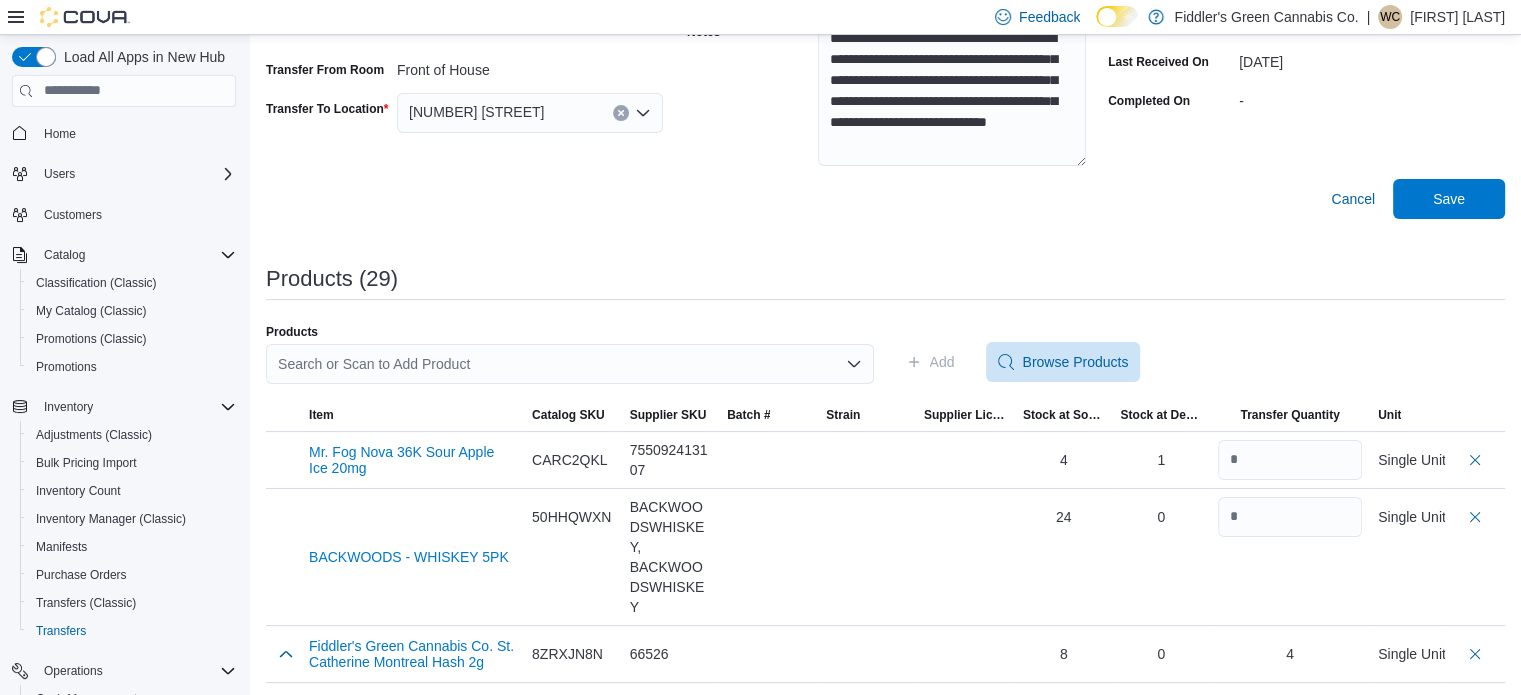 click on "Search or Scan to Add Product" at bounding box center [570, 364] 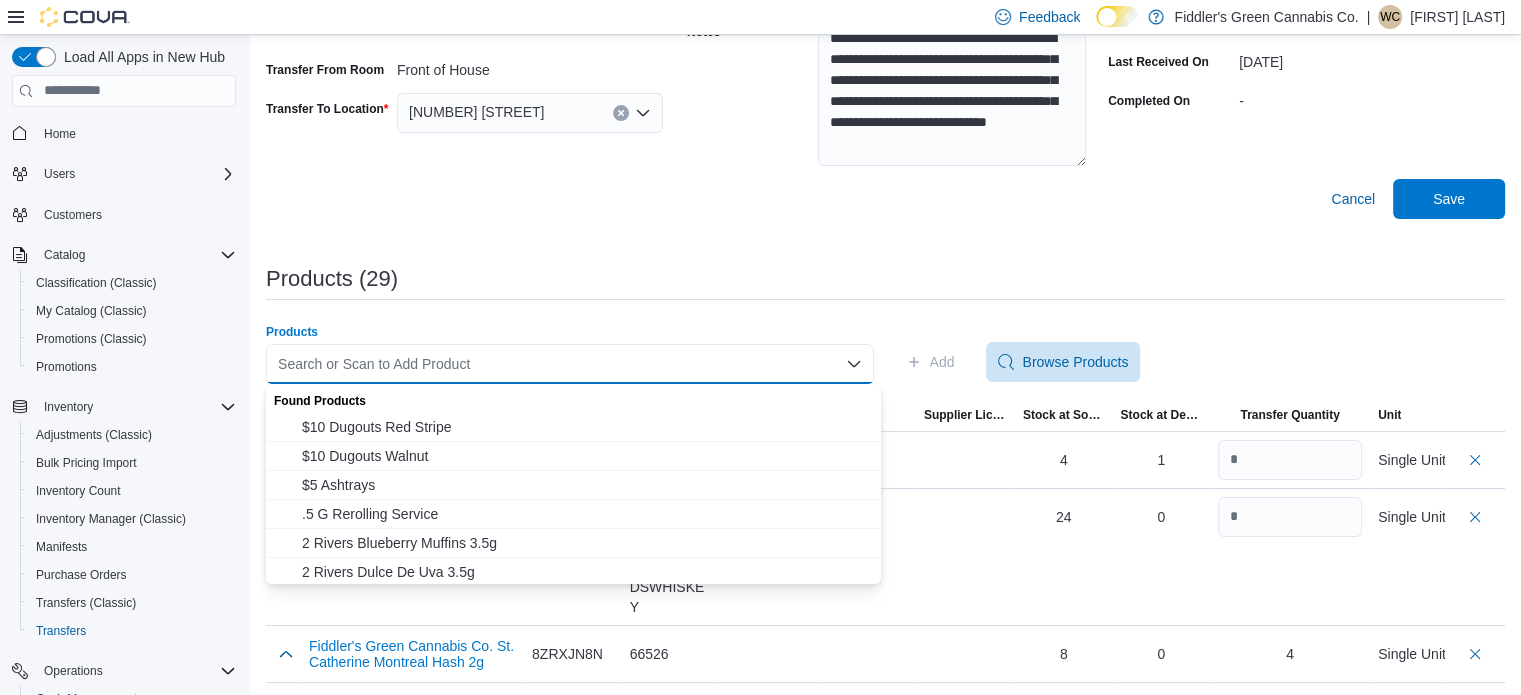 paste on "**********" 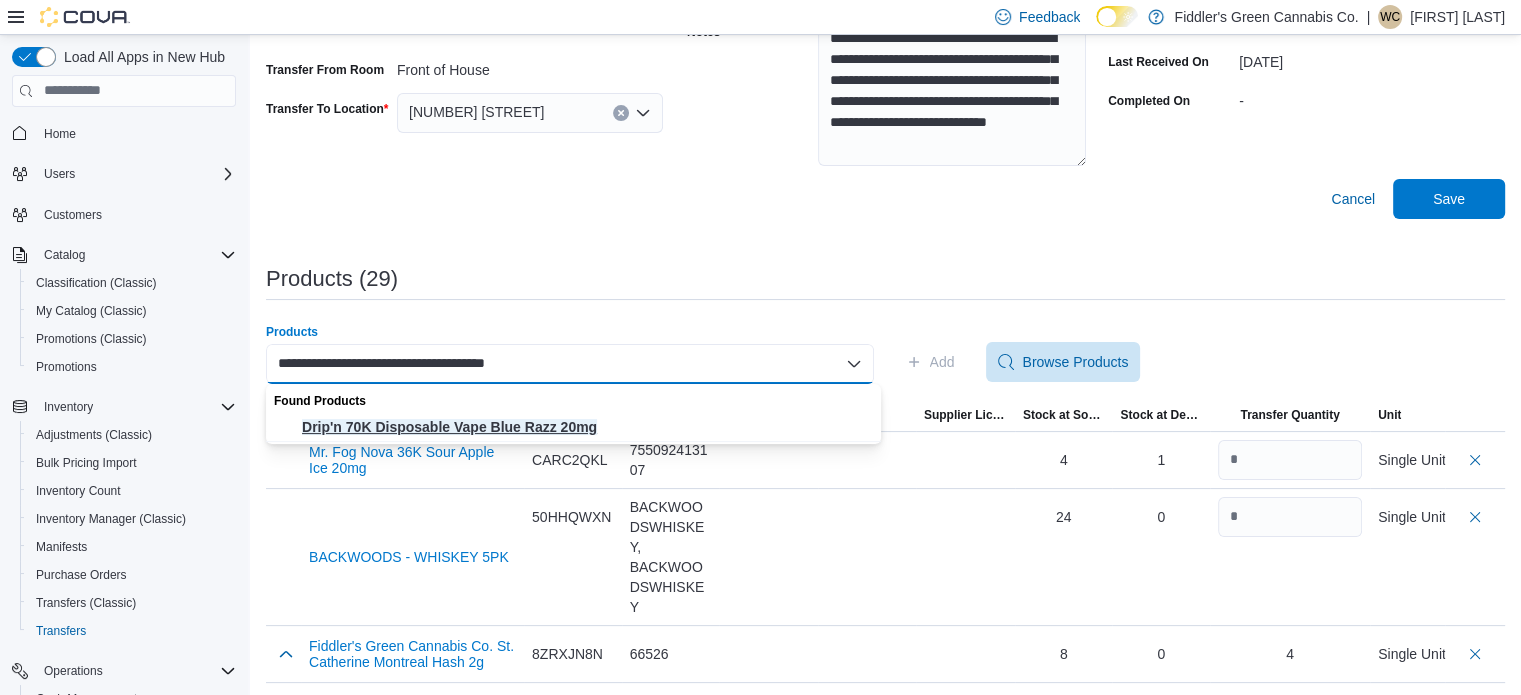 type on "**********" 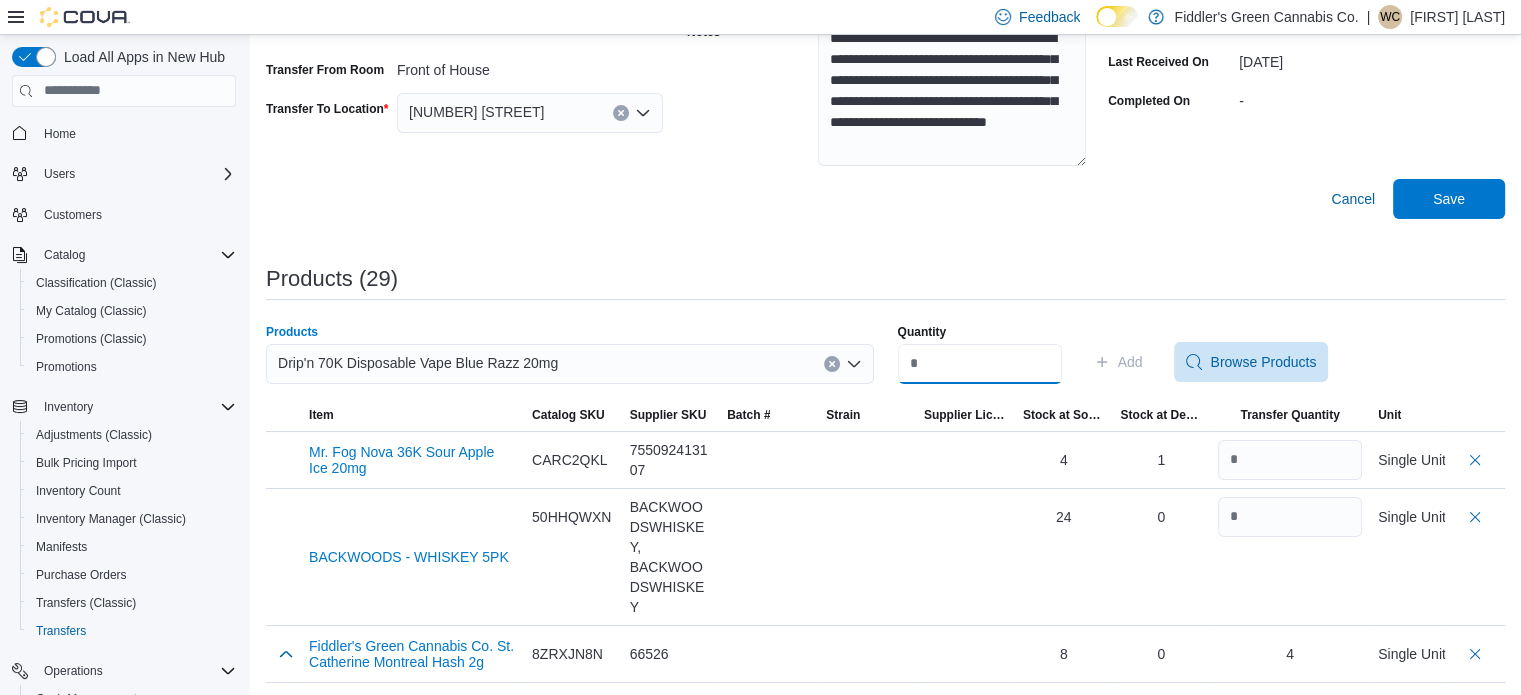 click on "Quantity" at bounding box center (980, 364) 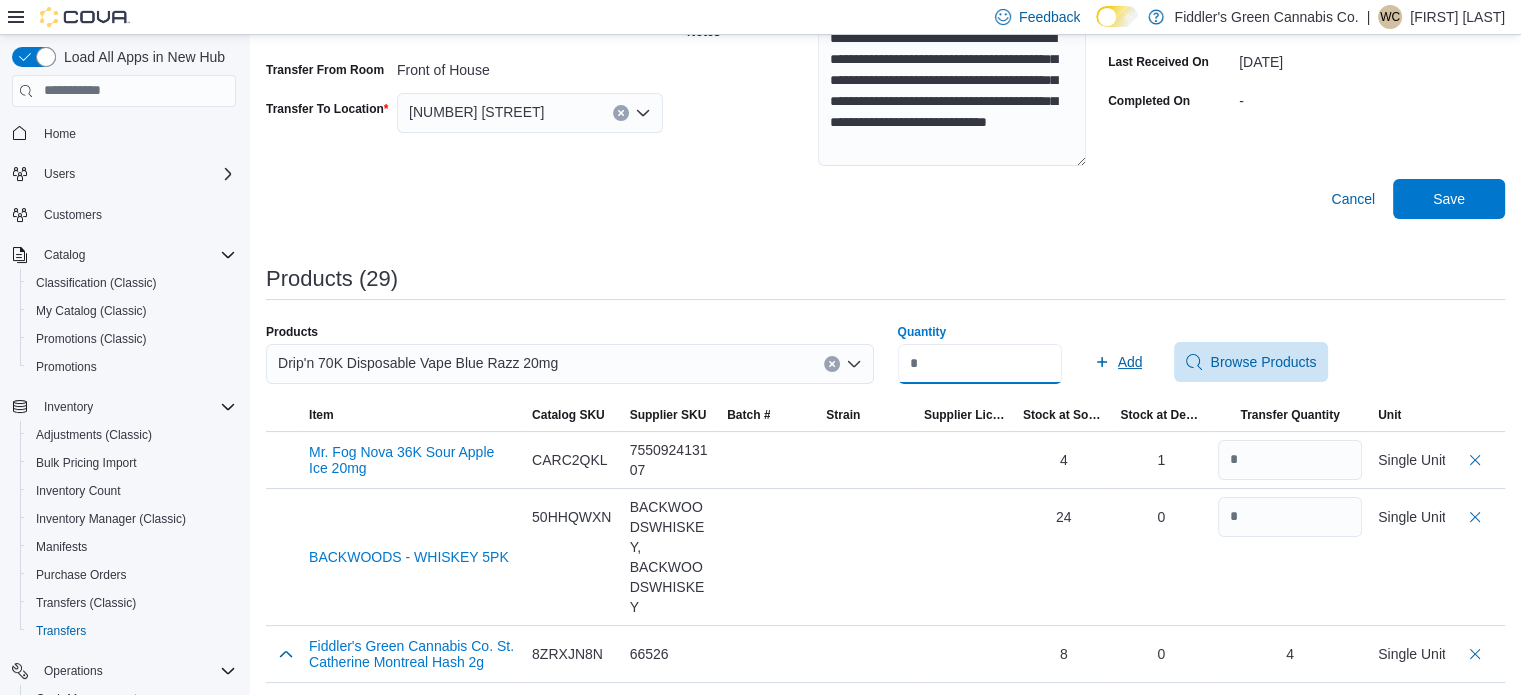 type on "*" 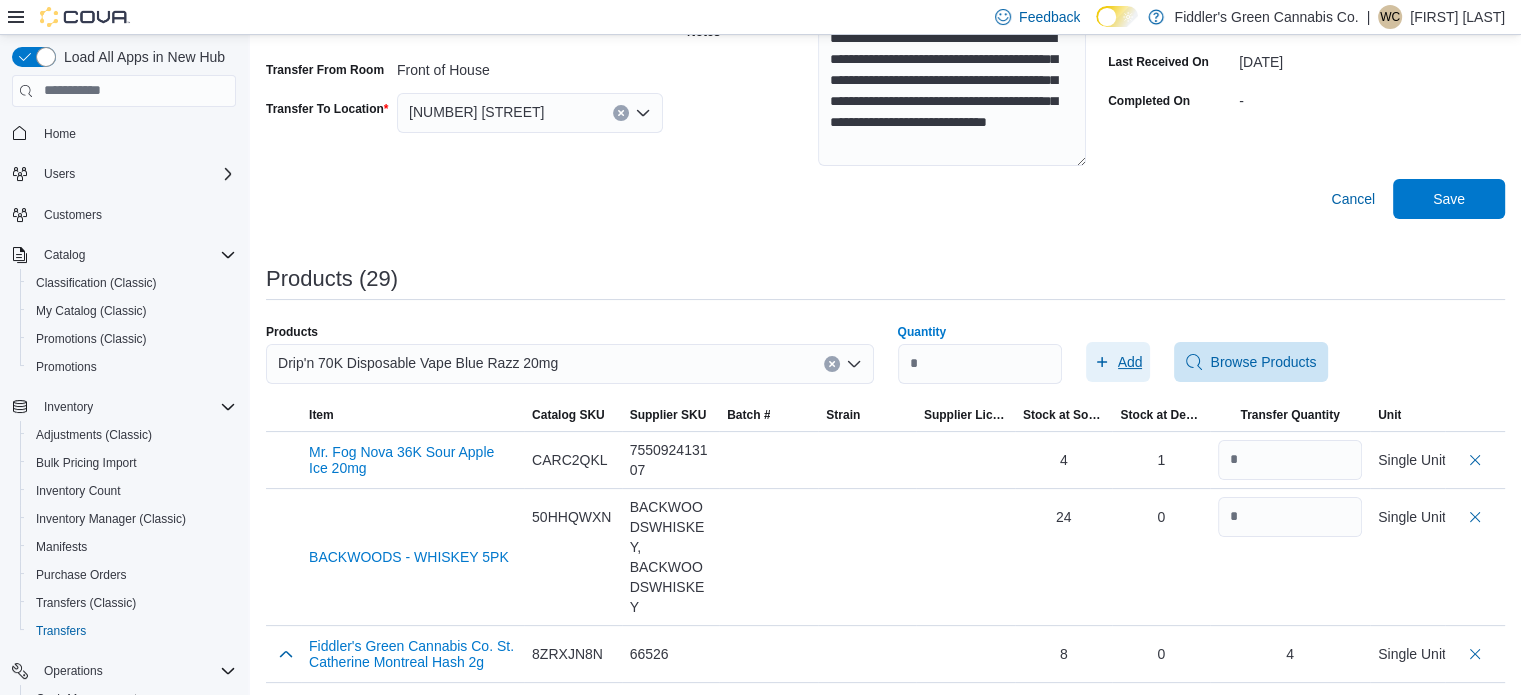 click on "Add" at bounding box center [1130, 362] 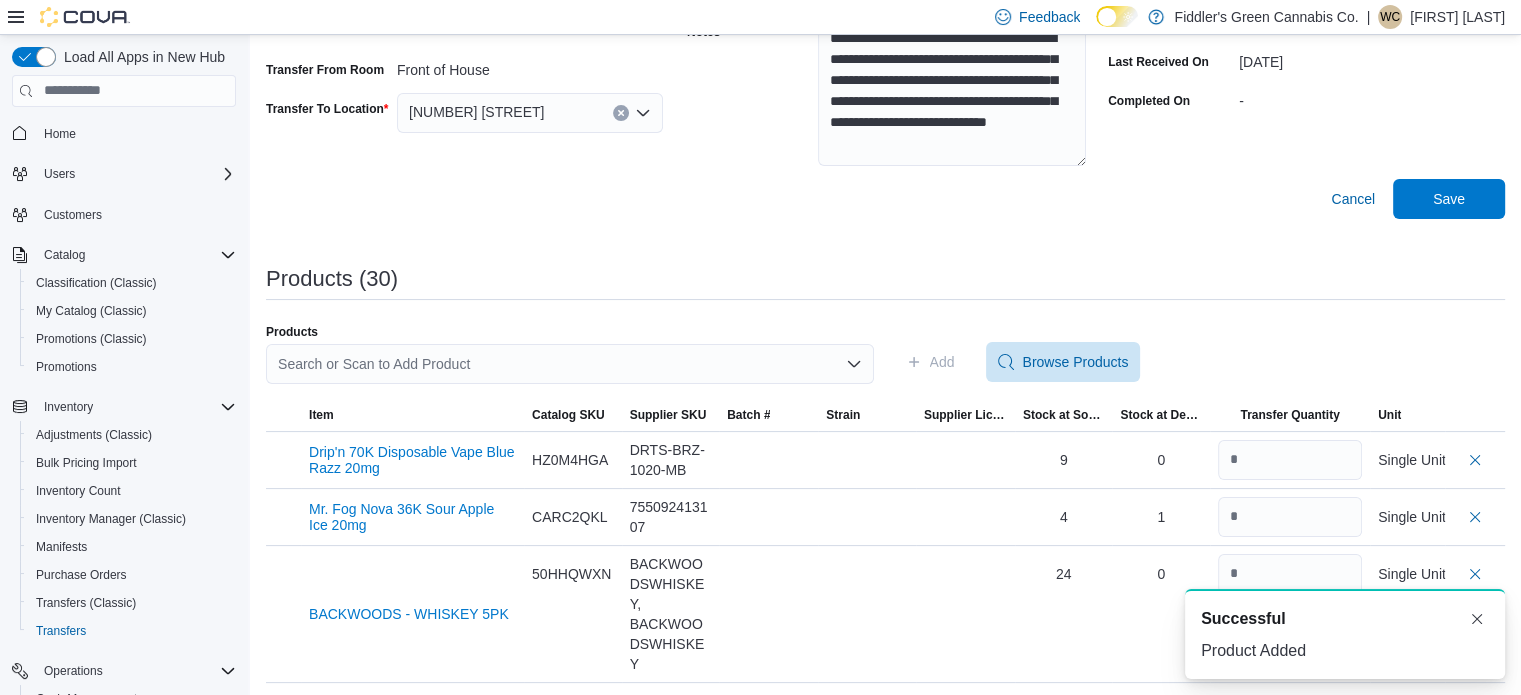 scroll, scrollTop: 0, scrollLeft: 0, axis: both 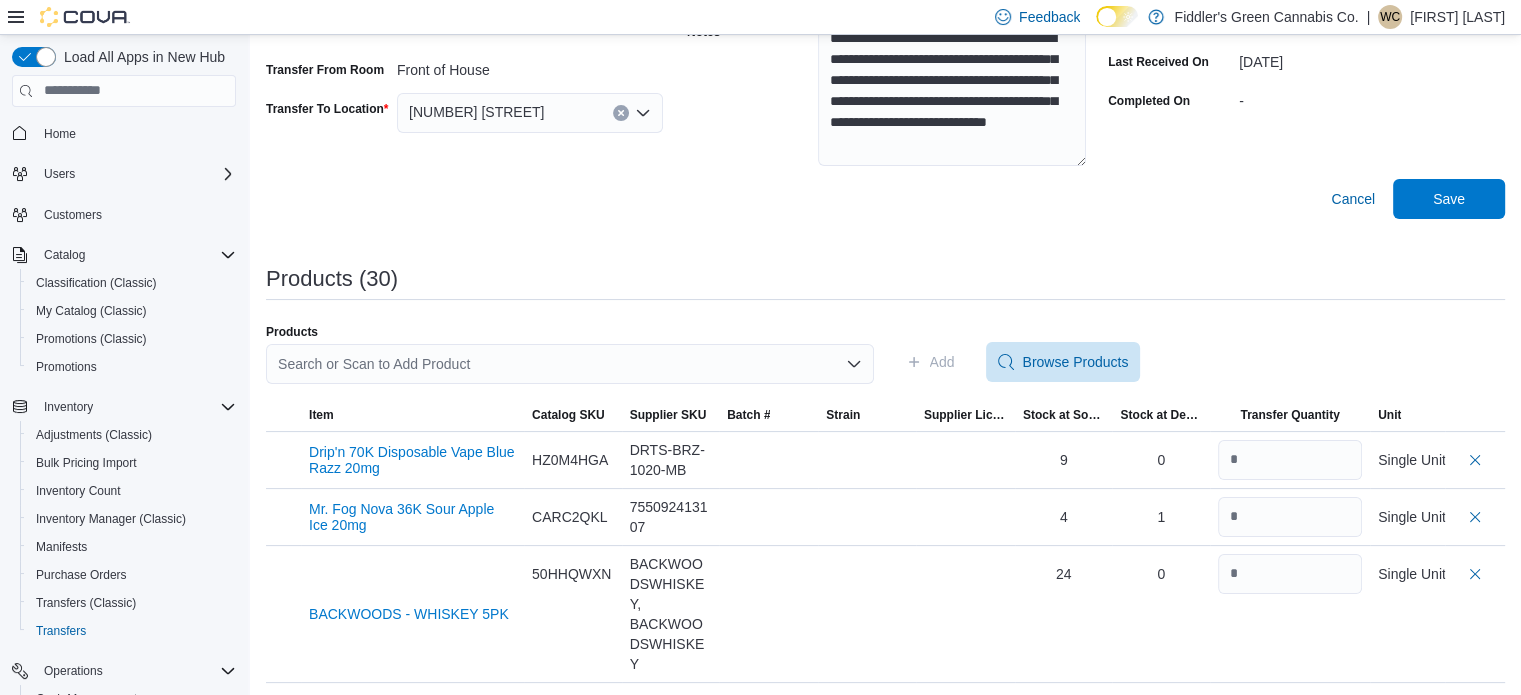 click on "Search or Scan to Add Product" at bounding box center (570, 364) 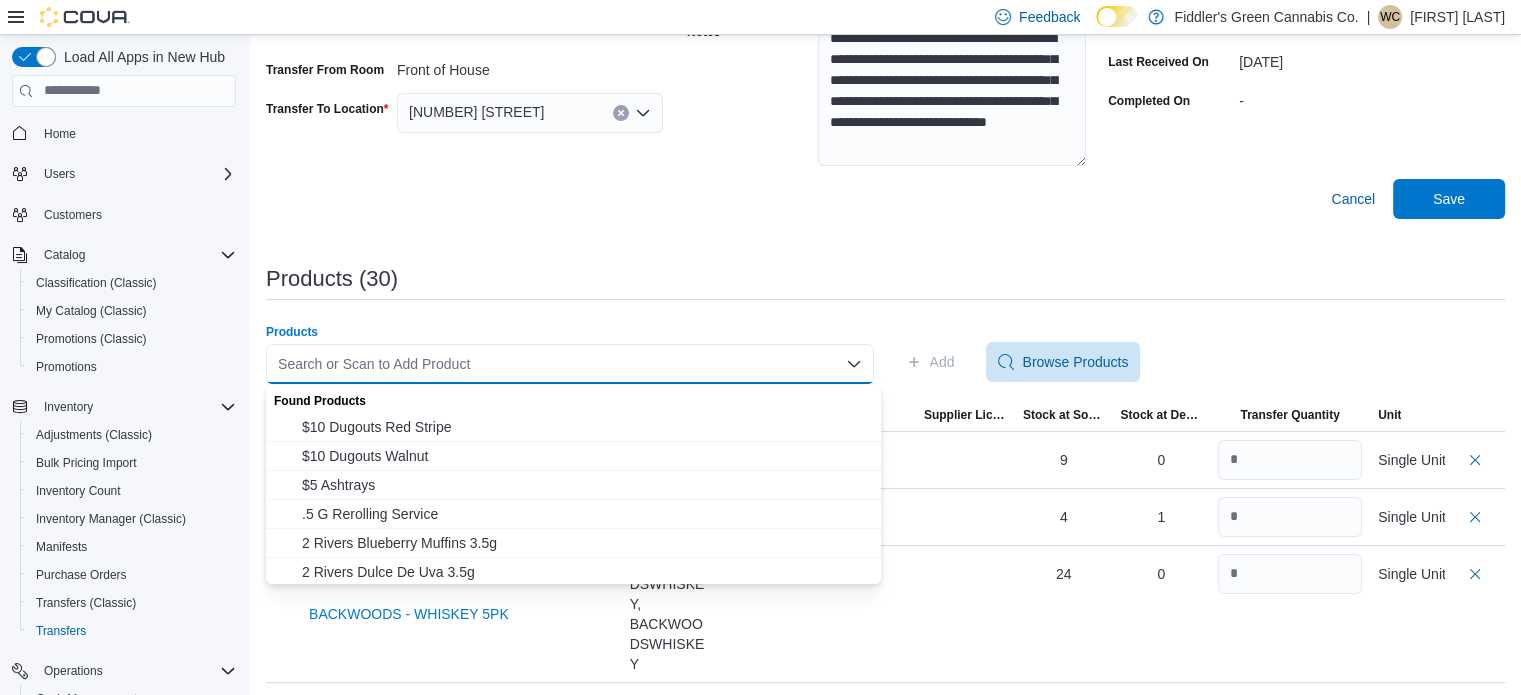 paste on "**********" 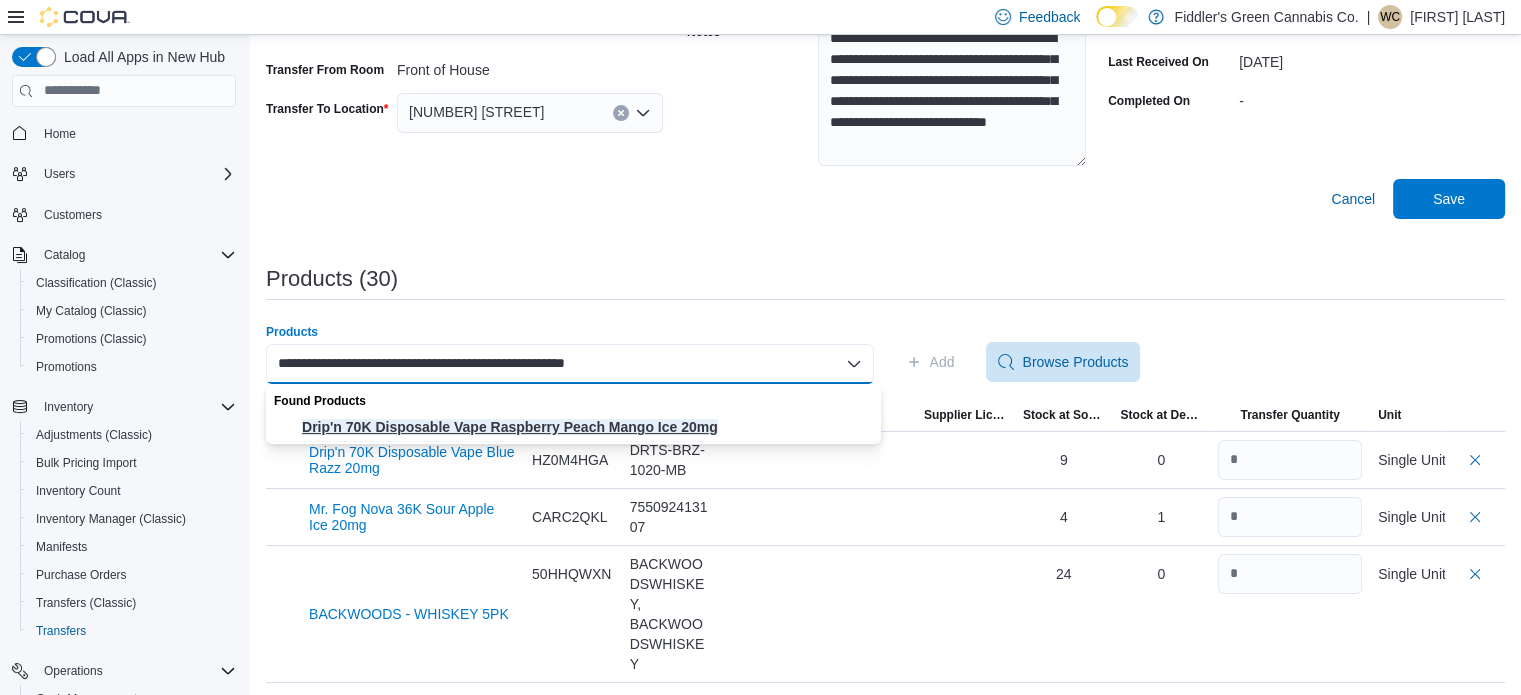 type on "**********" 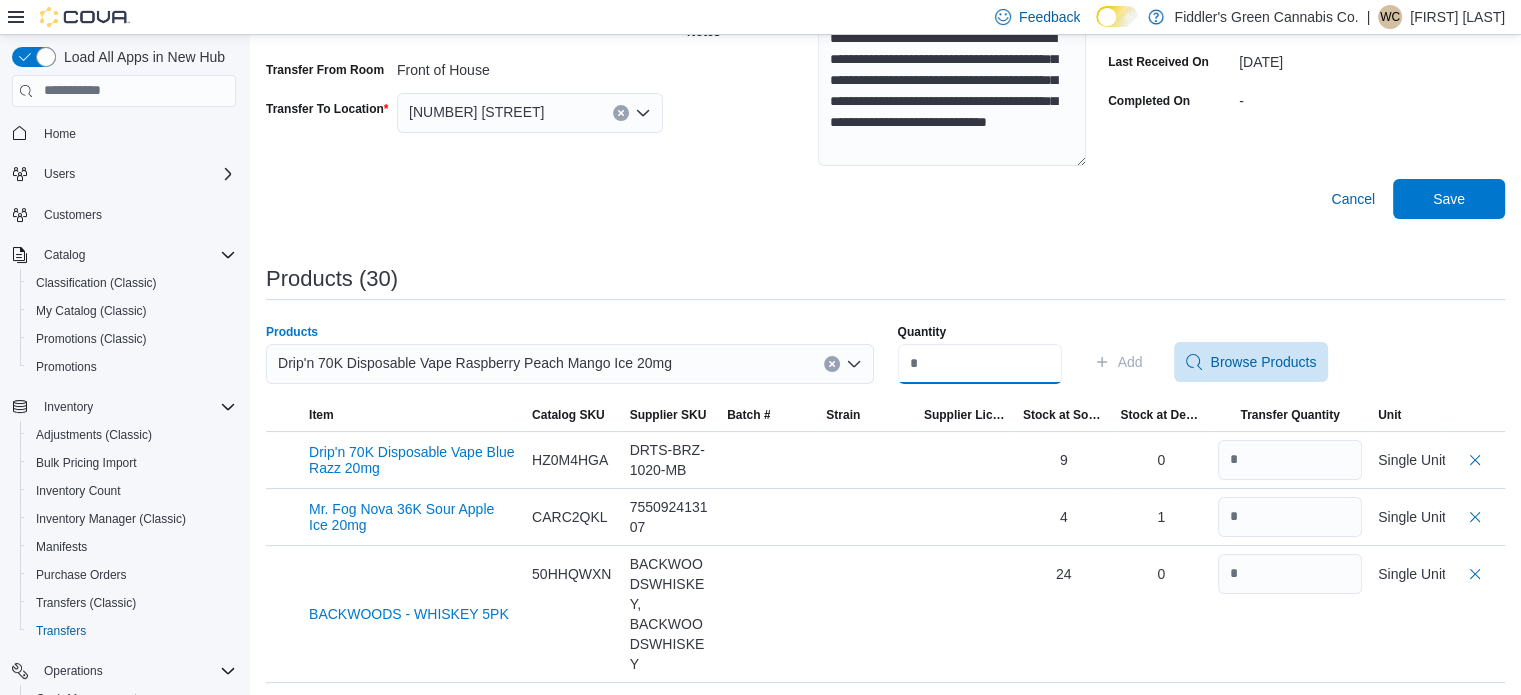 click on "Quantity" at bounding box center (980, 364) 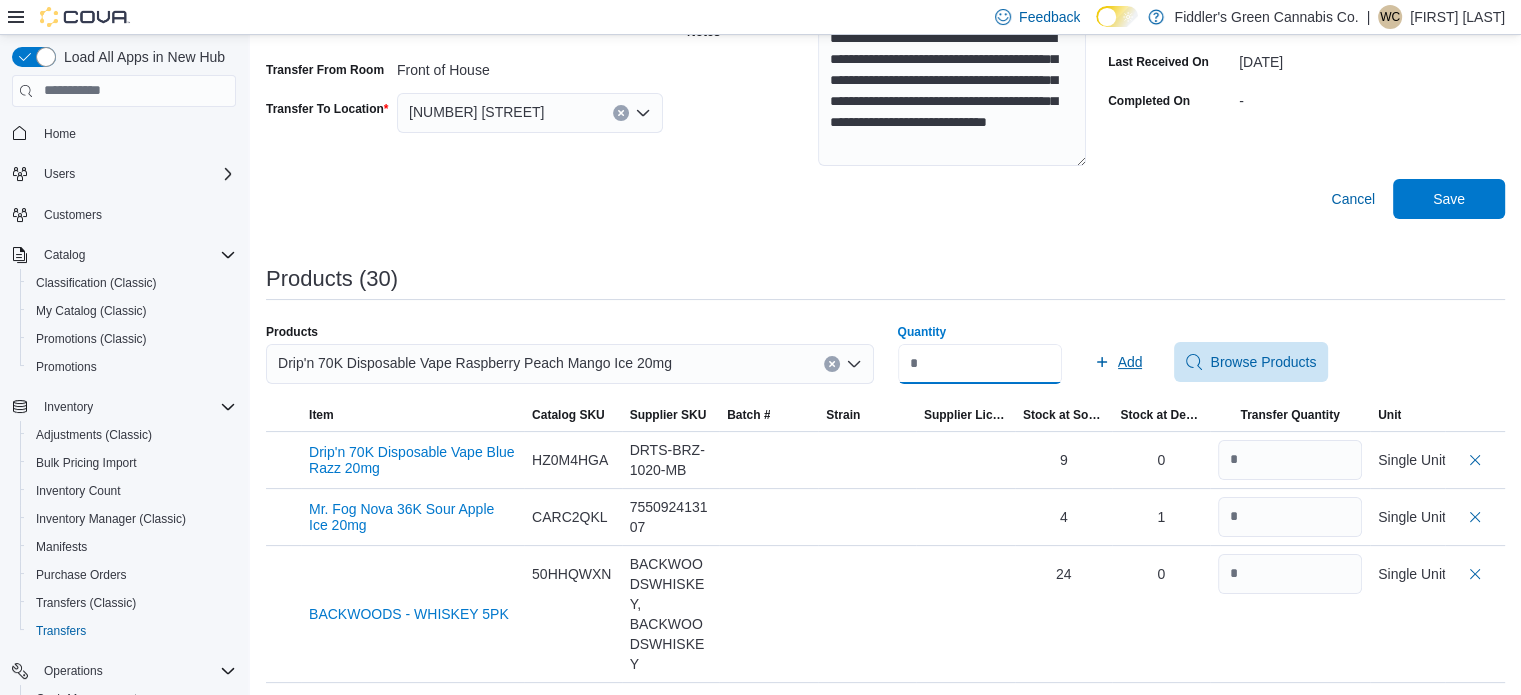 type on "*" 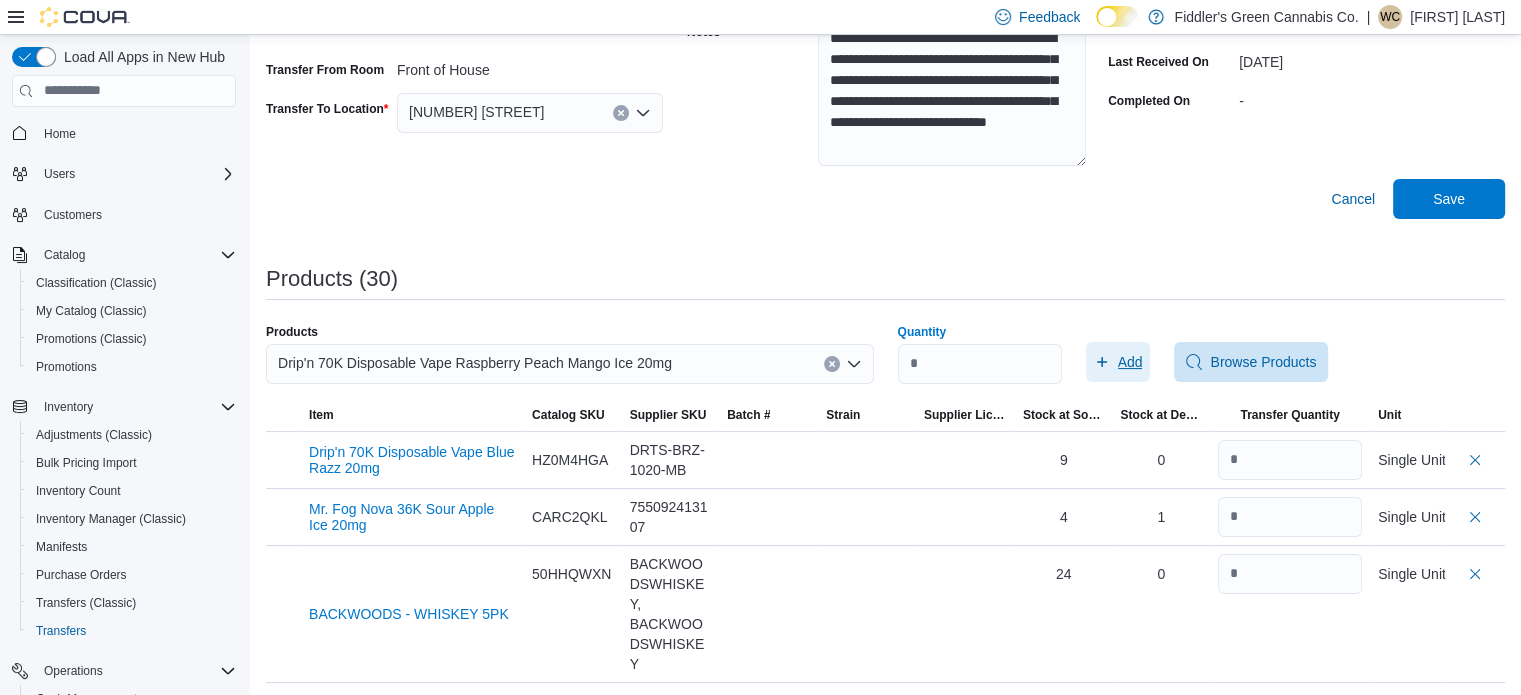 click on "Add" at bounding box center (1130, 362) 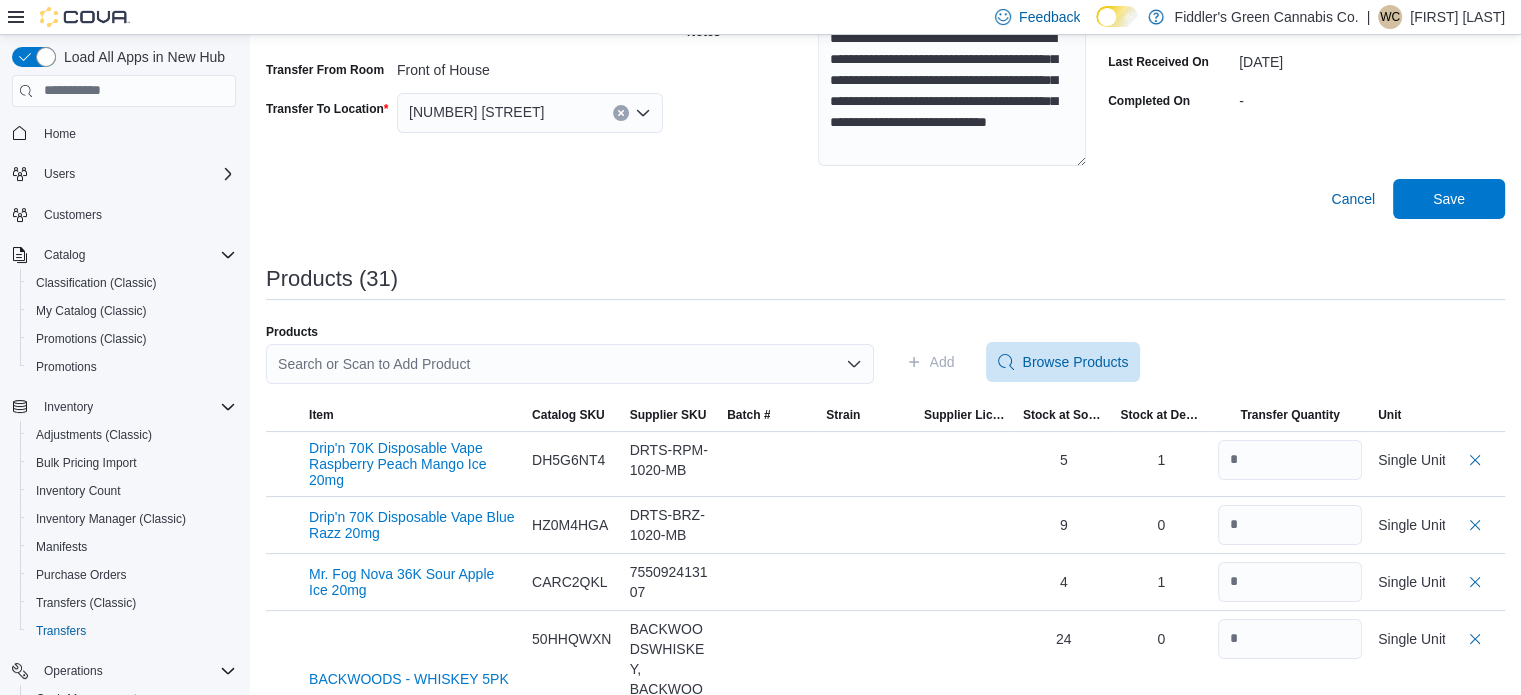 click on "Search or Scan to Add Product" at bounding box center (570, 364) 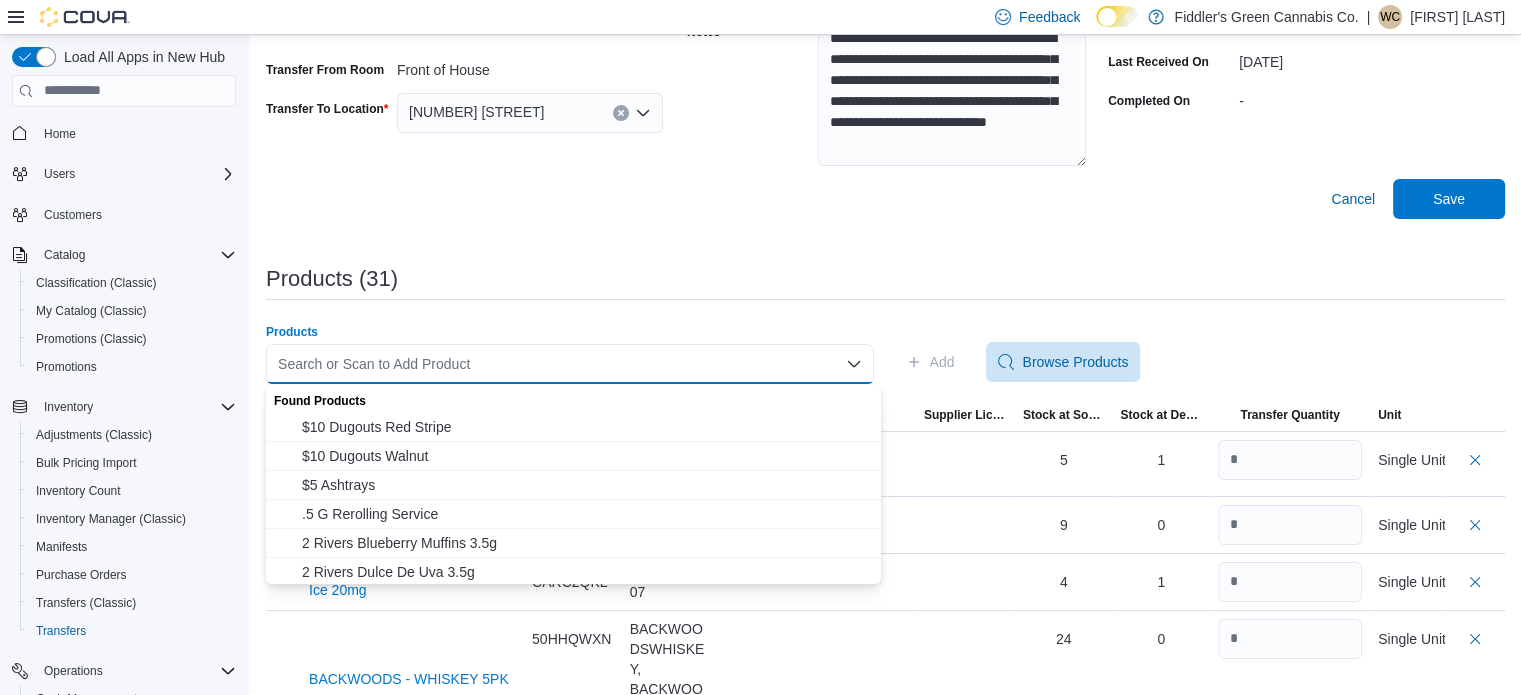 paste on "**********" 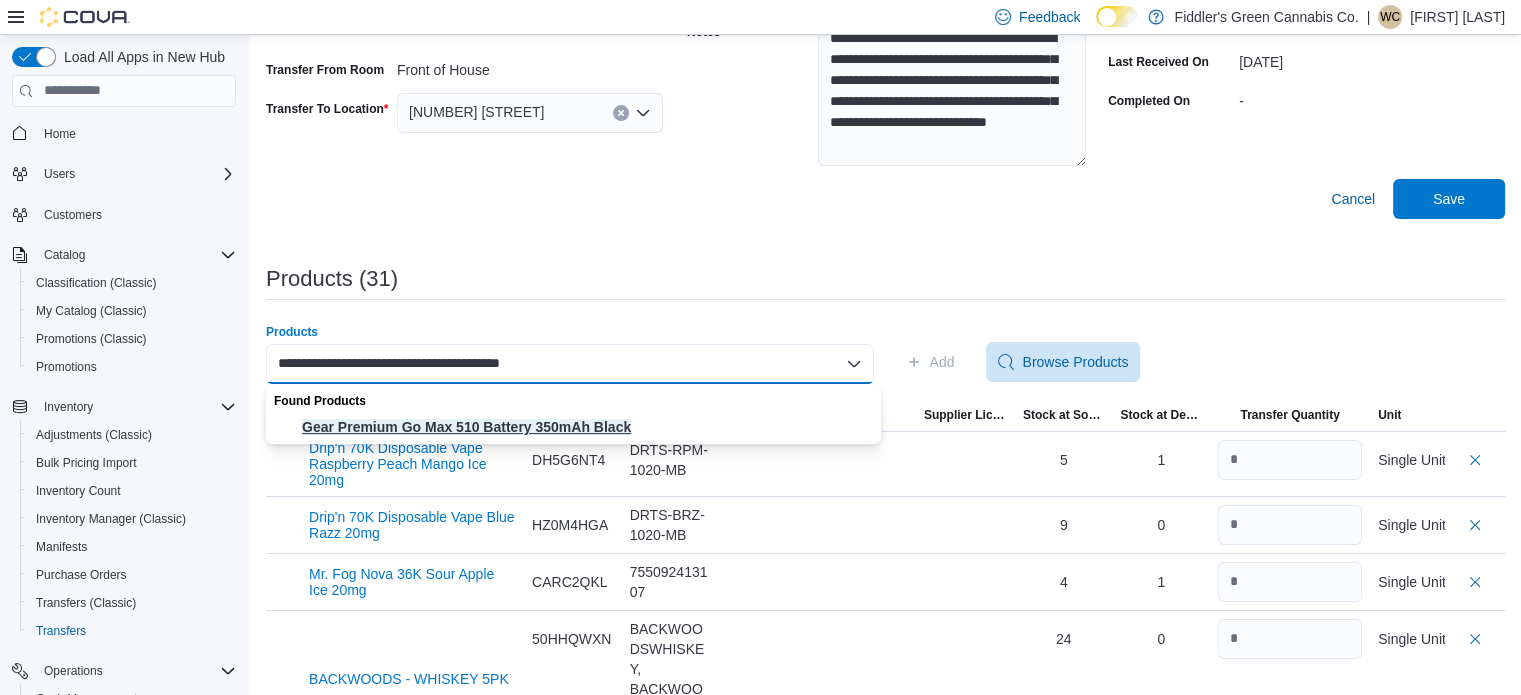 type on "**********" 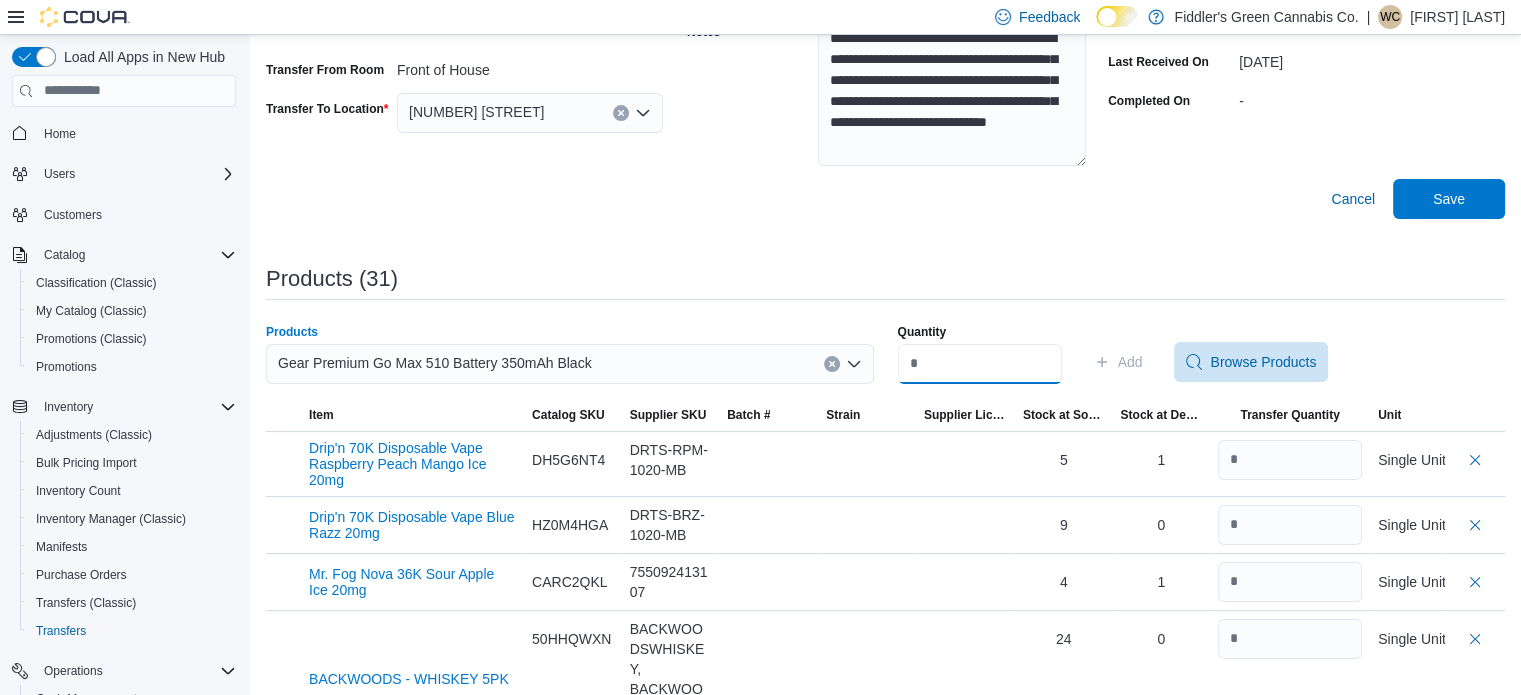 click on "Quantity" at bounding box center [980, 364] 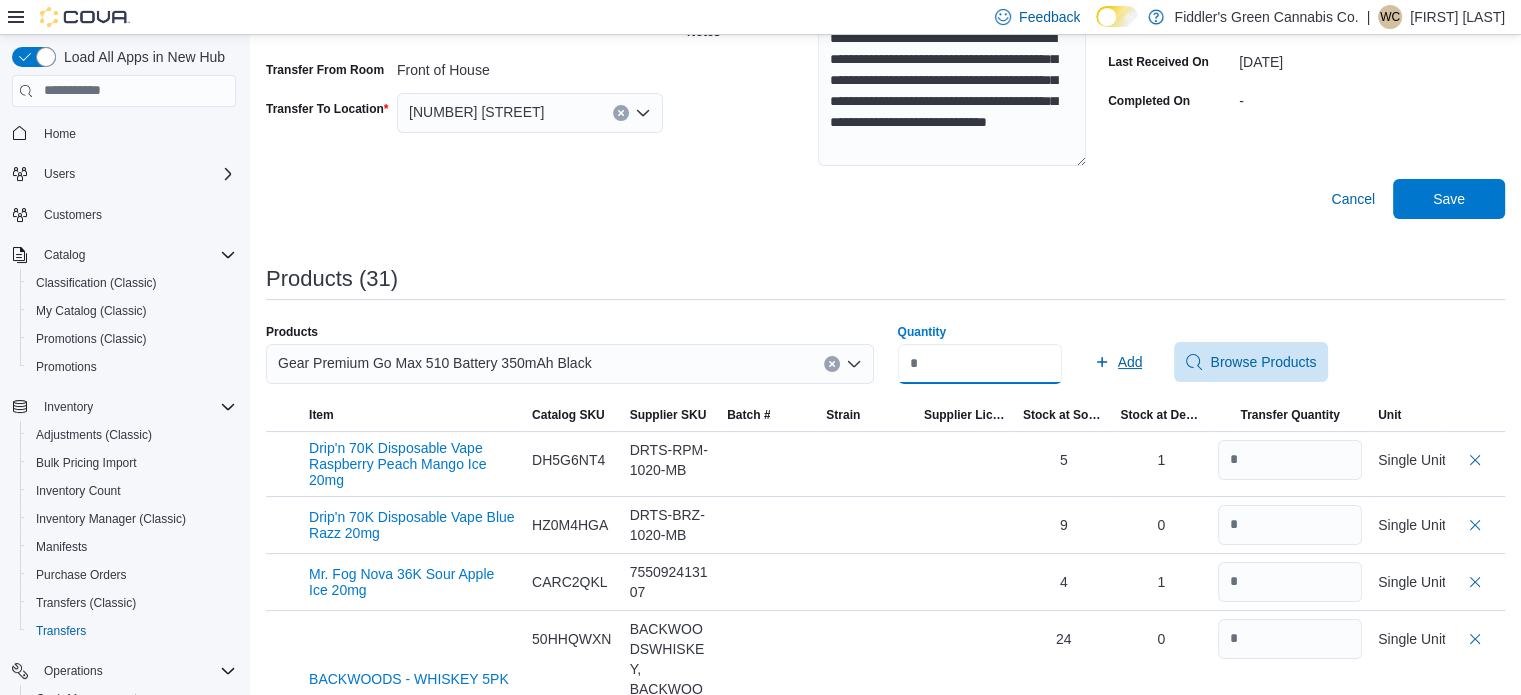 type on "*" 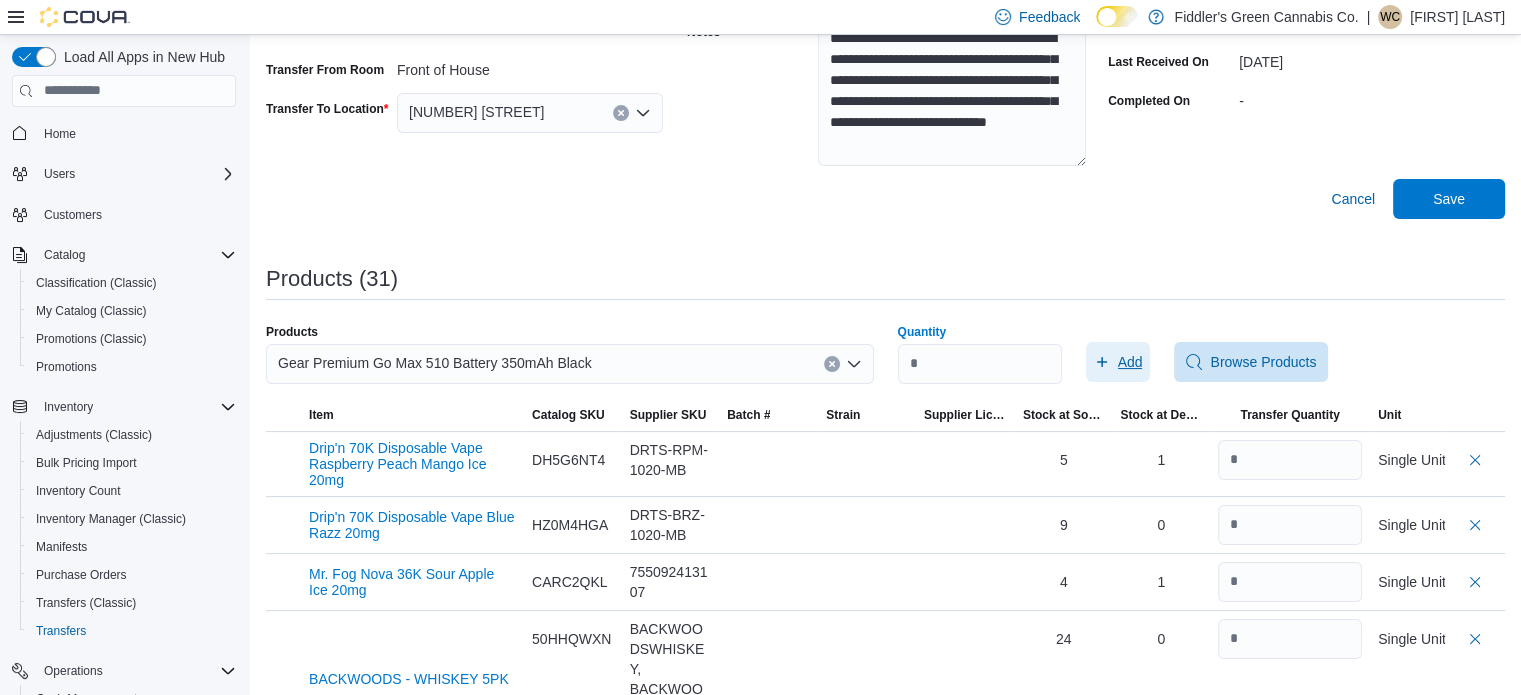 click on "Add" at bounding box center [1118, 362] 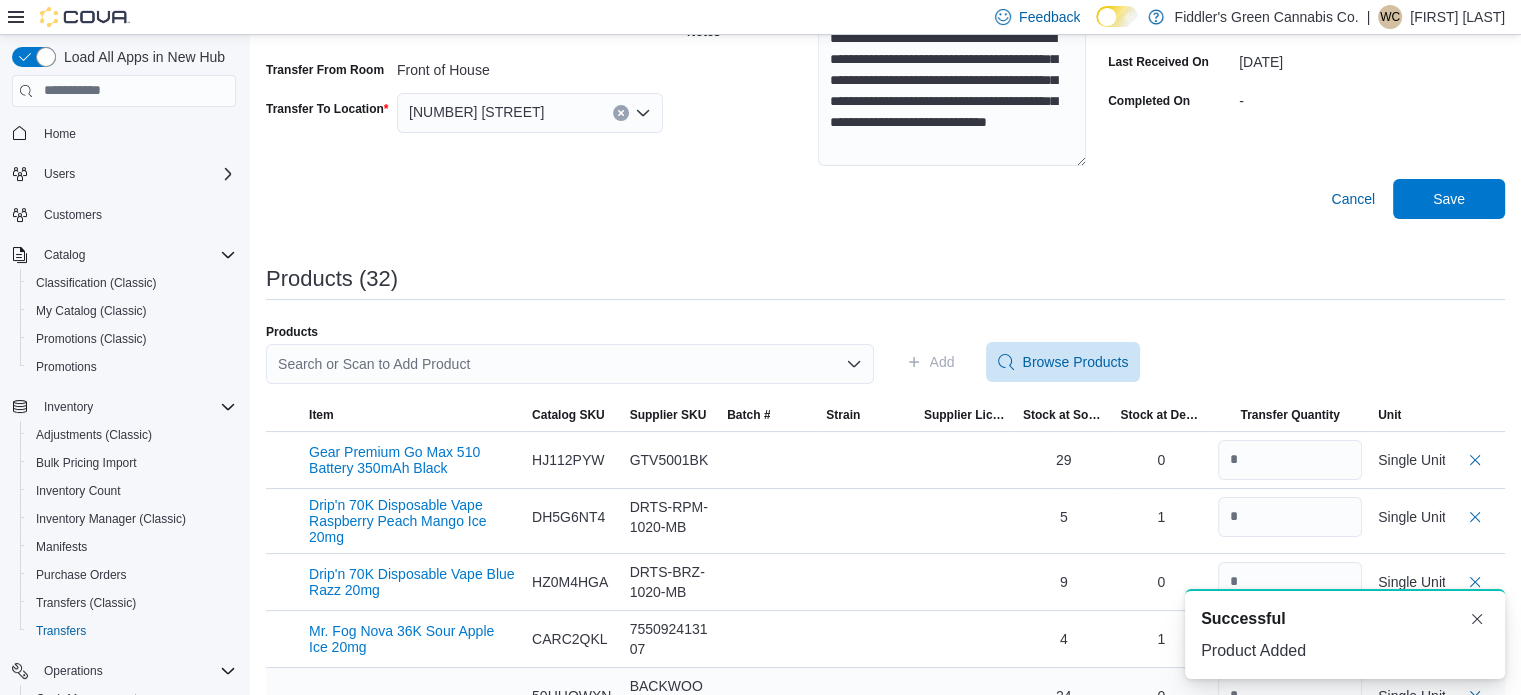scroll, scrollTop: 0, scrollLeft: 0, axis: both 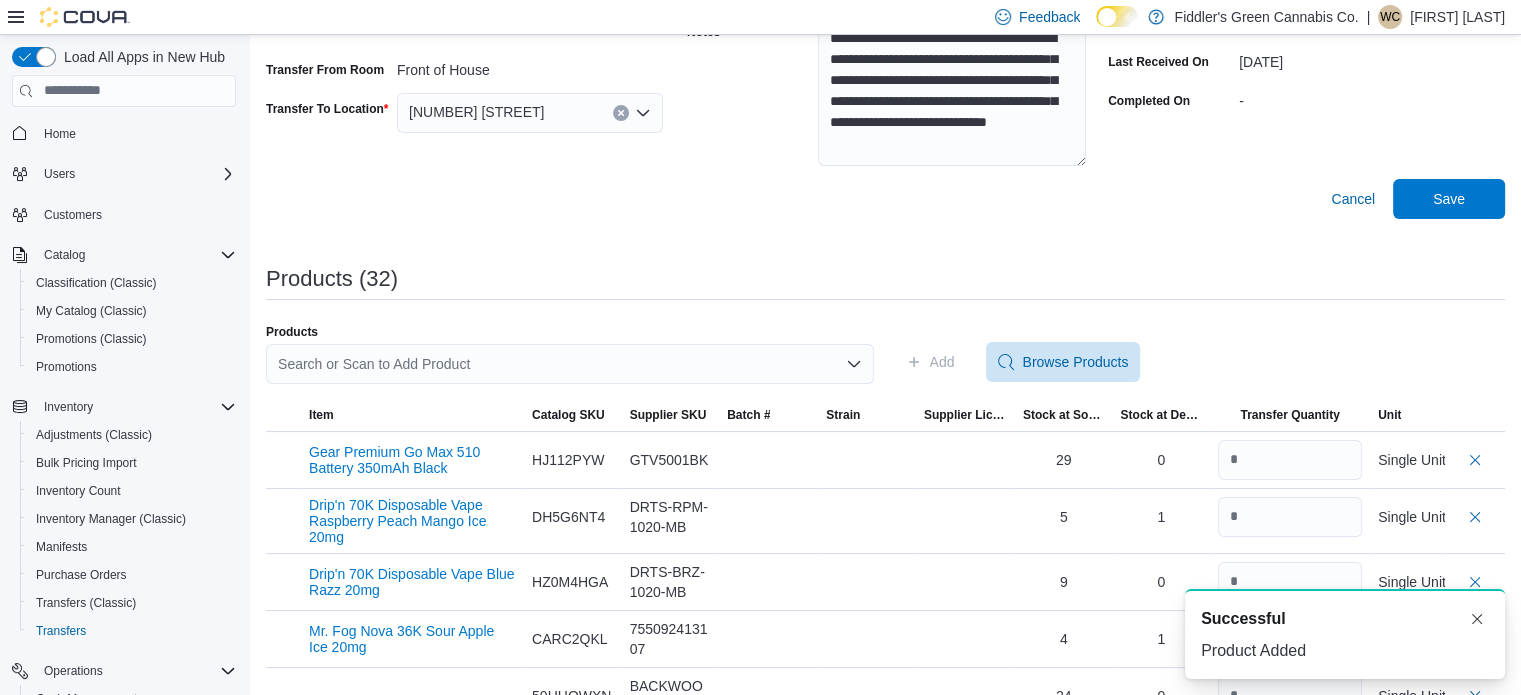 click on "Search or Scan to Add Product" at bounding box center [570, 364] 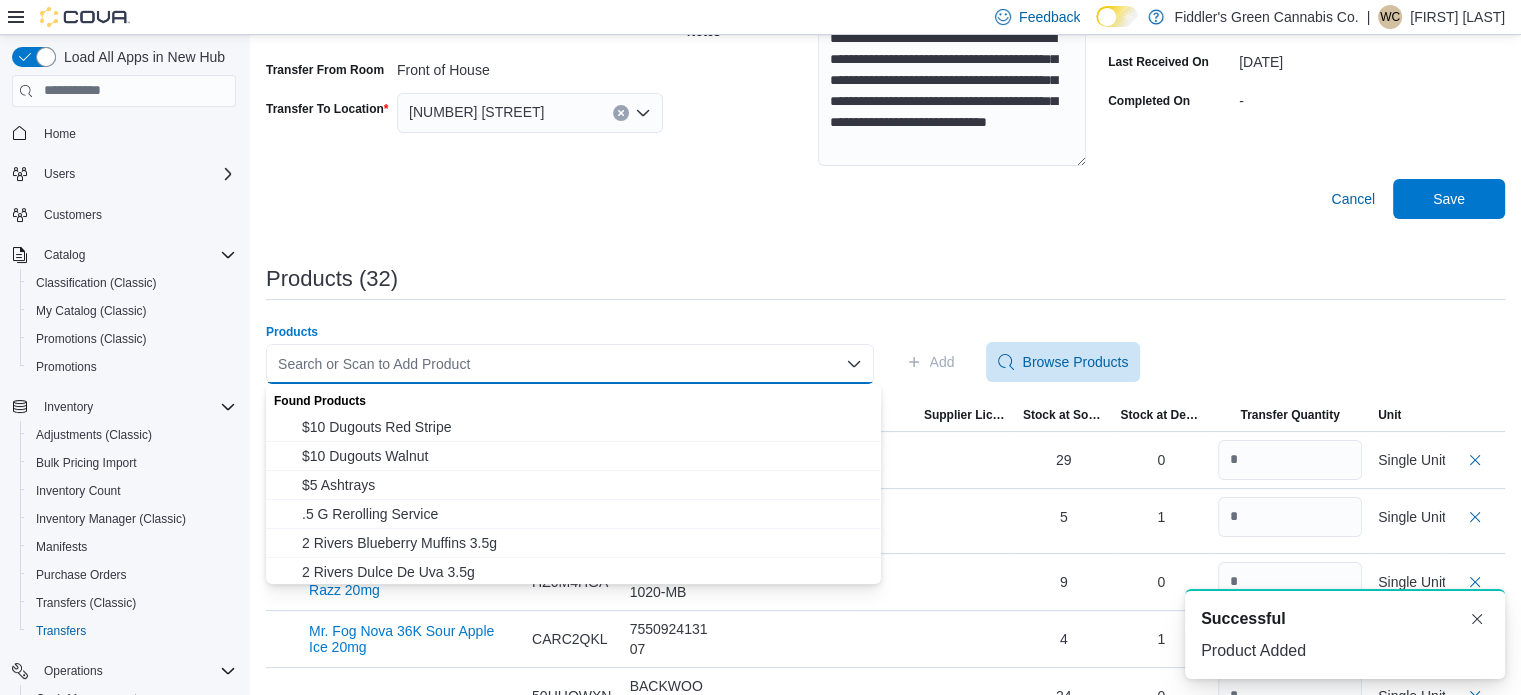 paste on "**********" 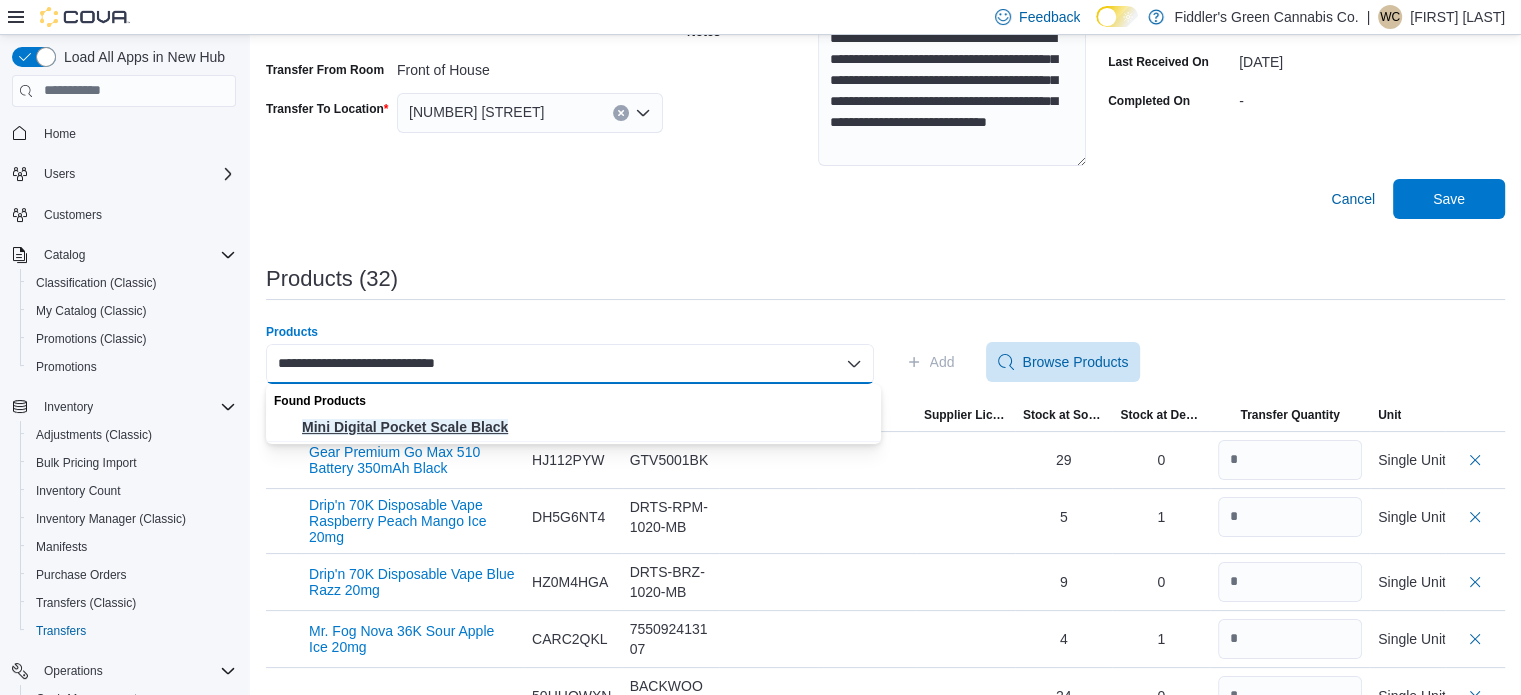 type on "**********" 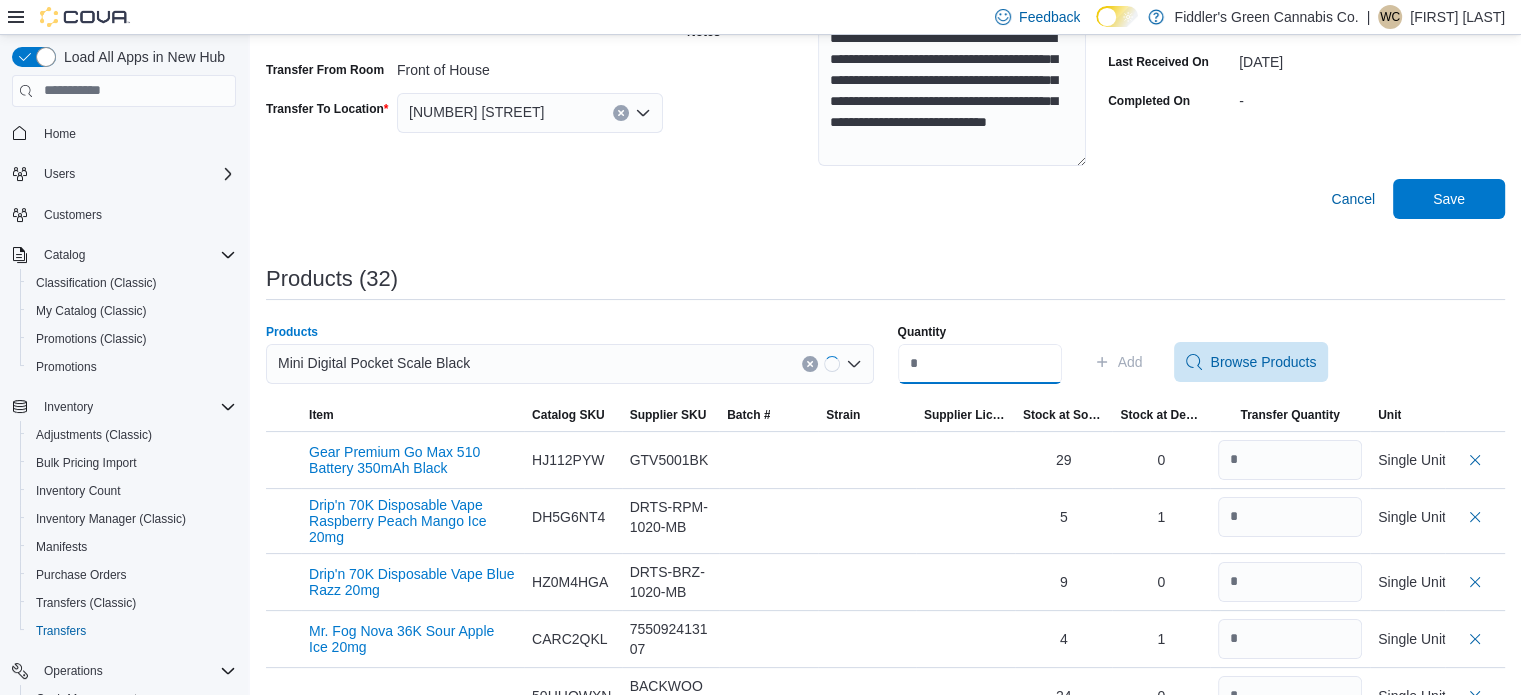 click on "Quantity" at bounding box center [980, 364] 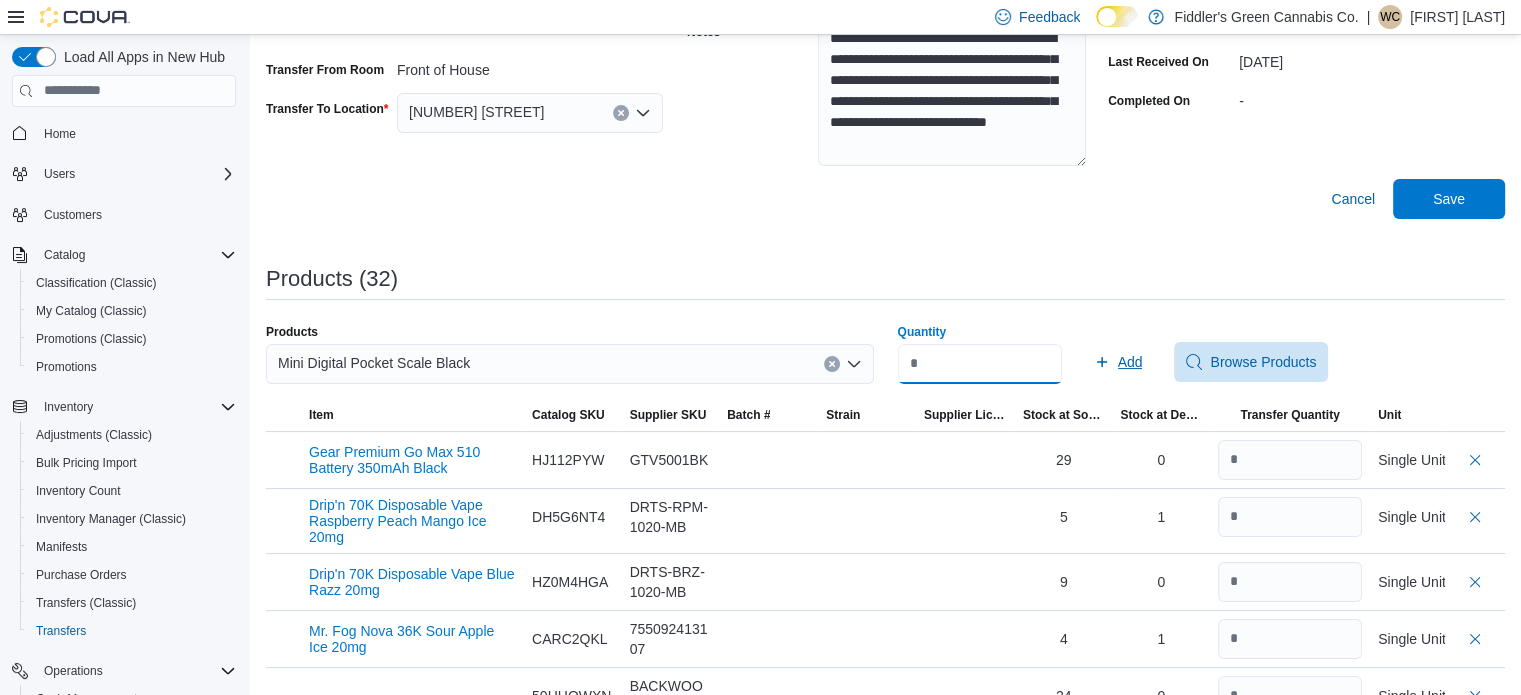 type on "*" 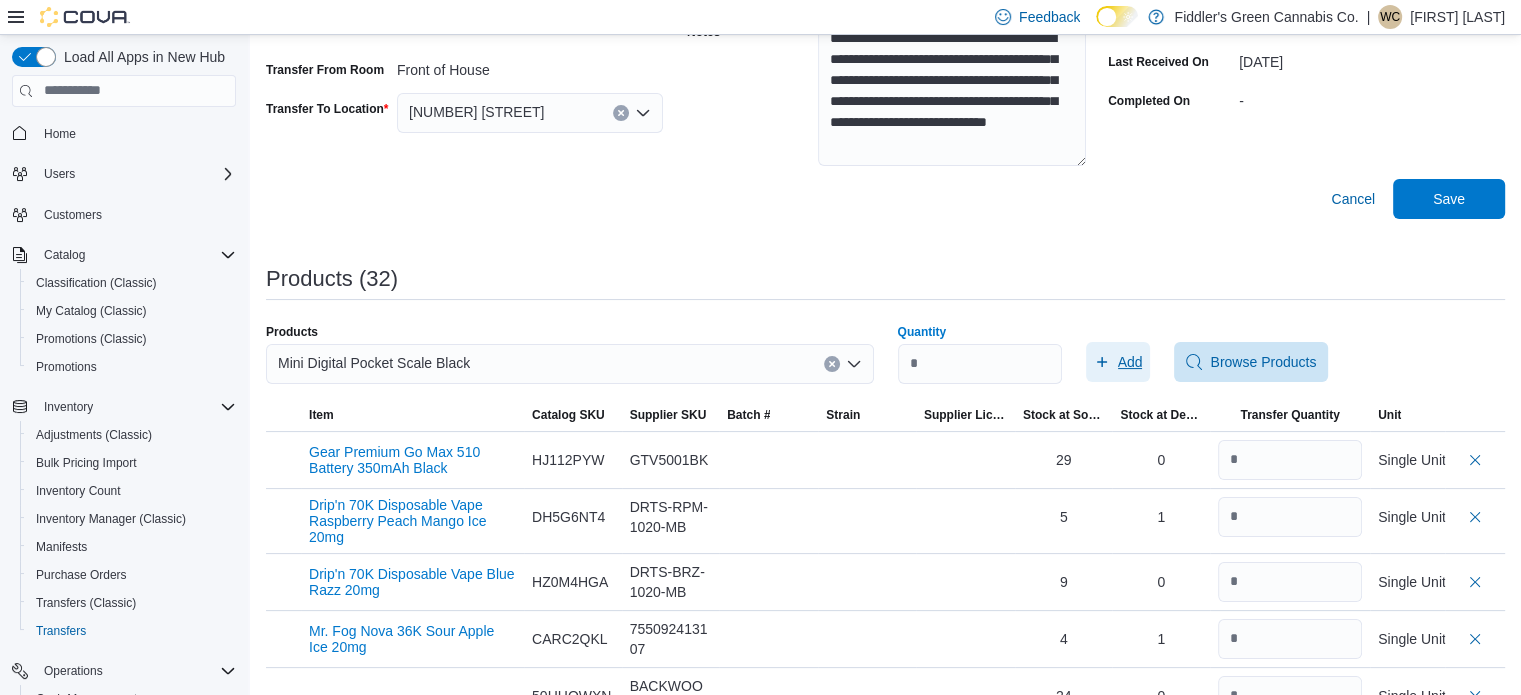 click on "Add" at bounding box center [1130, 362] 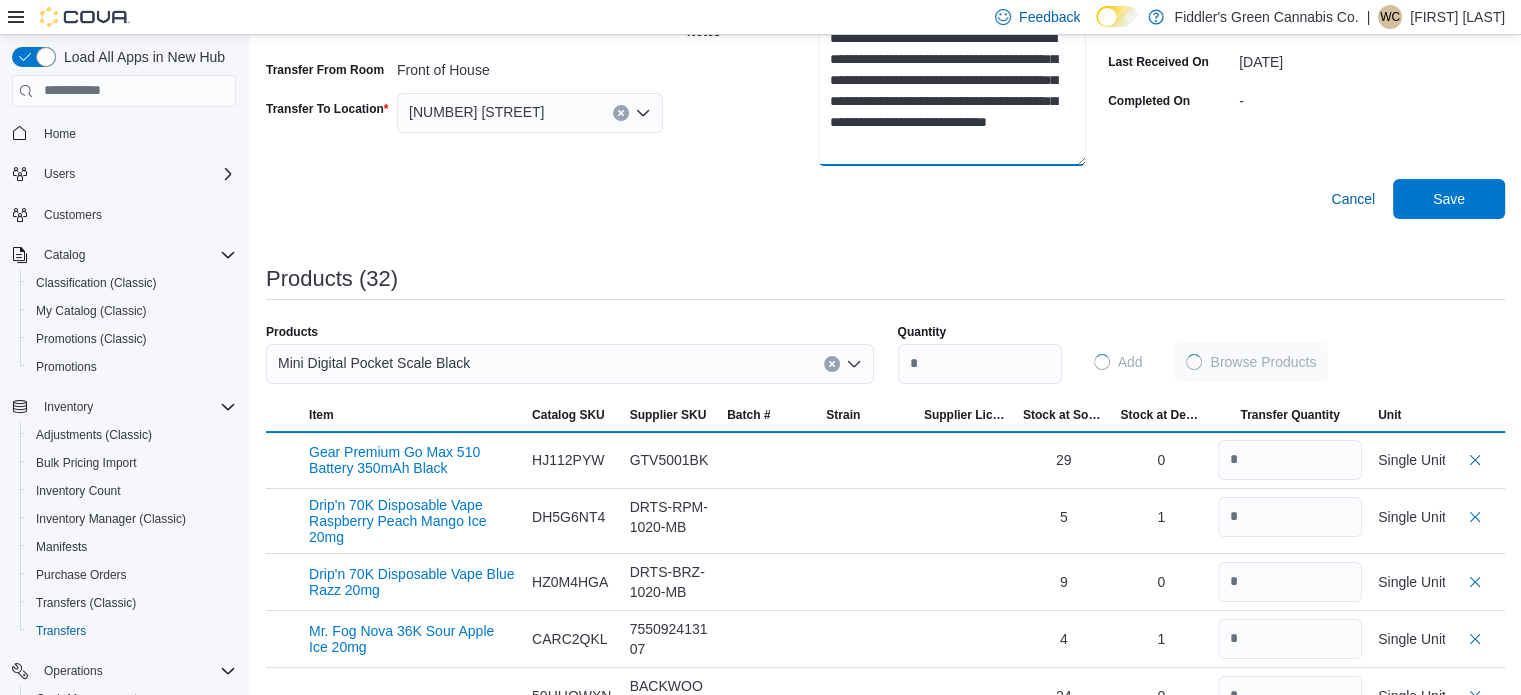 click on "**********" at bounding box center [952, 91] 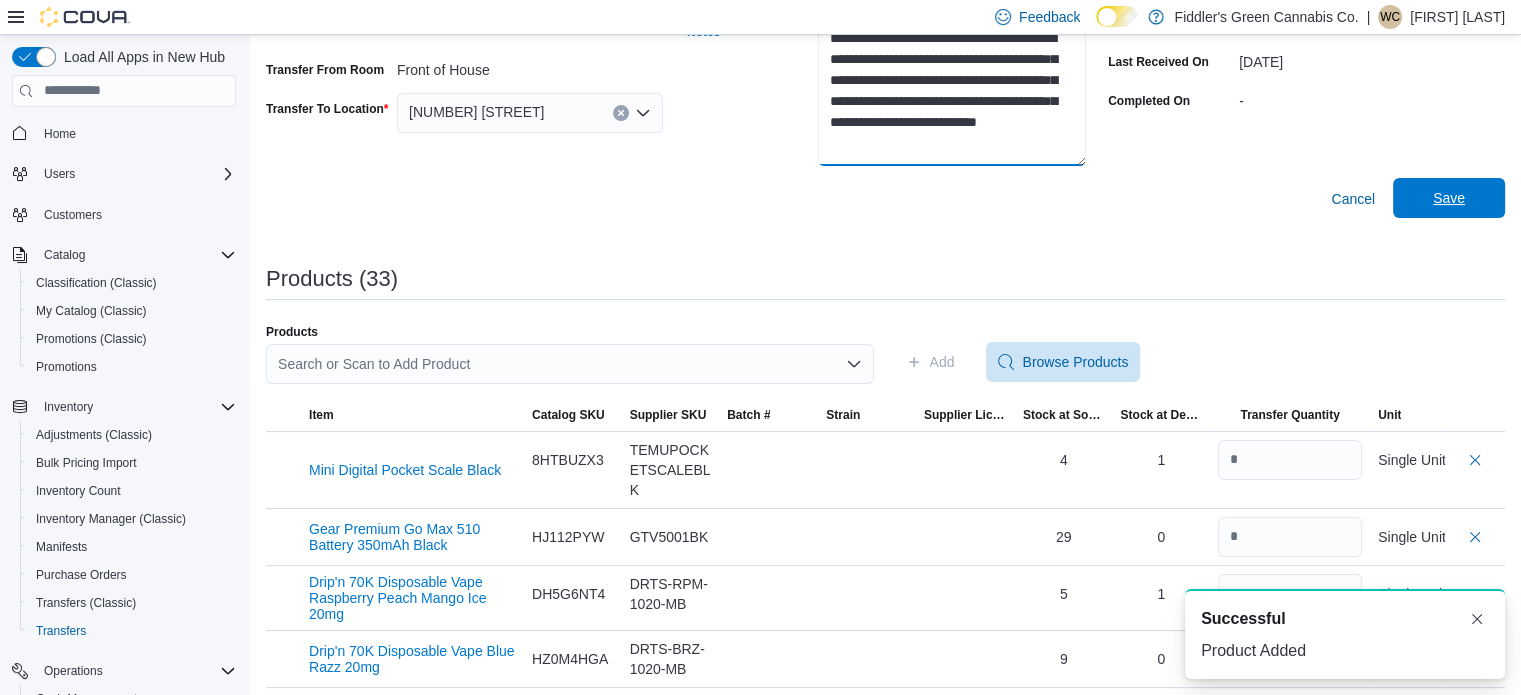 scroll, scrollTop: 0, scrollLeft: 0, axis: both 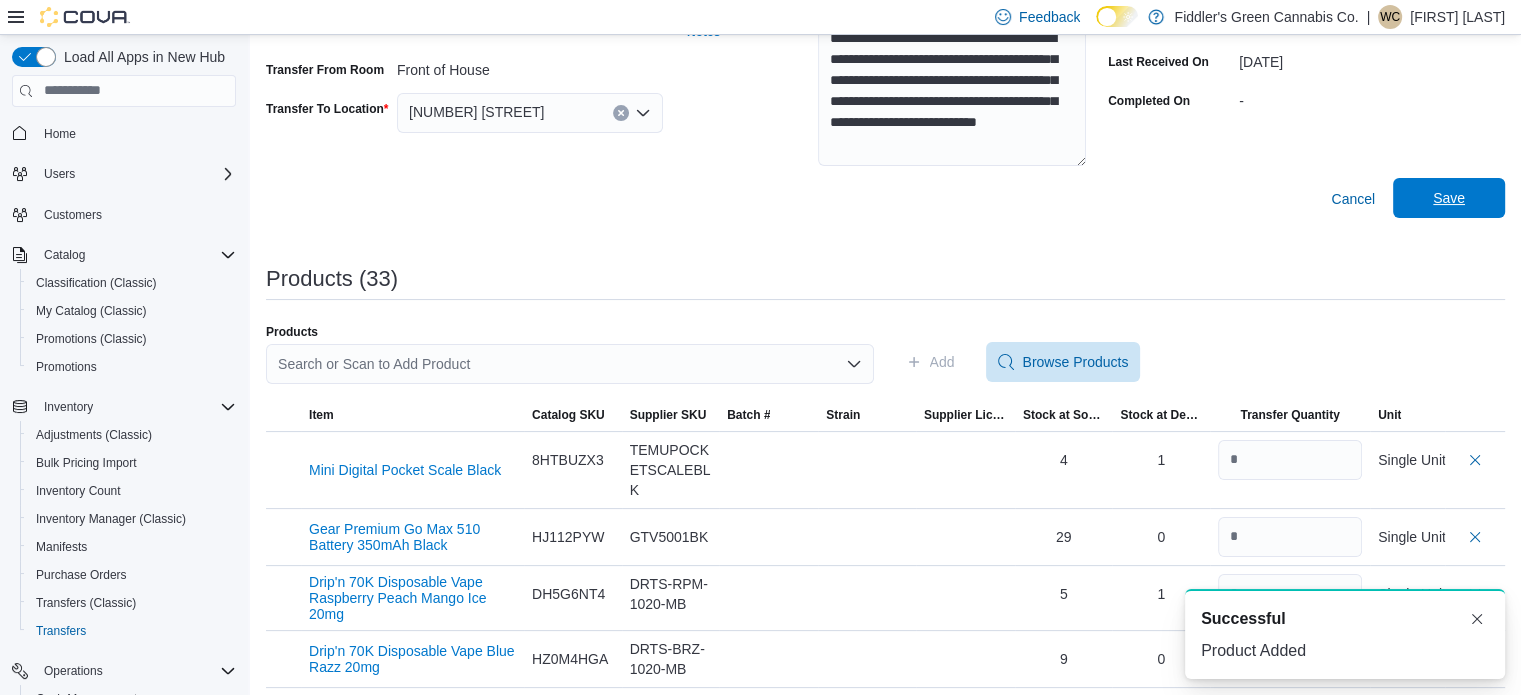 click on "Save" at bounding box center [1449, 198] 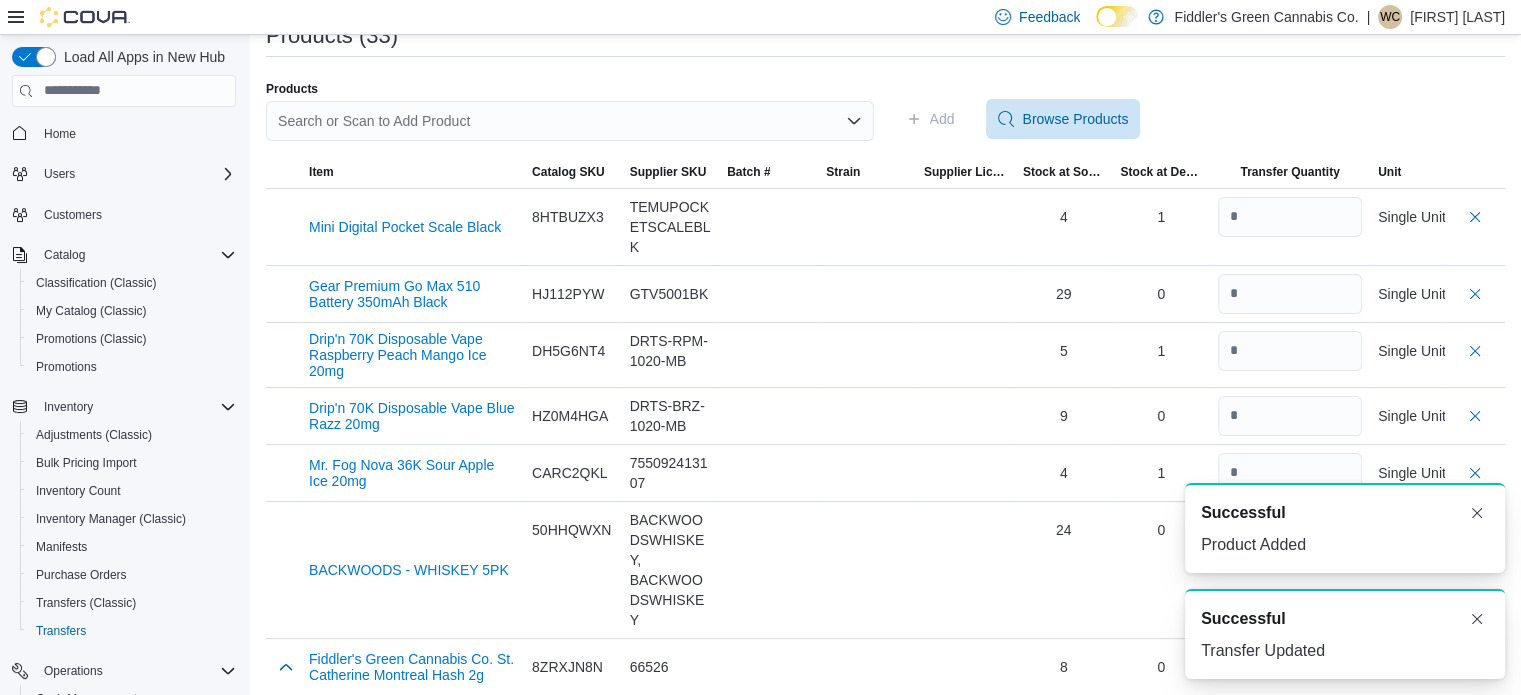 scroll, scrollTop: 532, scrollLeft: 0, axis: vertical 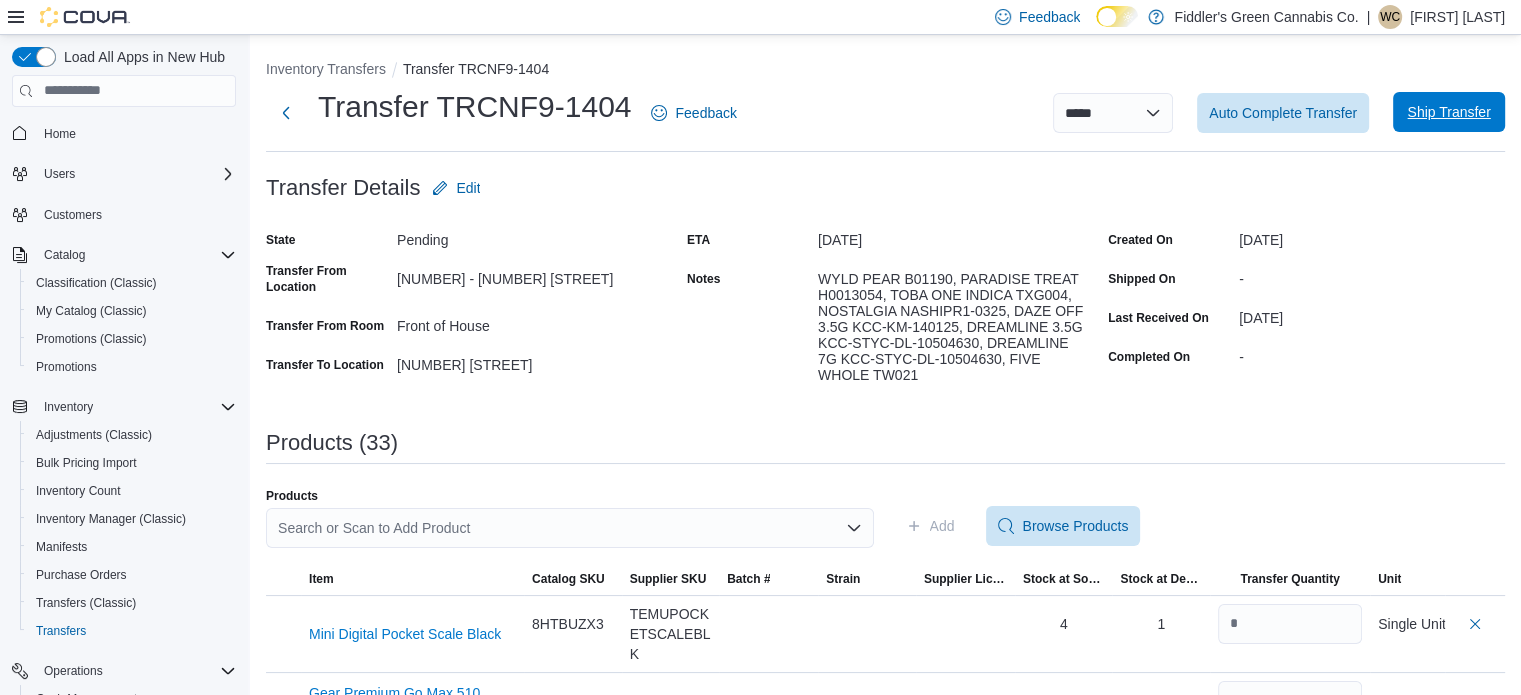 click on "Ship Transfer" at bounding box center (1448, 112) 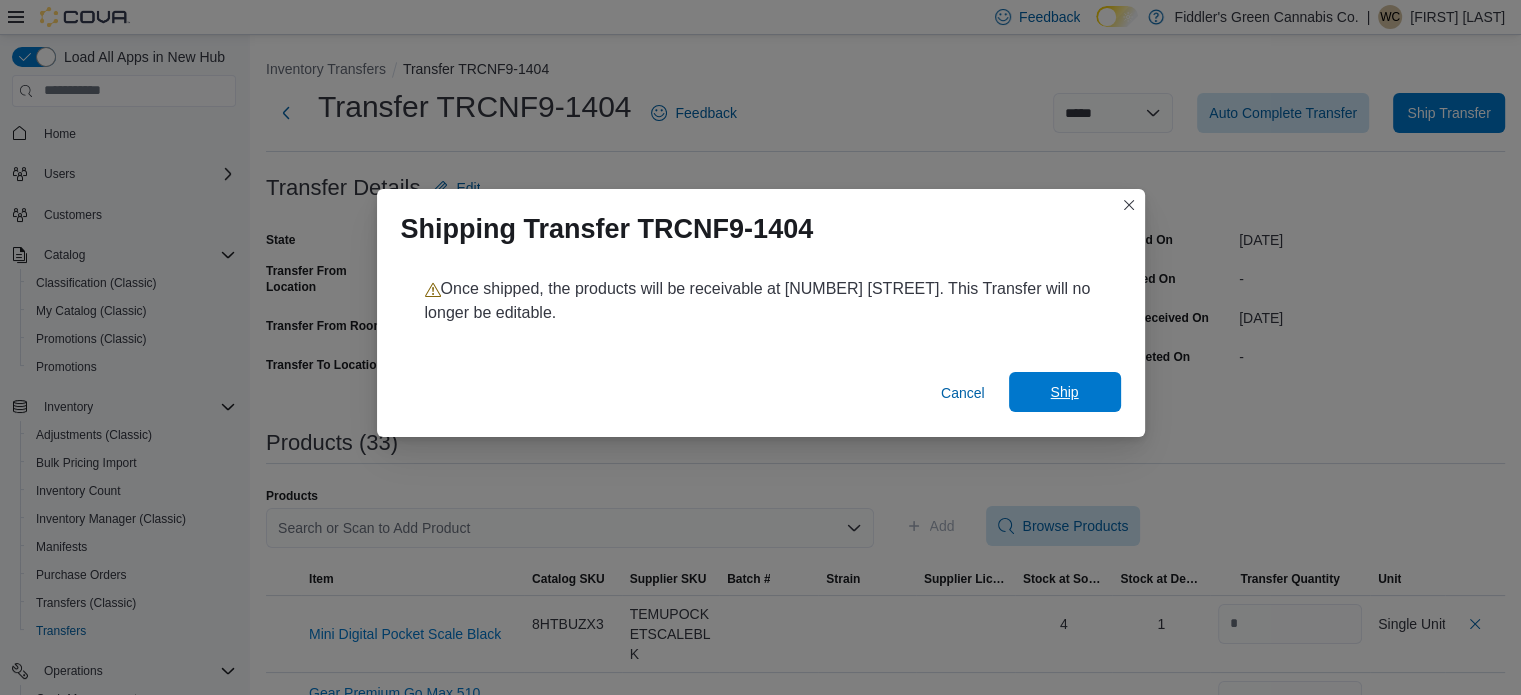 click on "Ship" at bounding box center (1065, 392) 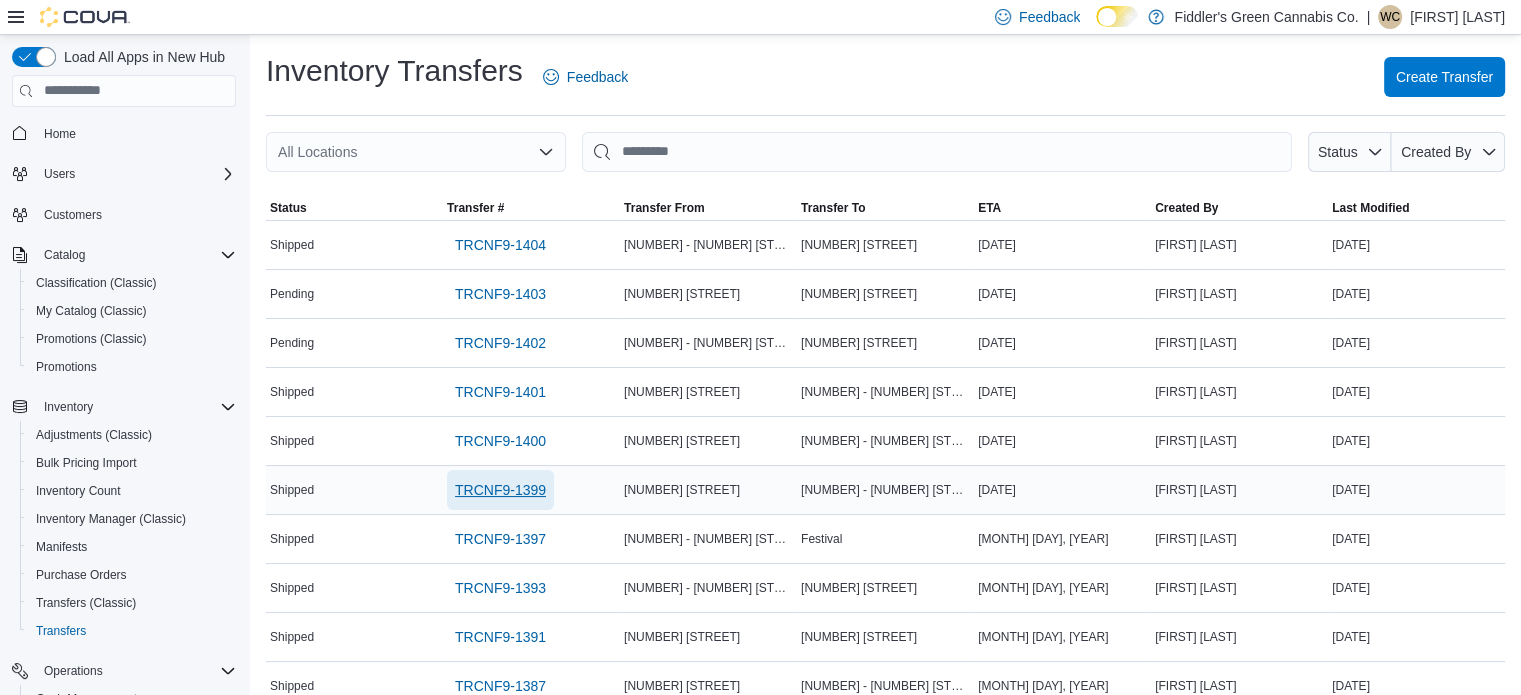 click on "TRCNF9-1399" at bounding box center (500, 490) 